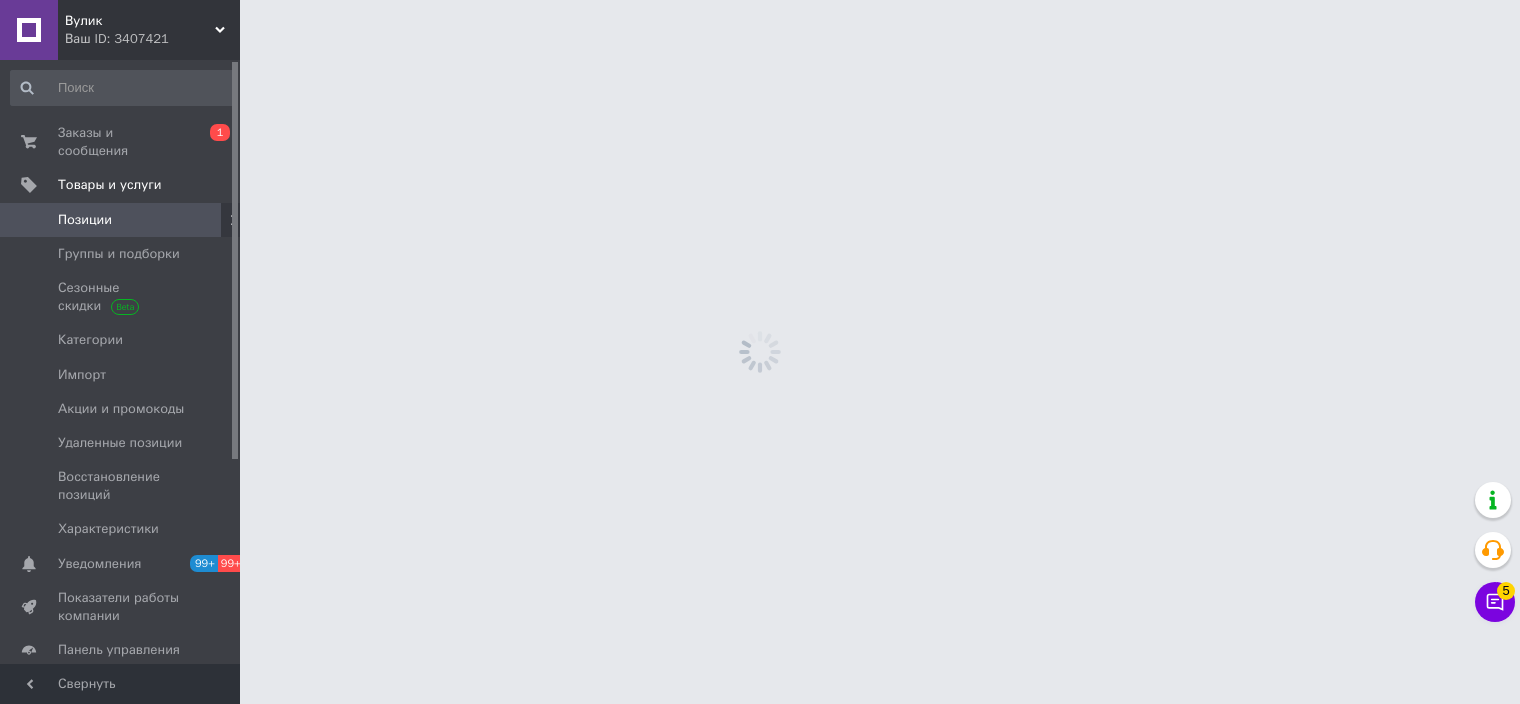 scroll, scrollTop: 0, scrollLeft: 0, axis: both 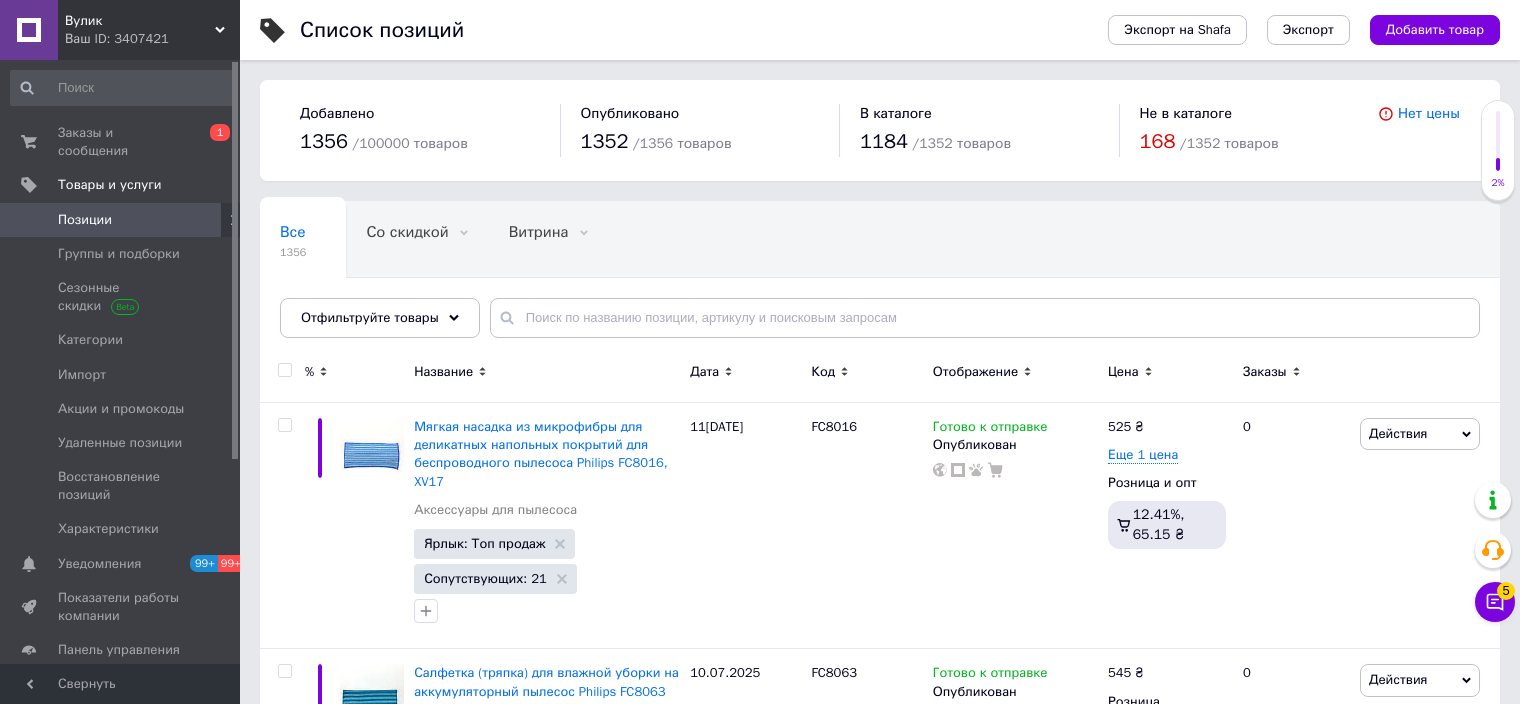 click on "Добавить товар" at bounding box center [1435, 30] 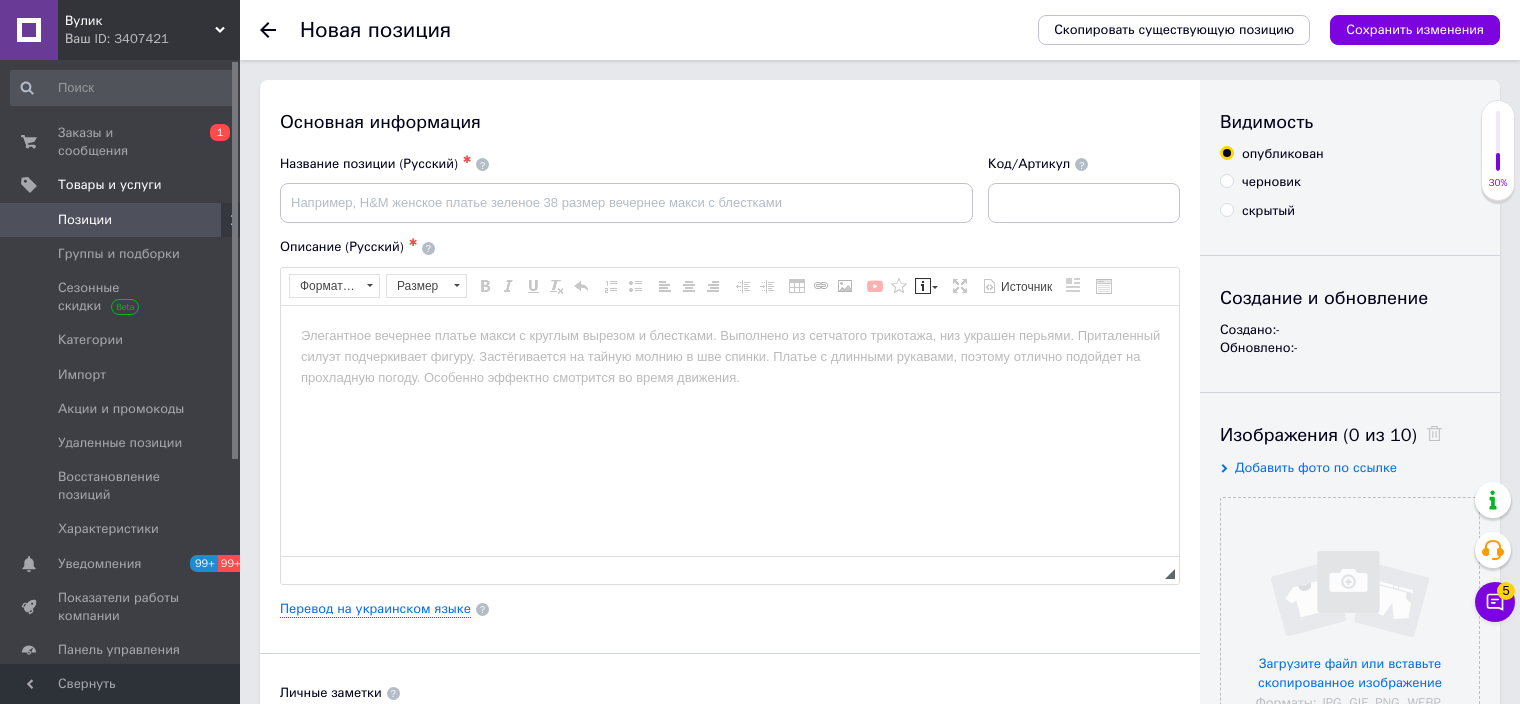 scroll, scrollTop: 0, scrollLeft: 0, axis: both 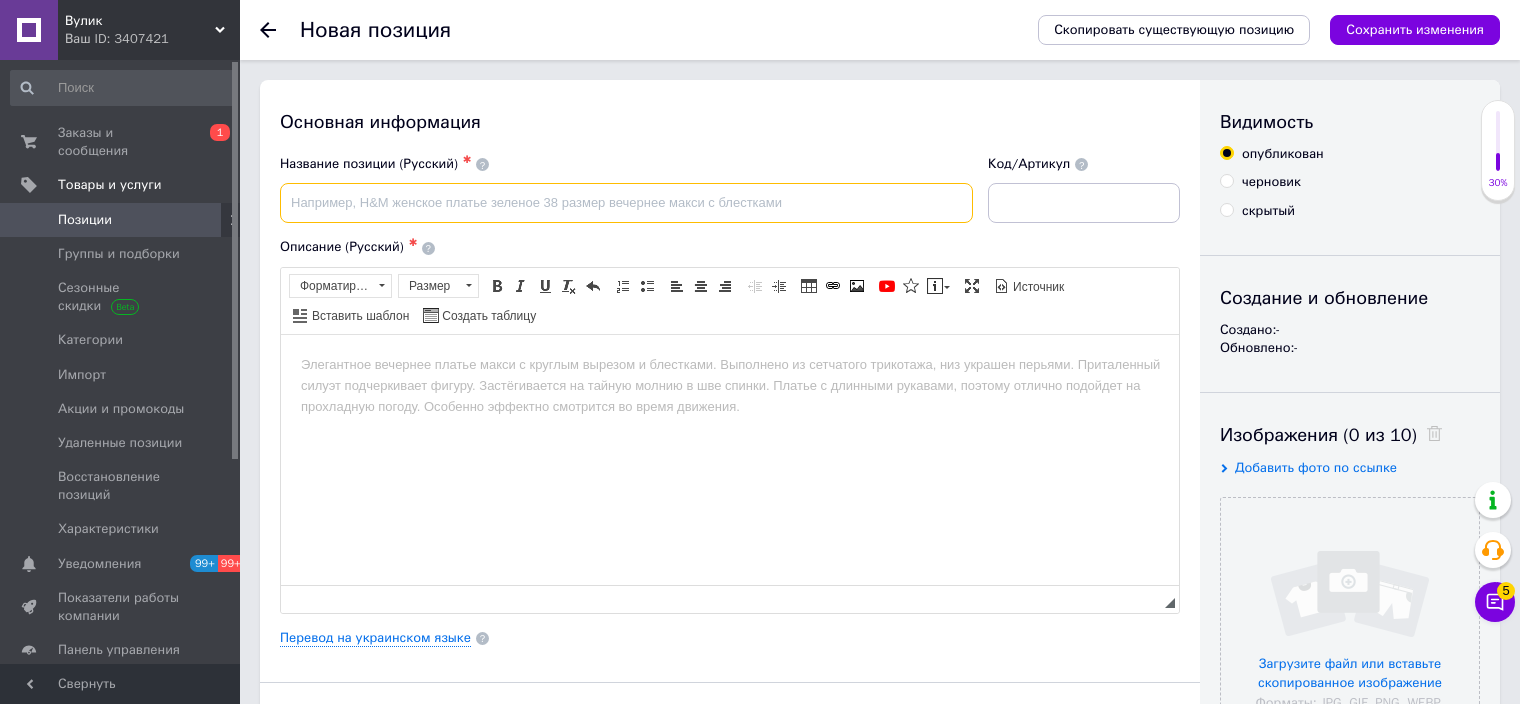 click at bounding box center (626, 203) 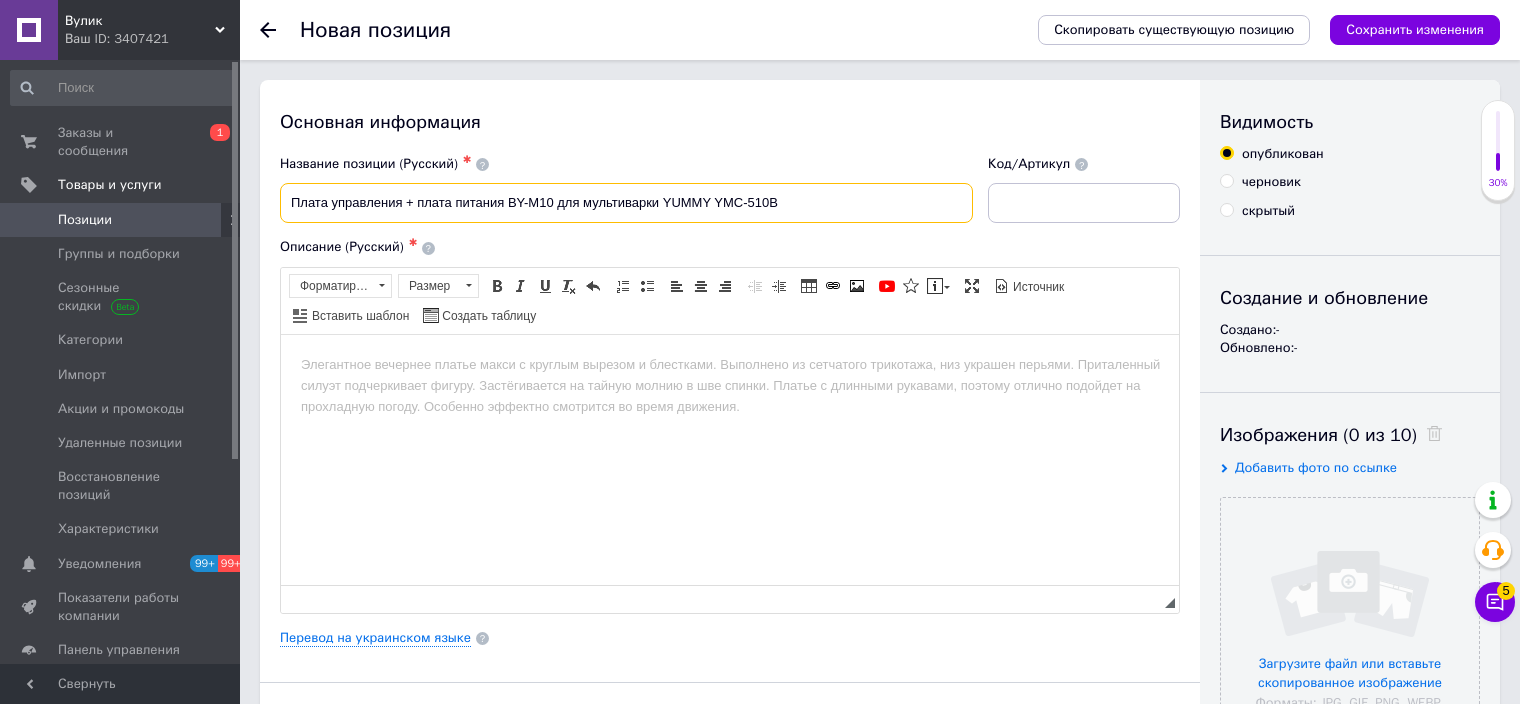 drag, startPoint x: 420, startPoint y: 204, endPoint x: 292, endPoint y: 206, distance: 128.01562 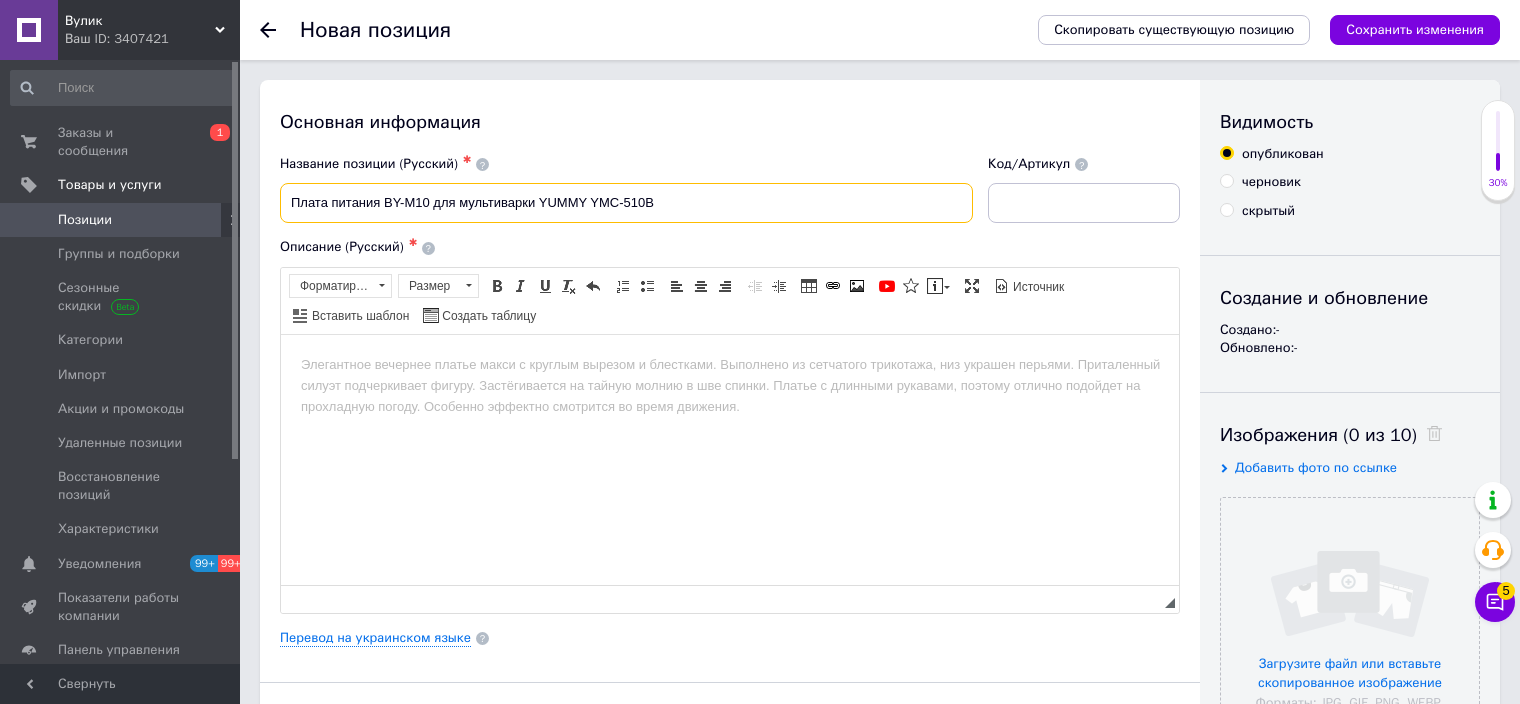 click on "Плата питания BY-M10 для мультиварки YUMMY YMC-510В" at bounding box center (626, 203) 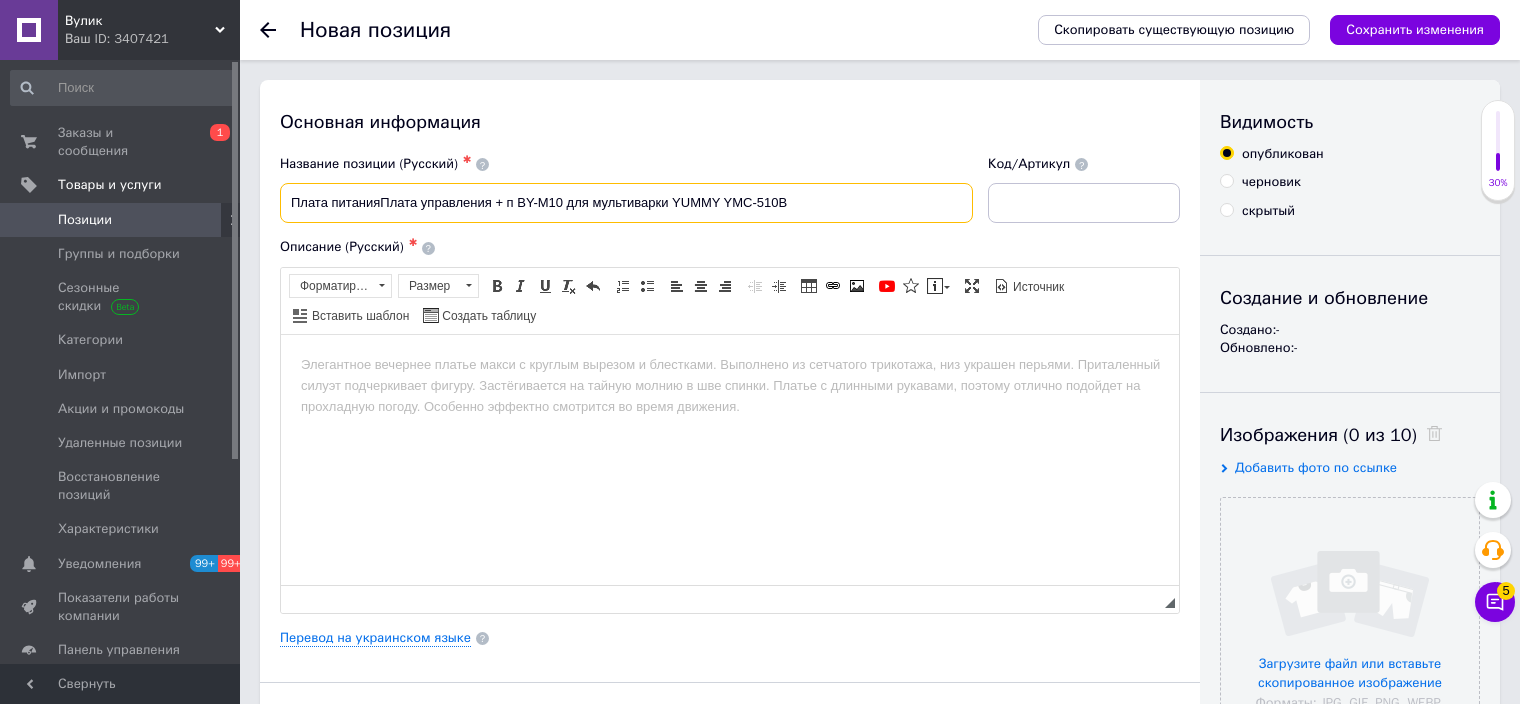 click on "Плата питанияПлата управления + п BY-M10 для мультиварки YUMMY YMC-510В" at bounding box center (626, 203) 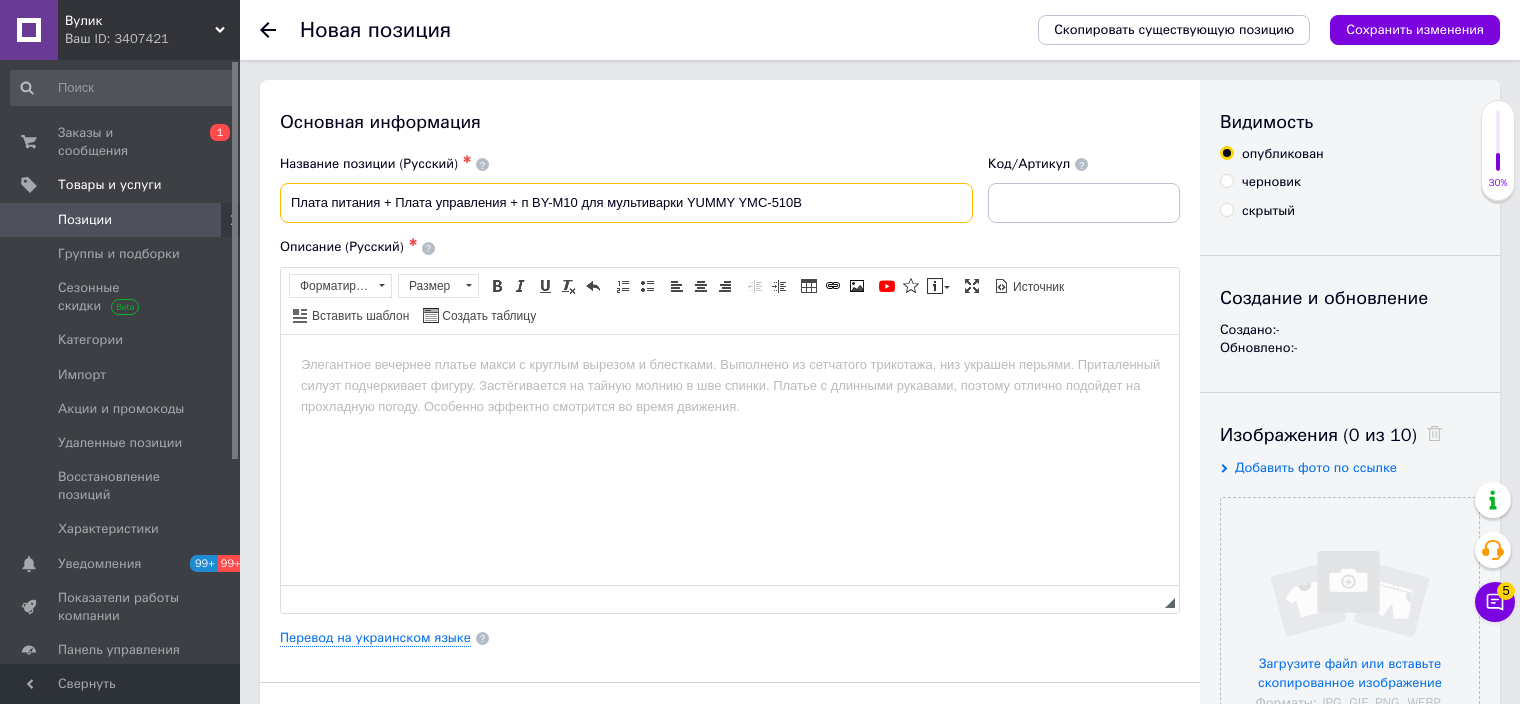 click on "Плата питания + Плата управления + п BY-M10 для мультиварки YUMMY YMC-510В" at bounding box center (626, 203) 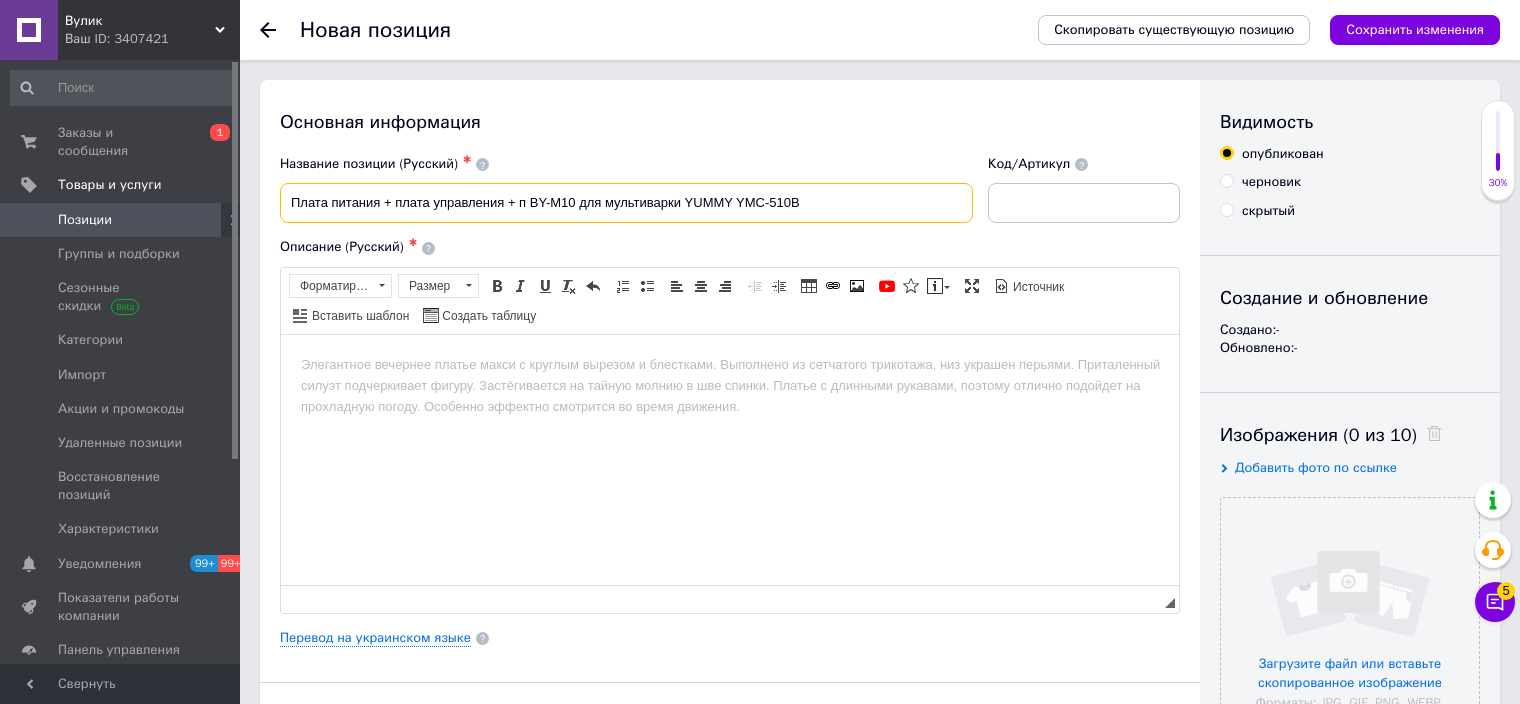 drag, startPoint x: 527, startPoint y: 206, endPoint x: 511, endPoint y: 211, distance: 16.763054 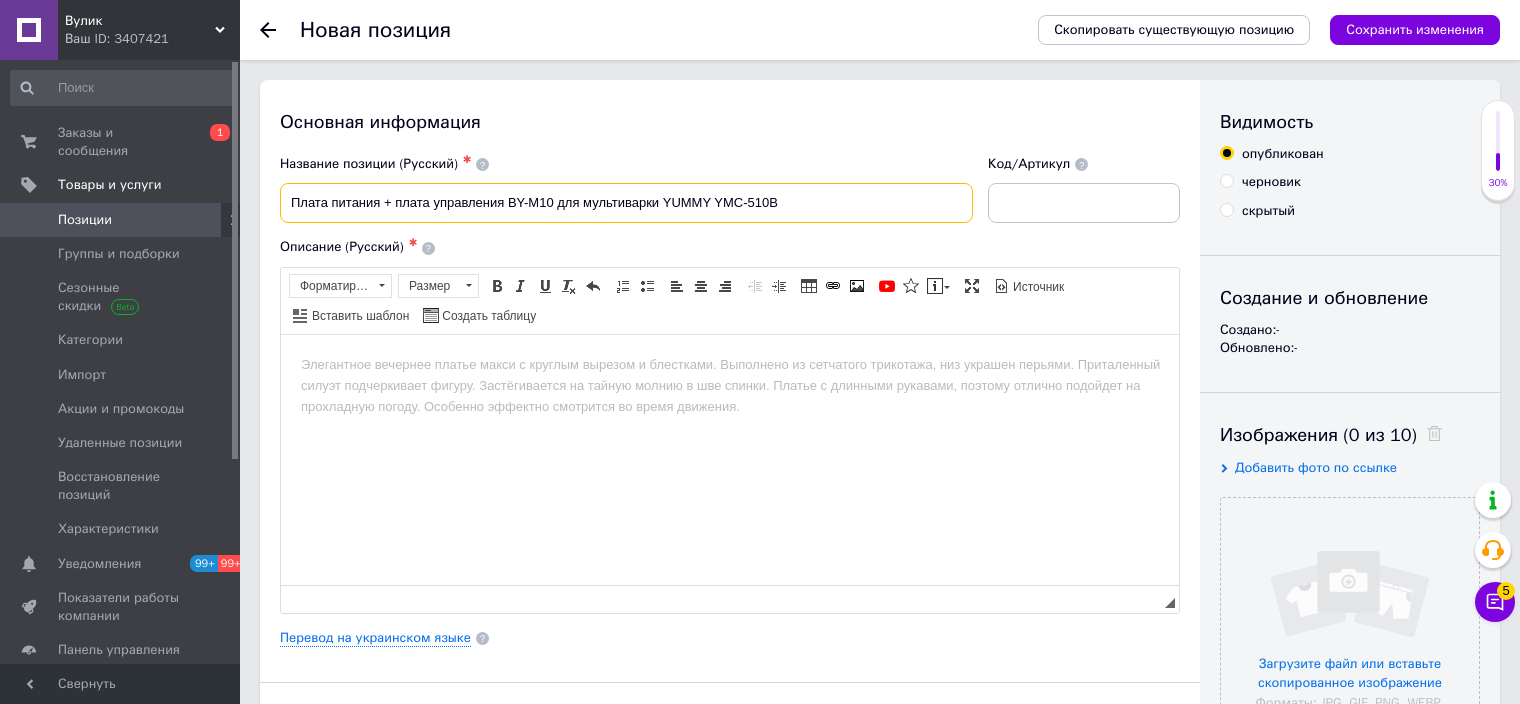 drag, startPoint x: 511, startPoint y: 203, endPoint x: 555, endPoint y: 205, distance: 44.04543 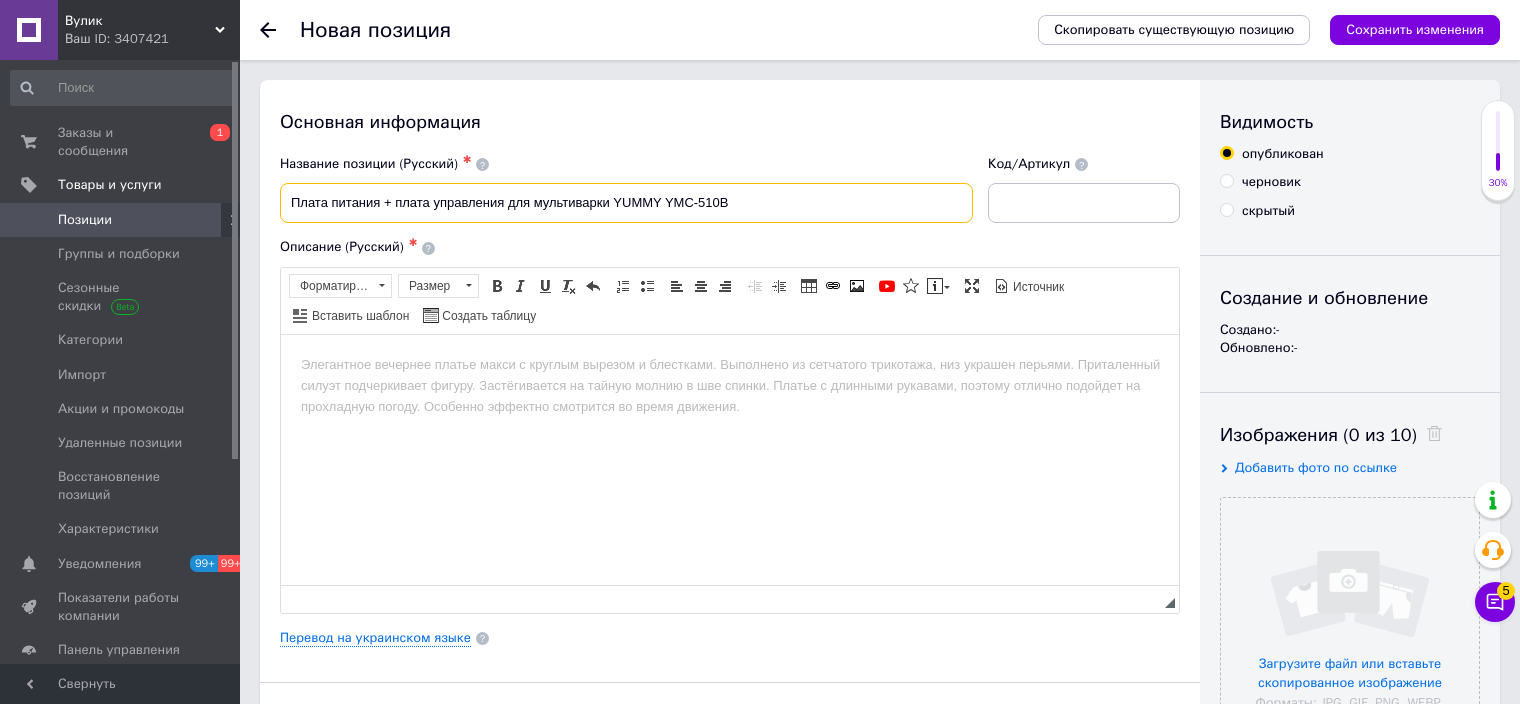 click on "Плата питания + плата управления для мультиварки YUMMY YMC-510В" at bounding box center (626, 203) 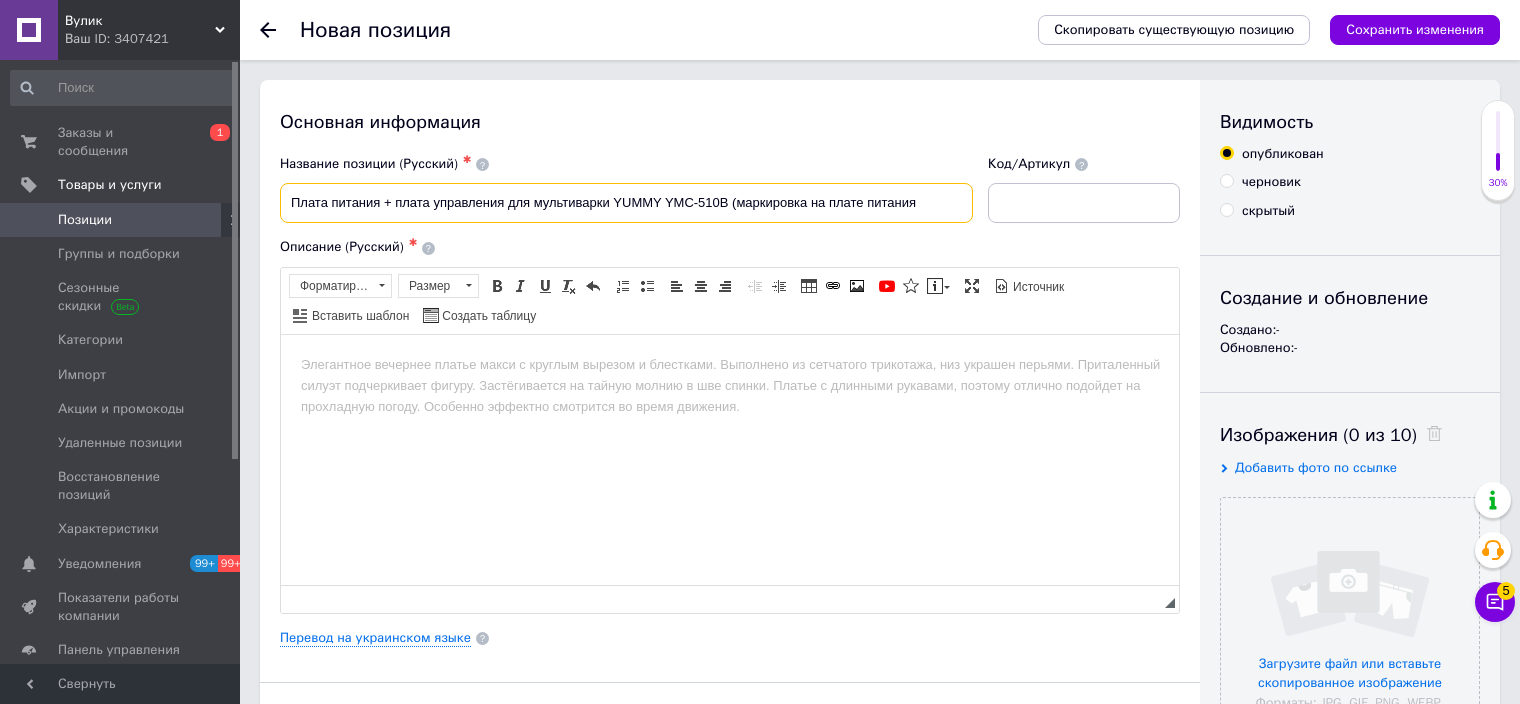paste on "BY-M10" 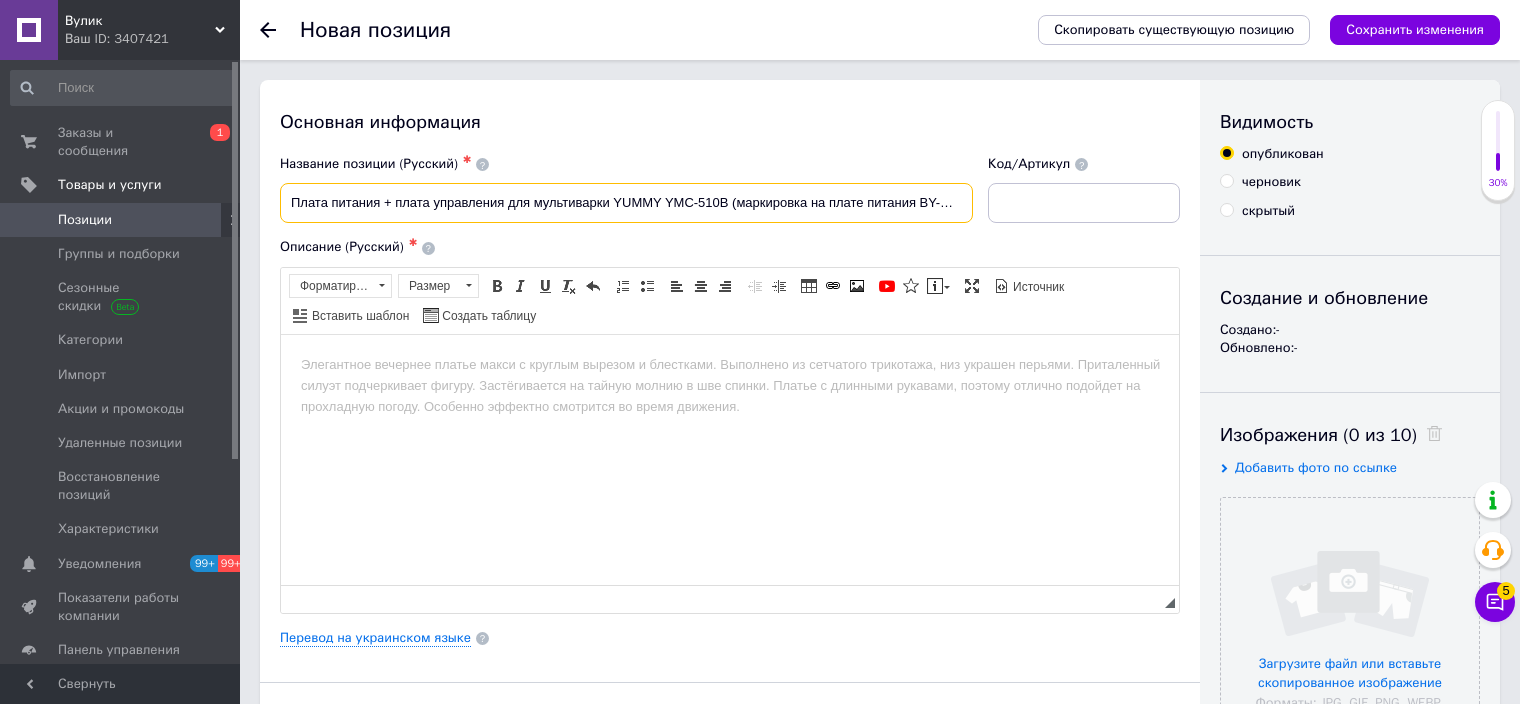 type on "Плата питания + плата управления для мультиварки YUMMY YMC-510В (маркировка на плате питания BY-M10)" 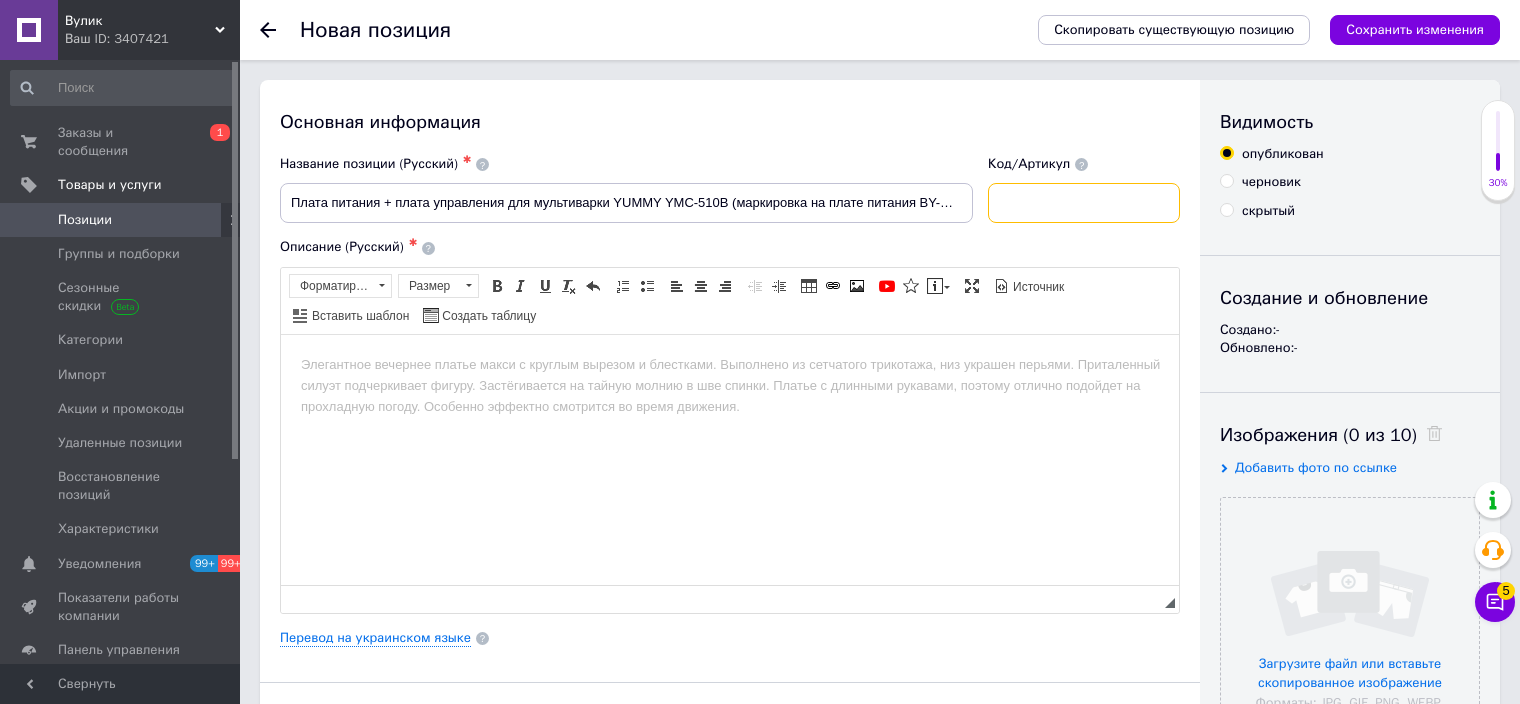 click at bounding box center (1084, 203) 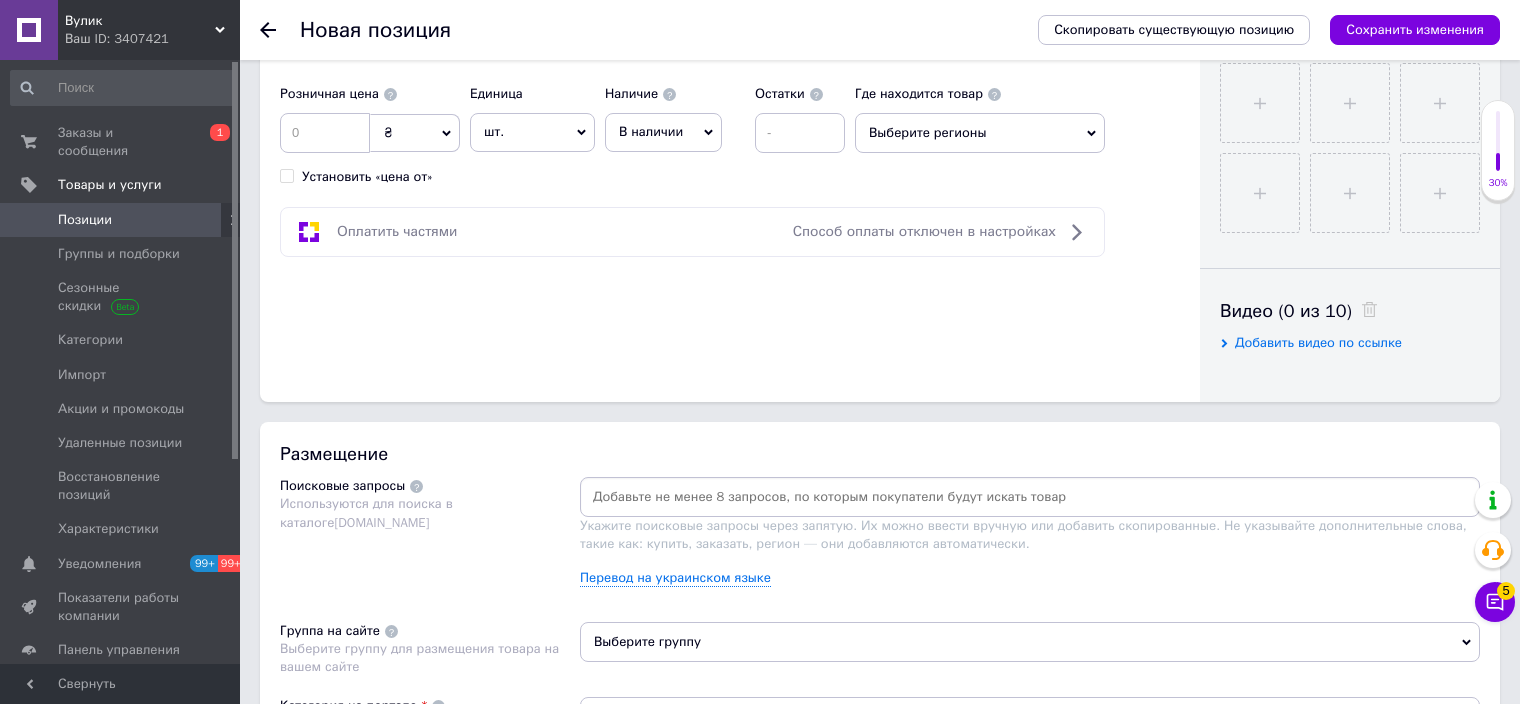 scroll, scrollTop: 900, scrollLeft: 0, axis: vertical 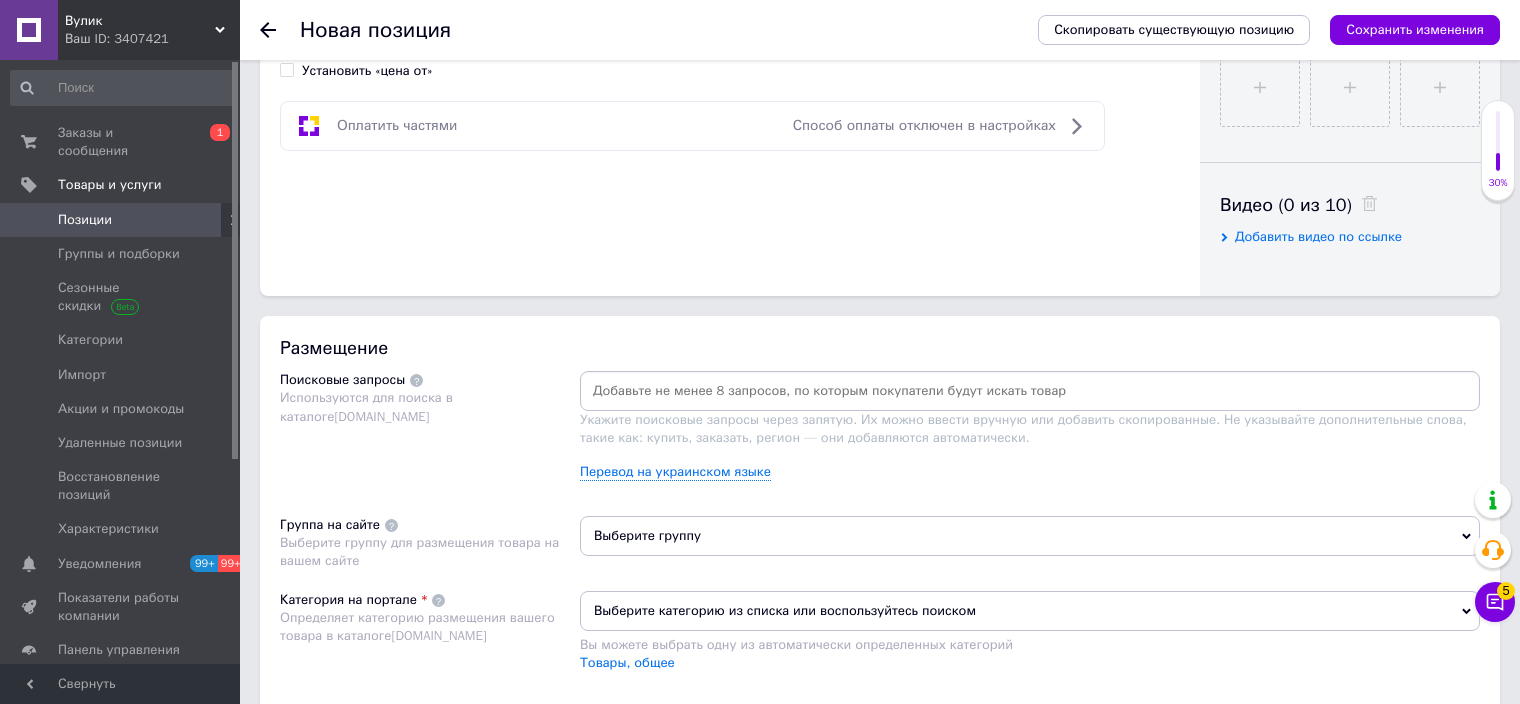 type on "плата YUMMY YMC-510В" 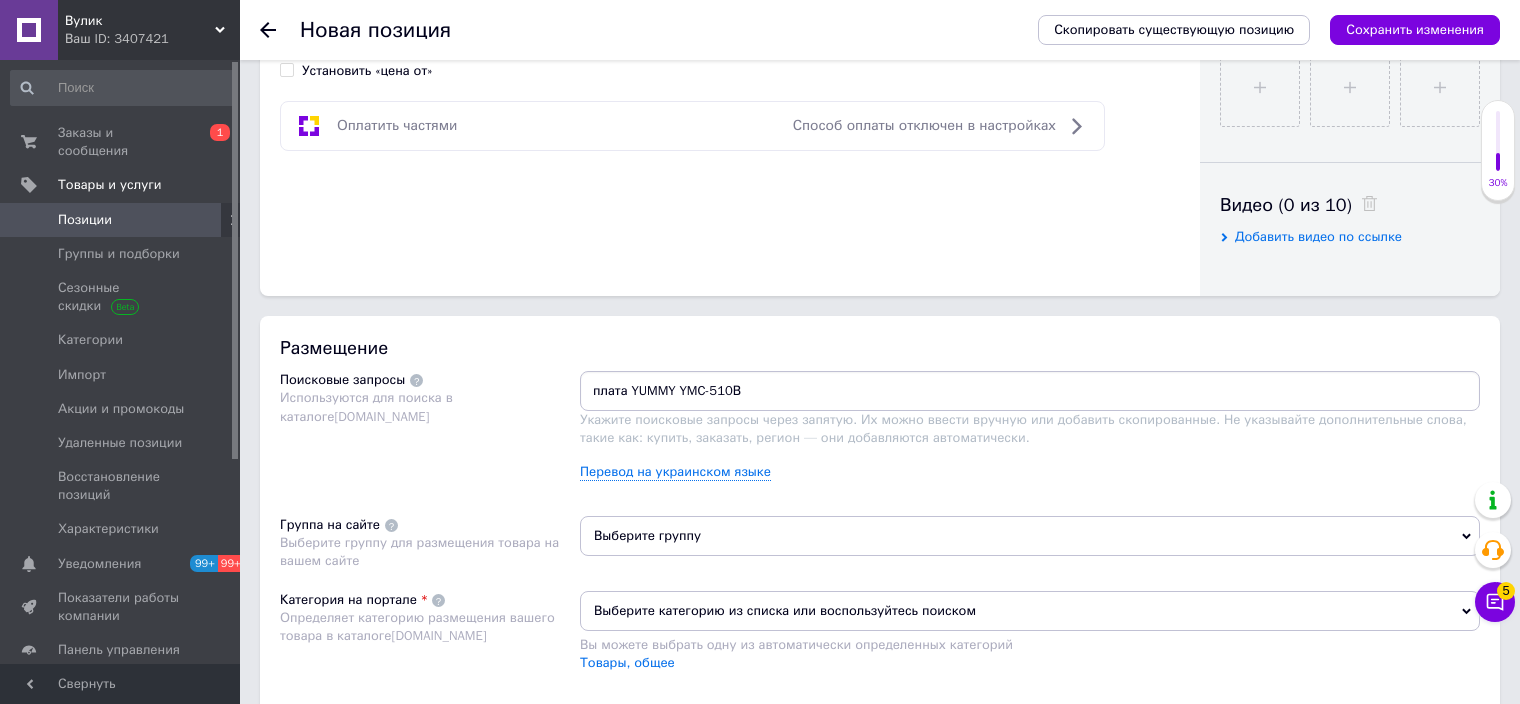 type 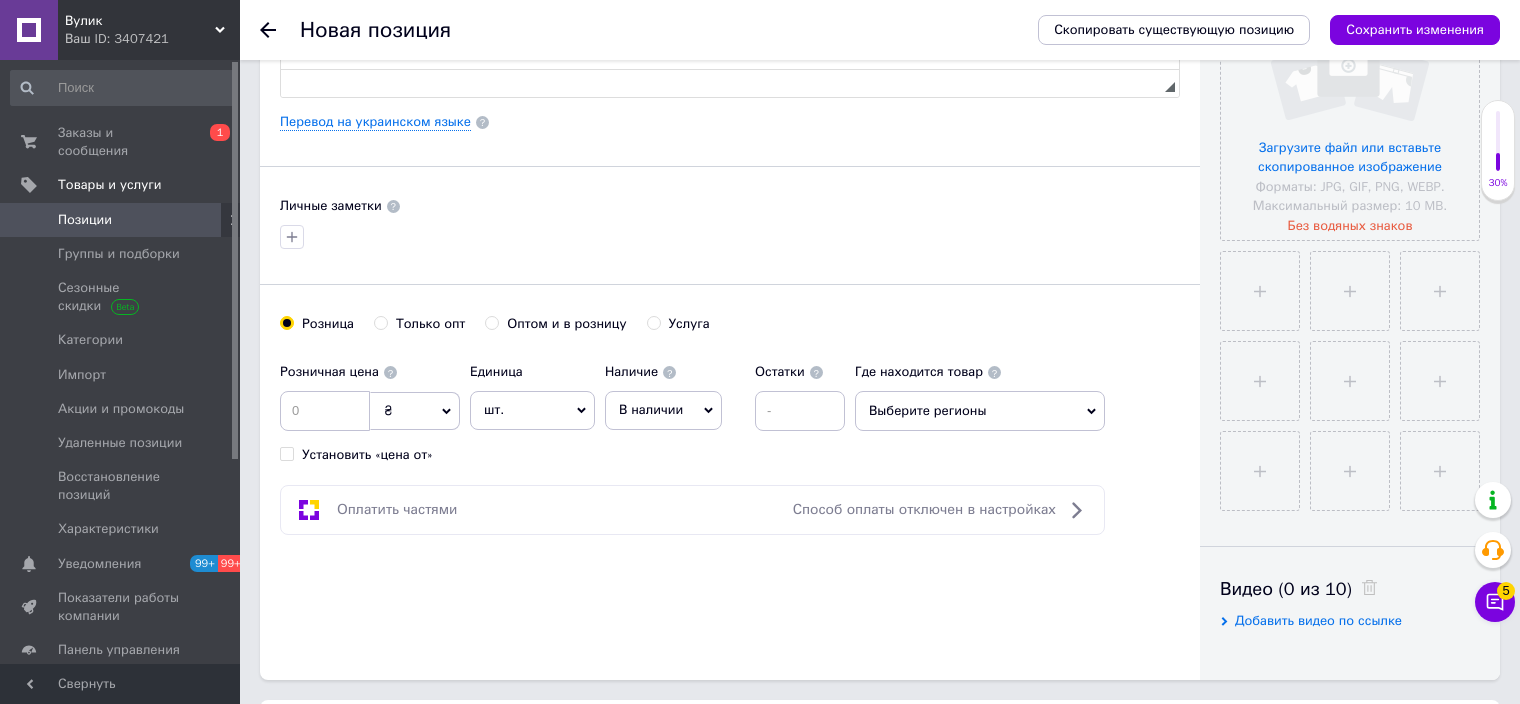 scroll, scrollTop: 500, scrollLeft: 0, axis: vertical 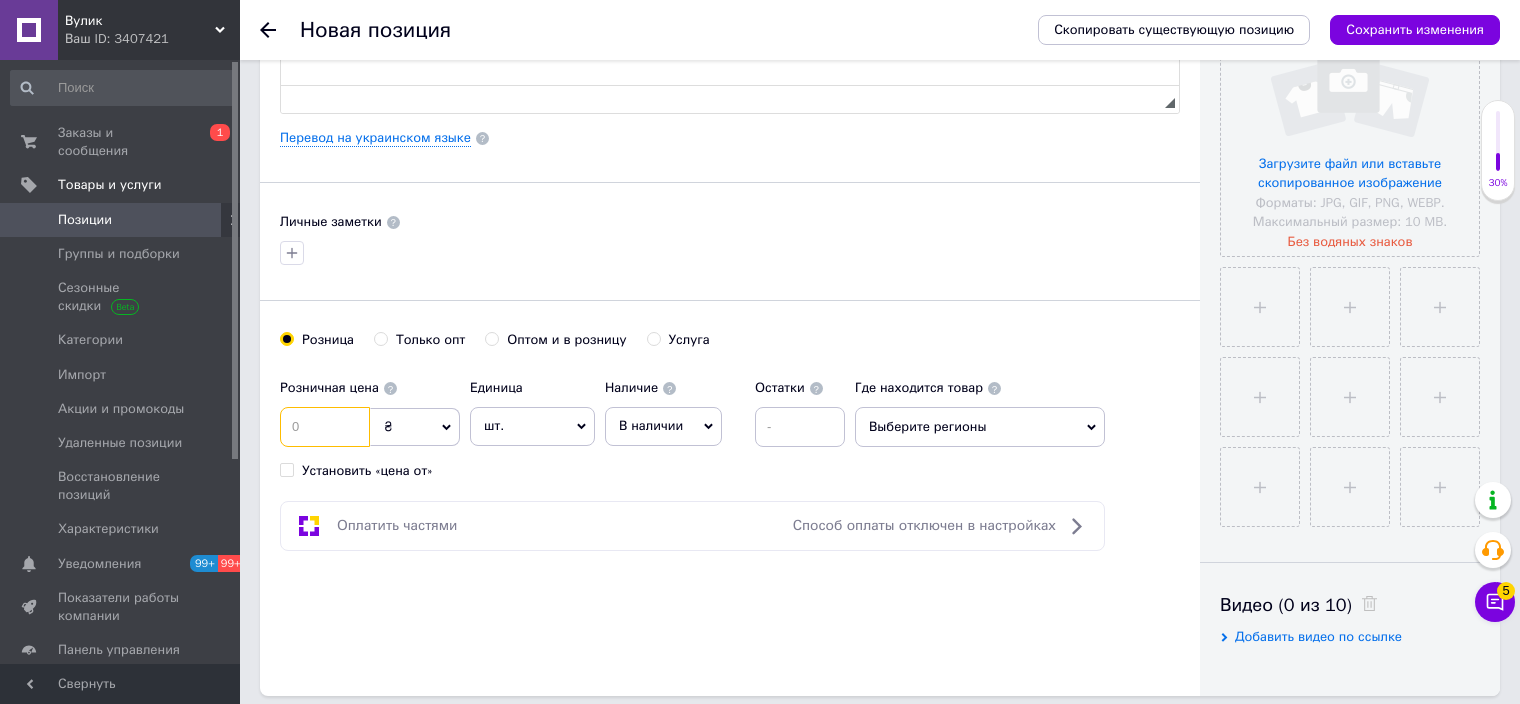 click at bounding box center (325, 427) 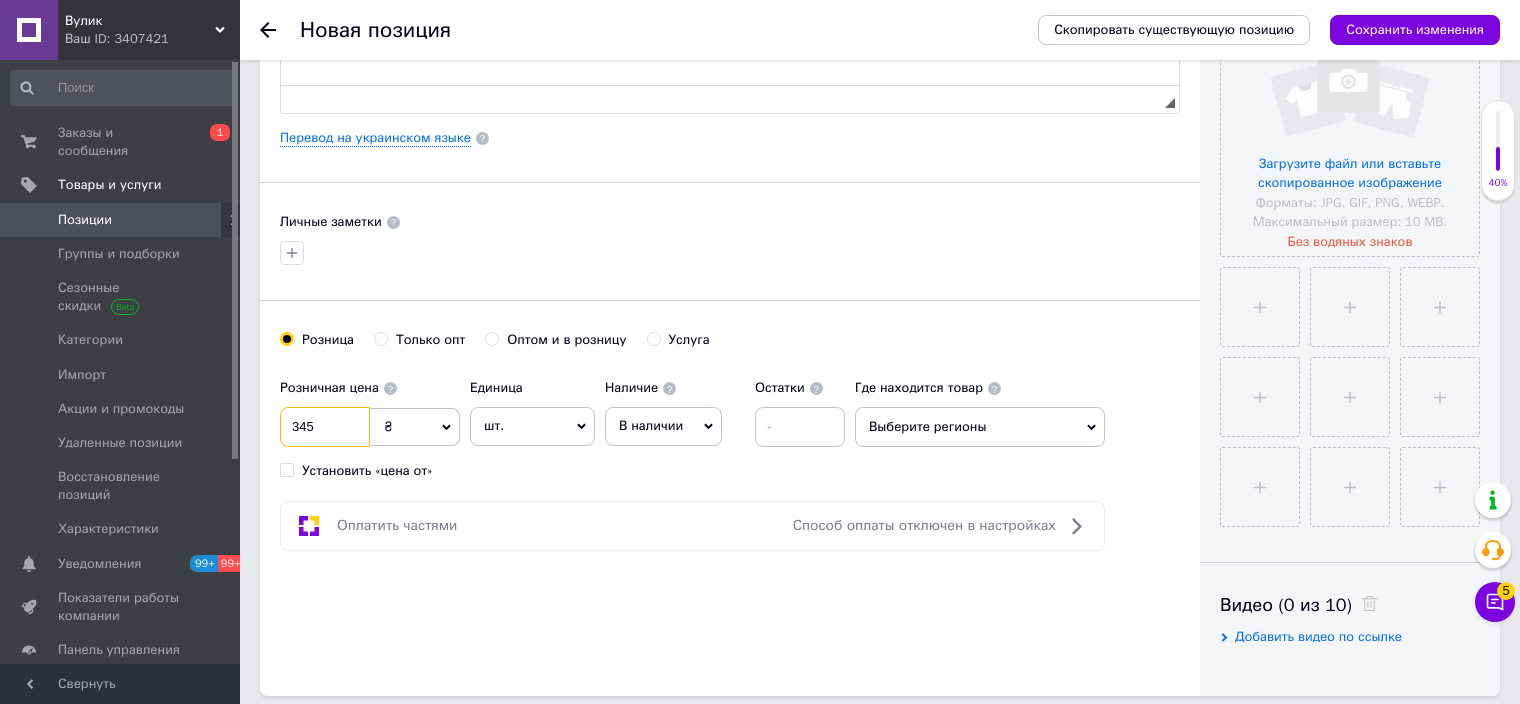type on "345" 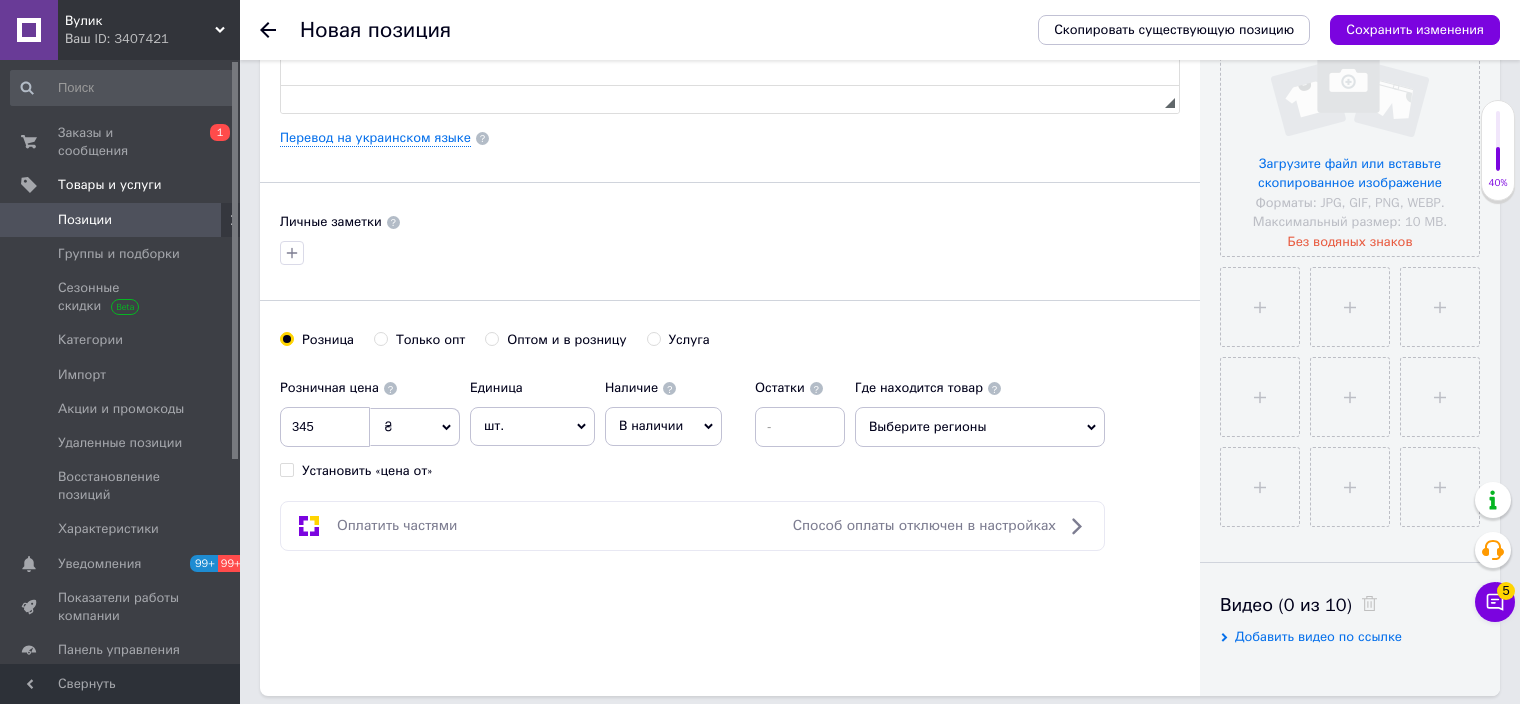 click on "В наличии" at bounding box center [663, 426] 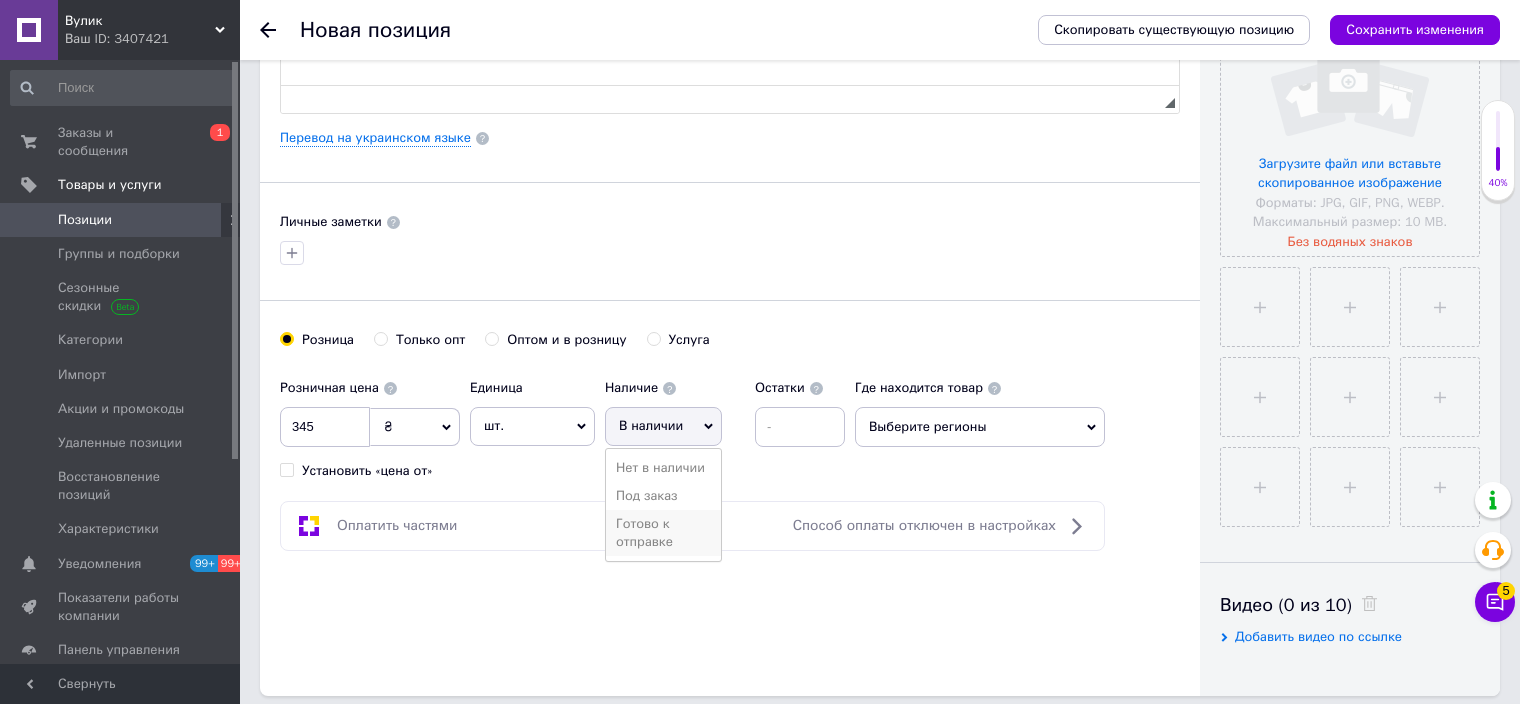 drag, startPoint x: 663, startPoint y: 528, endPoint x: 809, endPoint y: 498, distance: 149.05032 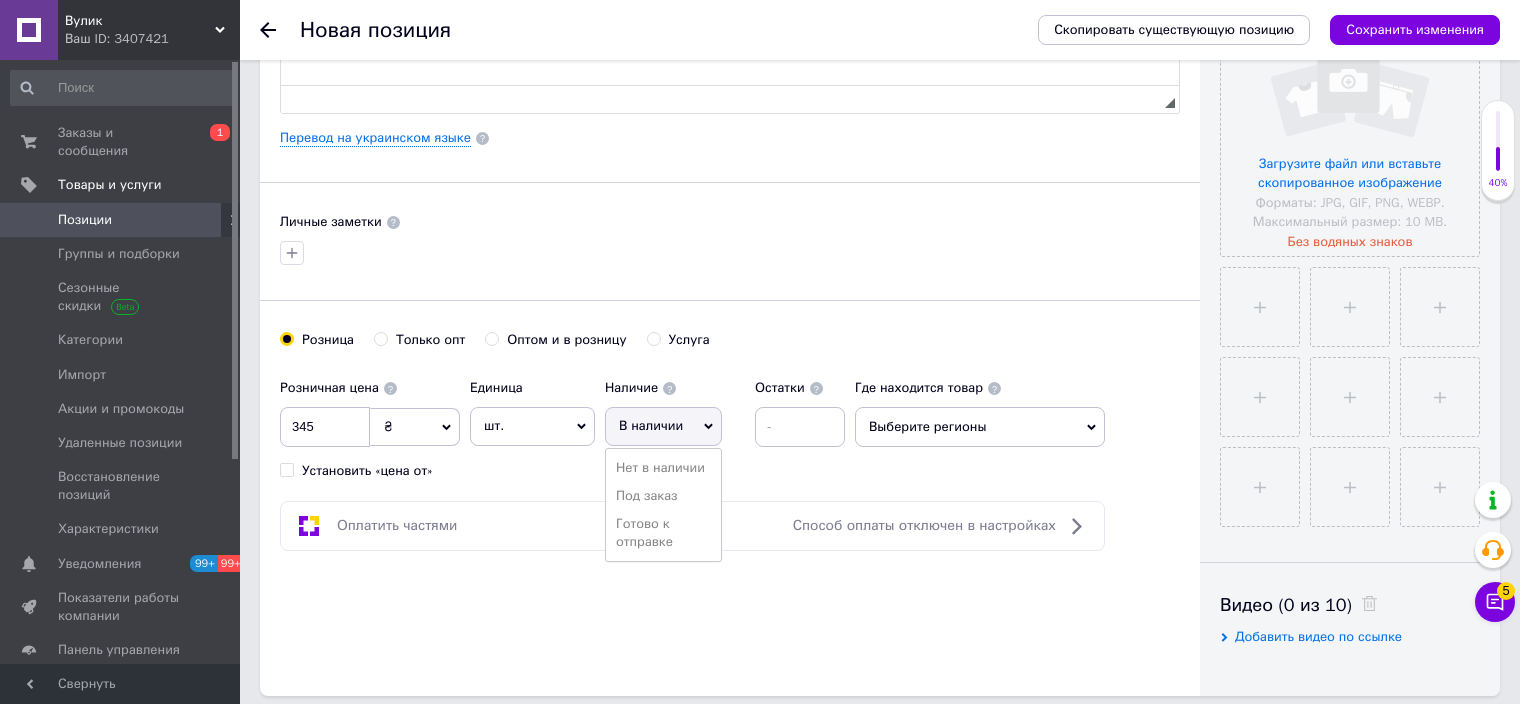 click on "Готово к отправке" at bounding box center [663, 533] 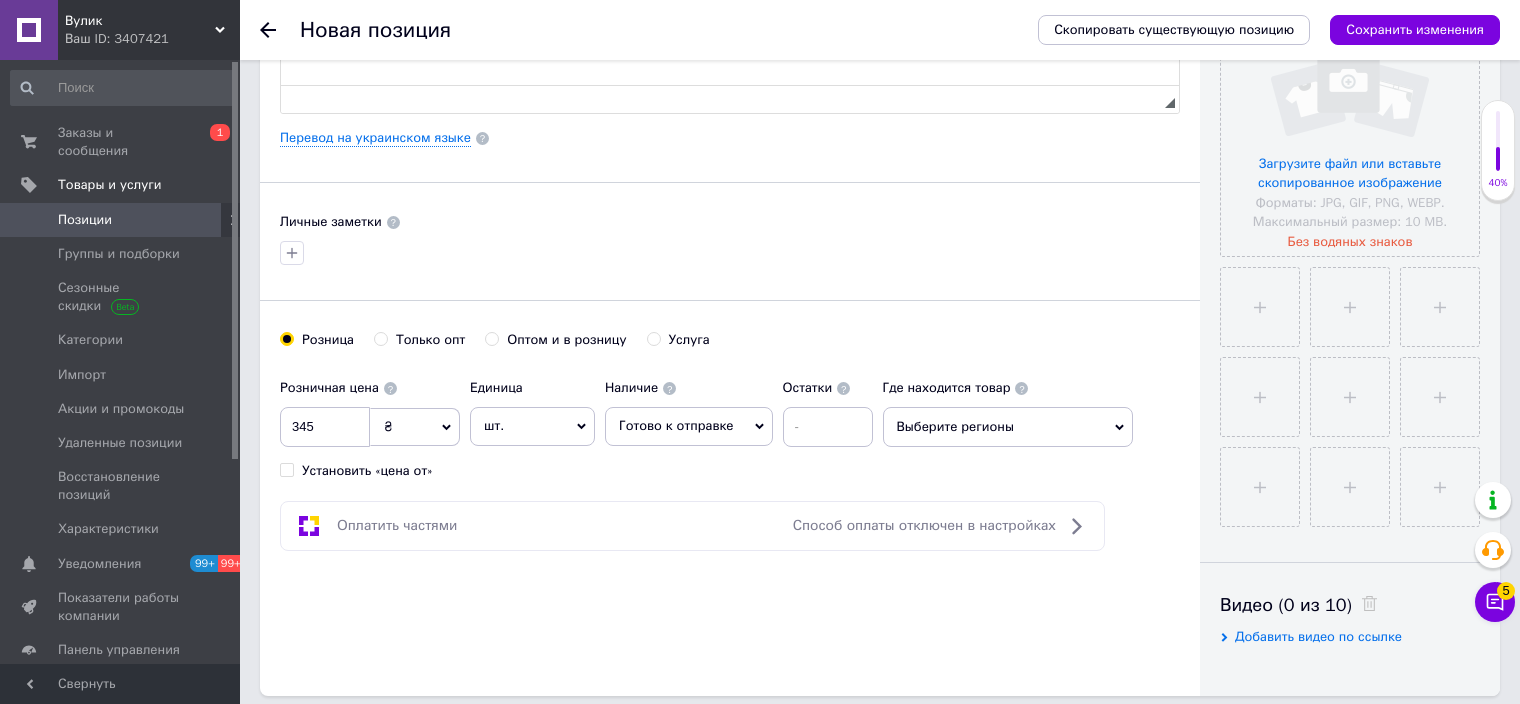click on "Выберите регионы" at bounding box center (1008, 427) 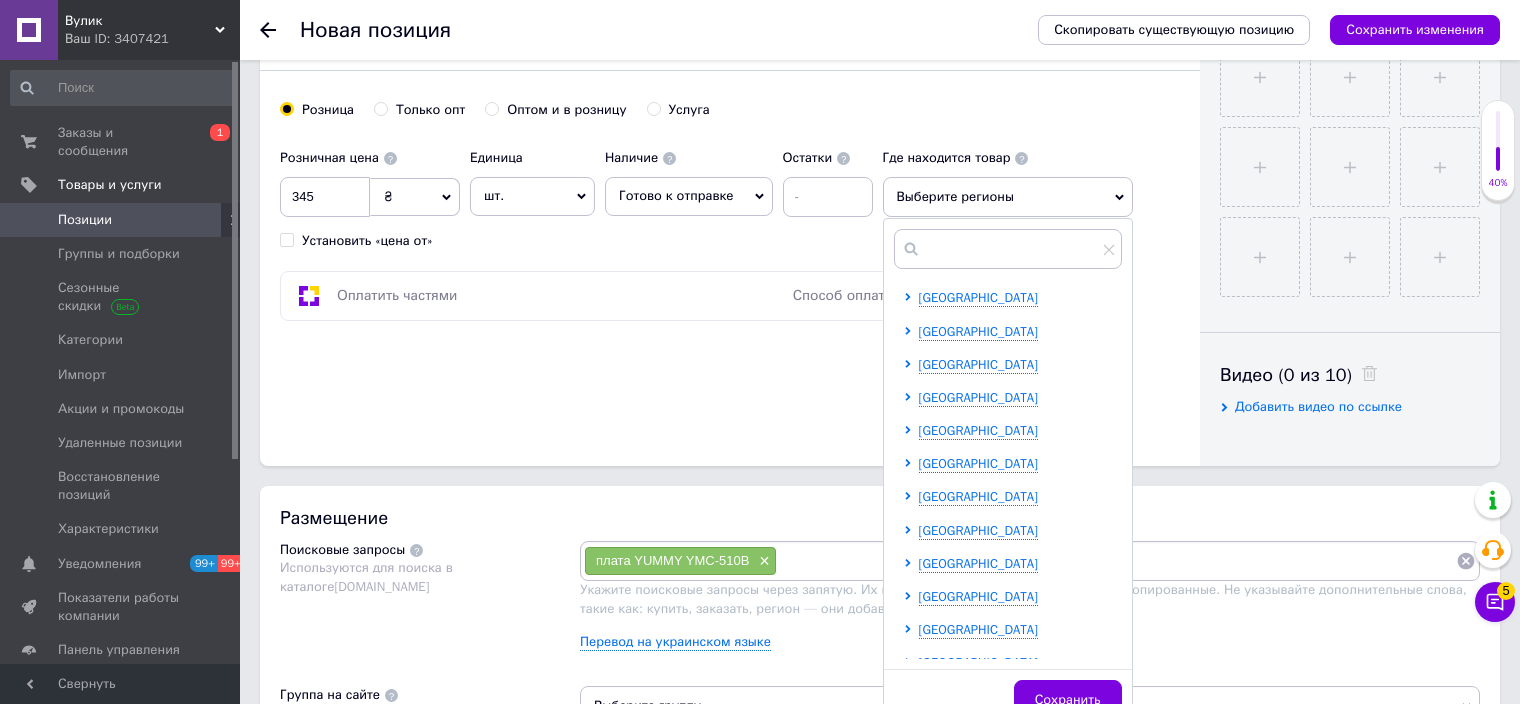 scroll, scrollTop: 900, scrollLeft: 0, axis: vertical 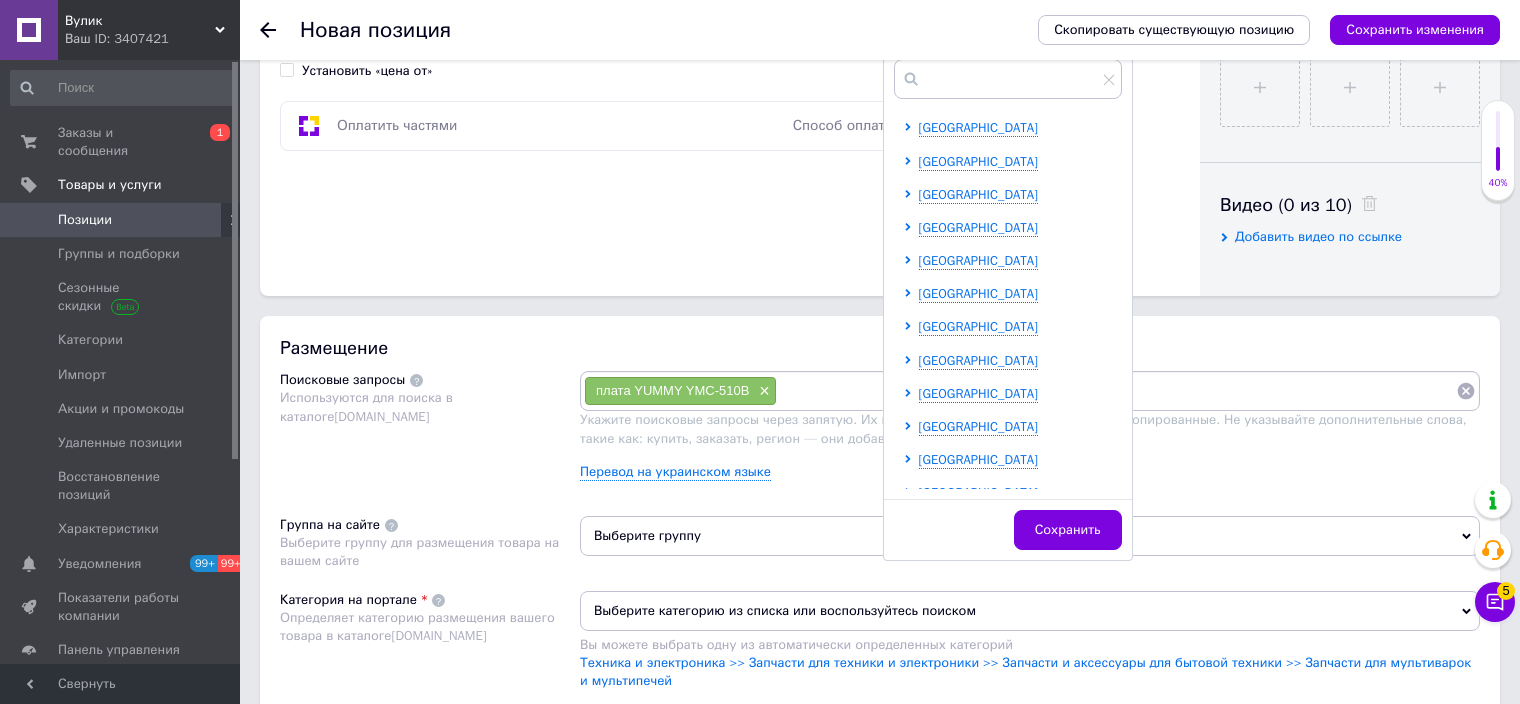 click at bounding box center (911, 195) 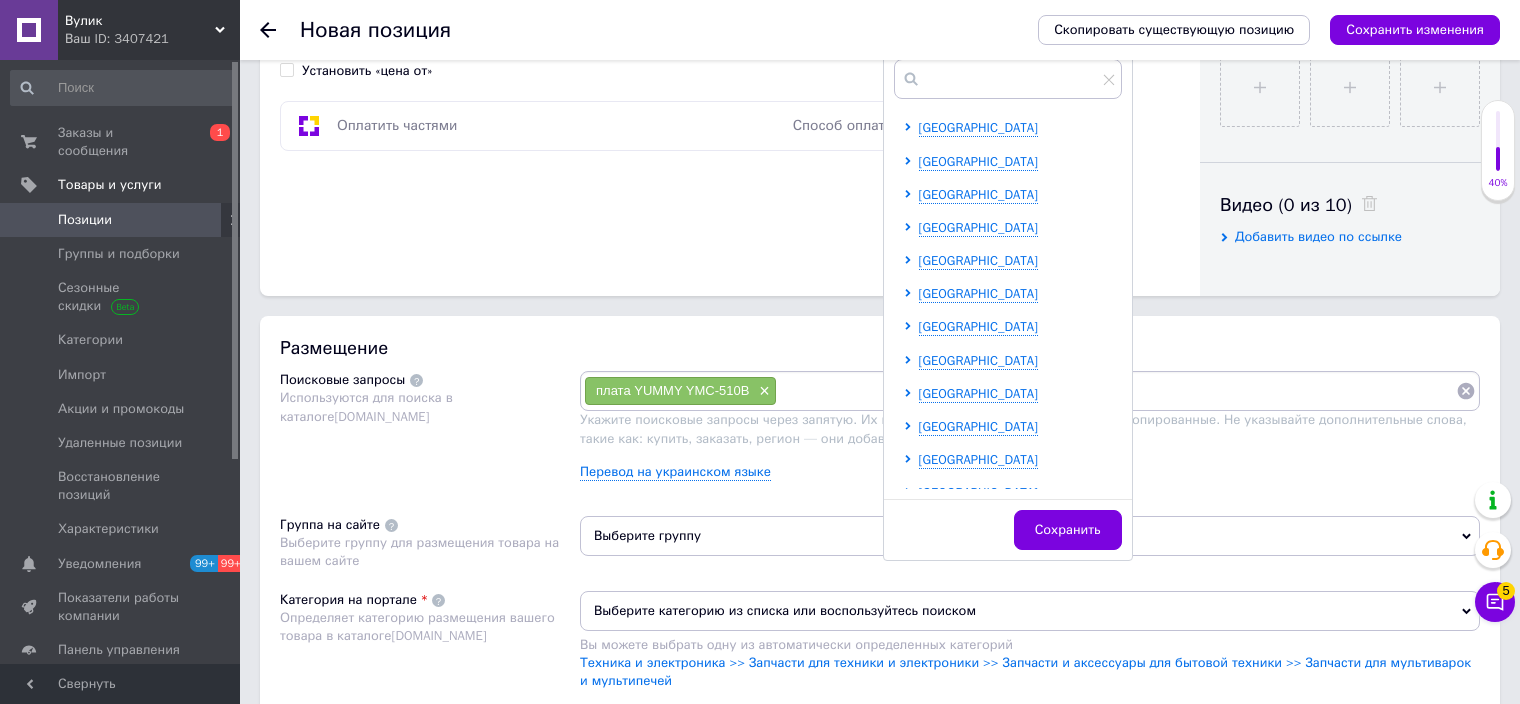 click at bounding box center [911, 195] 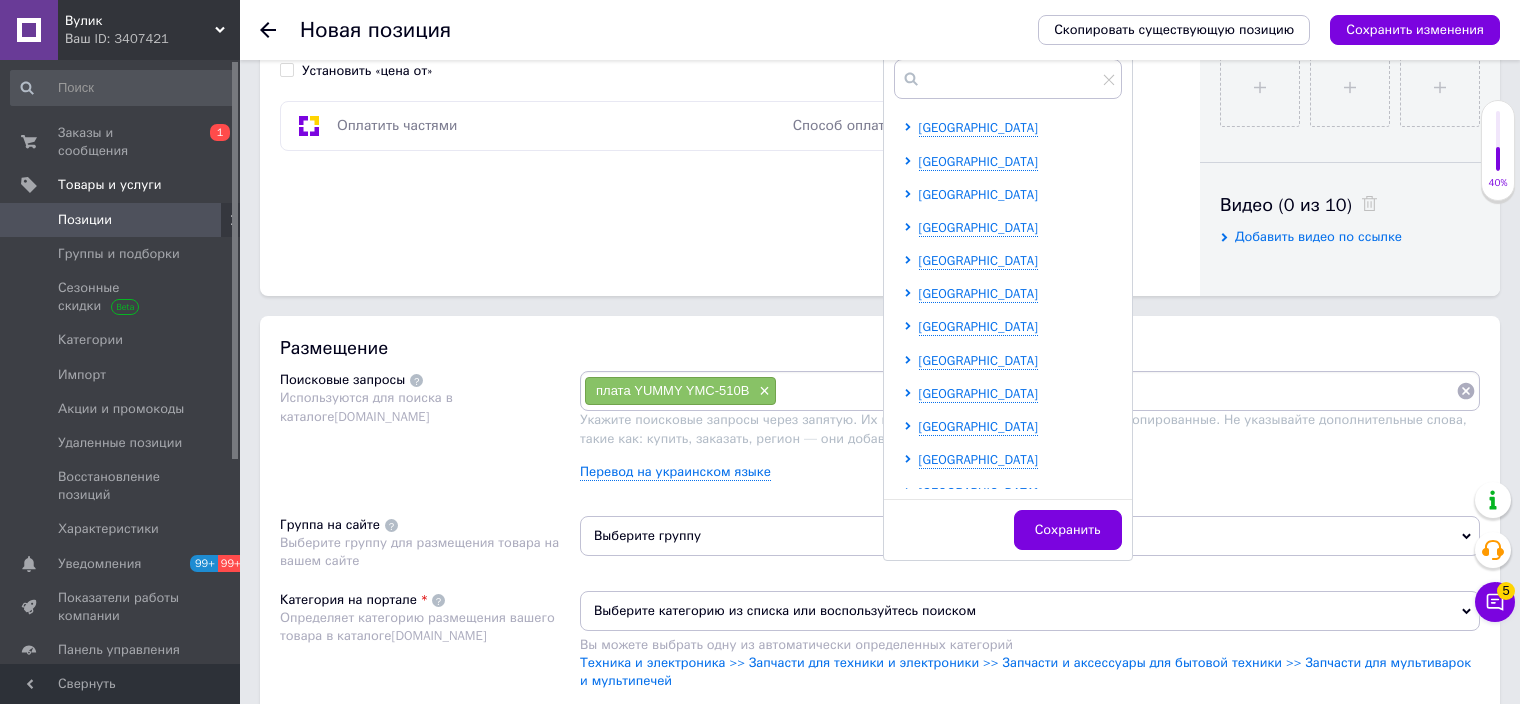 click 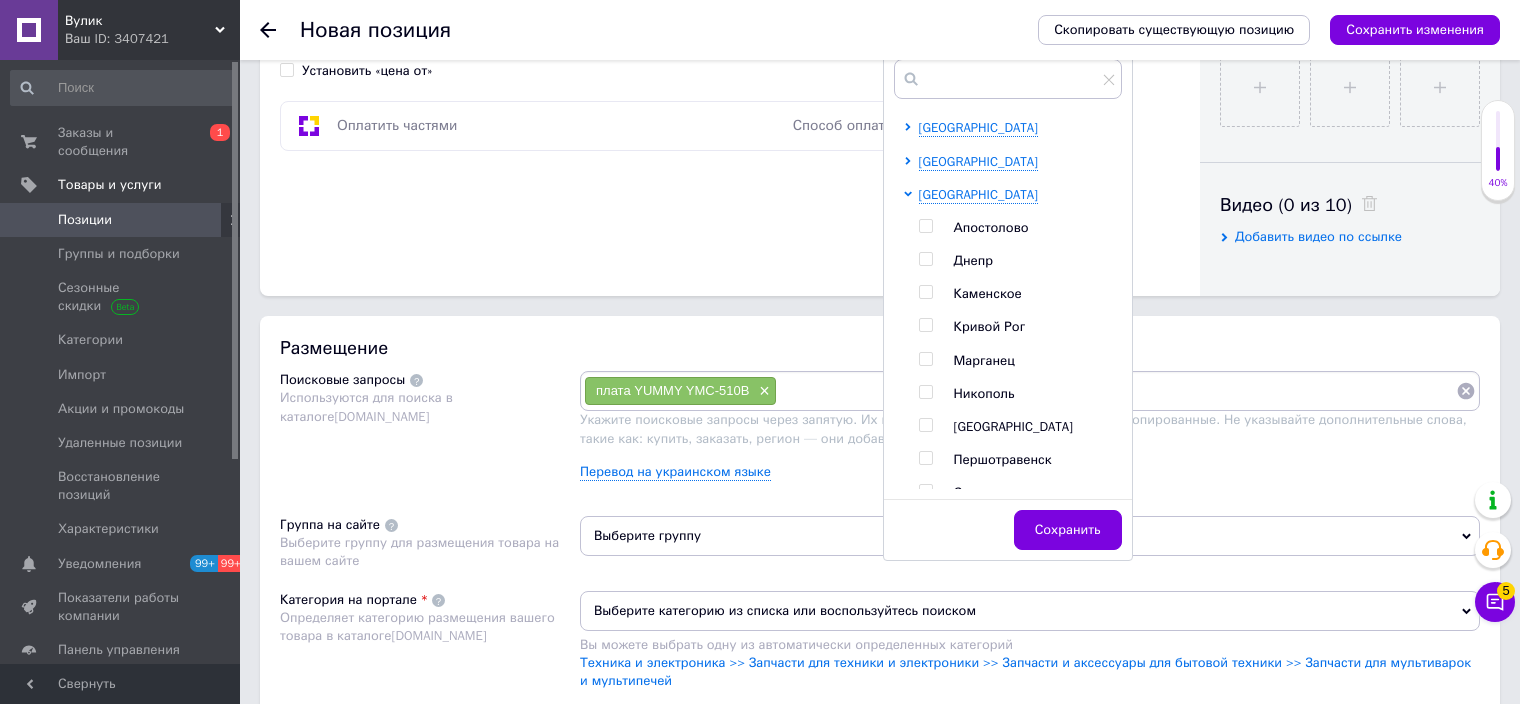 click at bounding box center [925, 292] 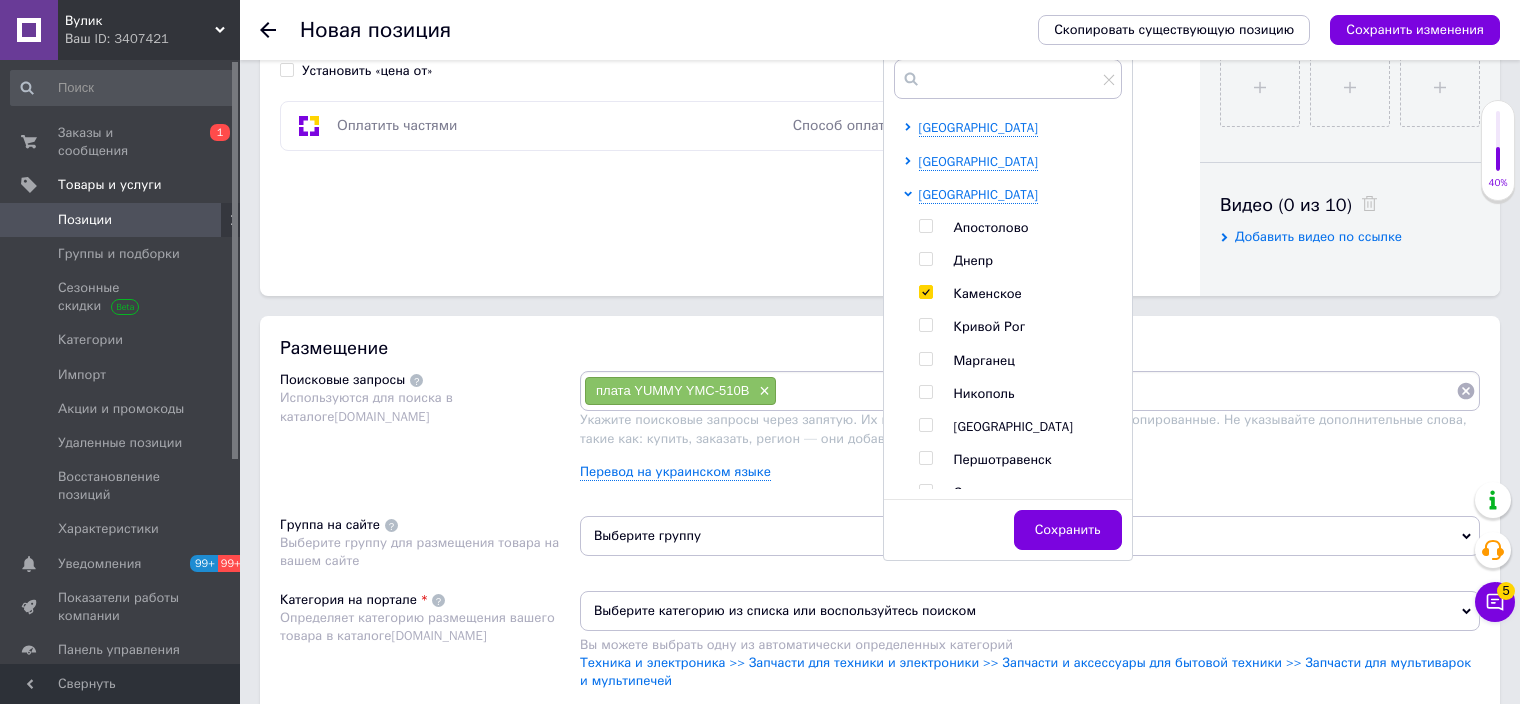 checkbox on "true" 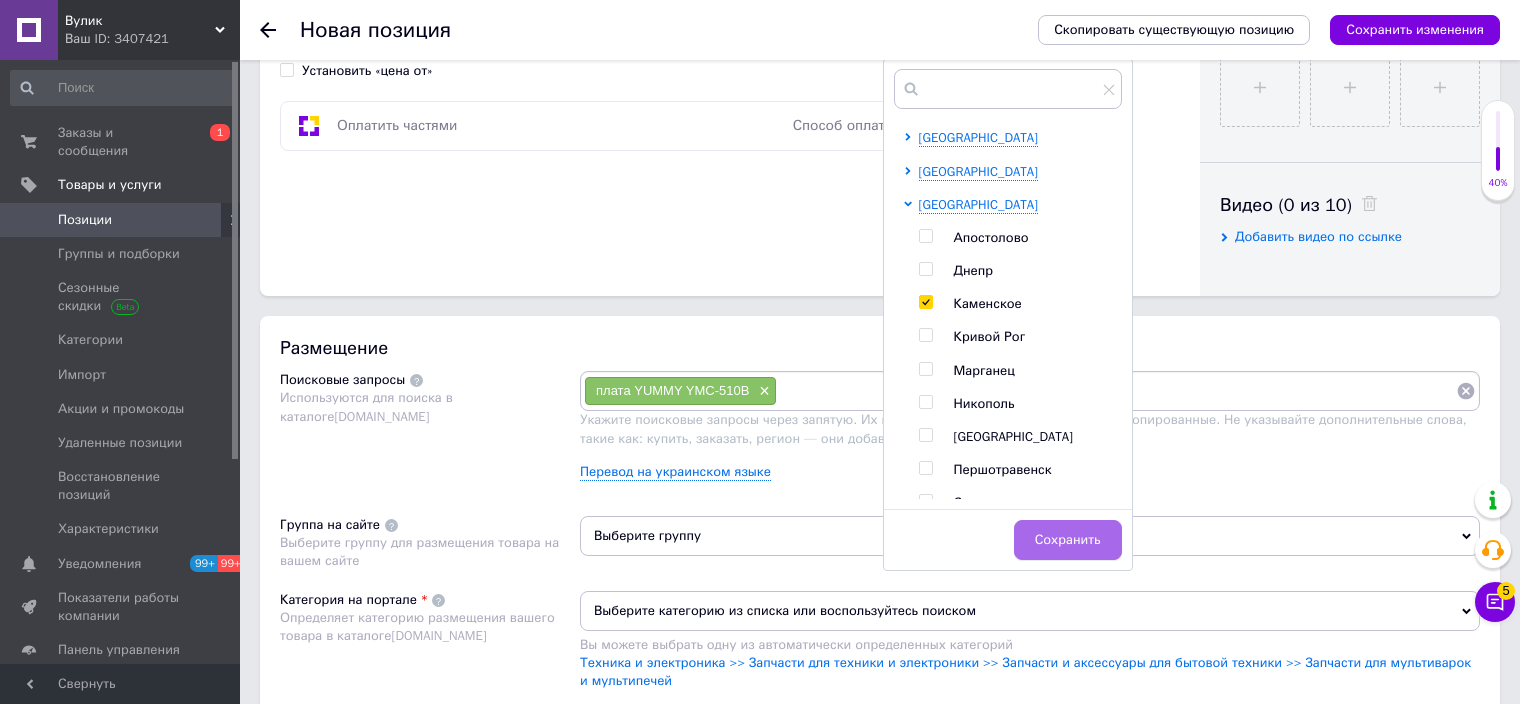 click on "Сохранить" at bounding box center [1068, 540] 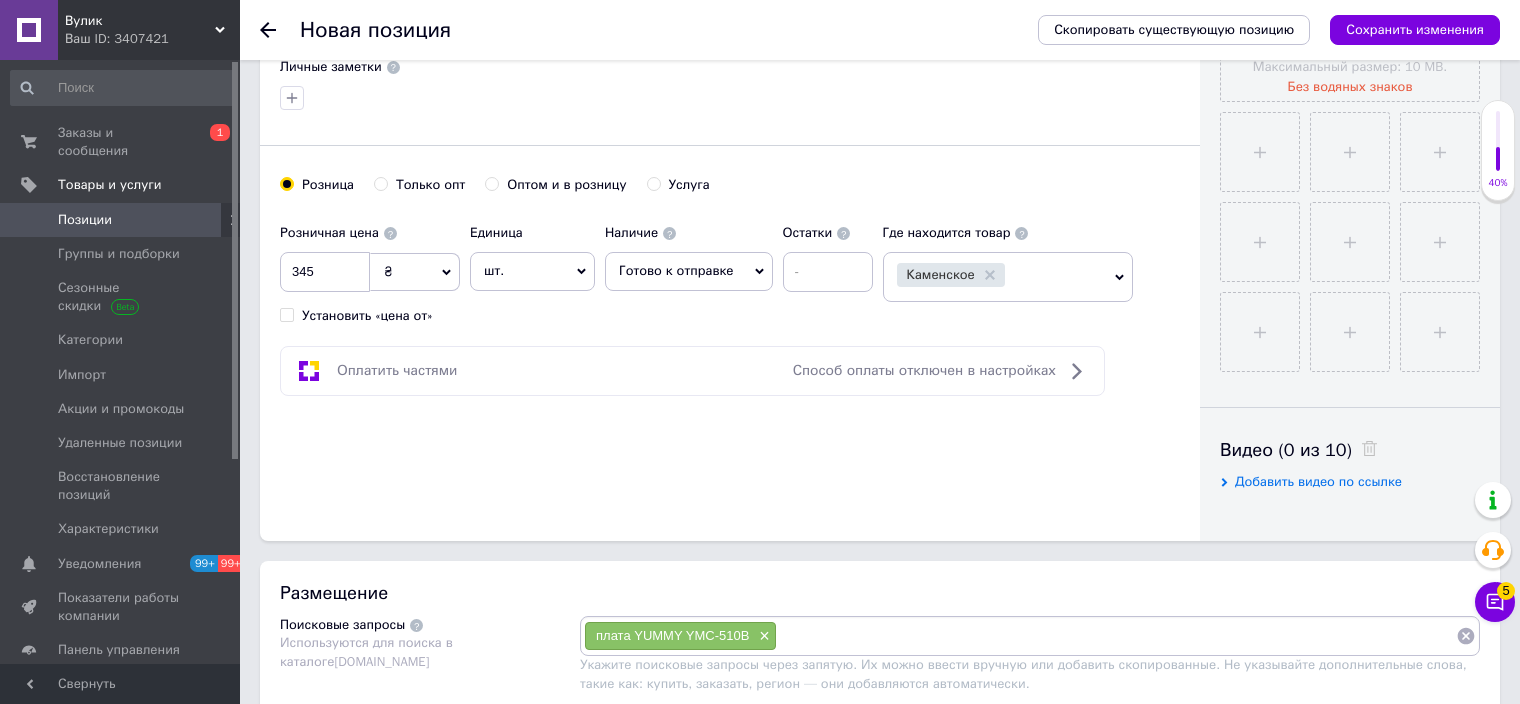scroll, scrollTop: 400, scrollLeft: 0, axis: vertical 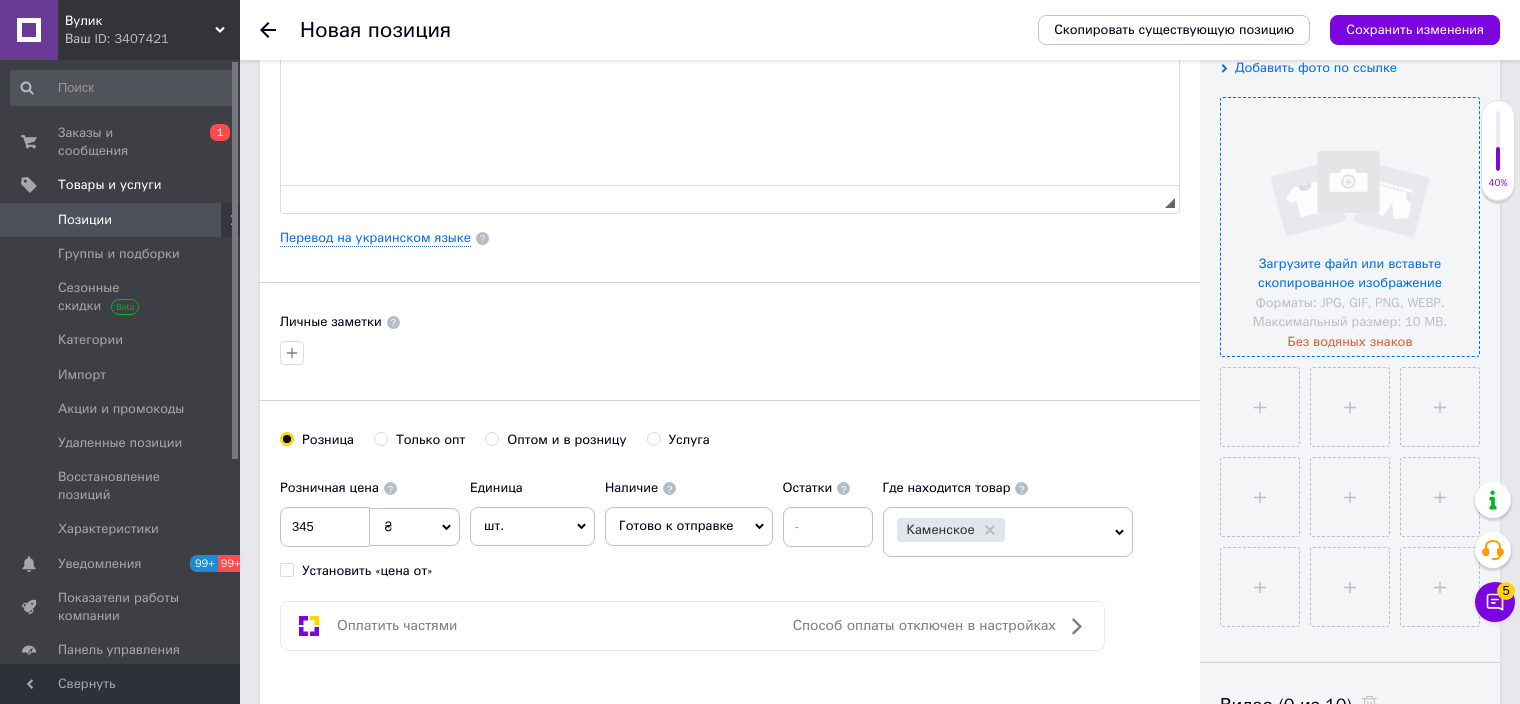 click at bounding box center (1350, 227) 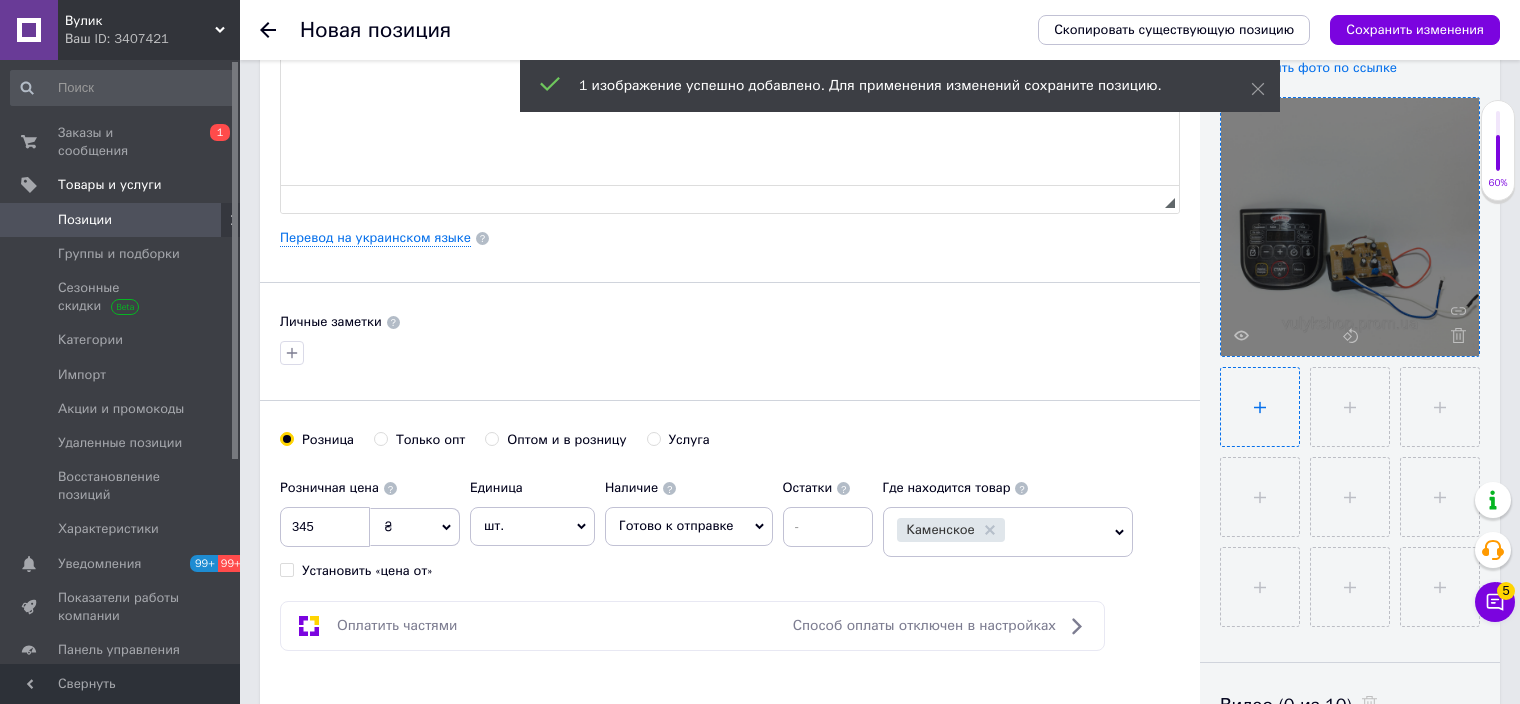 click at bounding box center (1260, 407) 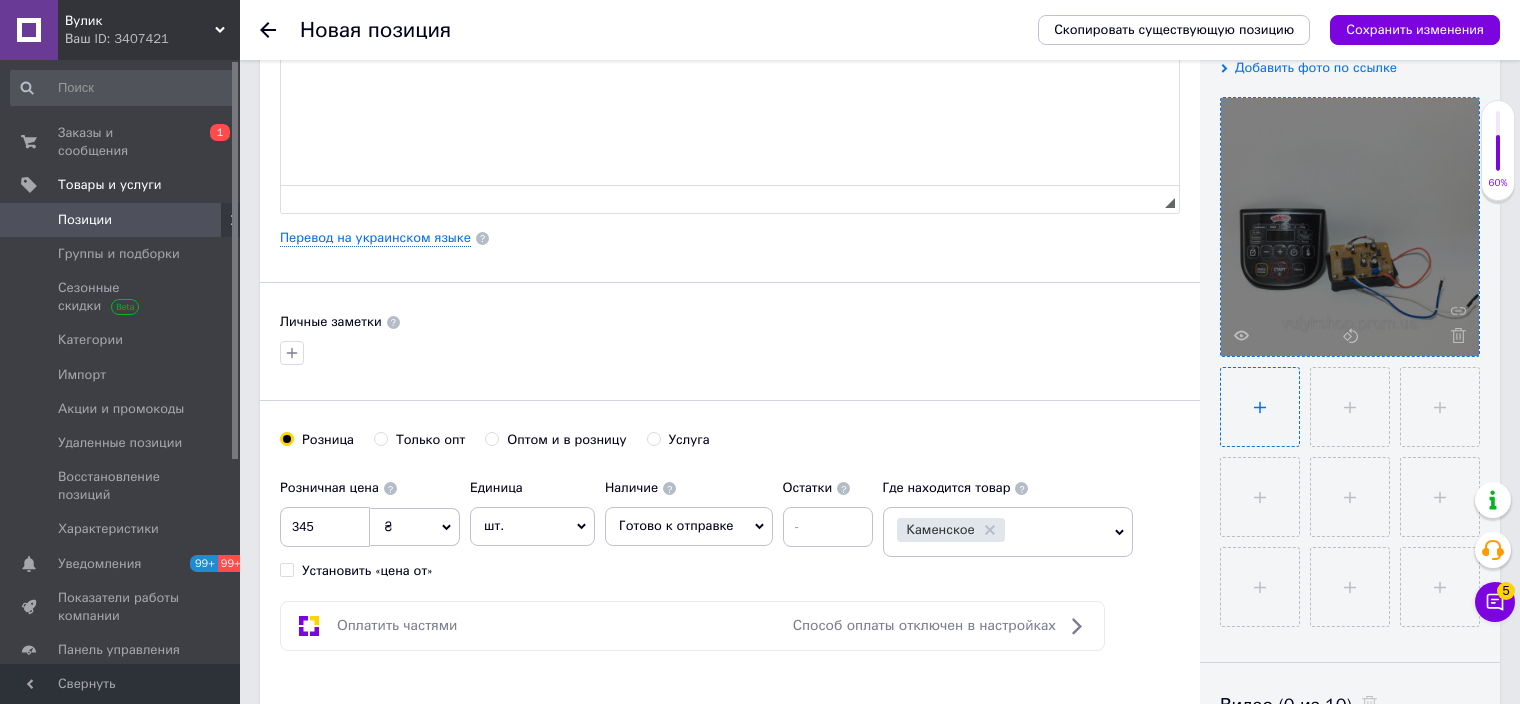 click at bounding box center (1260, 407) 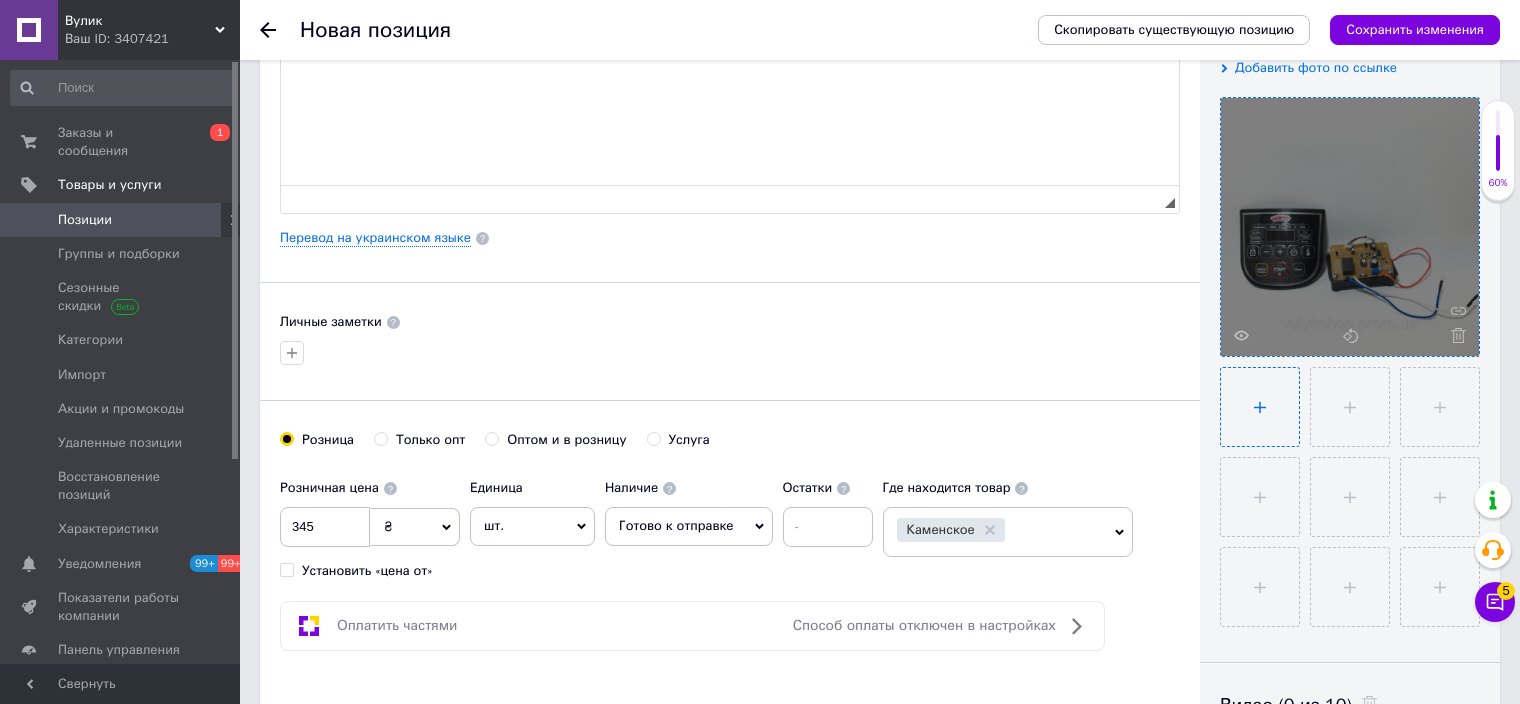 type on "C:\fakepath\IMG_4773.JPG" 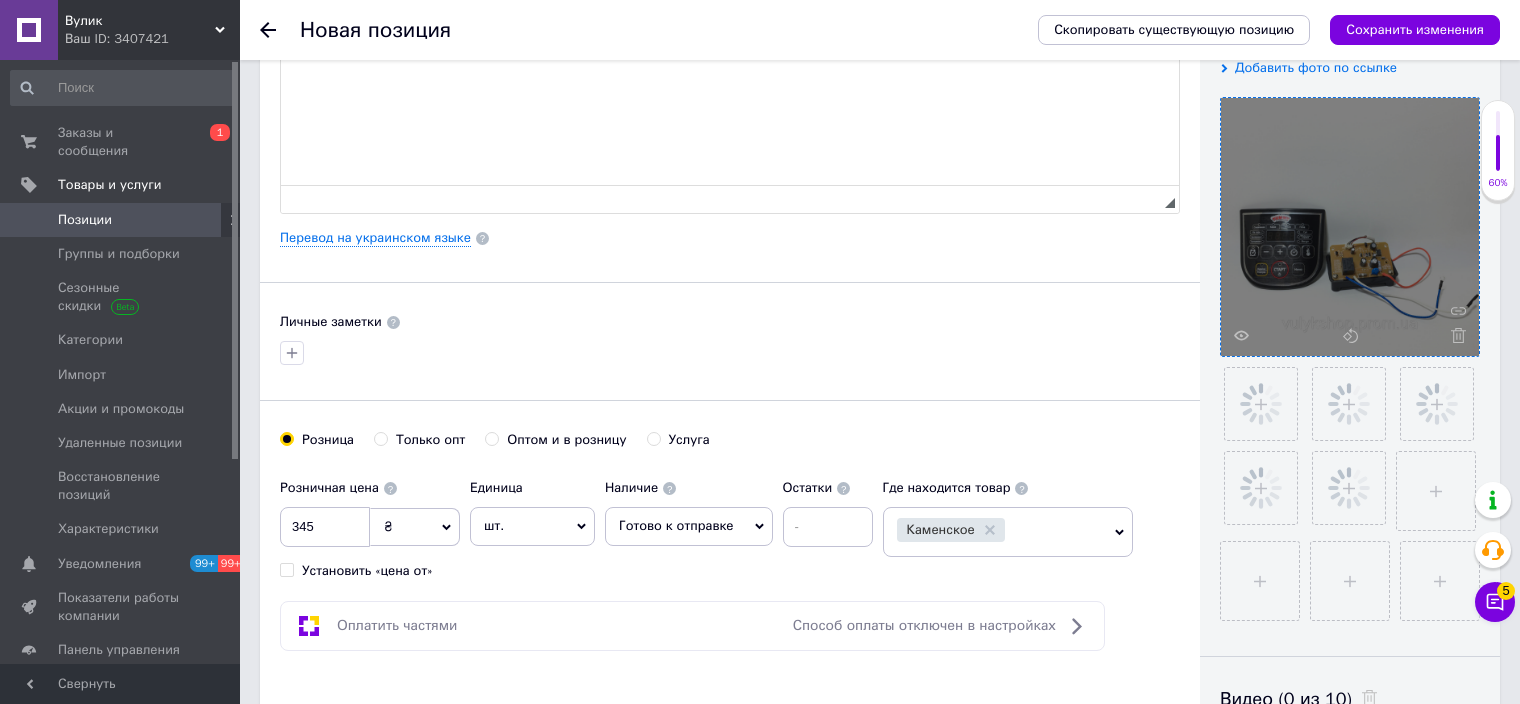 scroll, scrollTop: 0, scrollLeft: 0, axis: both 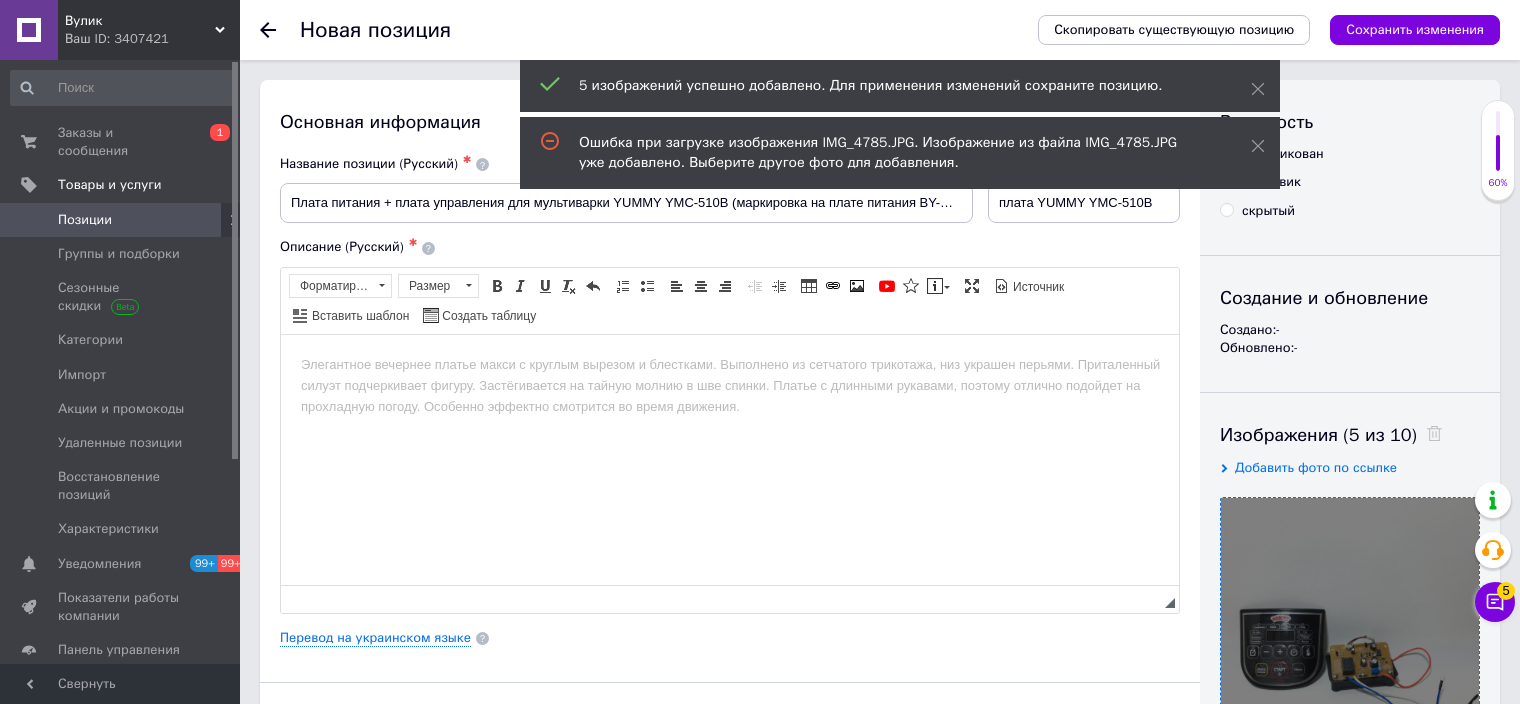 click at bounding box center [730, 364] 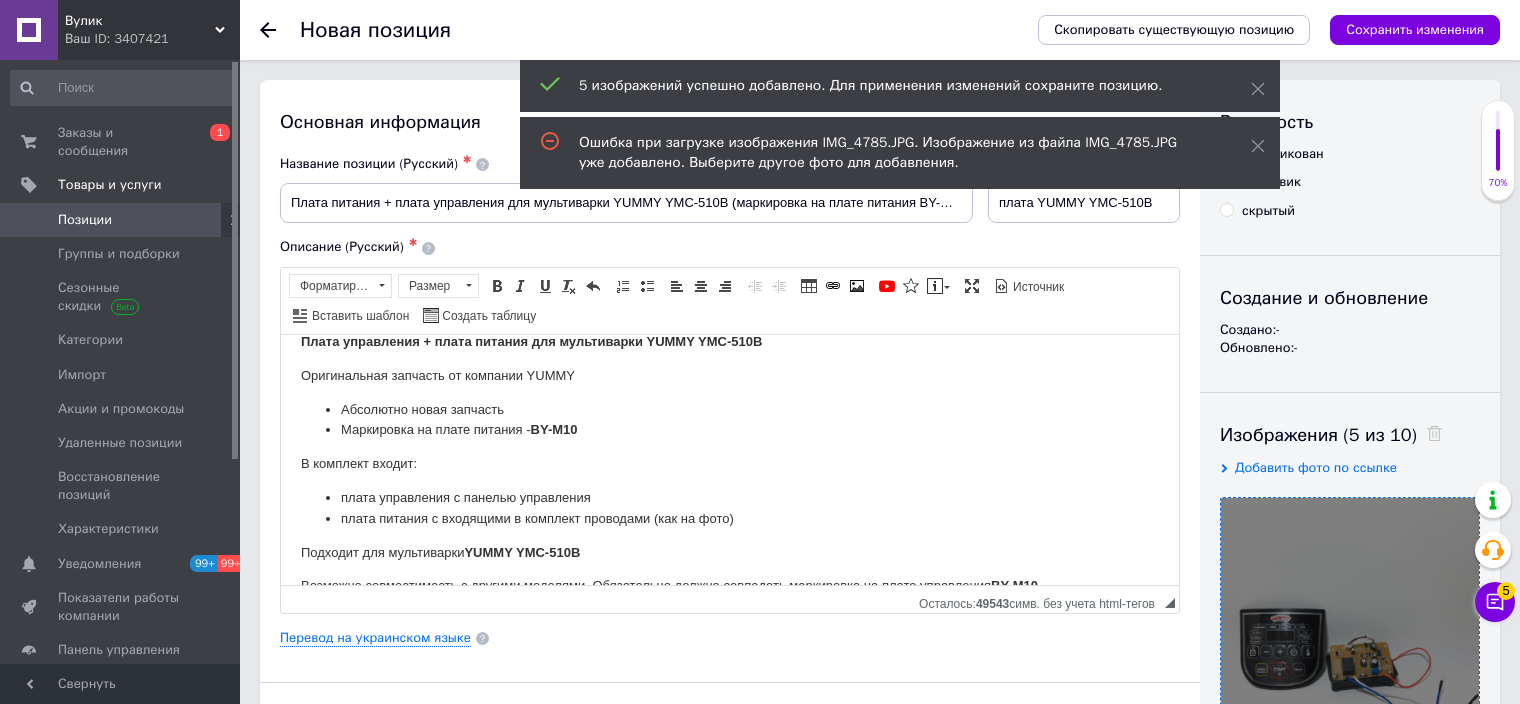 scroll, scrollTop: 0, scrollLeft: 0, axis: both 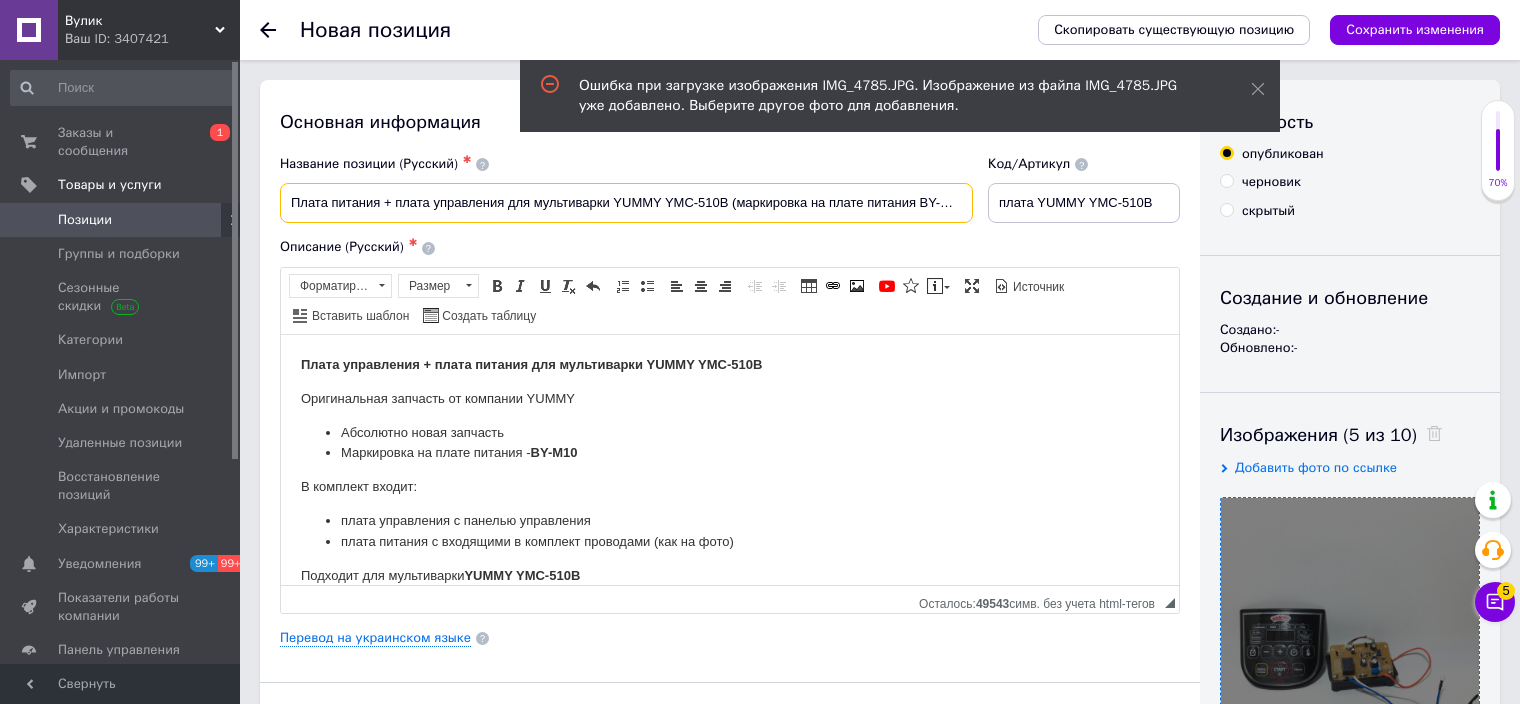 drag, startPoint x: 287, startPoint y: 205, endPoint x: 507, endPoint y: 210, distance: 220.05681 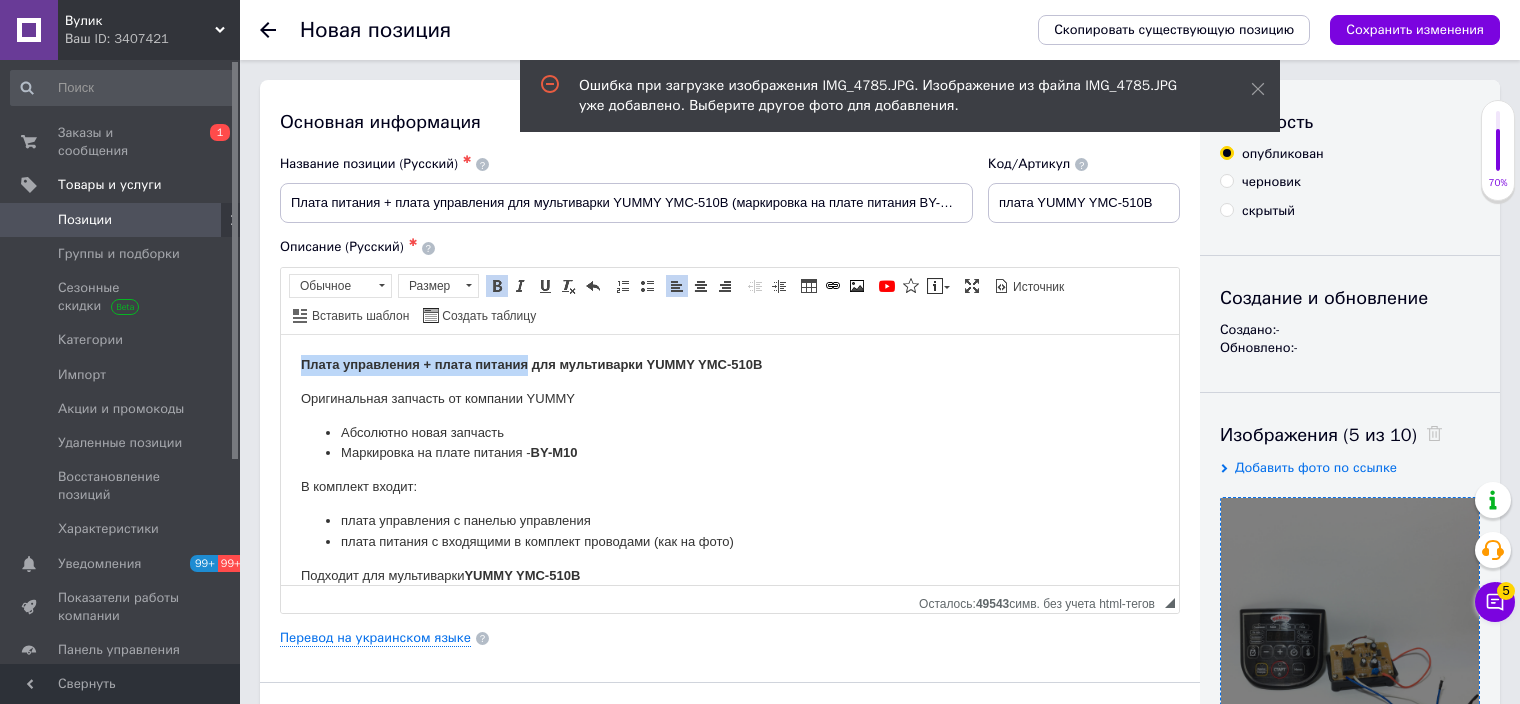 drag, startPoint x: 293, startPoint y: 354, endPoint x: 529, endPoint y: 353, distance: 236.00212 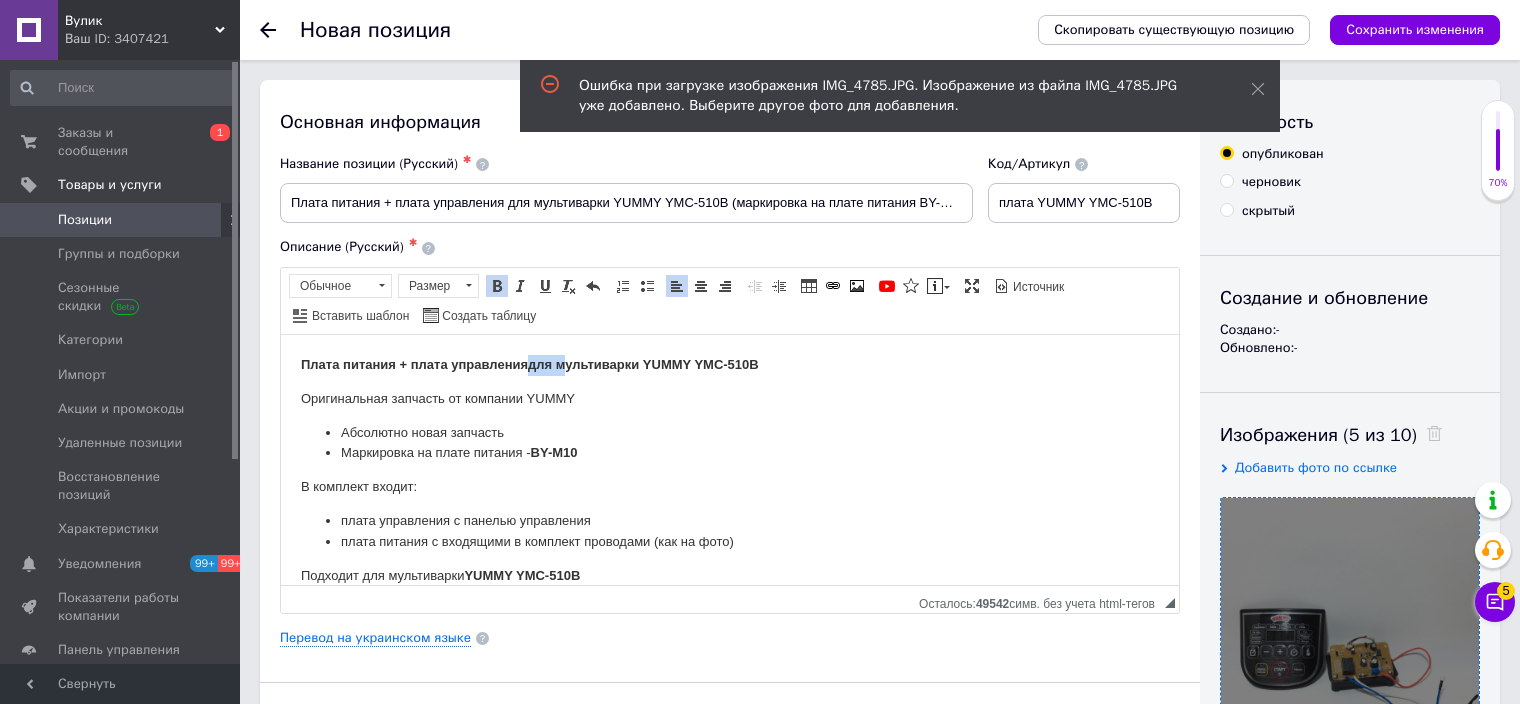 drag, startPoint x: 563, startPoint y: 358, endPoint x: 531, endPoint y: 362, distance: 32.24903 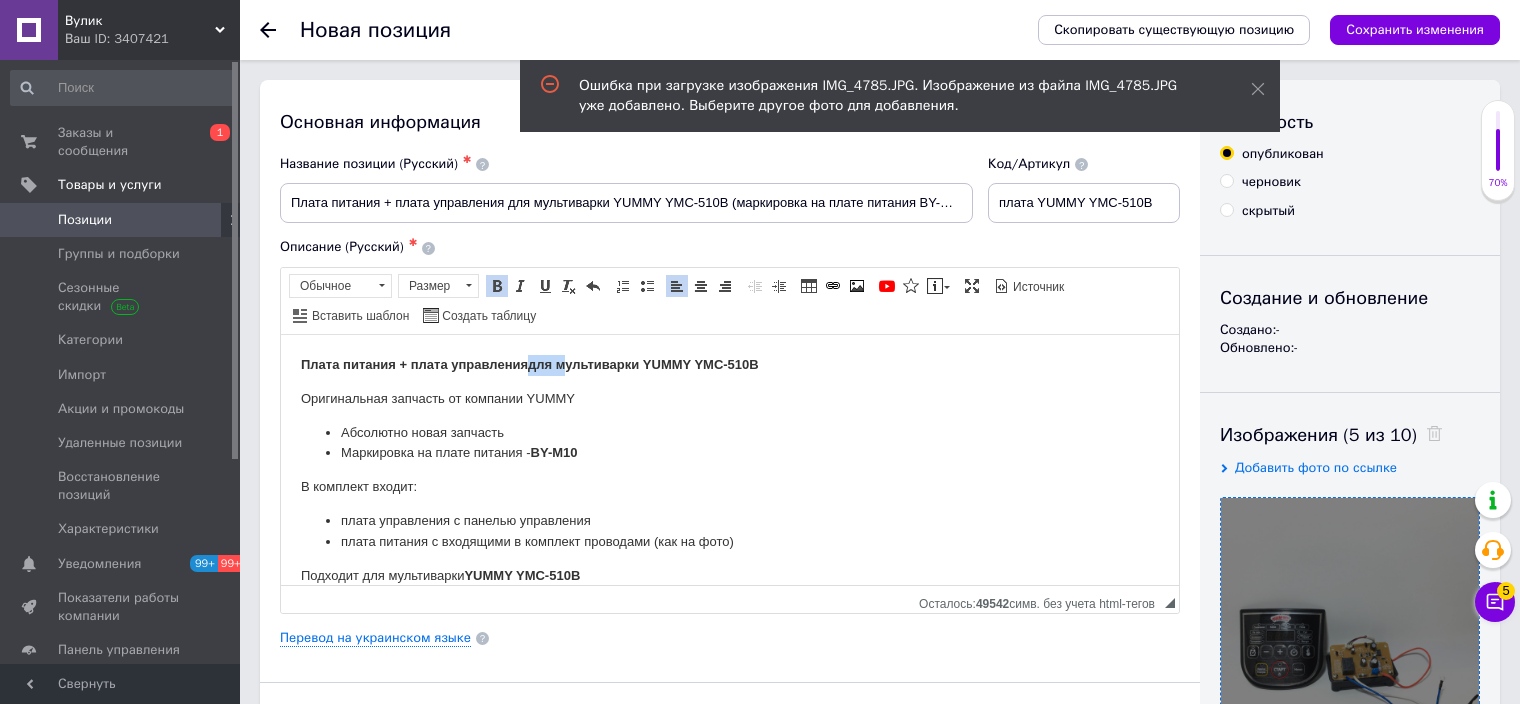 click on "Плата питания + плата управления   для мультиварки YUMMY YMC-510В" at bounding box center [530, 363] 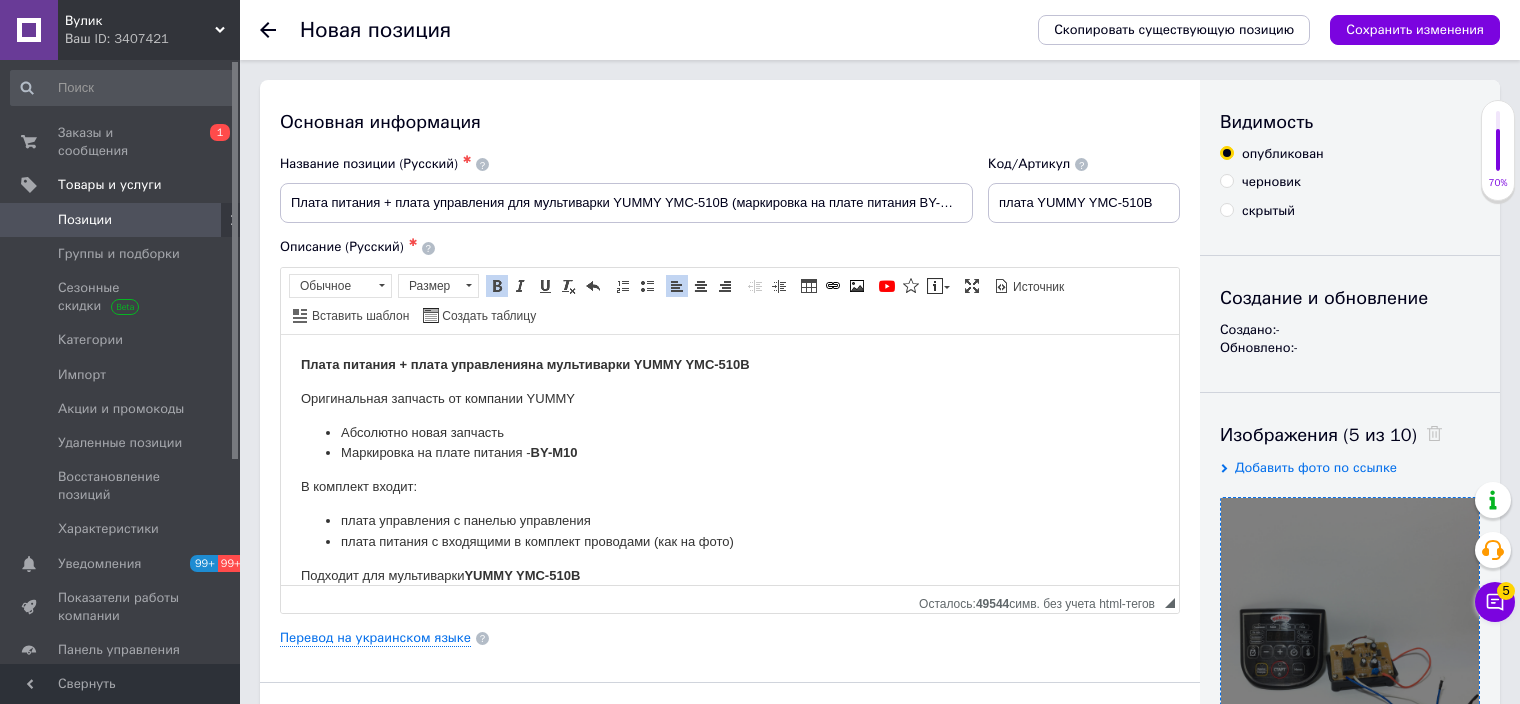 click on "Плата питания + плата управления  на мультиварки YUMMY YMC-510В" at bounding box center [525, 363] 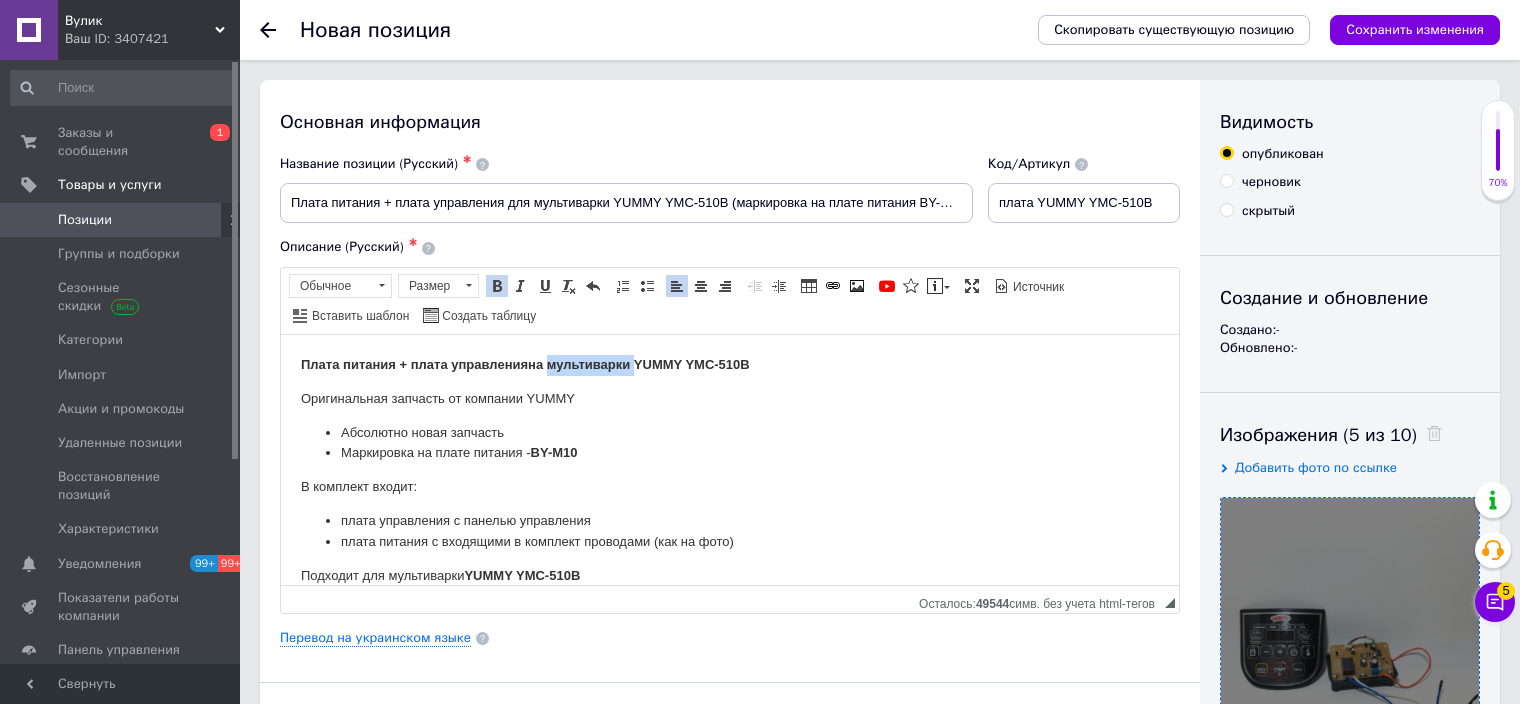 click on "Плата питания + плата управления  на мультиварки YUMMY YMC-510В" at bounding box center [525, 363] 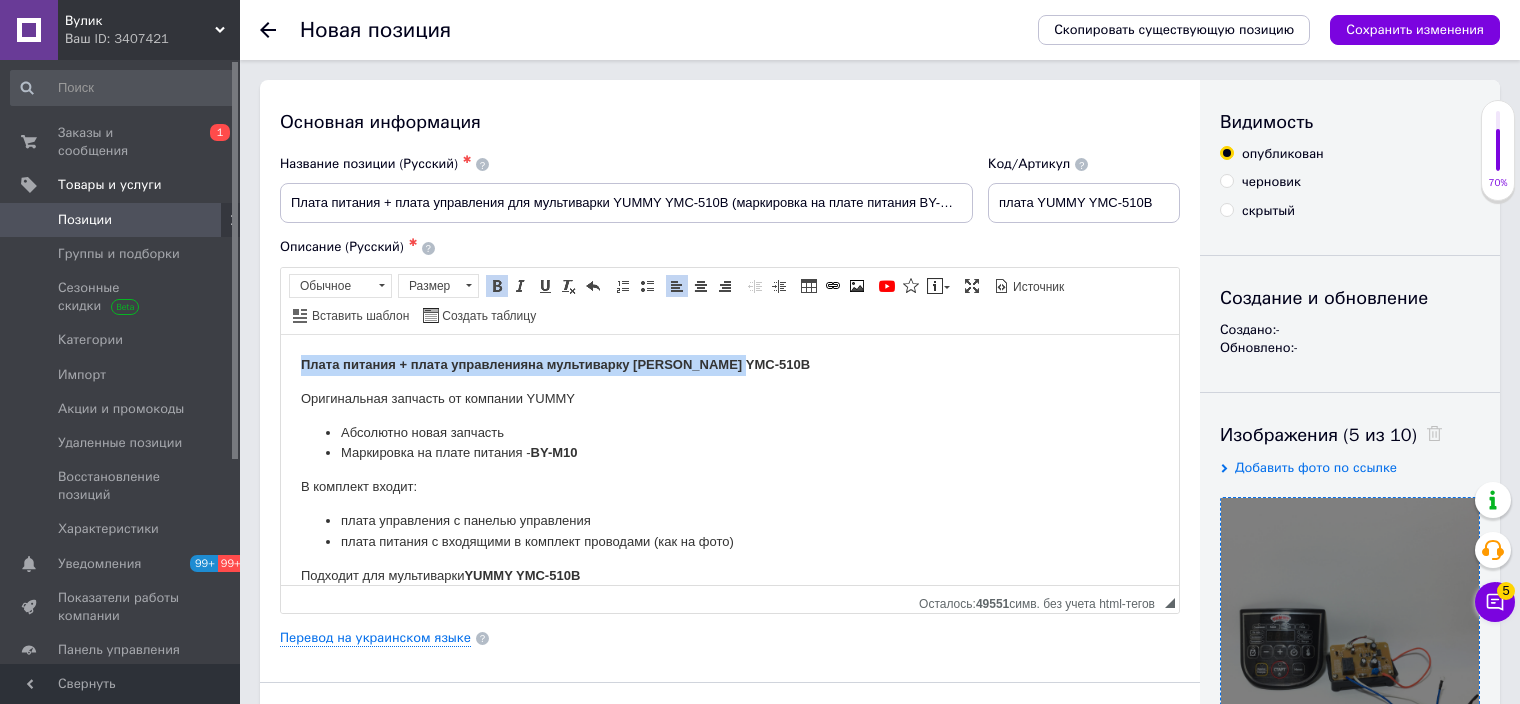 drag, startPoint x: 298, startPoint y: 369, endPoint x: 880, endPoint y: 371, distance: 582.0034 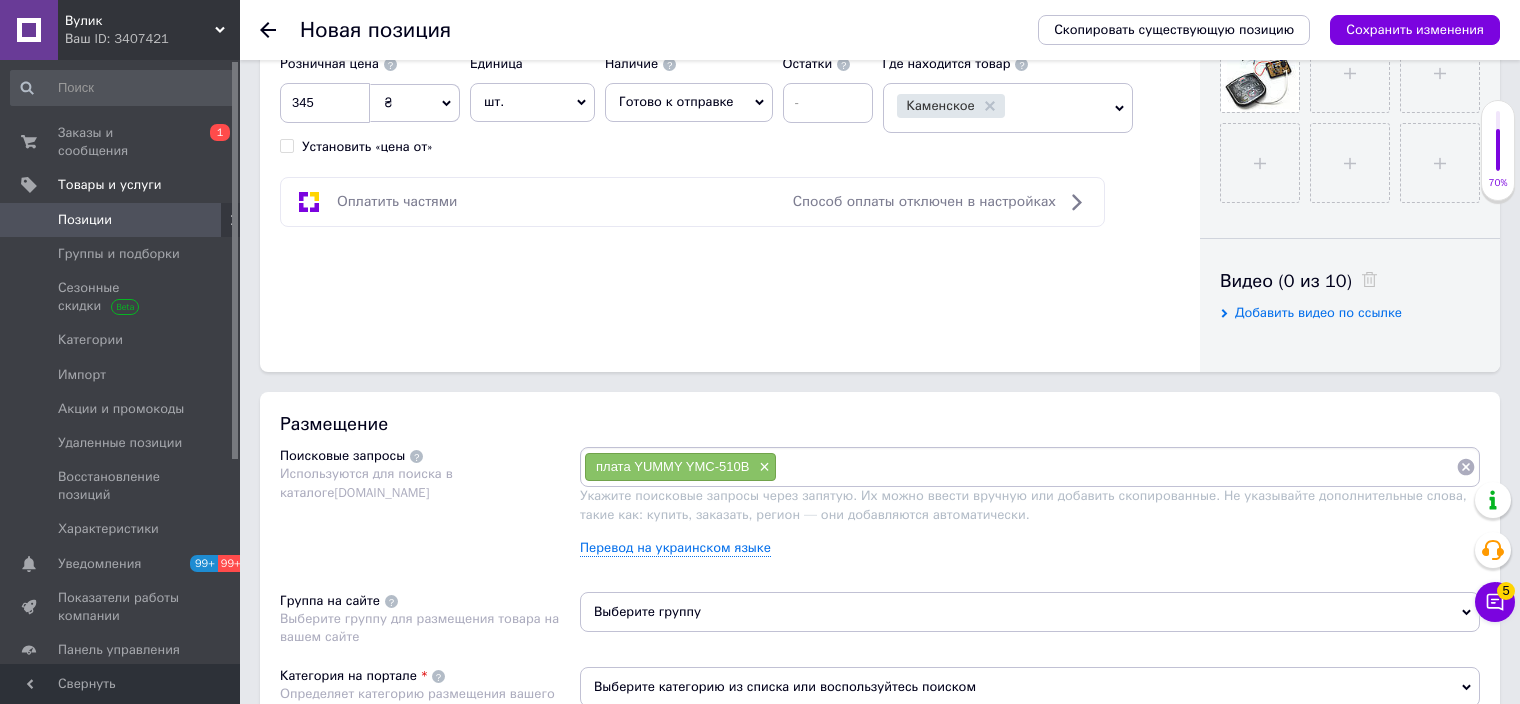 scroll, scrollTop: 900, scrollLeft: 0, axis: vertical 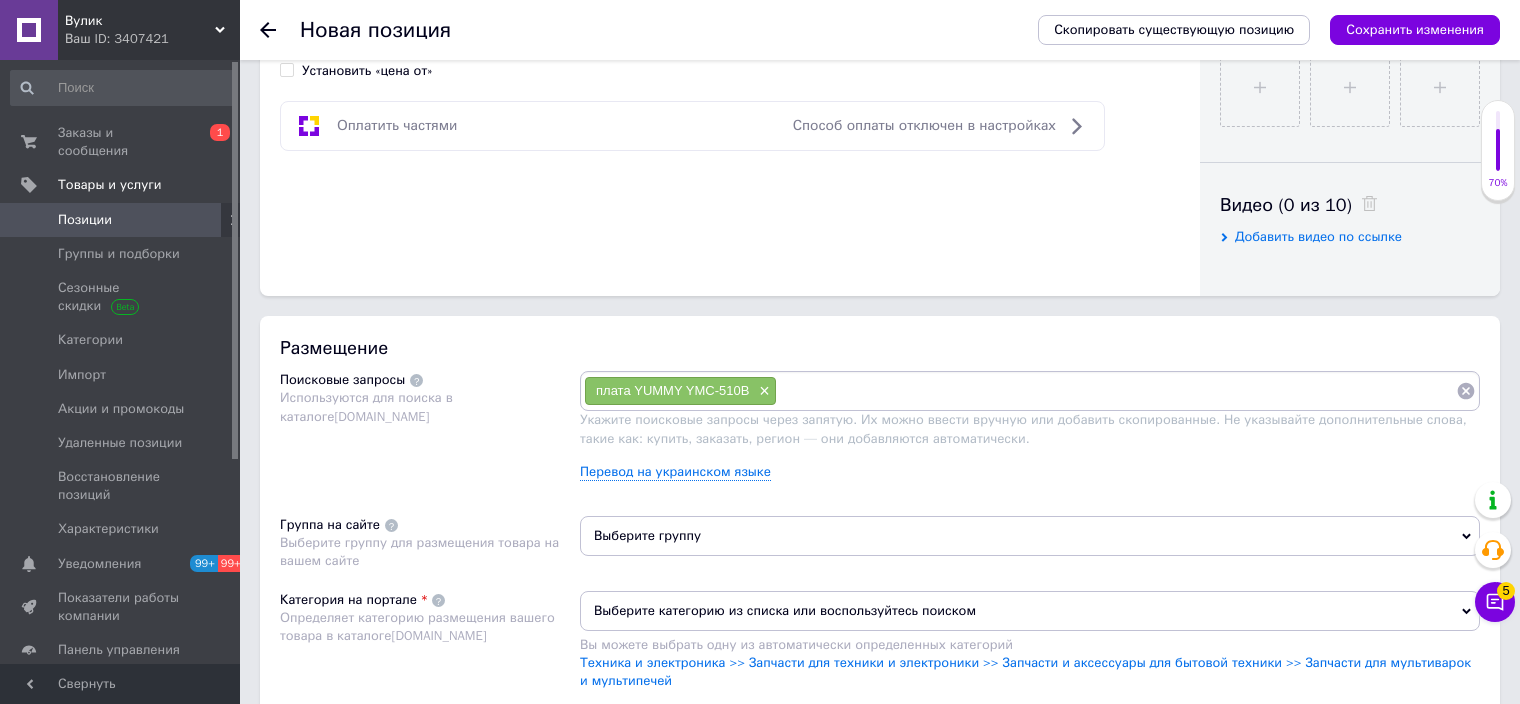 drag, startPoint x: 851, startPoint y: 378, endPoint x: 867, endPoint y: 369, distance: 18.35756 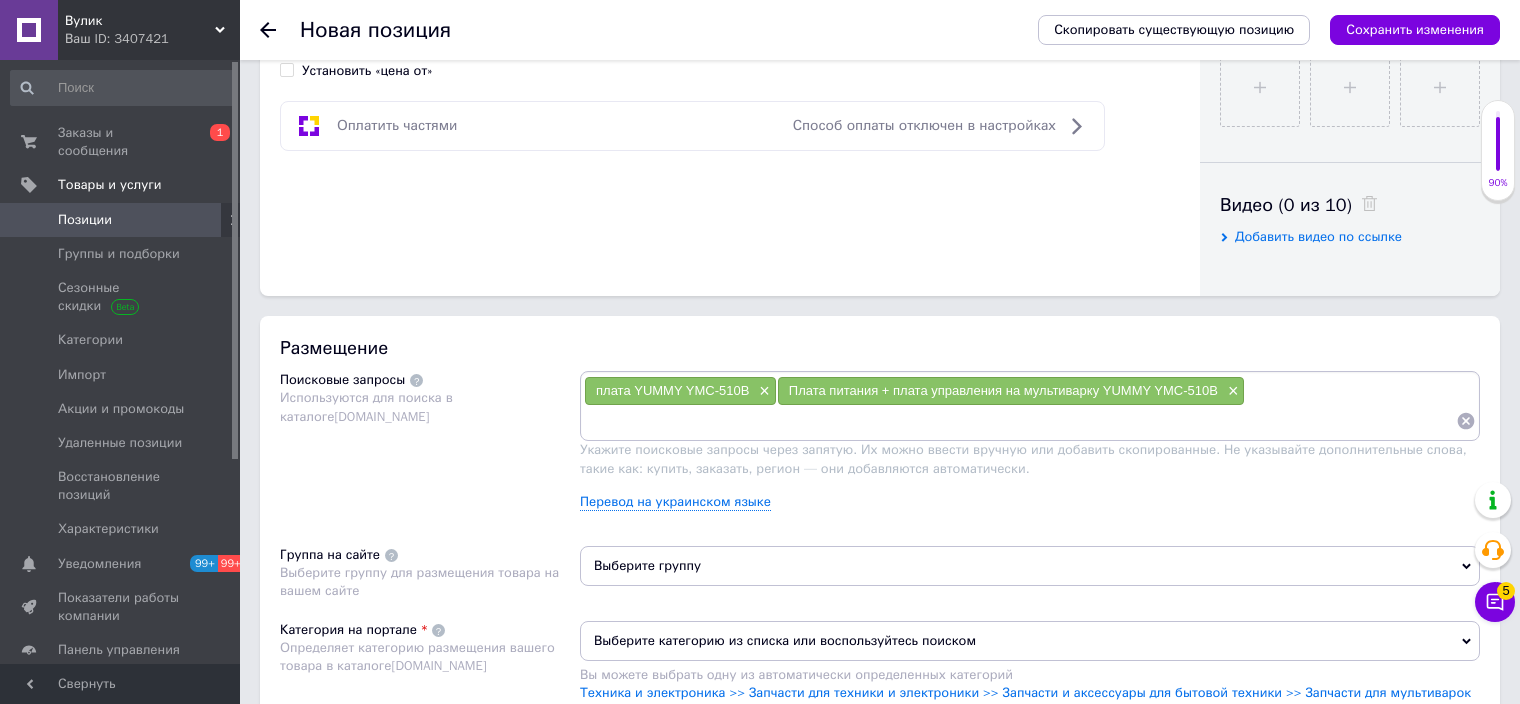 paste on "Плата питания + плата управления на мультиварку YUMMY YMC-510В" 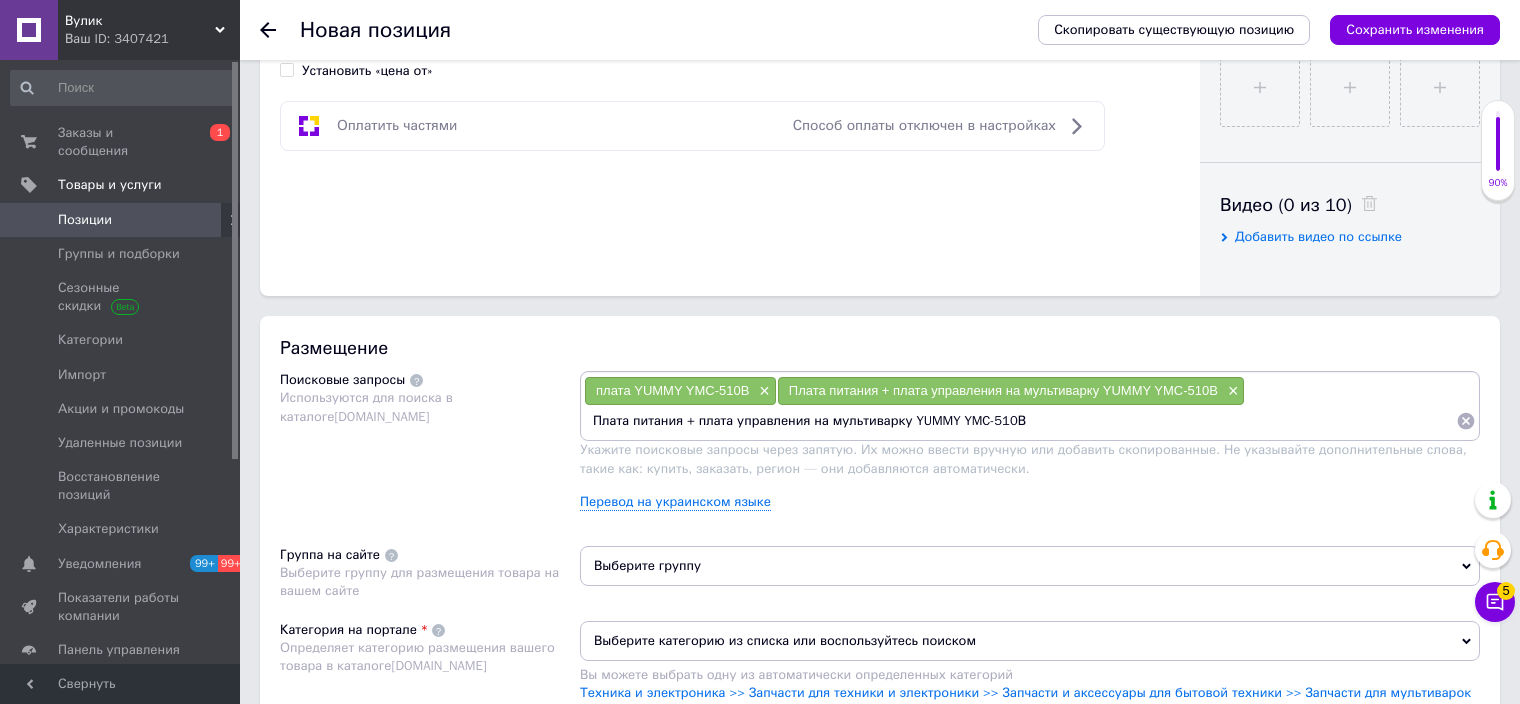 scroll, scrollTop: 0, scrollLeft: 0, axis: both 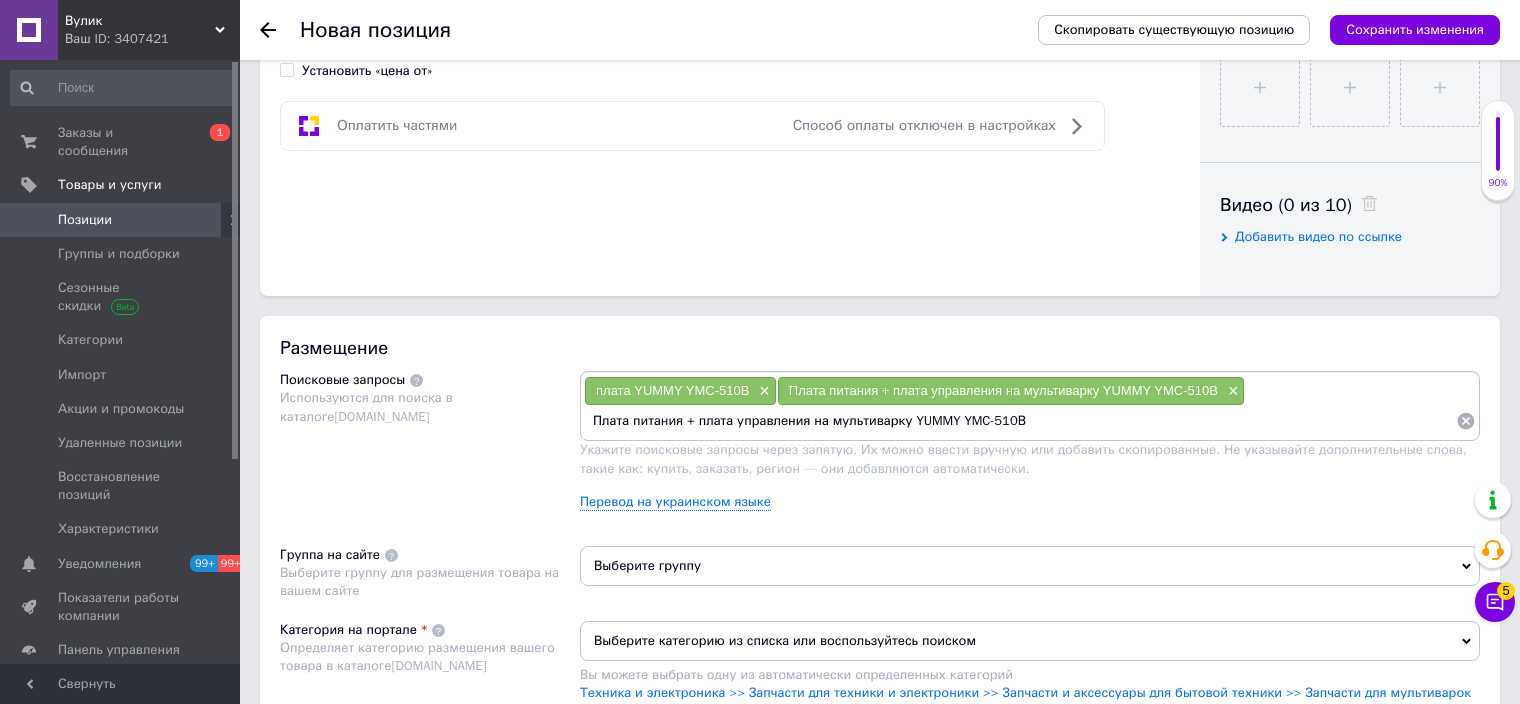 drag, startPoint x: 681, startPoint y: 421, endPoint x: 800, endPoint y: 430, distance: 119.33985 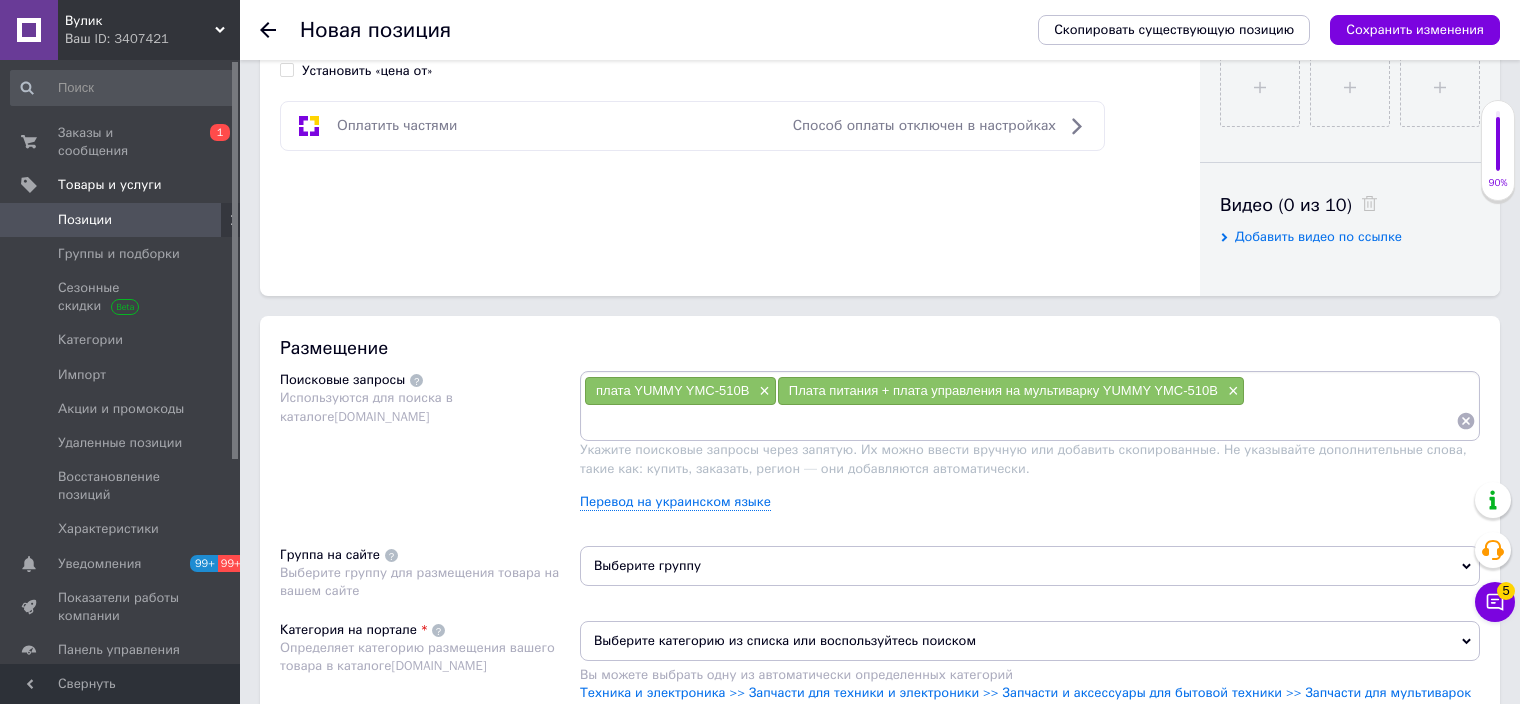 scroll, scrollTop: 0, scrollLeft: 0, axis: both 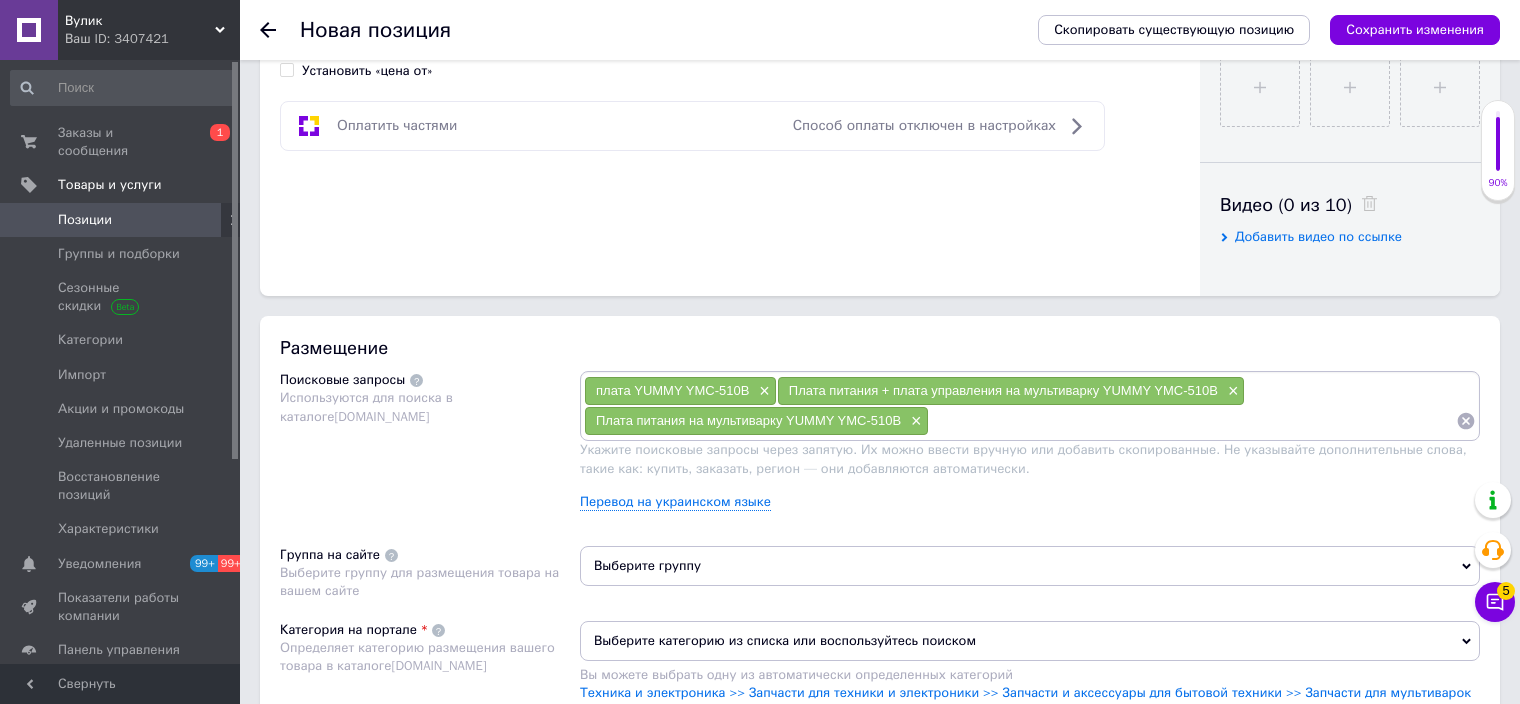 click on "плата YUMMY YMC-510В × Плата питания + плата управления на мультиварку YUMMY YMC-510В × Плата питания на мультиварку YUMMY YMC-510В ×" at bounding box center (1030, 406) 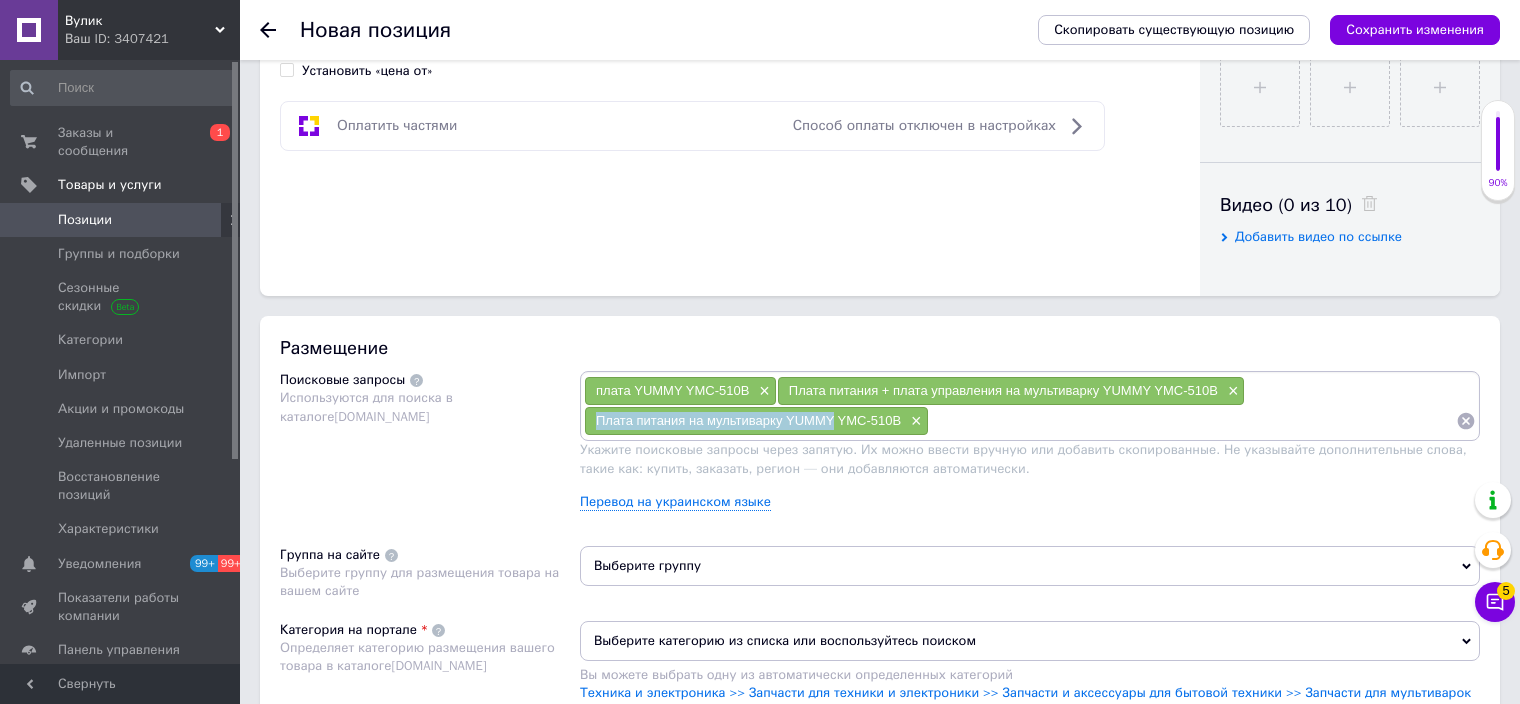 copy on "Плата питания на мультиварку YUMMY" 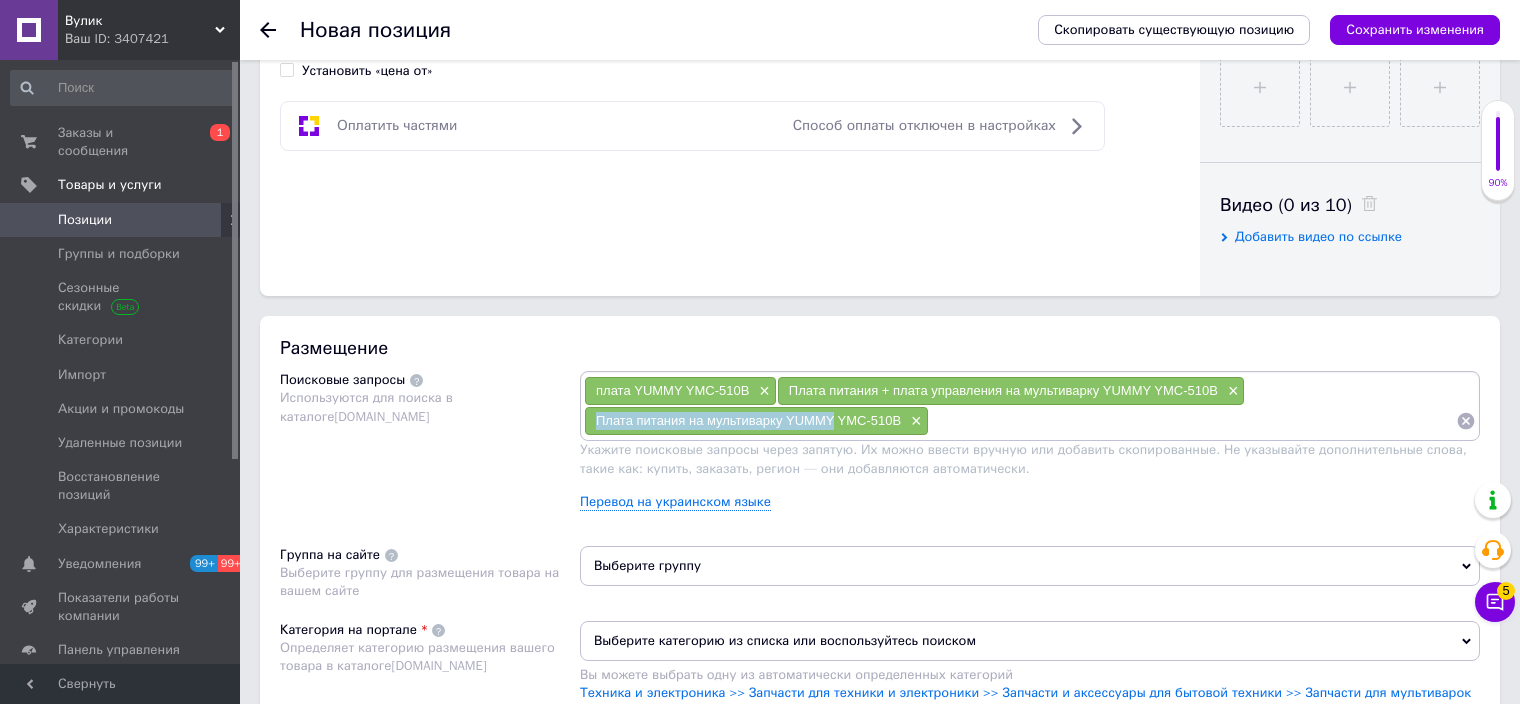 drag, startPoint x: 592, startPoint y: 420, endPoint x: 833, endPoint y: 416, distance: 241.03319 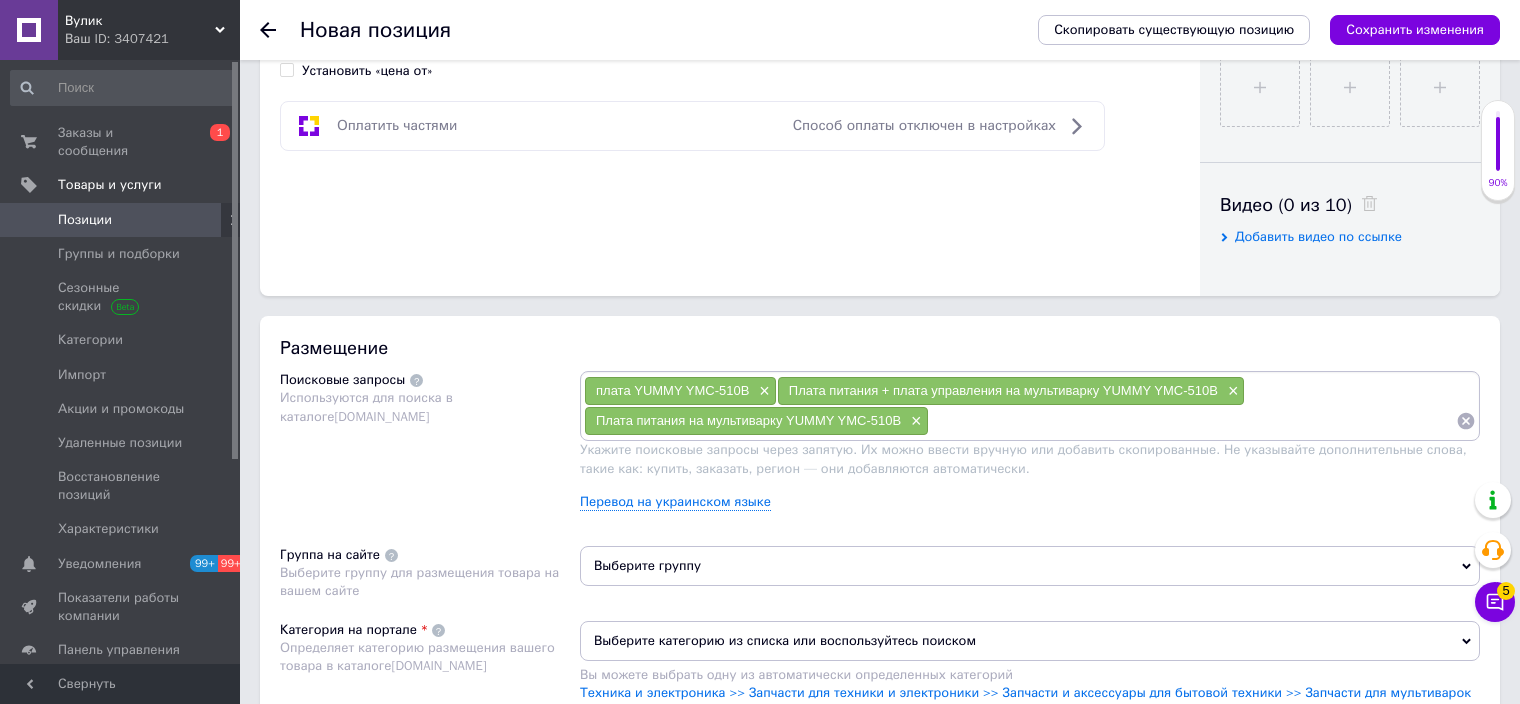 click at bounding box center (1192, 421) 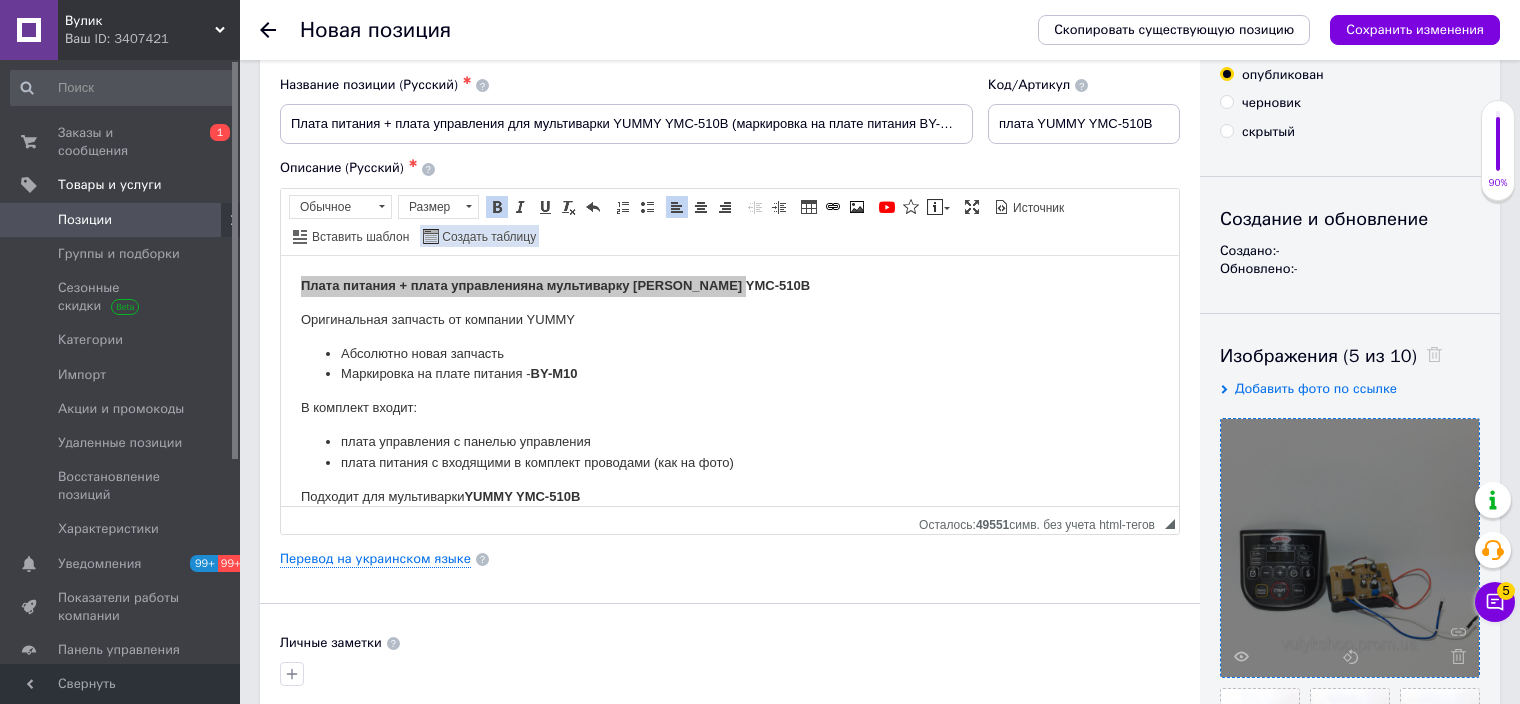 scroll, scrollTop: 0, scrollLeft: 0, axis: both 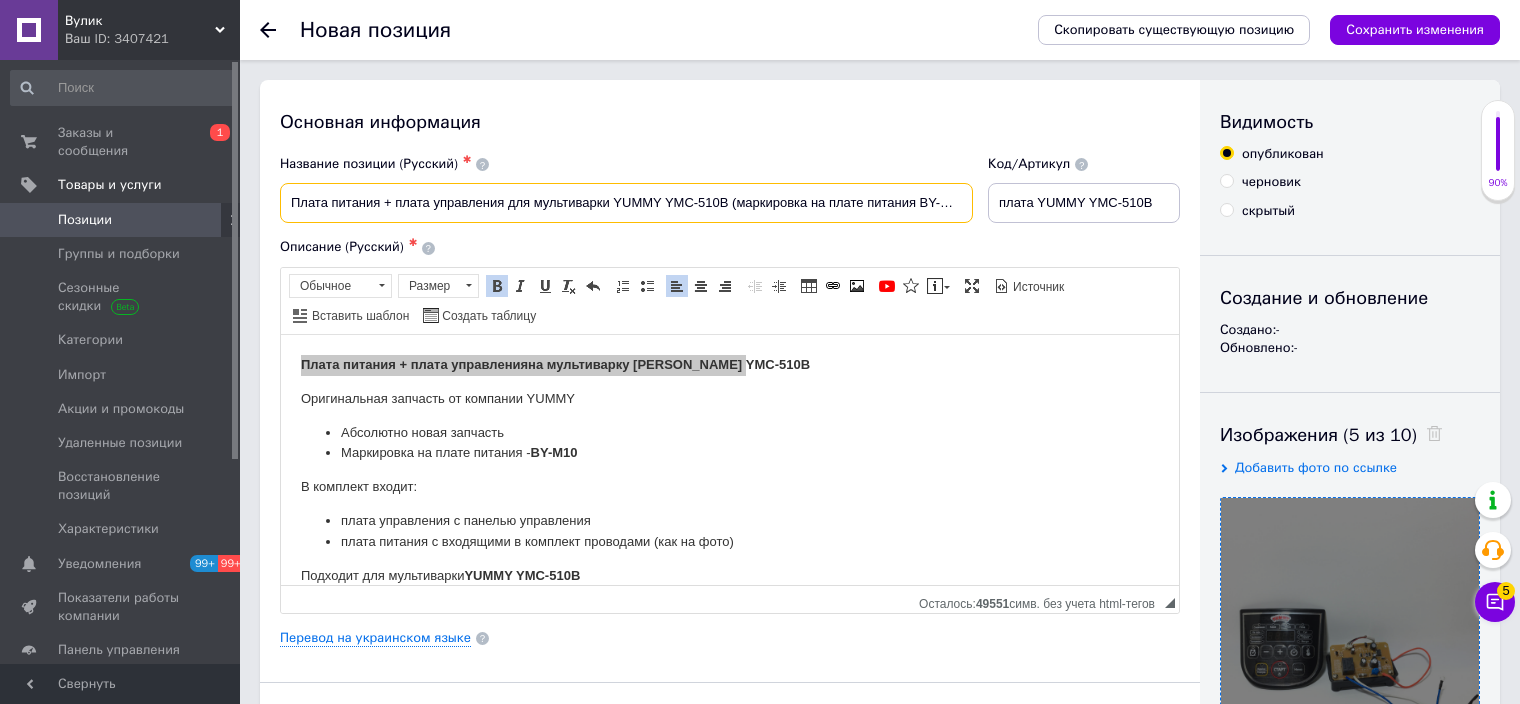 drag, startPoint x: 395, startPoint y: 205, endPoint x: 723, endPoint y: 204, distance: 328.00153 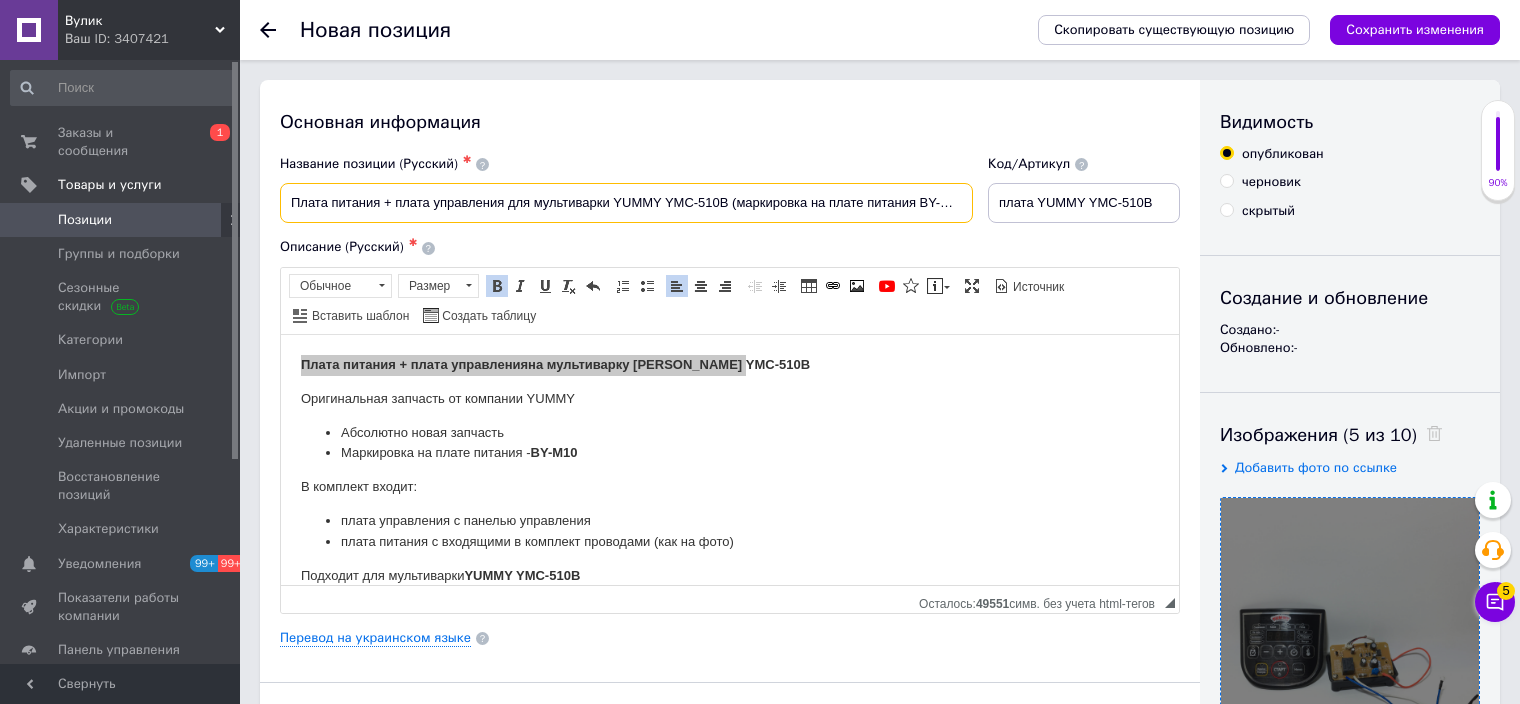 click on "Плата питания + плата управления для мультиварки YUMMY YMC-510В (маркировка на плате питания BY-M10)" at bounding box center [626, 203] 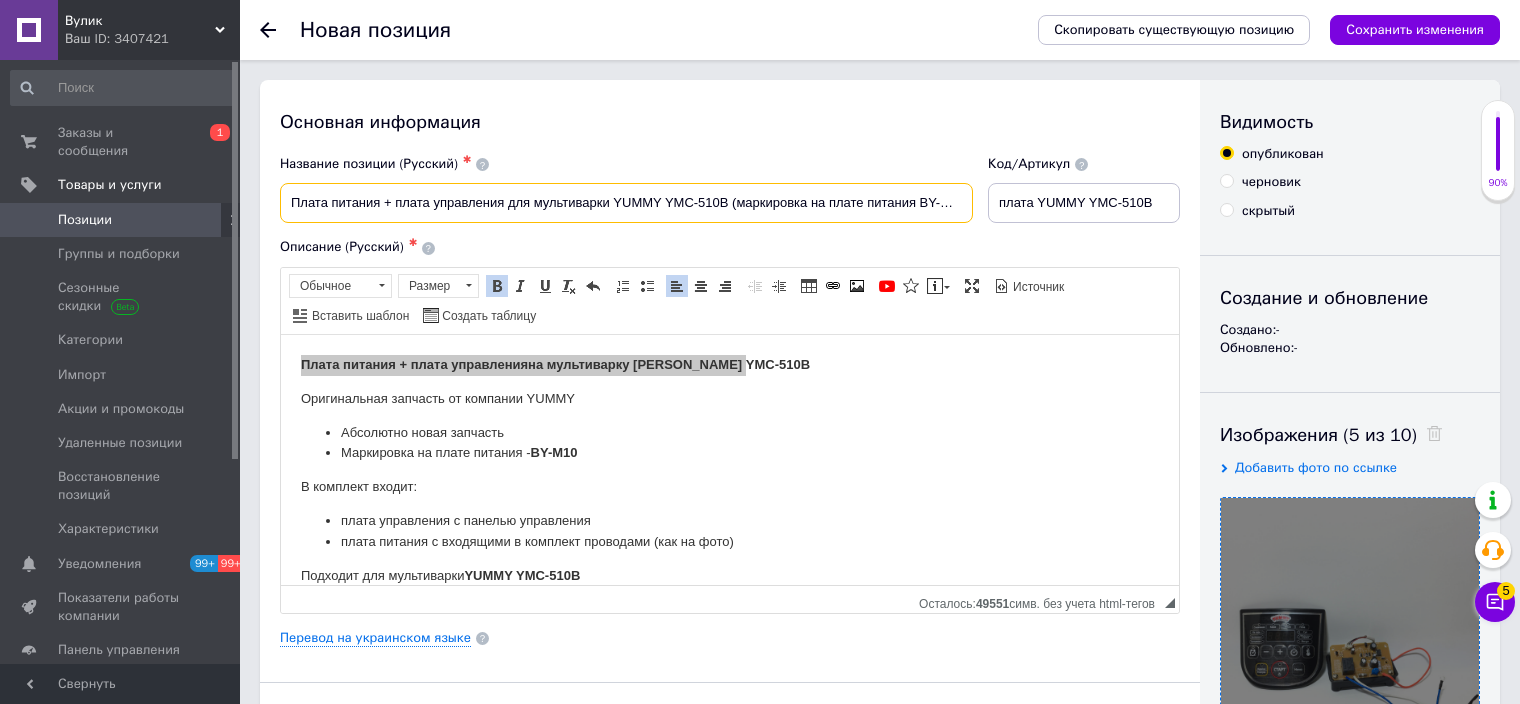 drag, startPoint x: 727, startPoint y: 205, endPoint x: 395, endPoint y: 199, distance: 332.0542 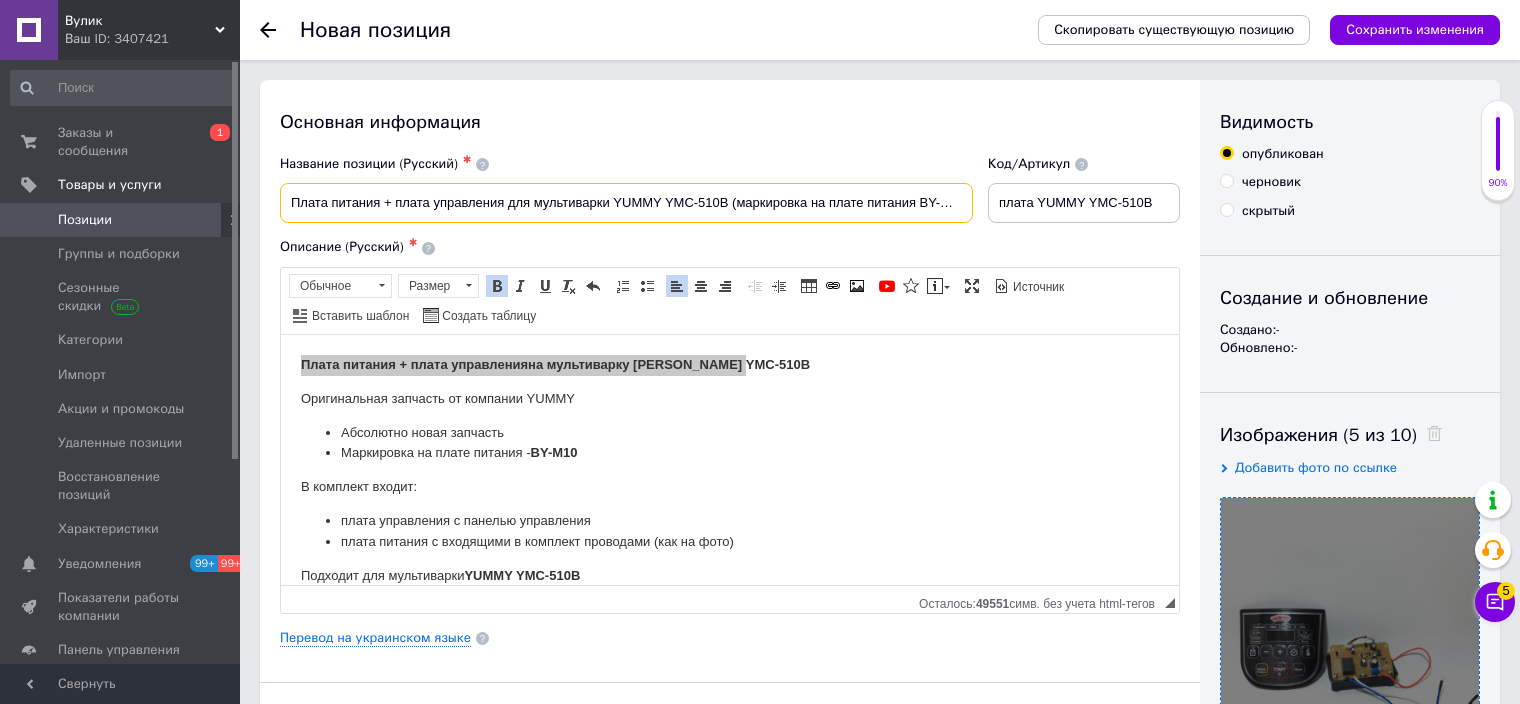 click on "Плата питания + плата управления для мультиварки YUMMY YMC-510В (маркировка на плате питания BY-M10)" at bounding box center [626, 203] 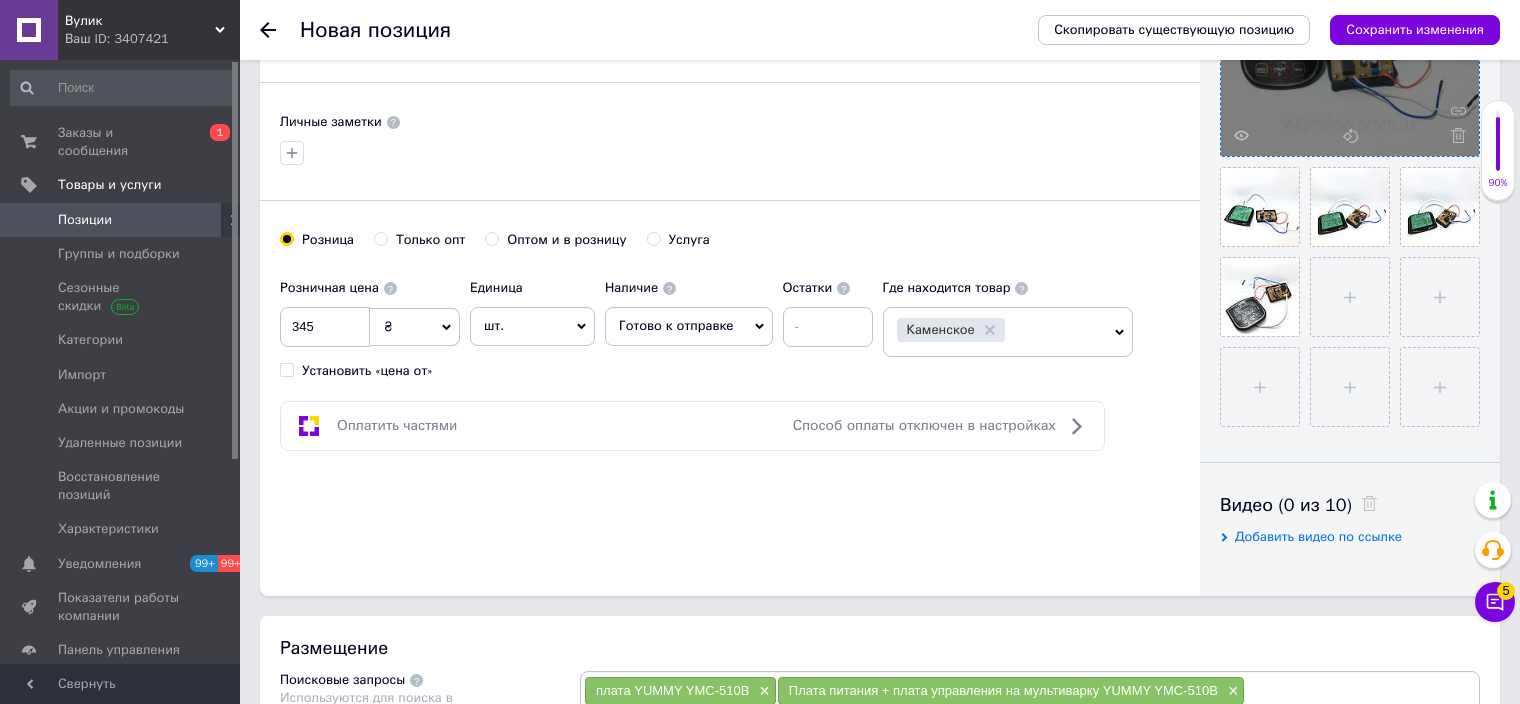 scroll, scrollTop: 1100, scrollLeft: 0, axis: vertical 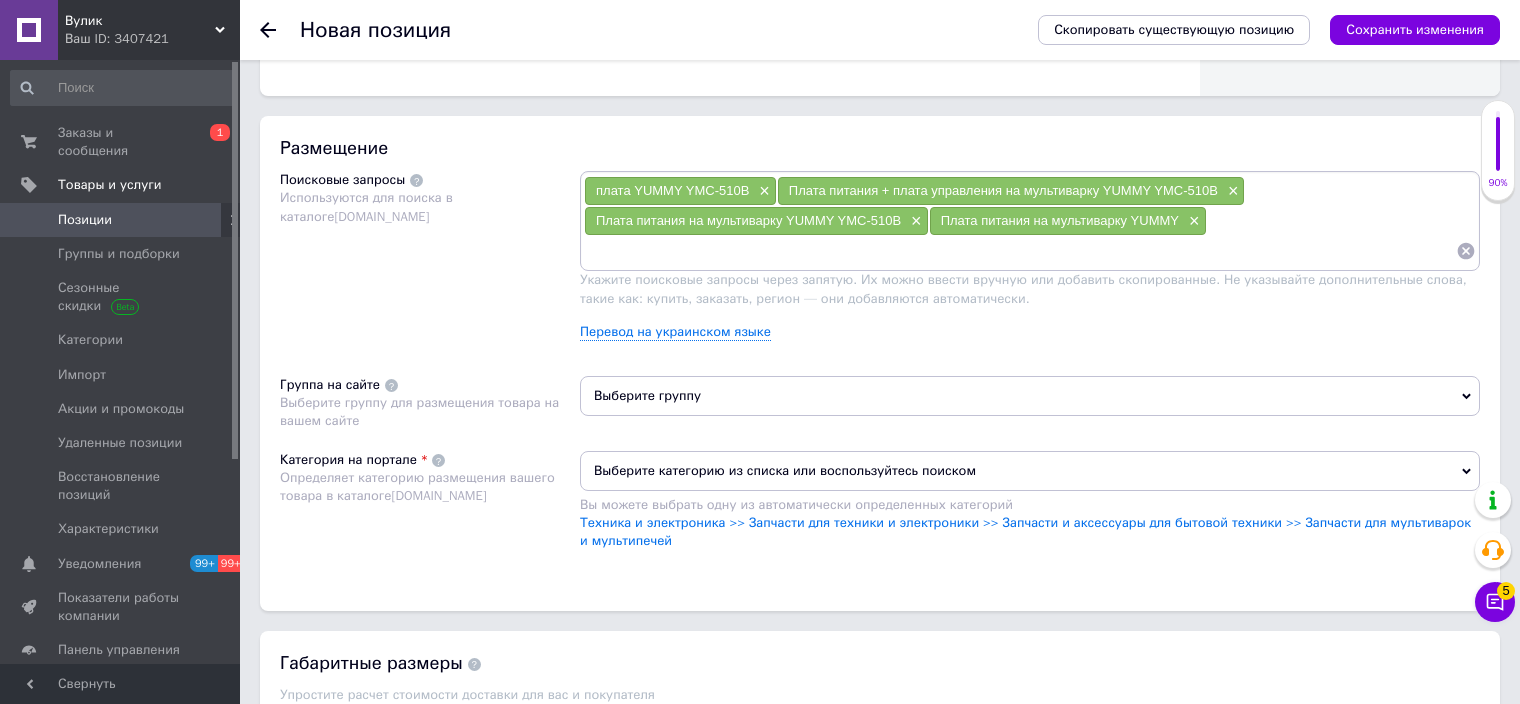 click at bounding box center [1020, 251] 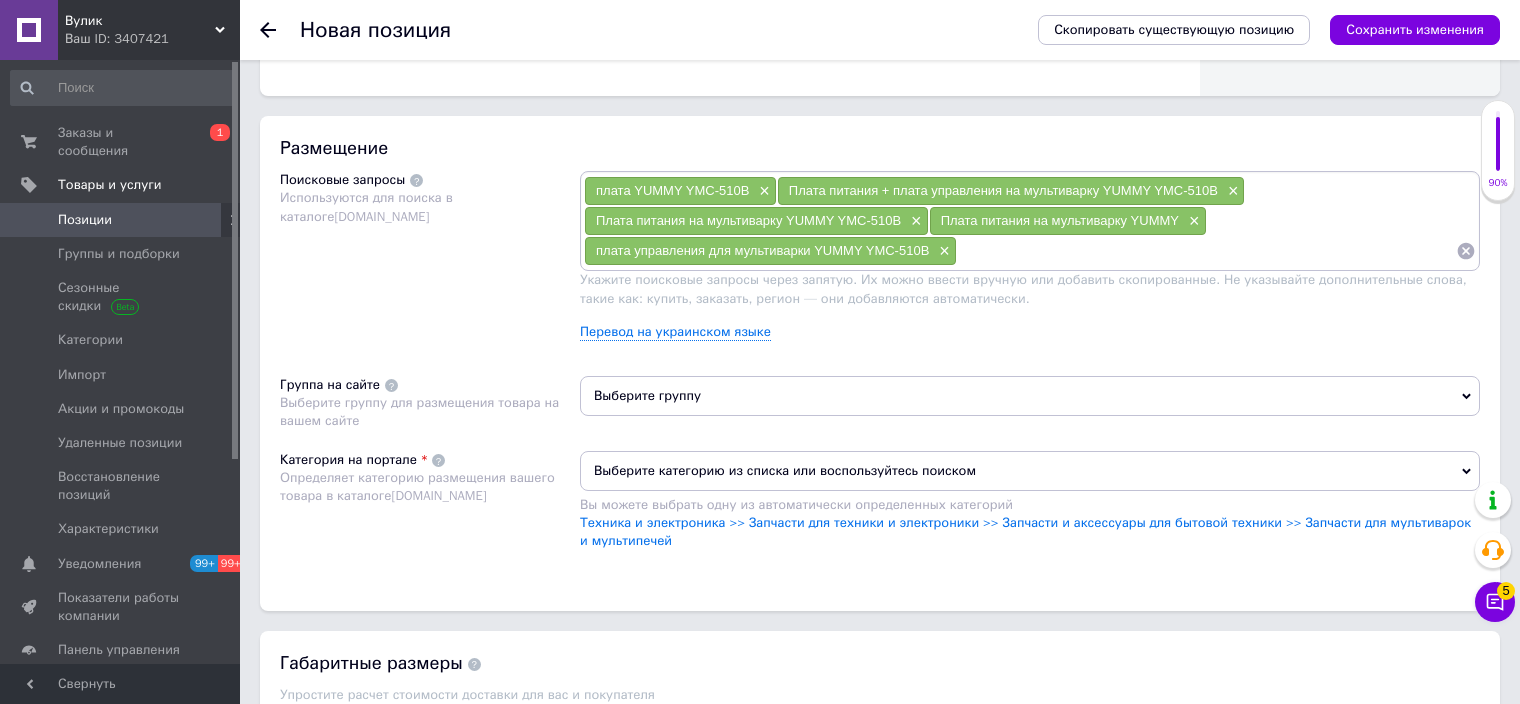 paste on "плата управления для мультиварки YUMMY YMC-510В" 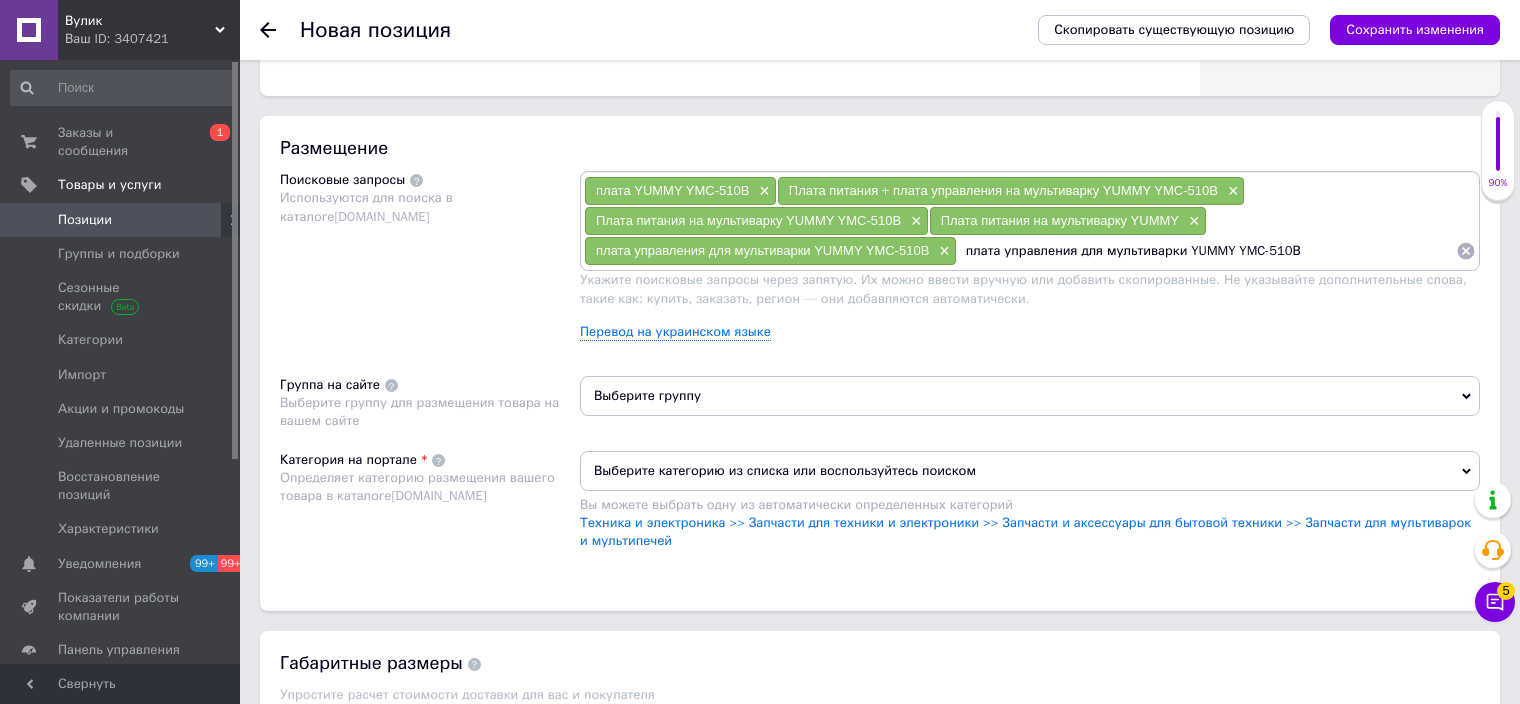 click on "плата управления для мультиварки YUMMY YMC-510В" at bounding box center (1206, 251) 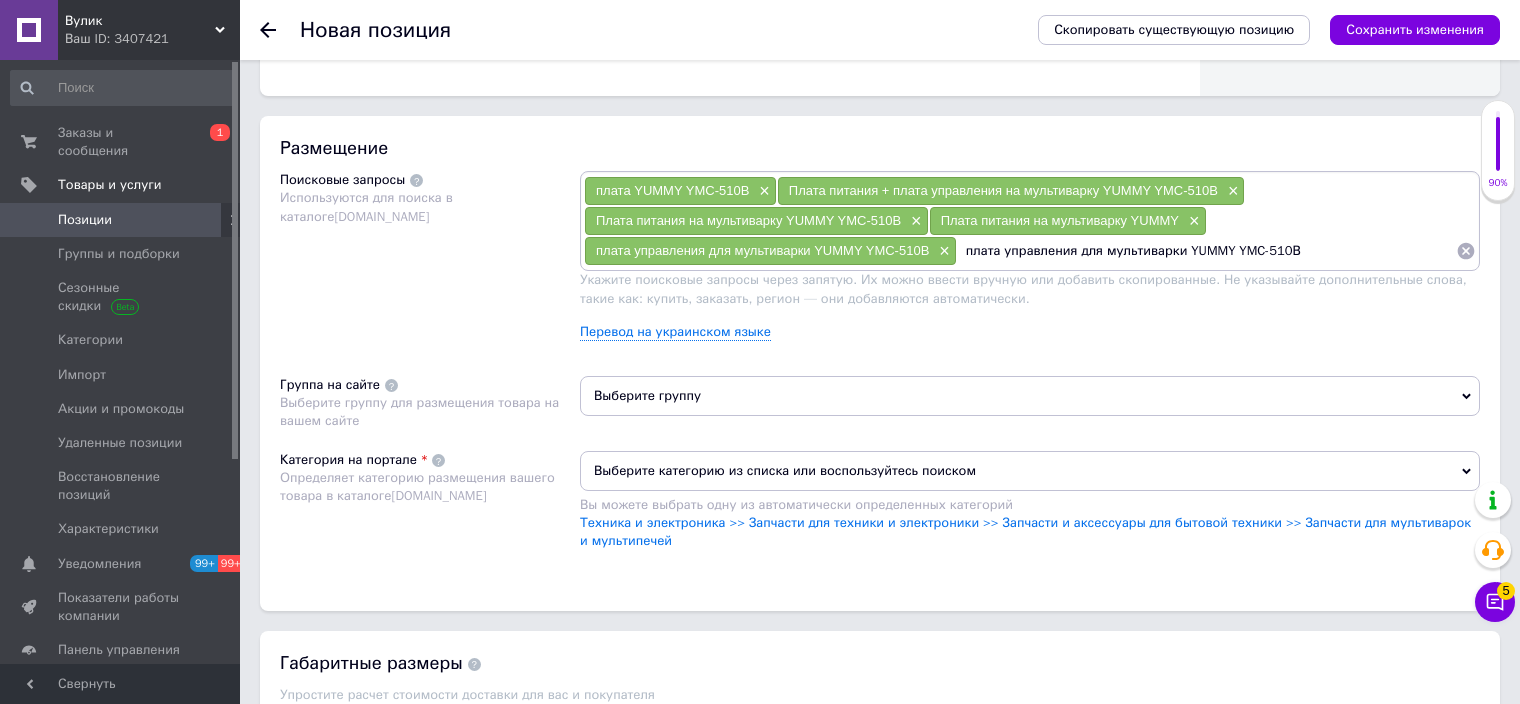 click on "плата управления для мультиварки YUMMY YMC-510В" at bounding box center [1206, 251] 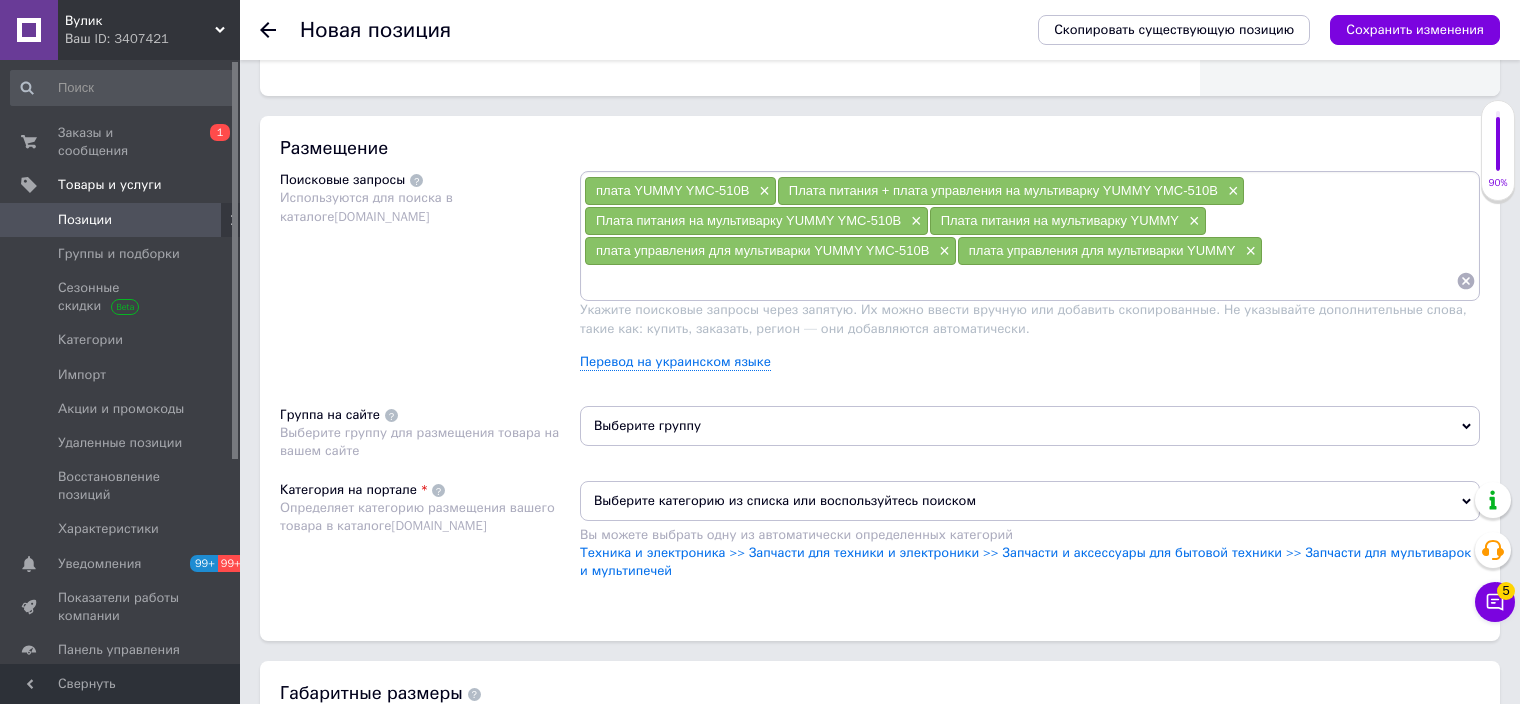 paste on "плата управления для мультиварки YUMMY YMC-510В" 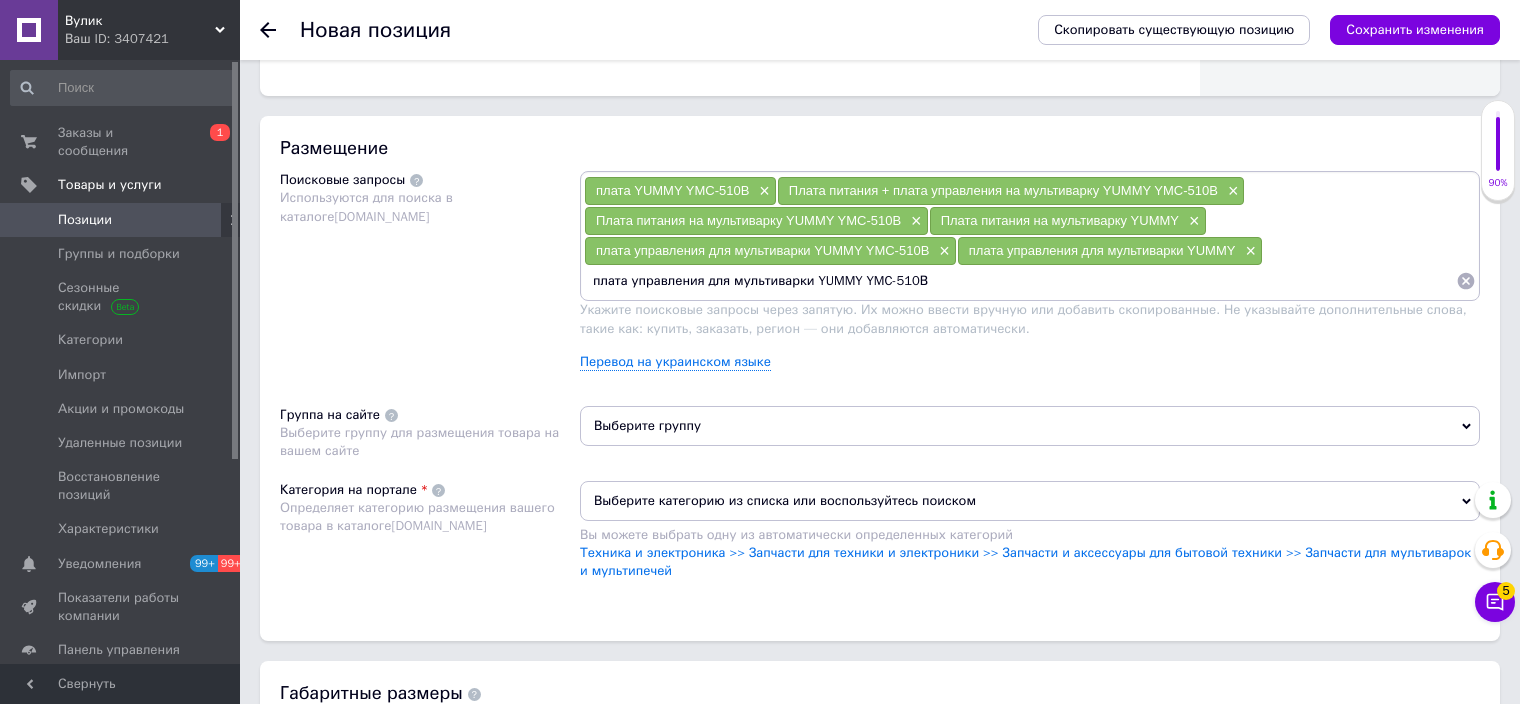 drag, startPoint x: 804, startPoint y: 285, endPoint x: 1123, endPoint y: 299, distance: 319.30707 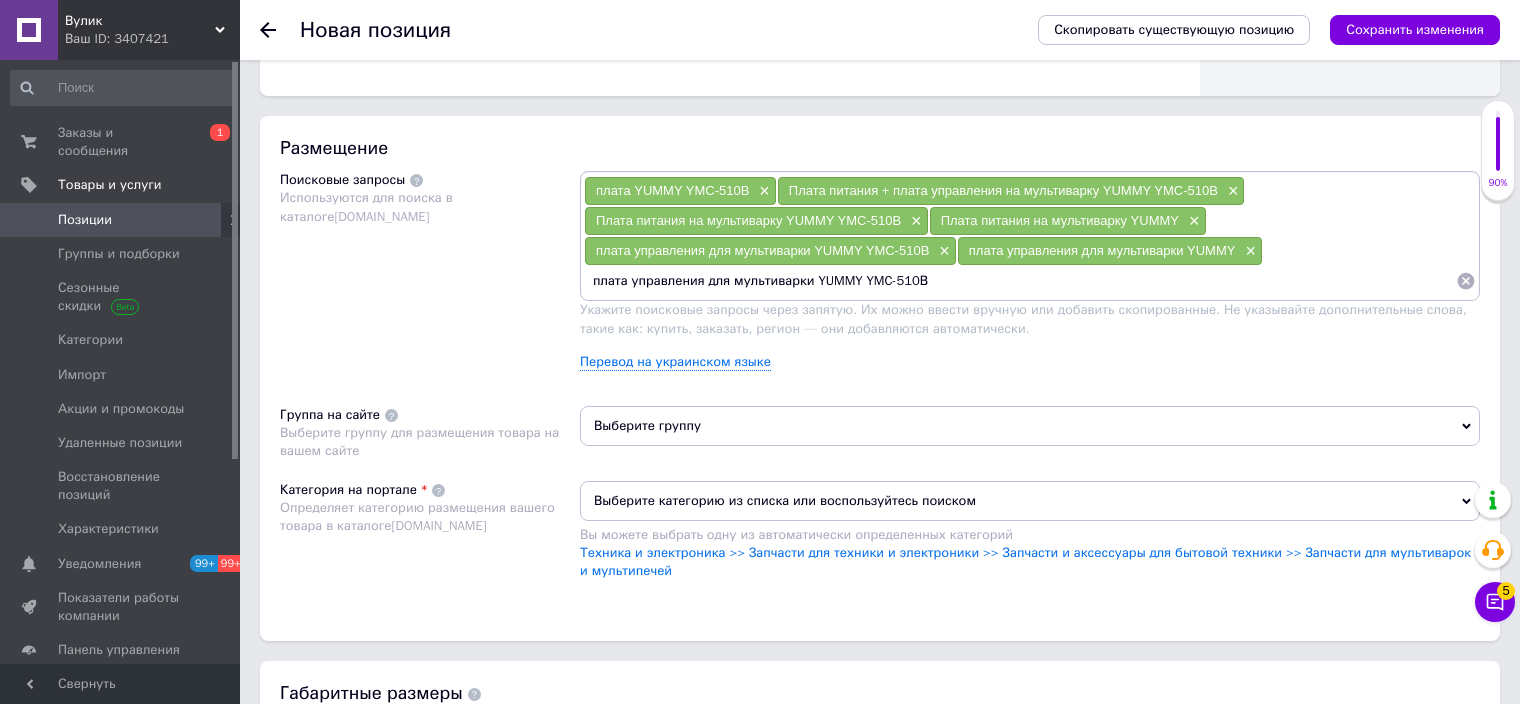 click on "плата YUMMY YMC-510В × Плата питания + плата управления на мультиварку YUMMY YMC-510В × Плата питания на мультиварку YUMMY YMC-510В × Плата питания на мультиварку YUMMY × плата управления для мультиварки YUMMY YMC-510В × плата управления для мультиварки YUMMY × плата управления для мультиварки YUMMY YMC-510В Укажите поисковые запросы через запятую.
Их можно ввести вручную или добавить скопированные.
Не указывайте дополнительные слова,
такие как: купить, заказать, регион — они добавляются автоматически. Перевод на украинском языке" at bounding box center [1030, 278] 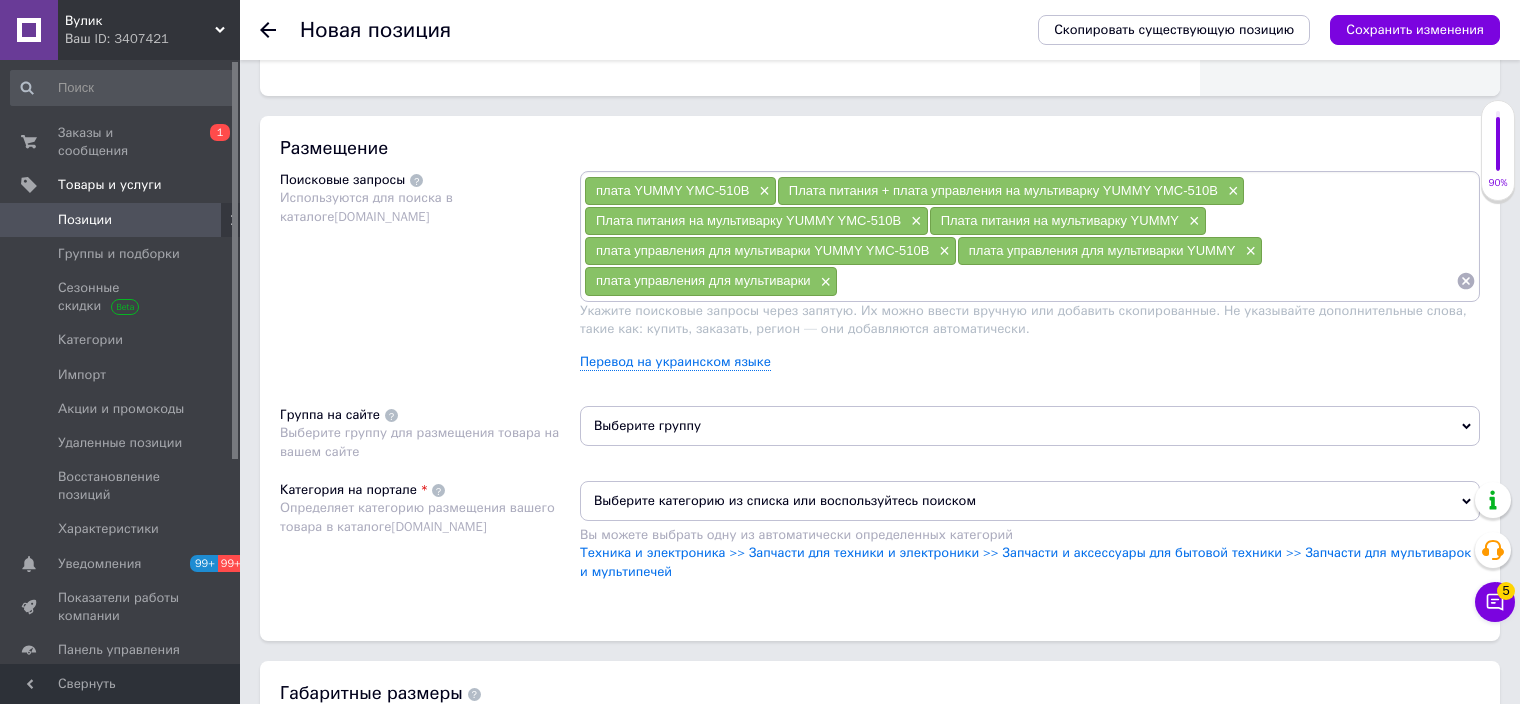scroll, scrollTop: 0, scrollLeft: 0, axis: both 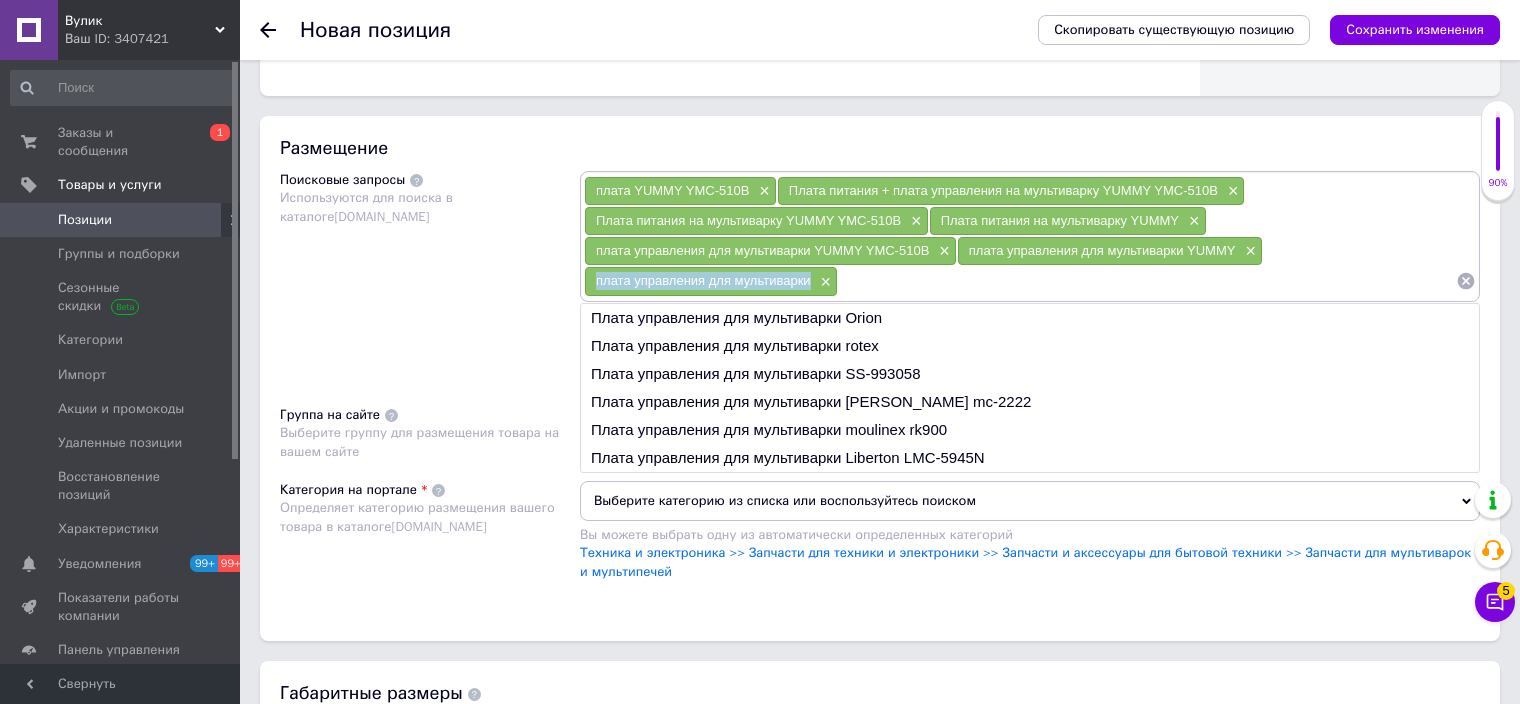 drag, startPoint x: 595, startPoint y: 284, endPoint x: 808, endPoint y: 286, distance: 213.00938 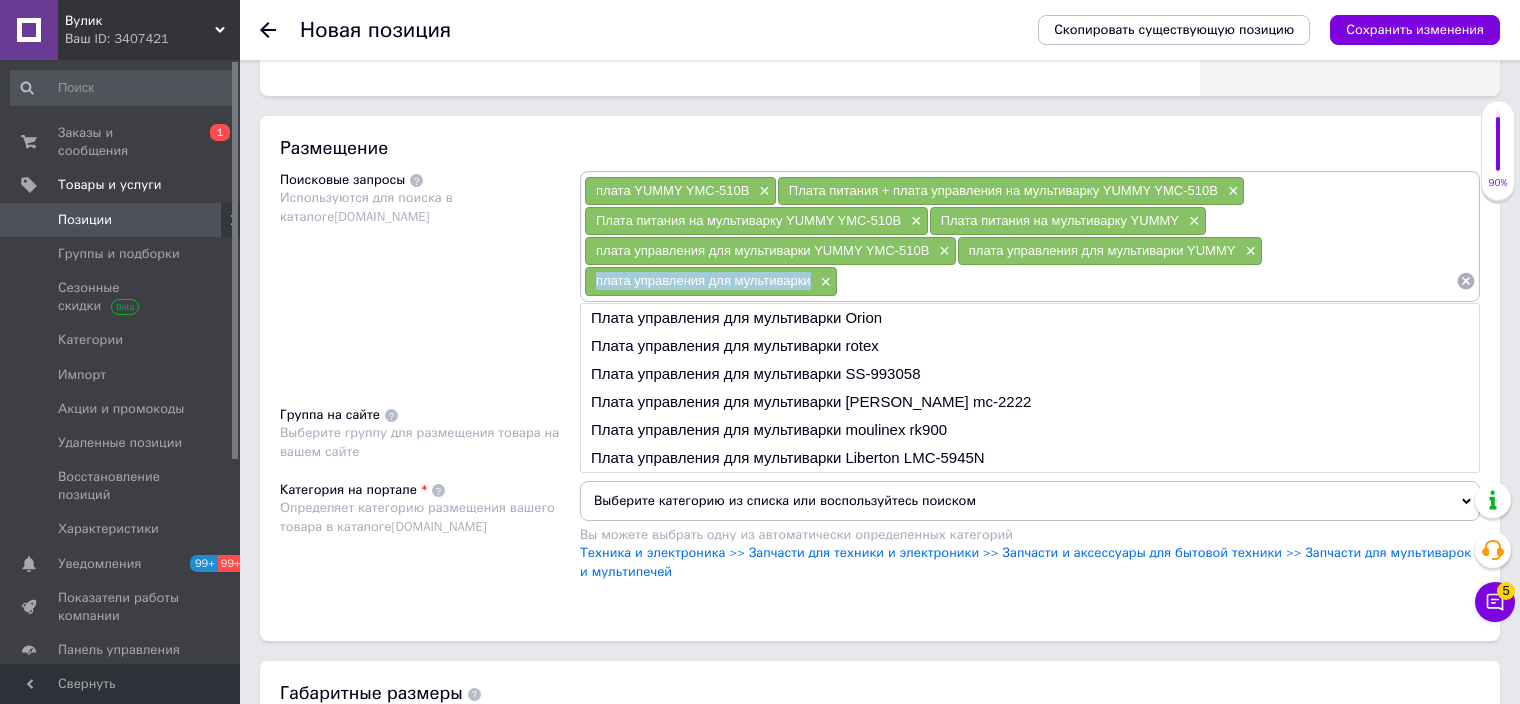 click on "плата управления для мультиварки ×" at bounding box center (711, 281) 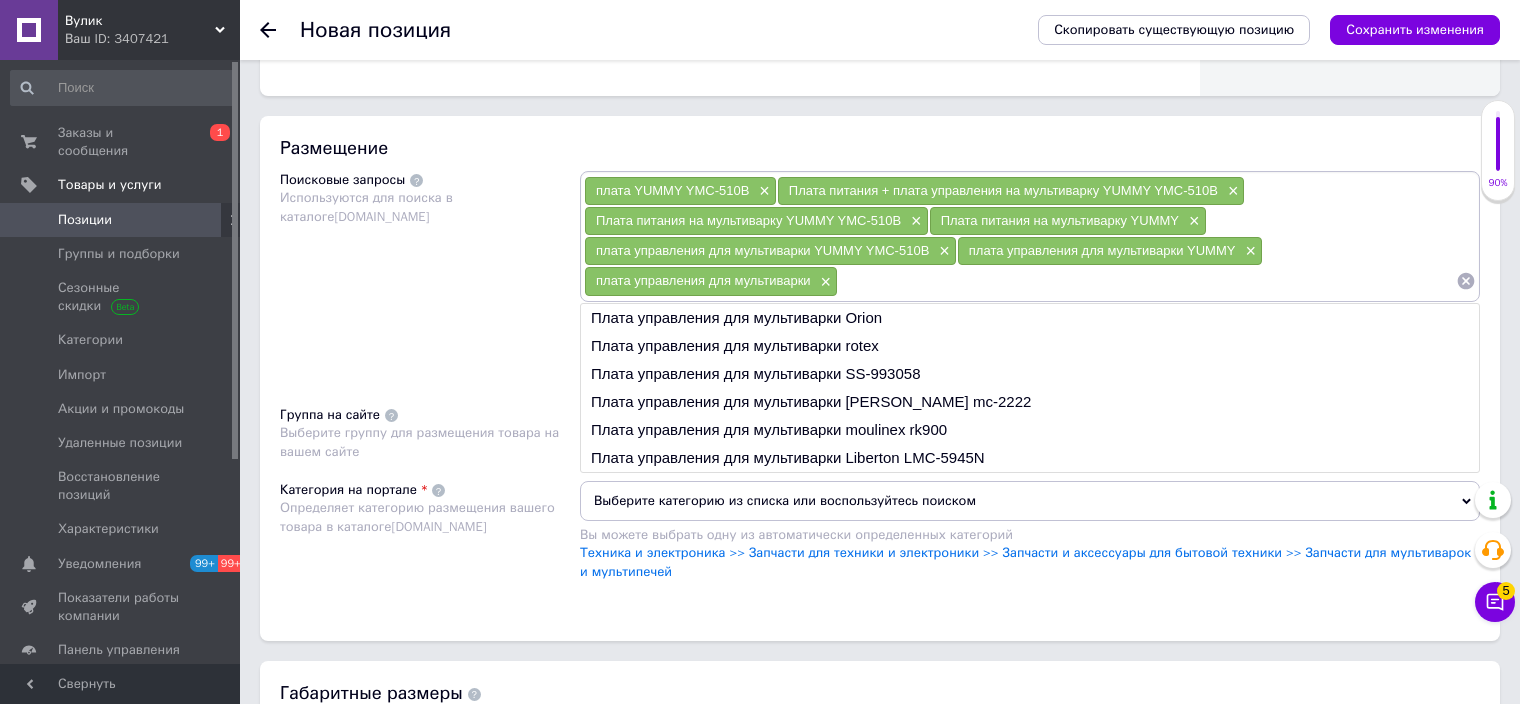 click at bounding box center [1147, 281] 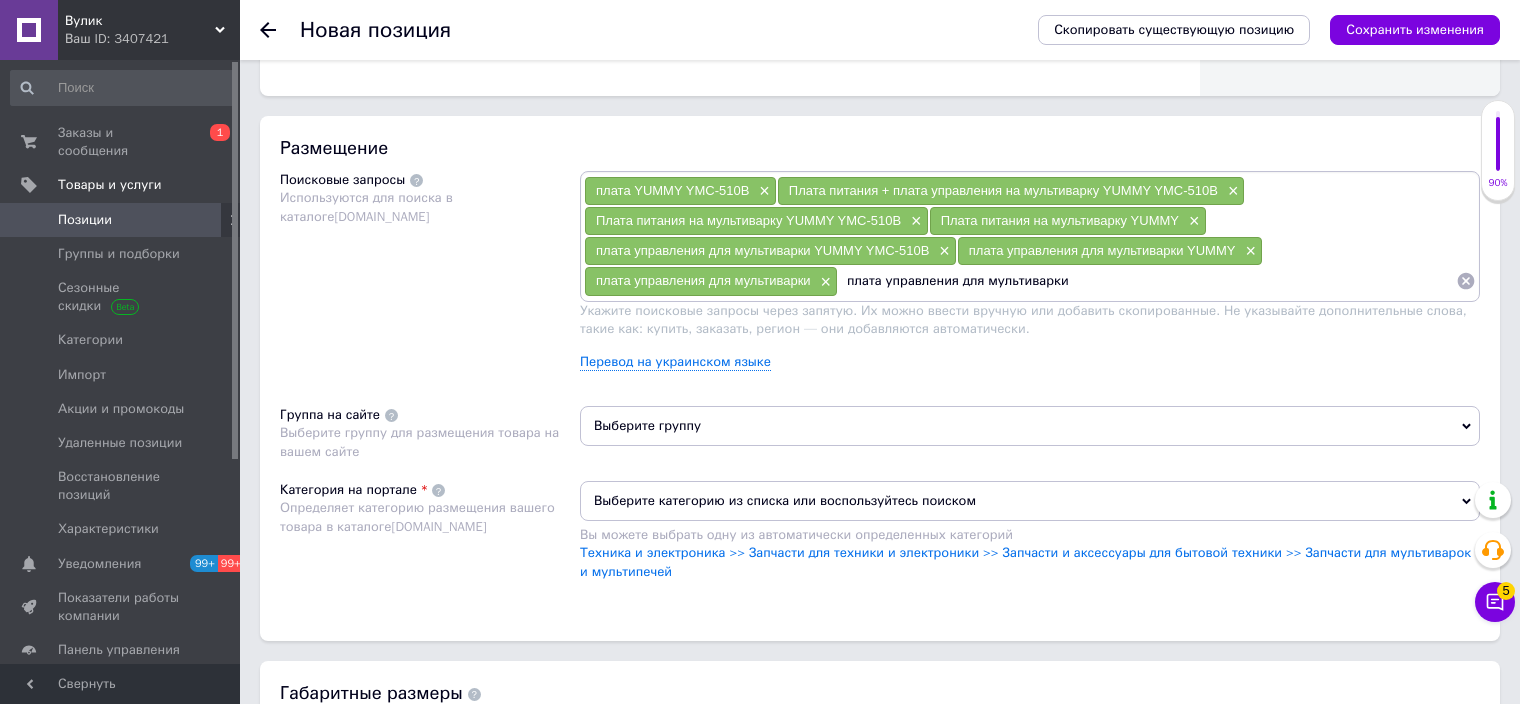 click on "плата управления для мультиварки" at bounding box center [1147, 281] 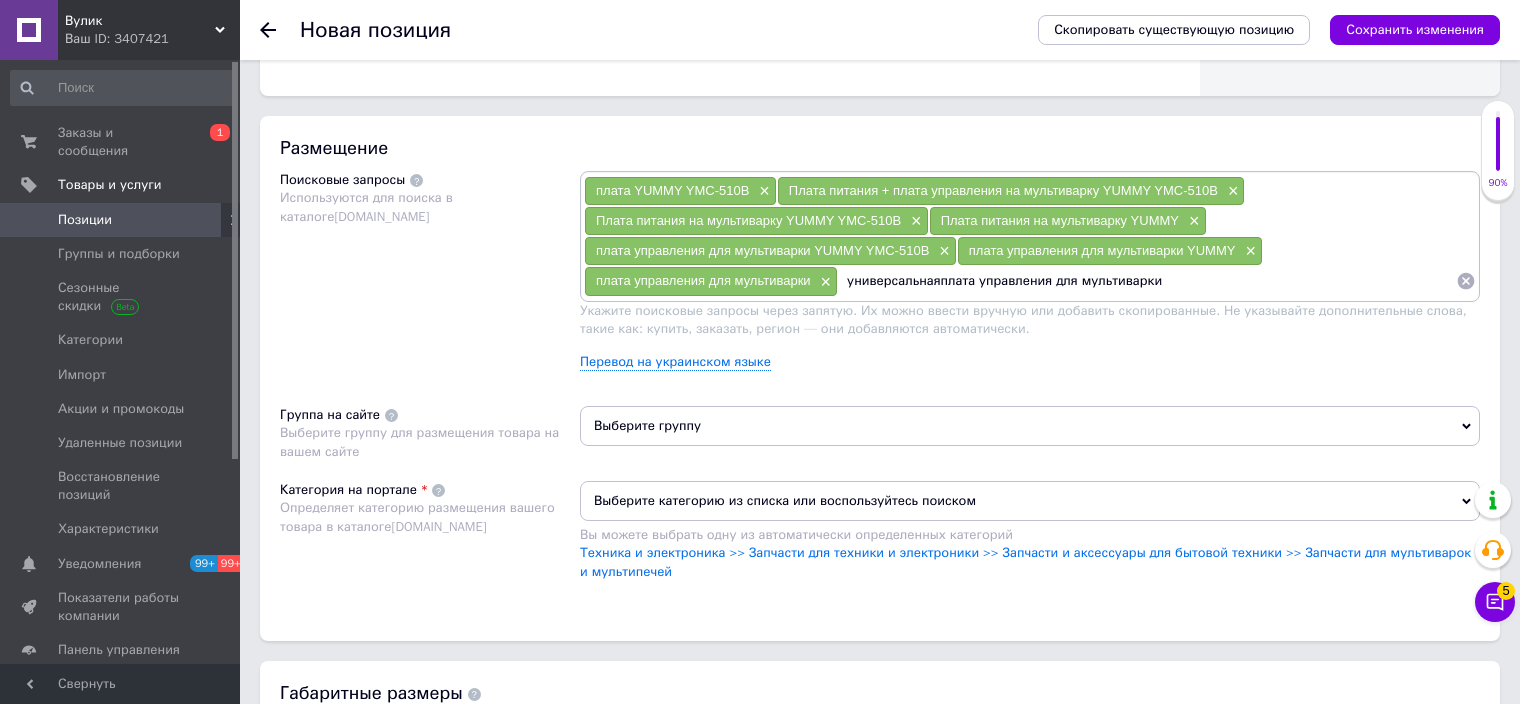 type on "универсальная плата управления для мультиварки" 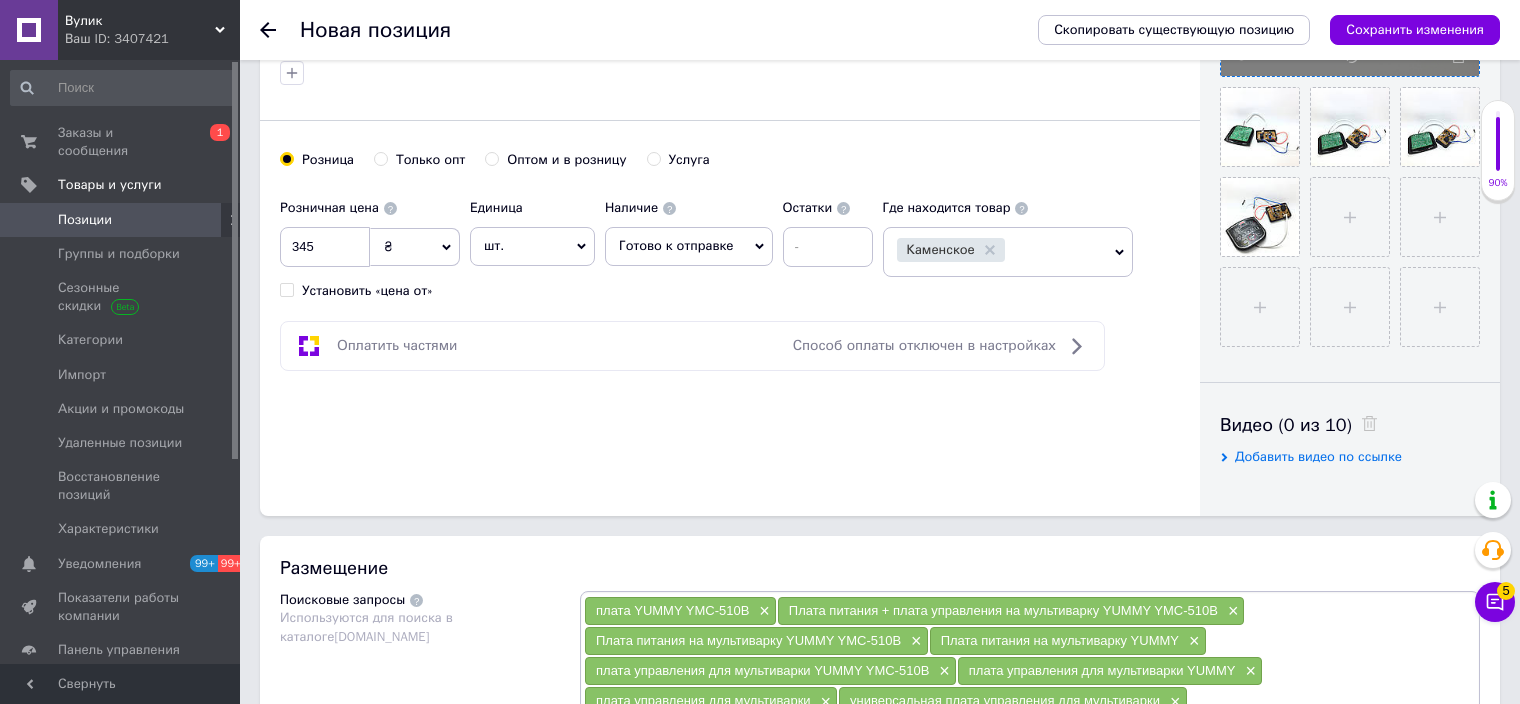 scroll, scrollTop: 200, scrollLeft: 0, axis: vertical 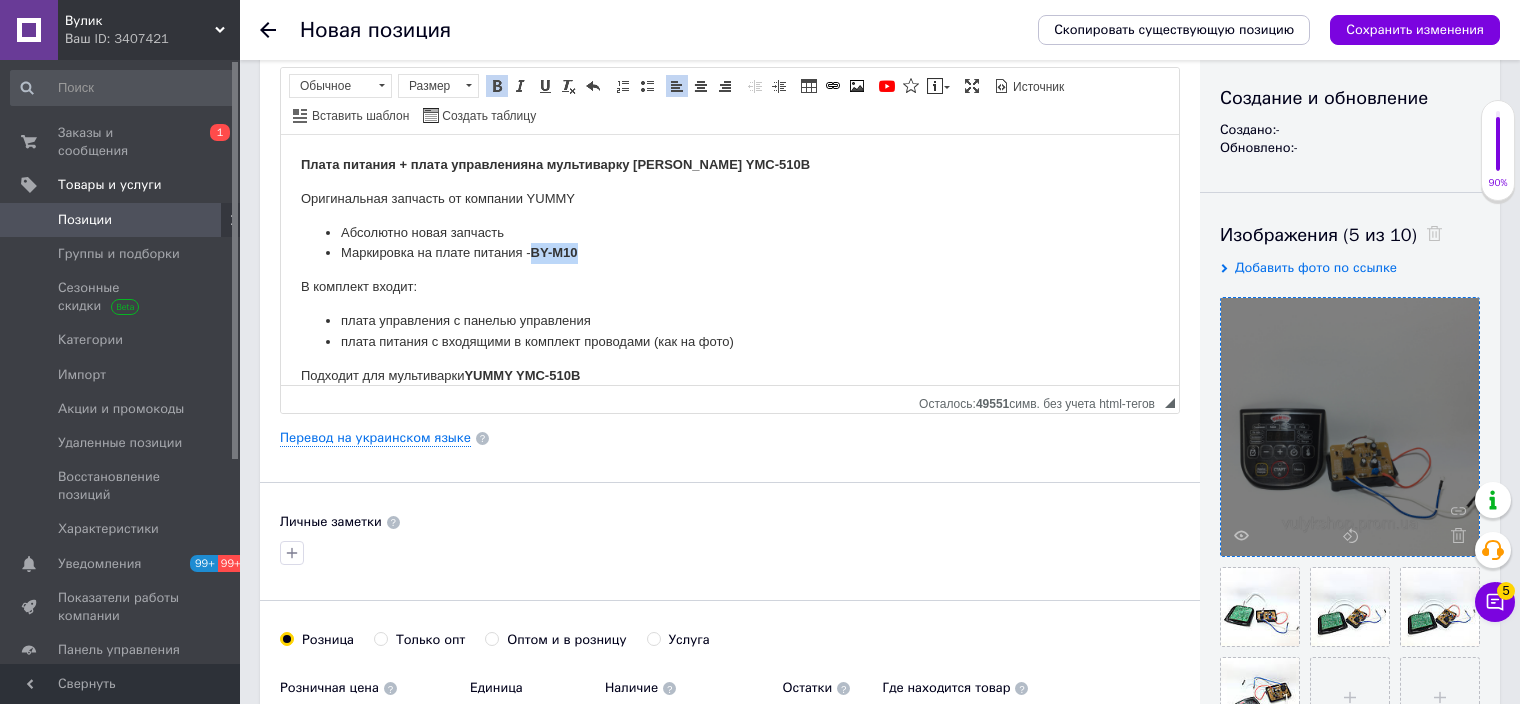 drag, startPoint x: 538, startPoint y: 253, endPoint x: 596, endPoint y: 246, distance: 58.420887 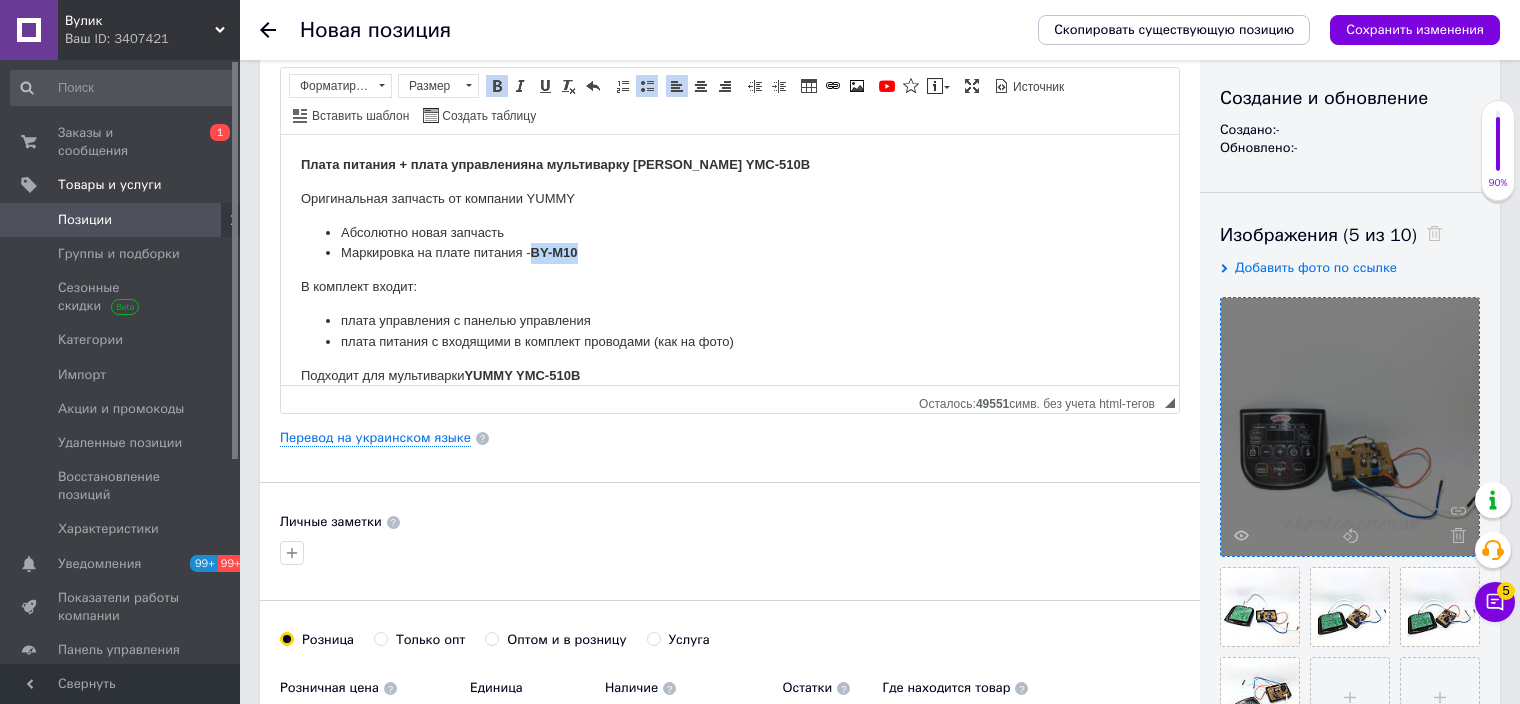 copy on "BY-M10" 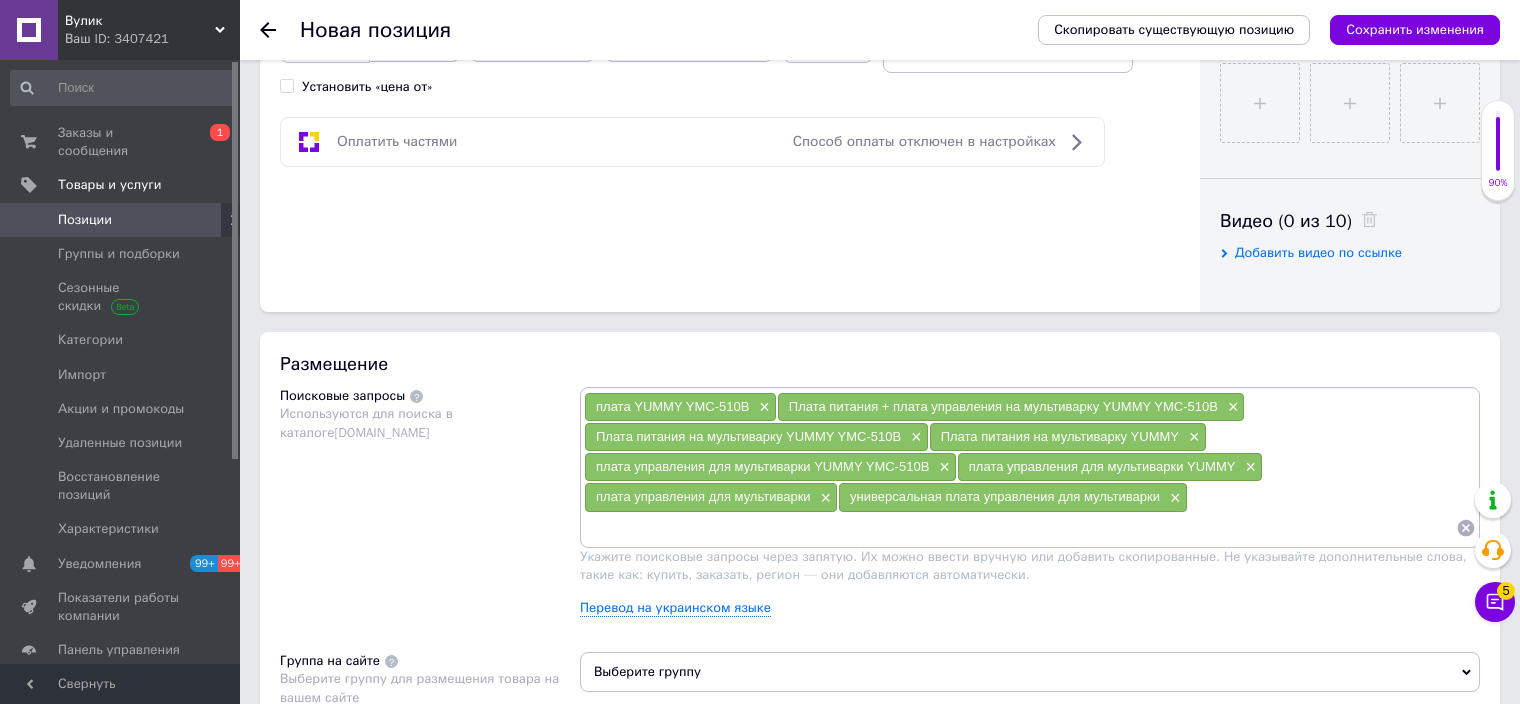 scroll, scrollTop: 1000, scrollLeft: 0, axis: vertical 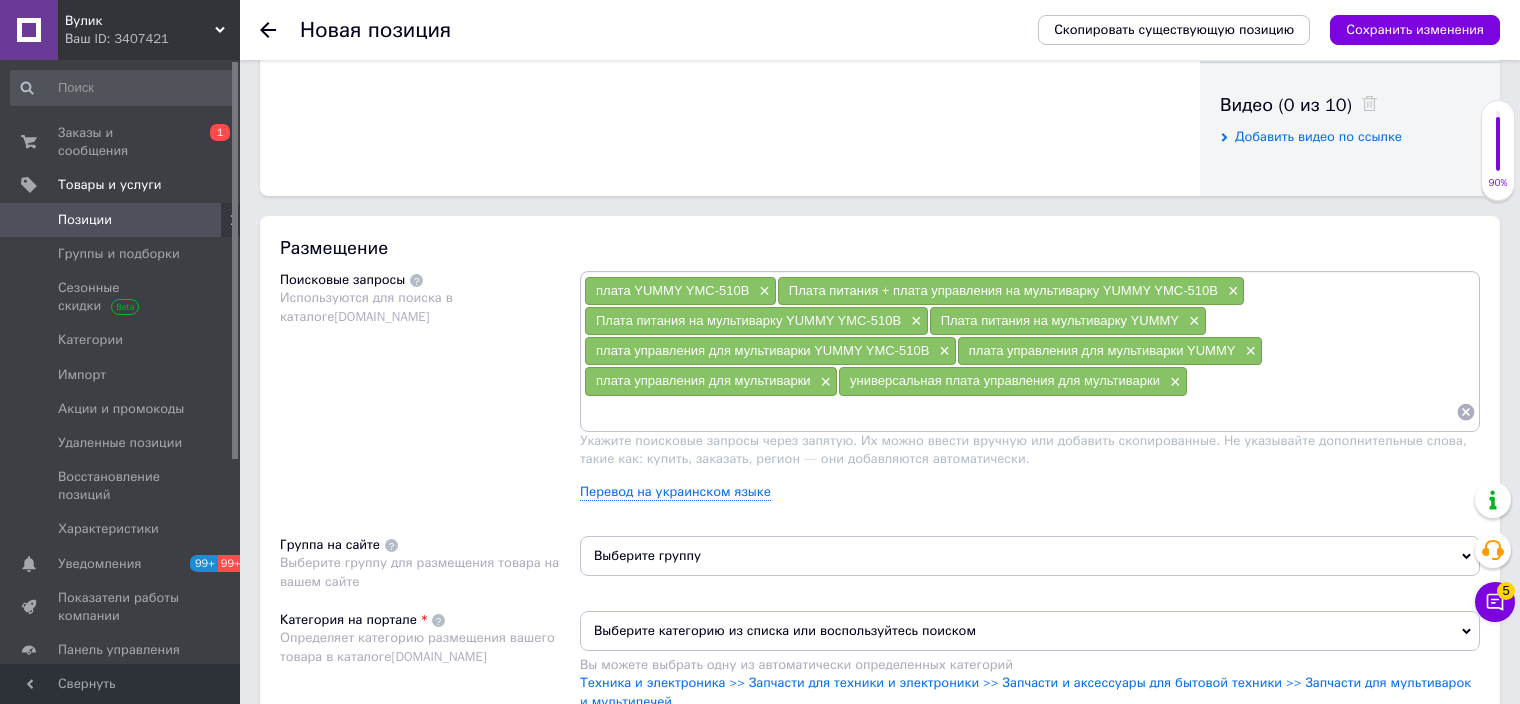 click at bounding box center [1020, 412] 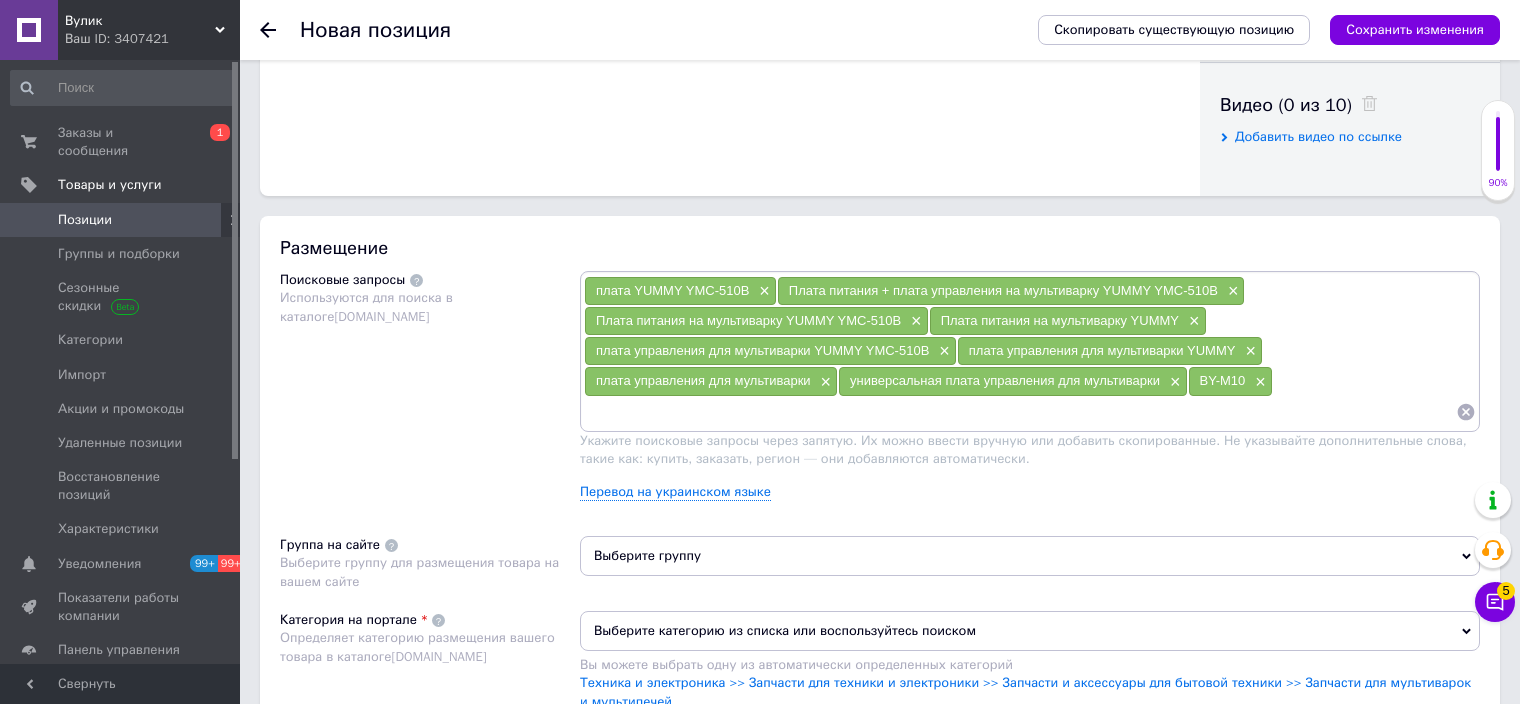 paste on "BY-M10" 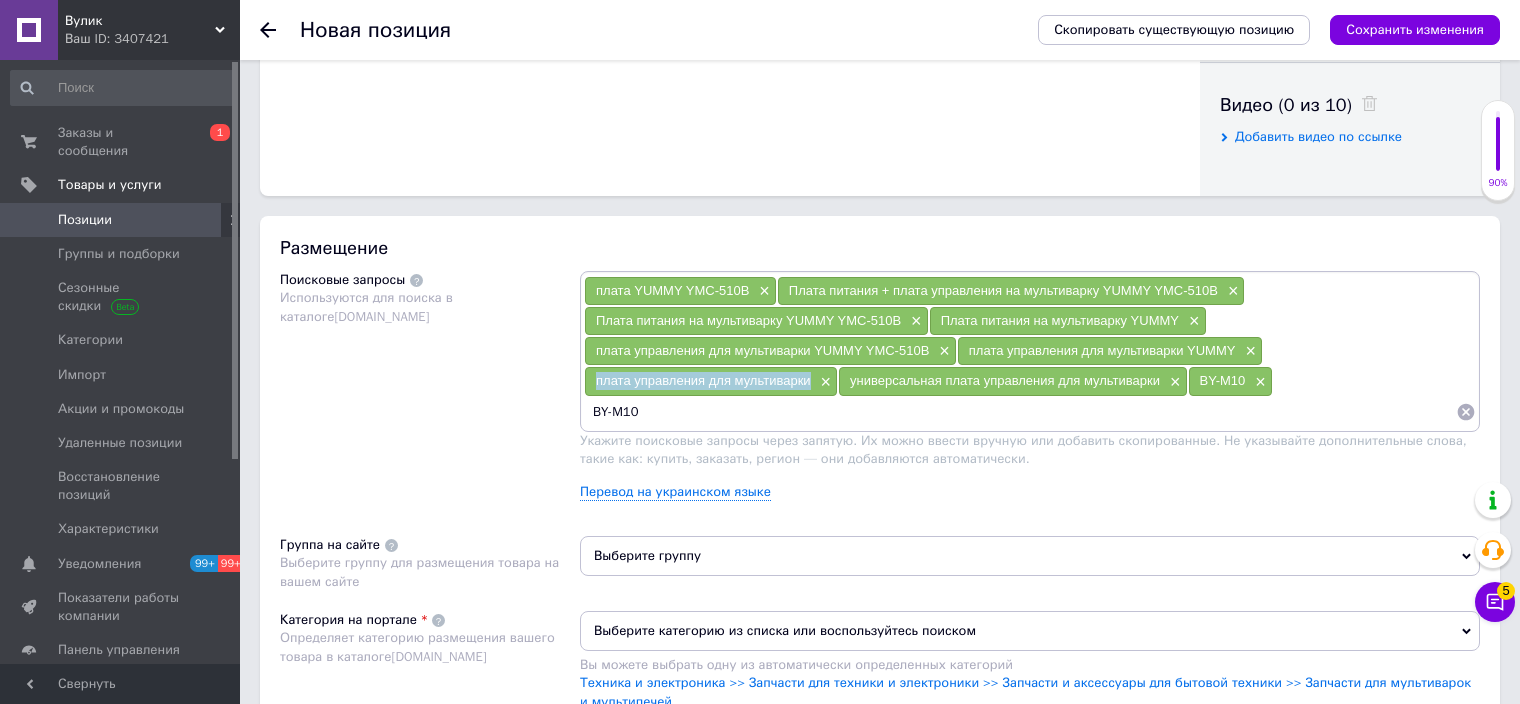 drag, startPoint x: 595, startPoint y: 374, endPoint x: 807, endPoint y: 380, distance: 212.08488 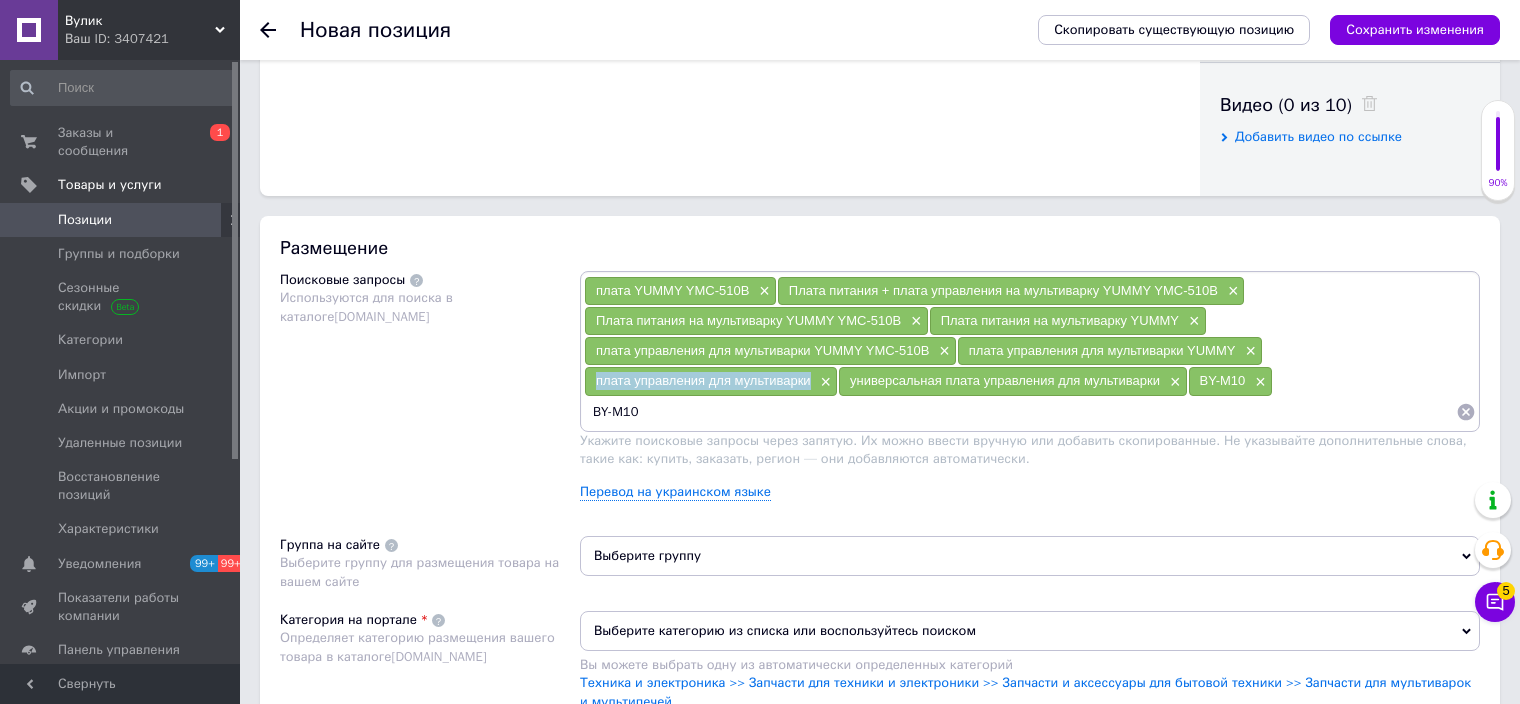 click on "плата управления для мультиварки ×" at bounding box center (711, 381) 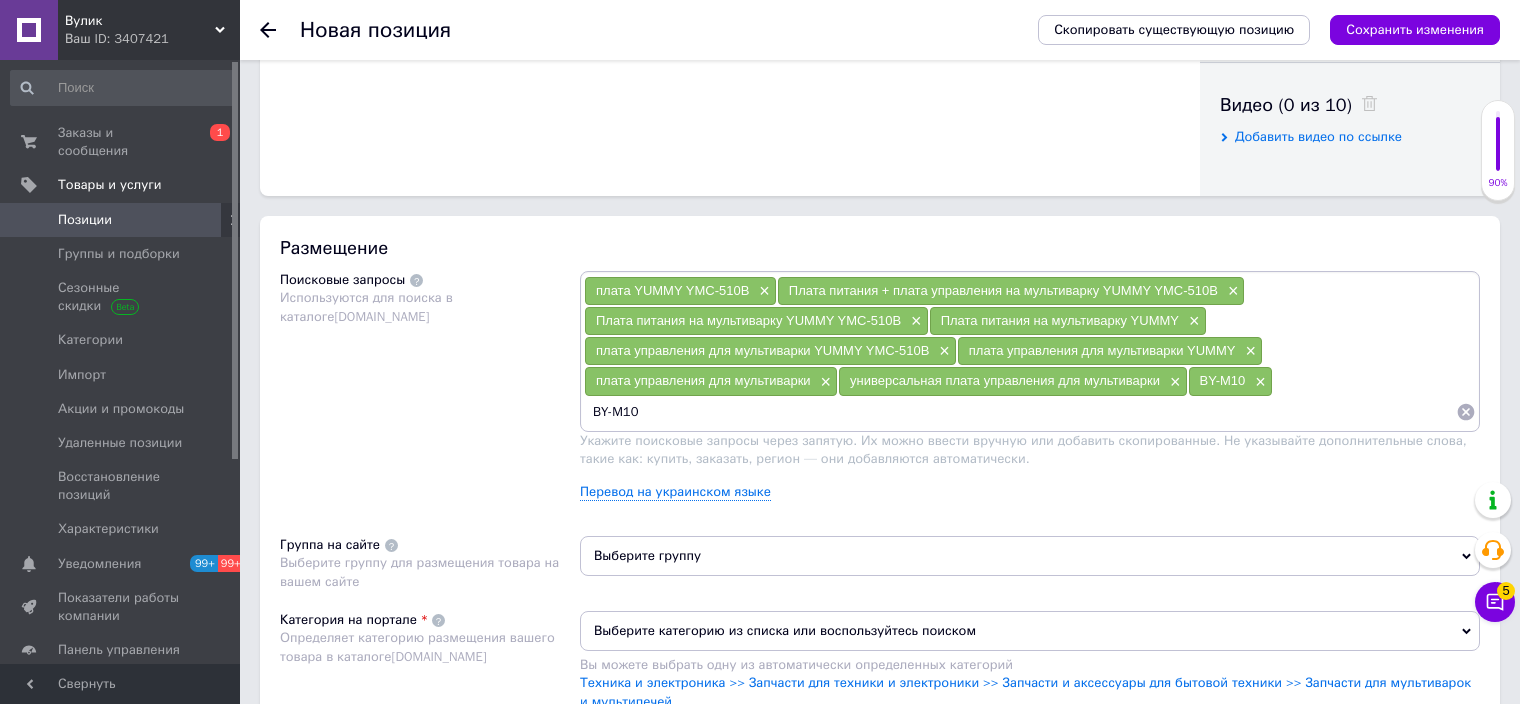 click on "BY-M10" at bounding box center (1020, 412) 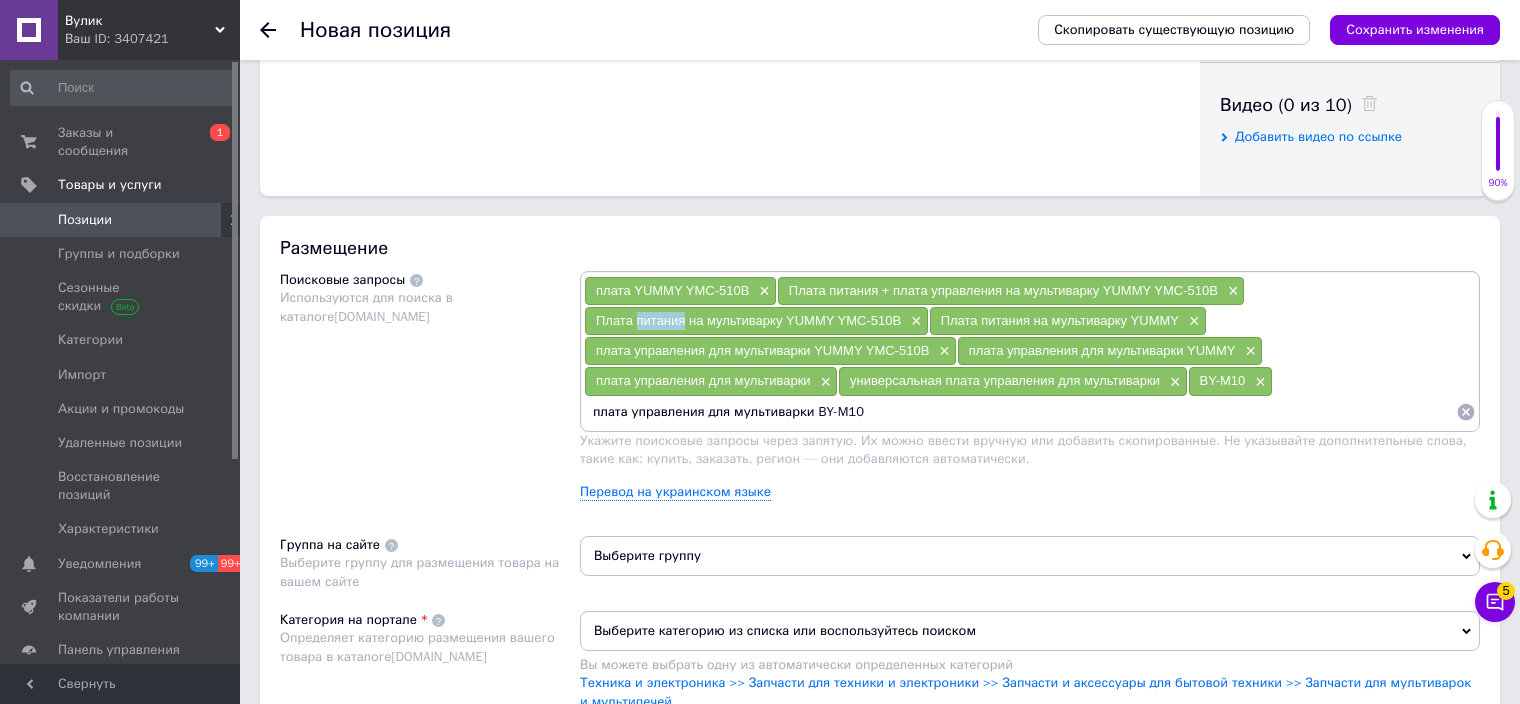copy on "питания" 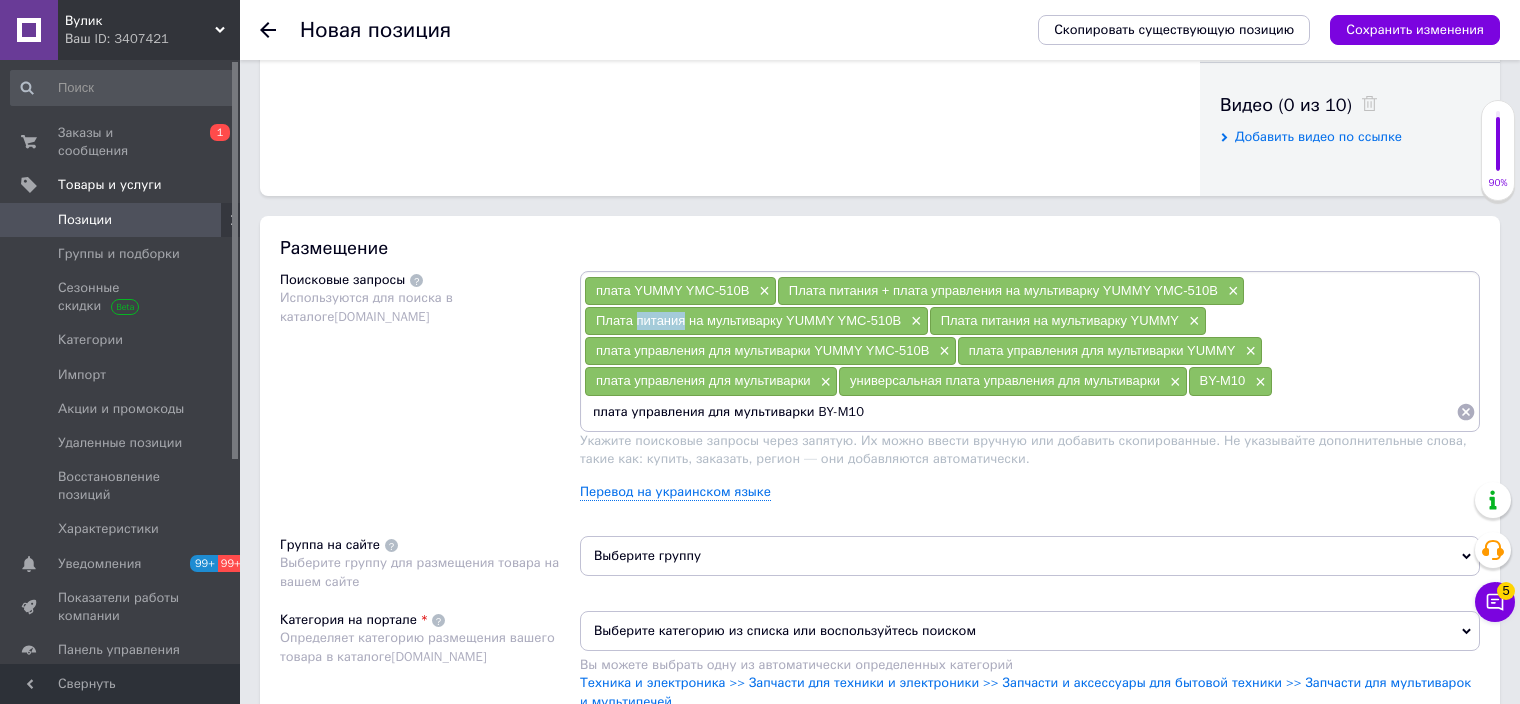 drag, startPoint x: 635, startPoint y: 320, endPoint x: 685, endPoint y: 322, distance: 50.039986 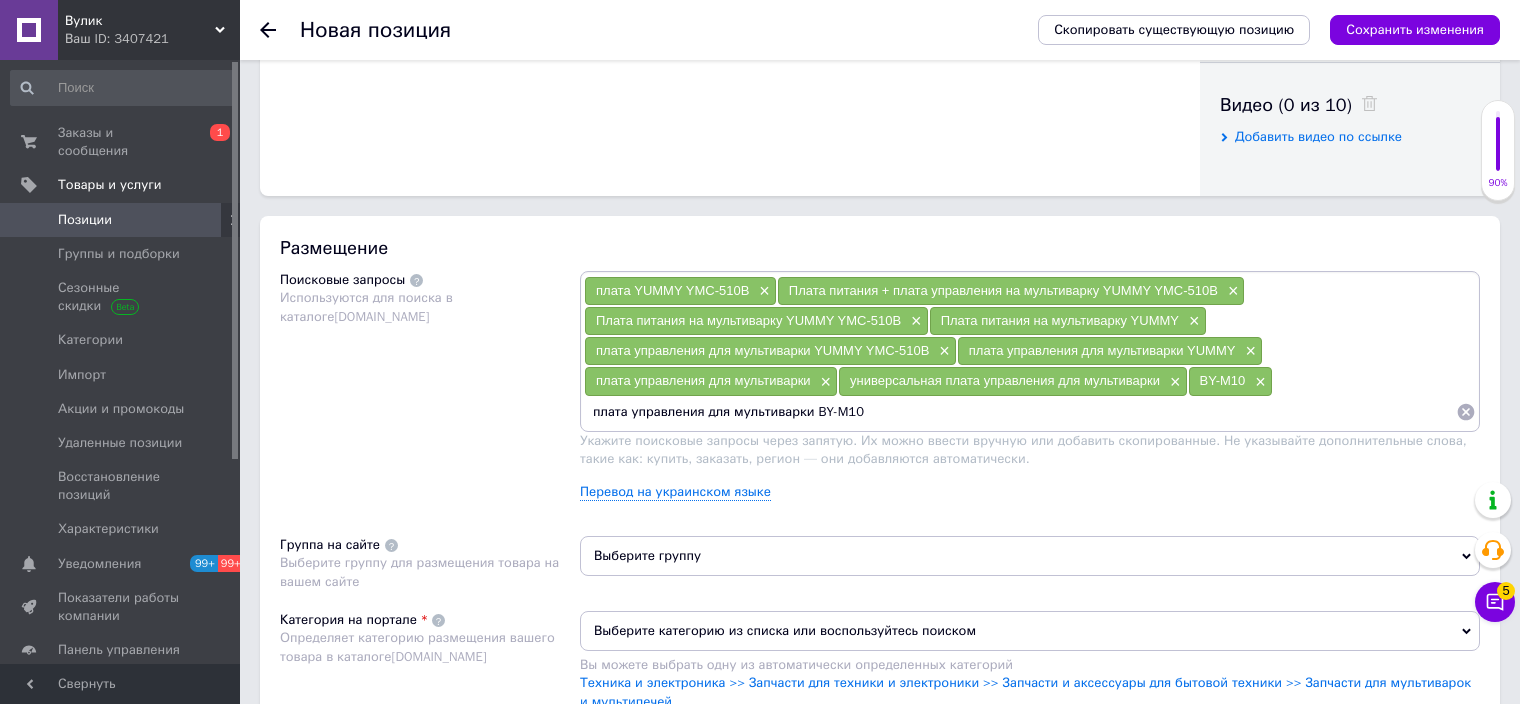 drag, startPoint x: 631, startPoint y: 413, endPoint x: 697, endPoint y: 412, distance: 66.007576 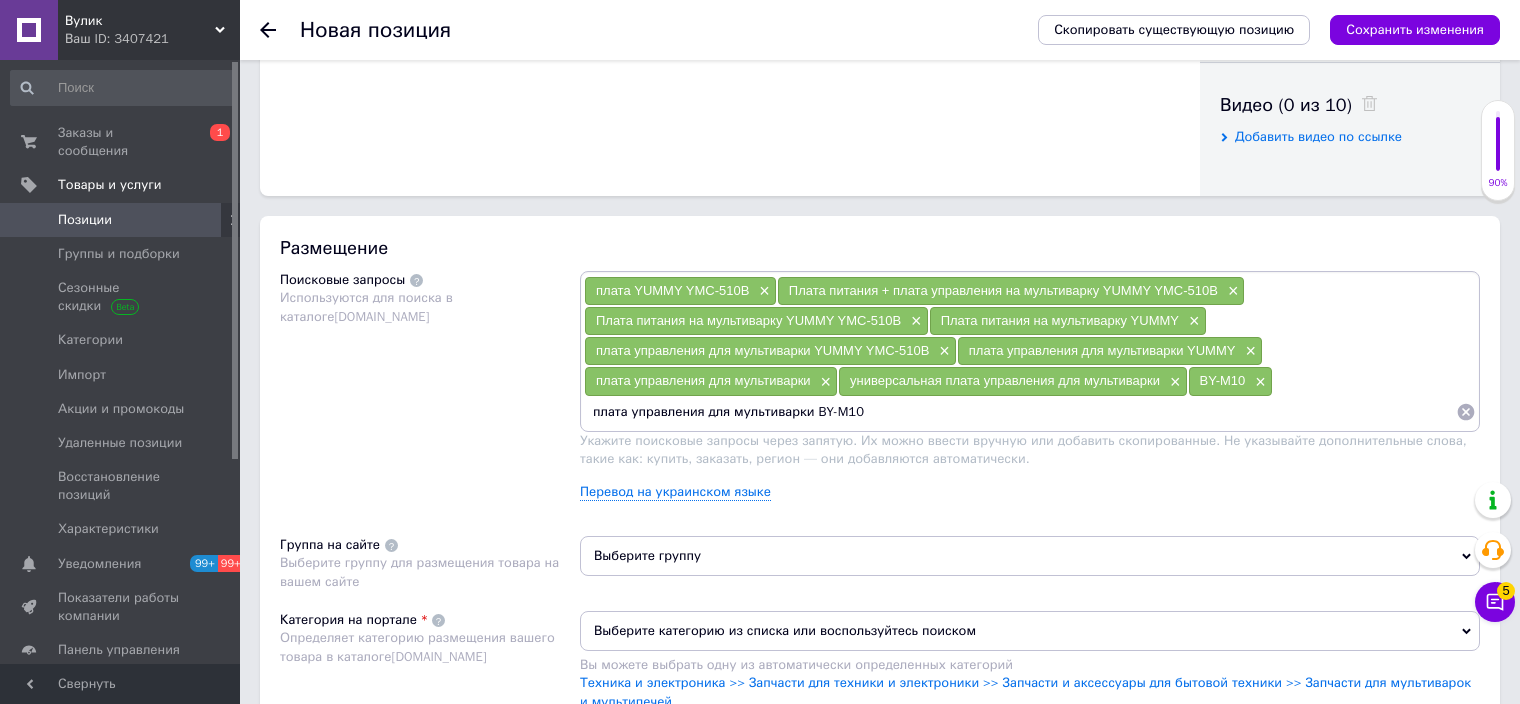 click on "плата управления для мультиварки BY-M10" at bounding box center [1020, 412] 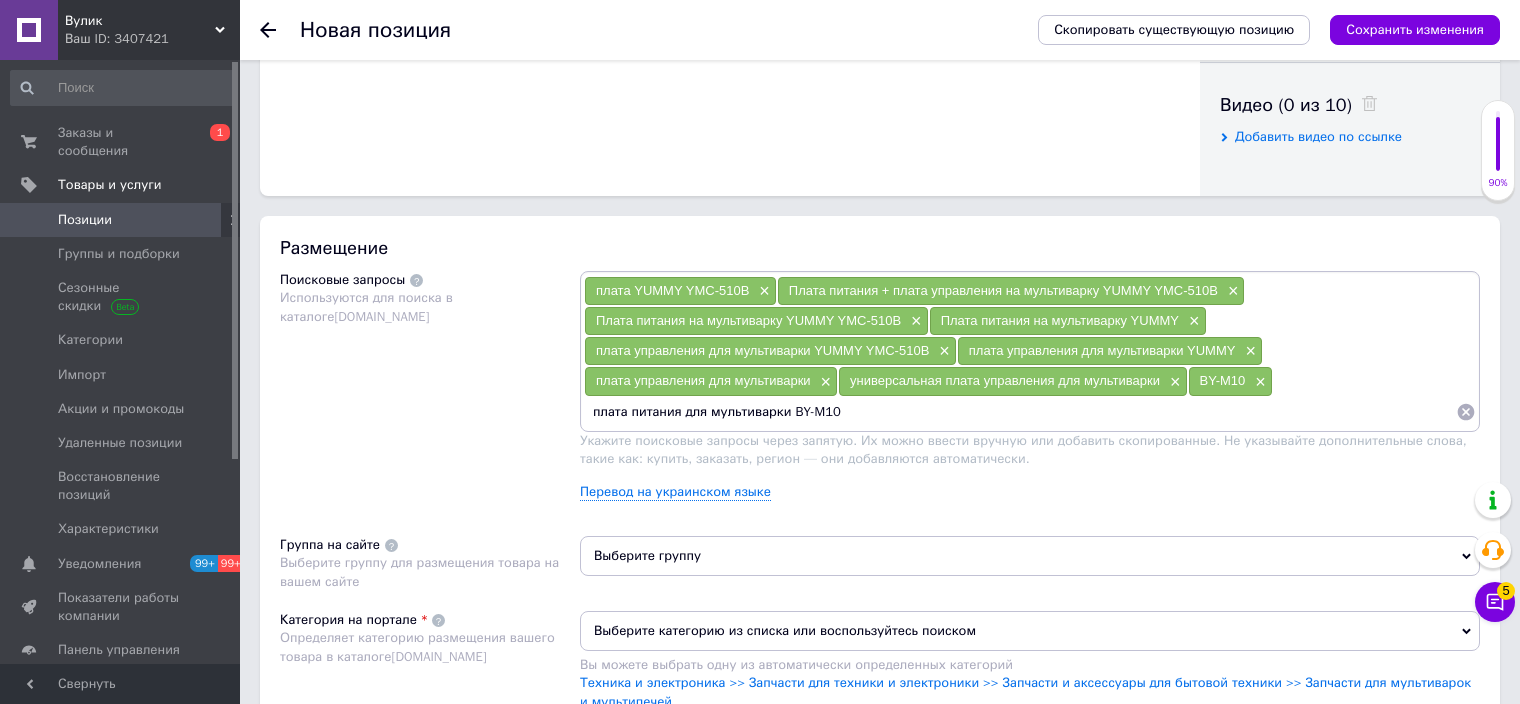 click on "плата питания для мультиварки BY-M10" at bounding box center (1020, 412) 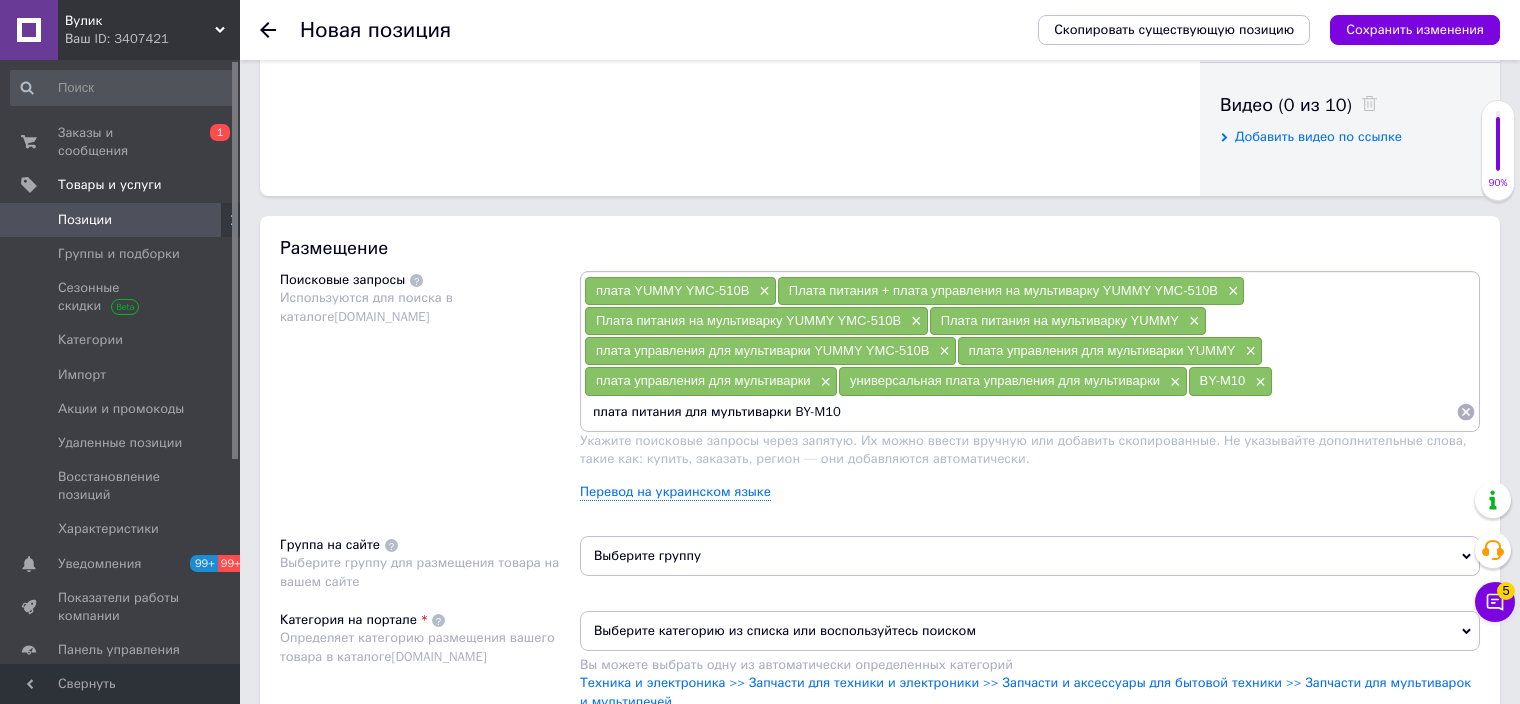 click on "плата питания для мультиварки BY-M10" at bounding box center [1020, 412] 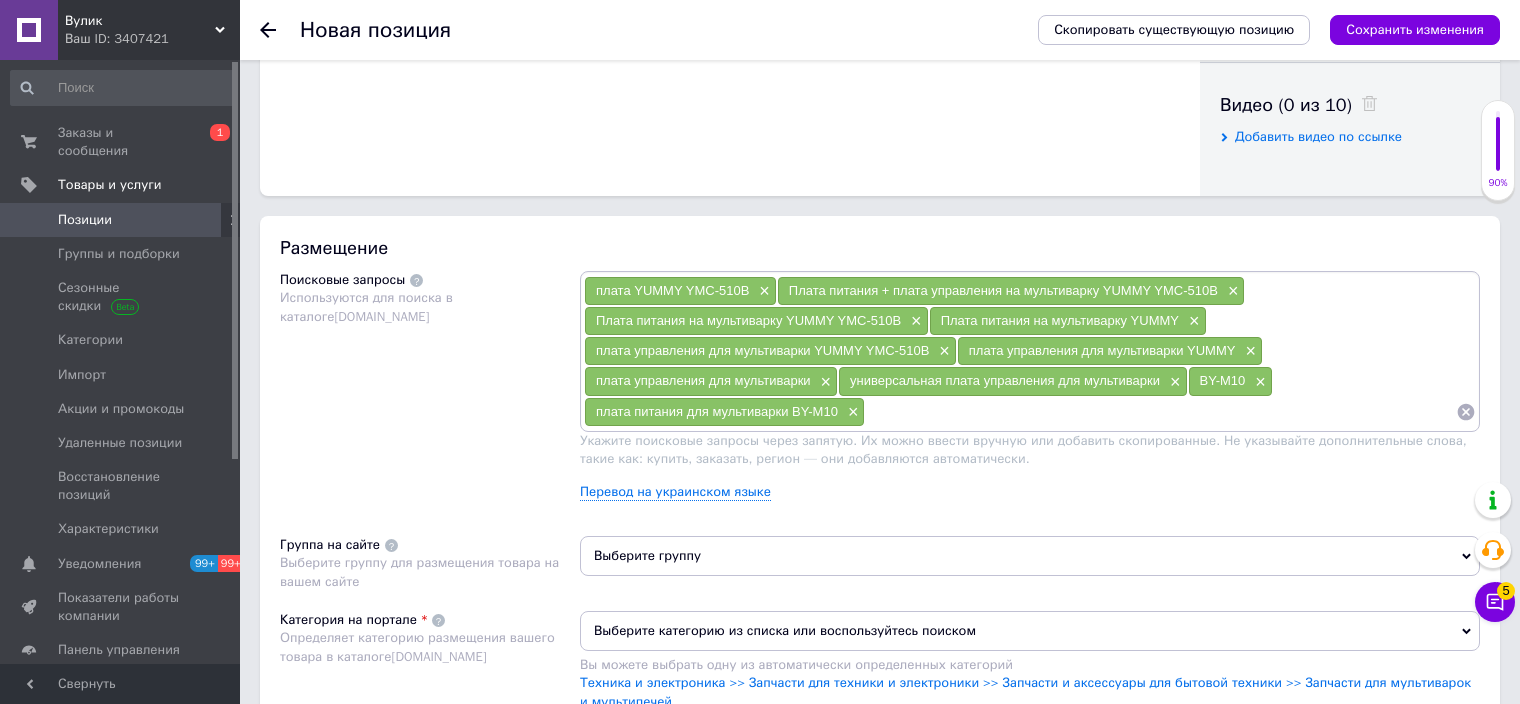 paste on "плата питания для мультиварки" 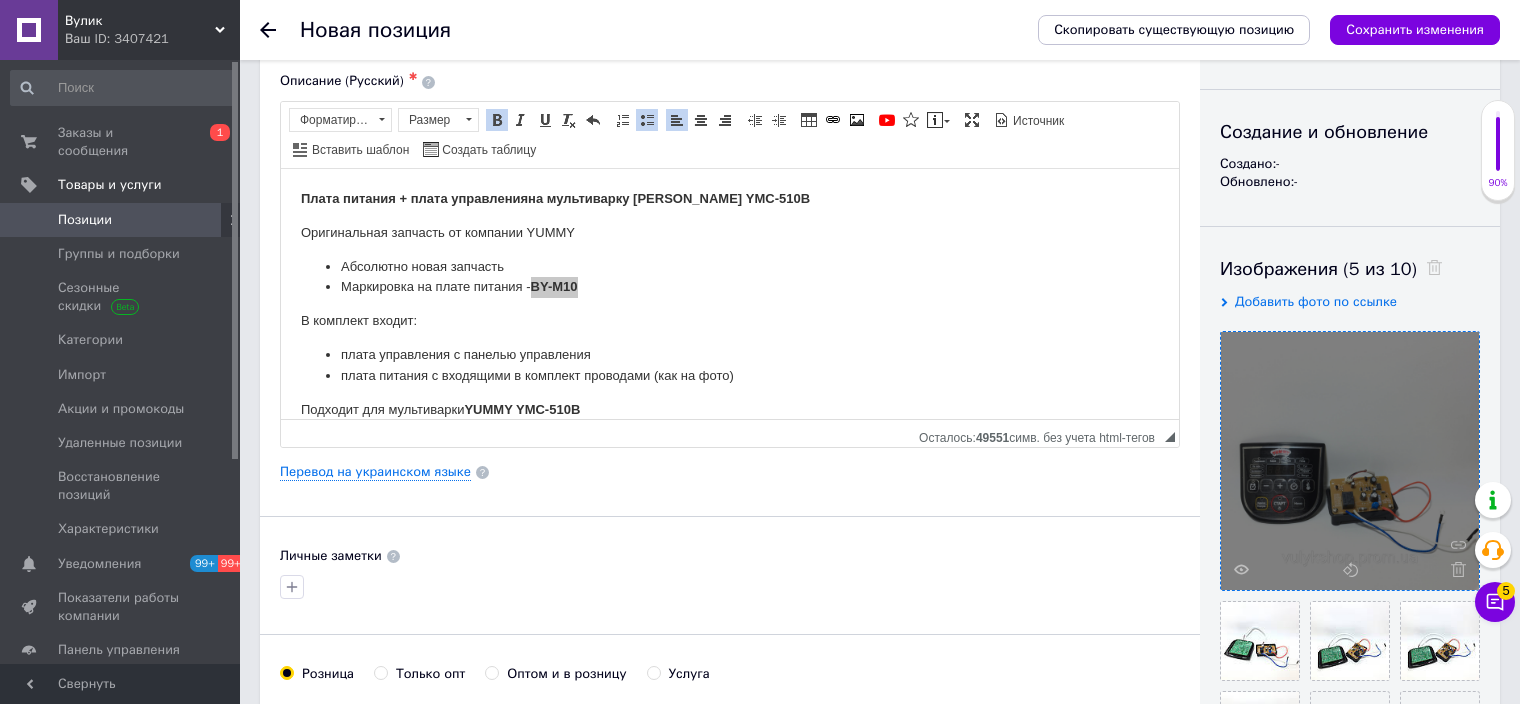 scroll, scrollTop: 100, scrollLeft: 0, axis: vertical 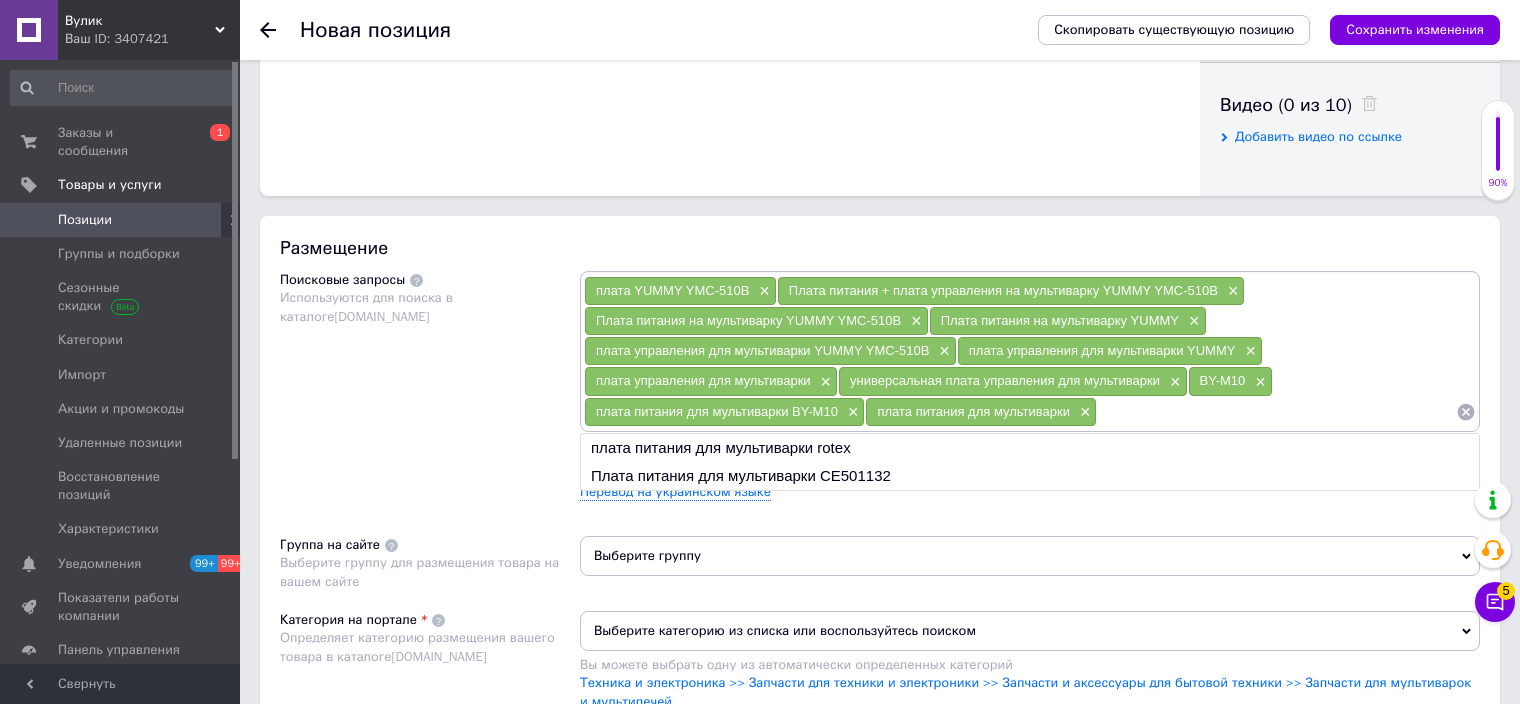 paste on "Мультиварка YUMMY YMC-510В" 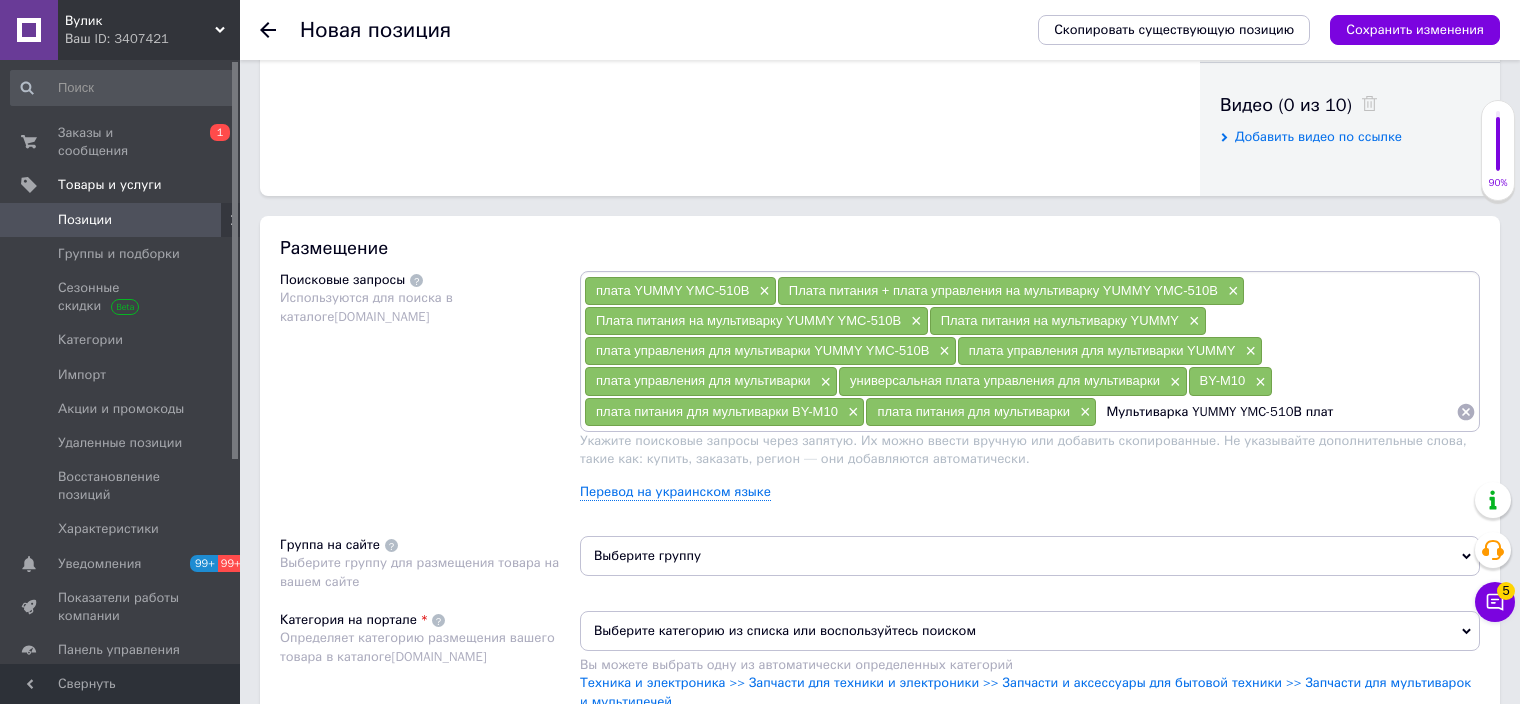 type on "Мультиварка YUMMY YMC-510В плата" 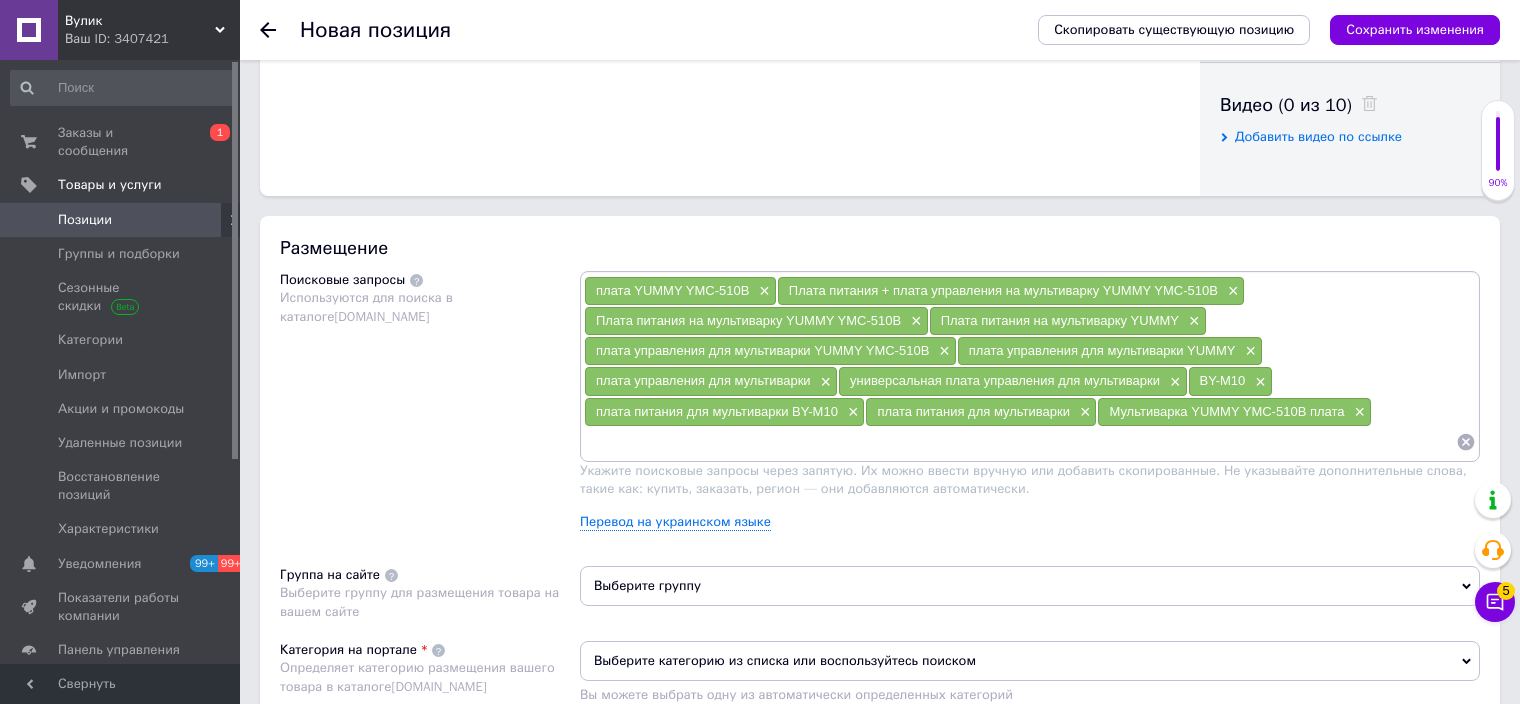 paste on "Мультиварка YUMMY YMC-510В" 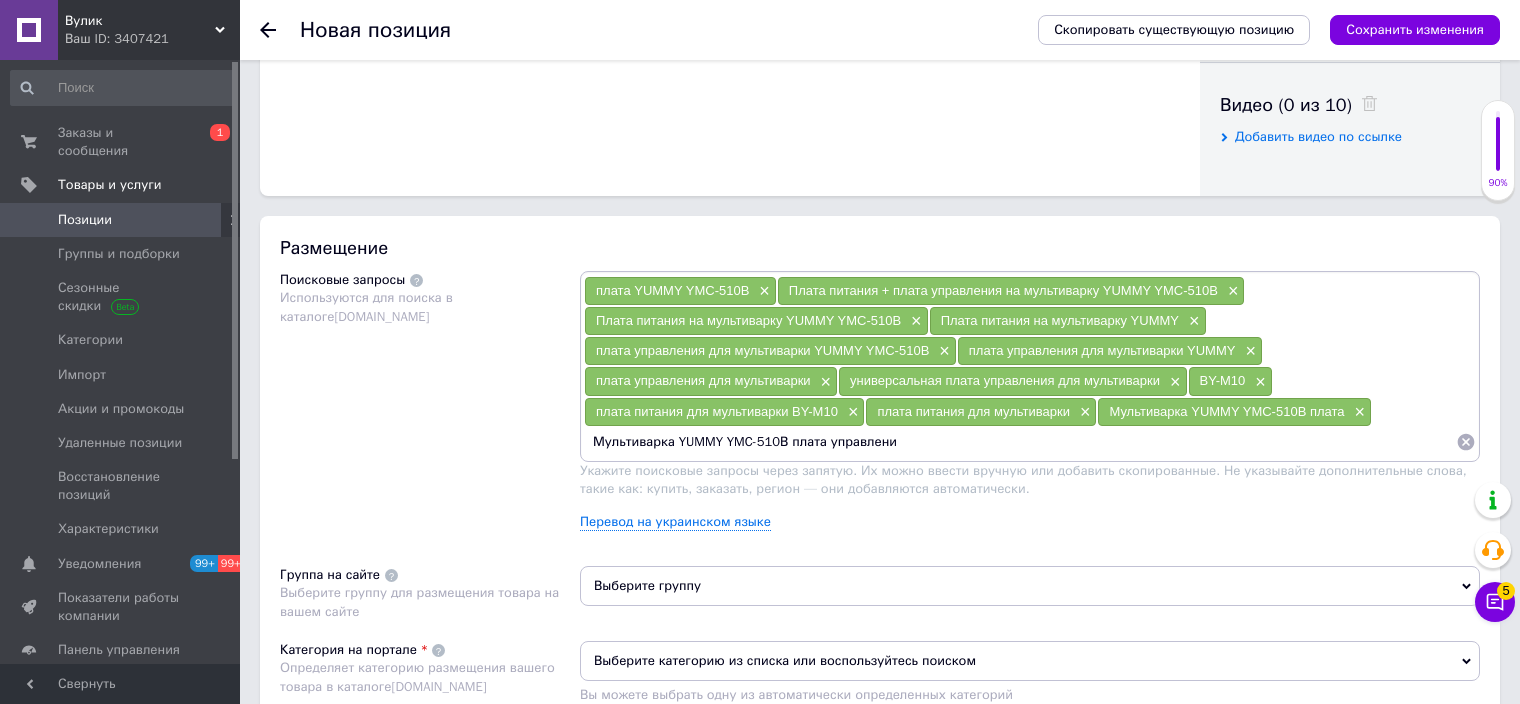 type on "Мультиварка YUMMY YMC-510В плата управления" 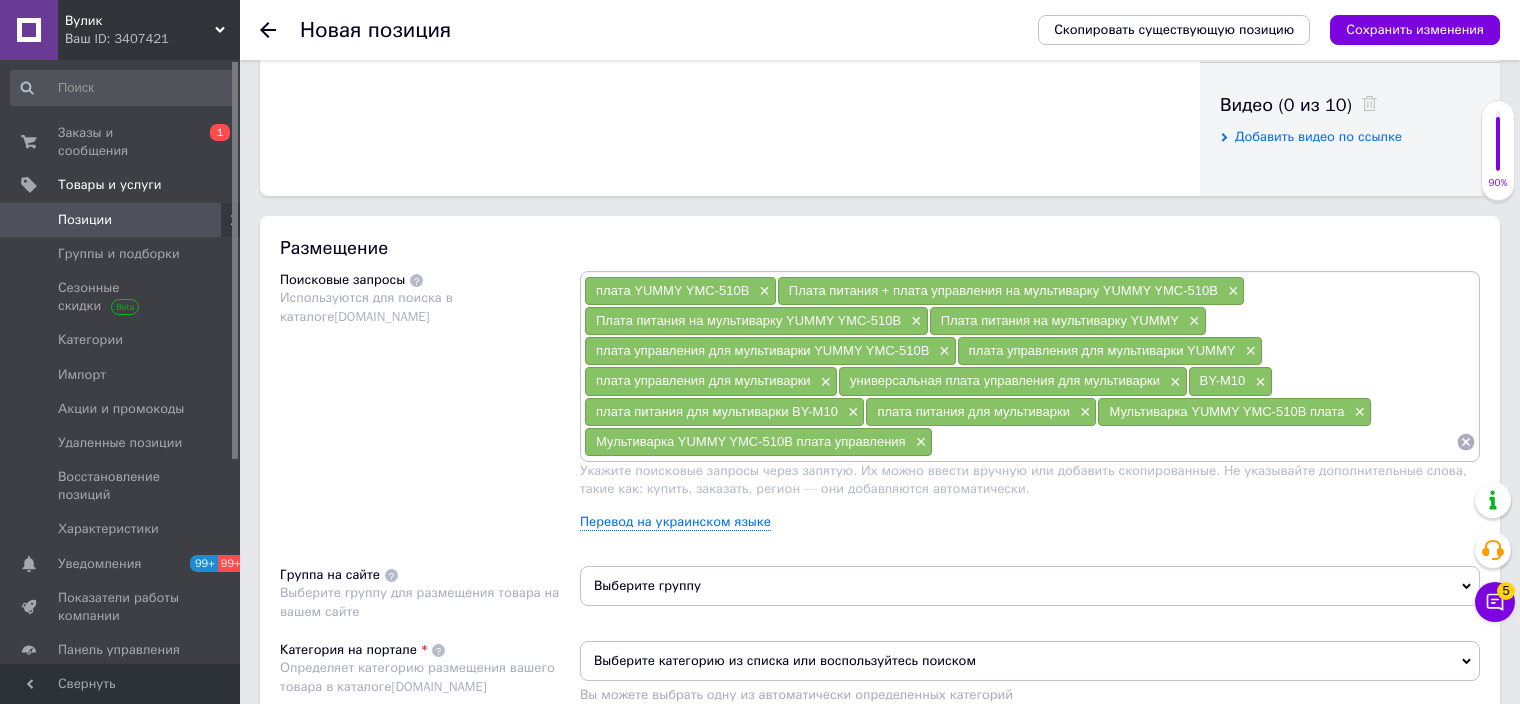 click on "Мультиварка YUMMY YMC-510В плата управления" at bounding box center [751, 441] 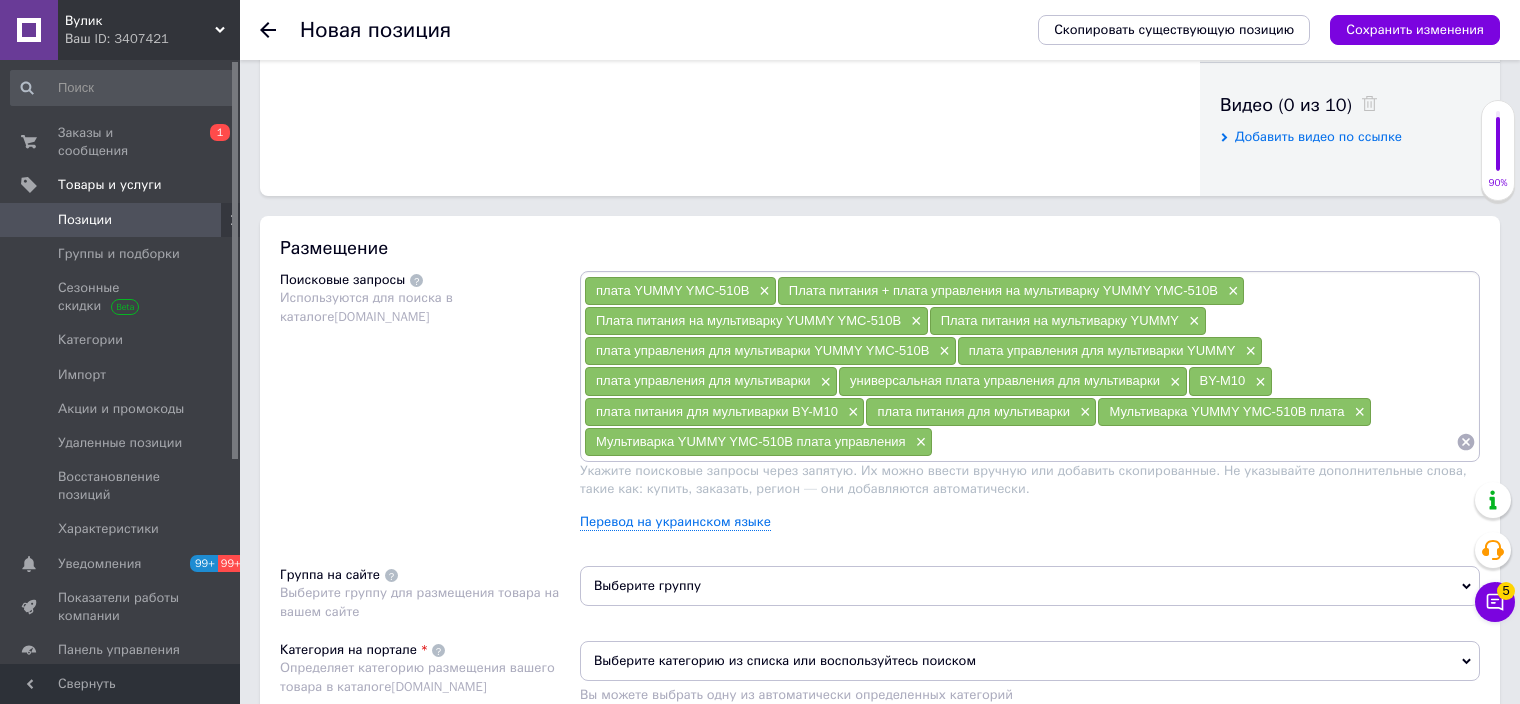 click on "Мультиварка YUMMY YMC-510В плата управления" at bounding box center (751, 441) 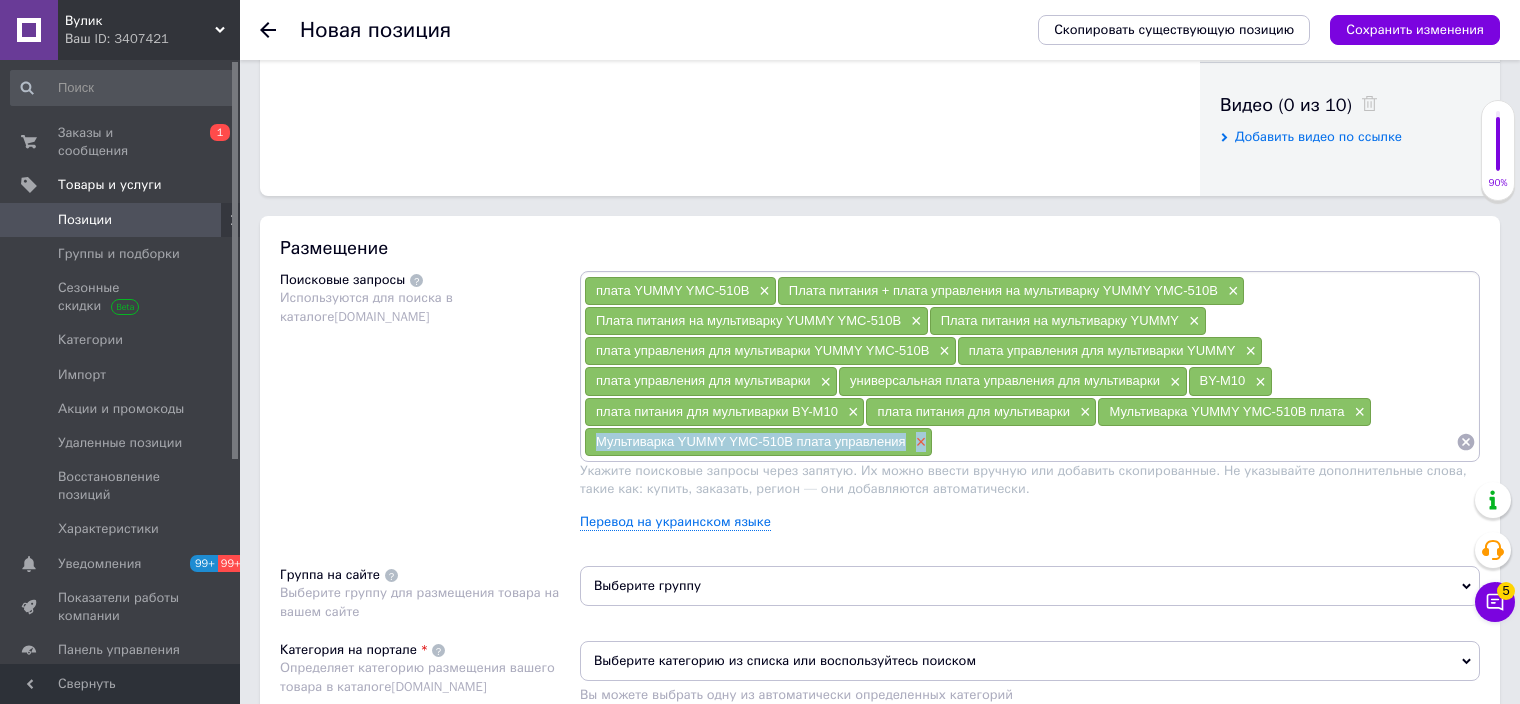 drag, startPoint x: 600, startPoint y: 434, endPoint x: 912, endPoint y: 438, distance: 312.02563 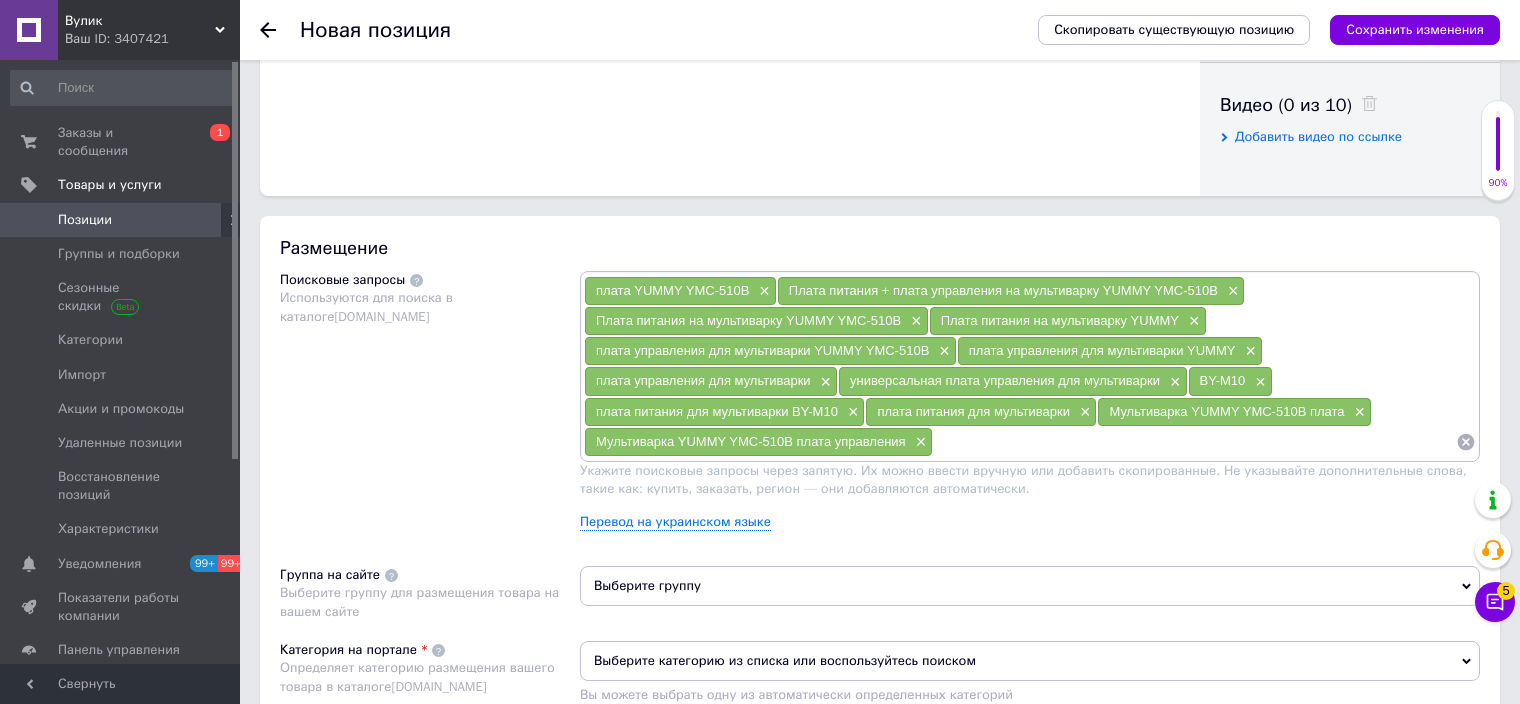 click at bounding box center (1194, 442) 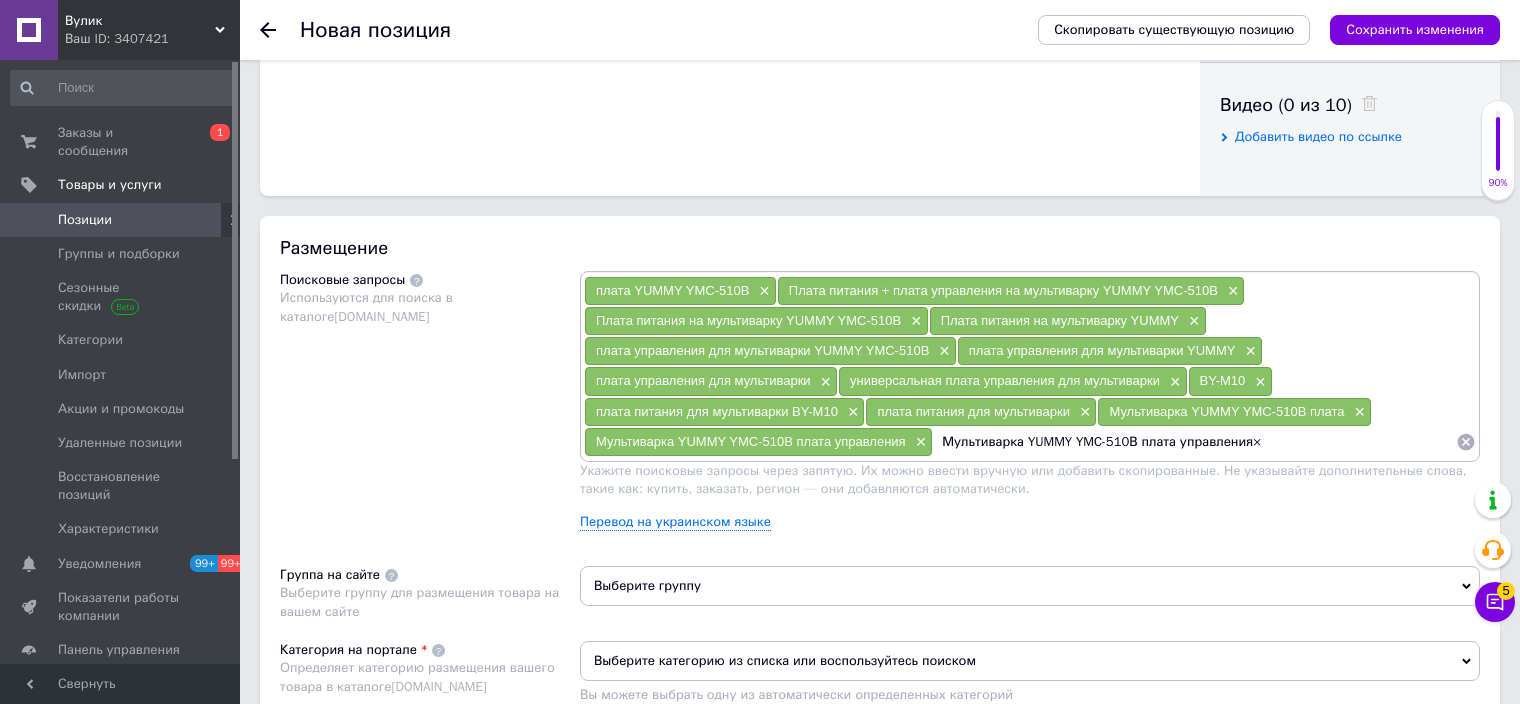 scroll, scrollTop: 0, scrollLeft: 0, axis: both 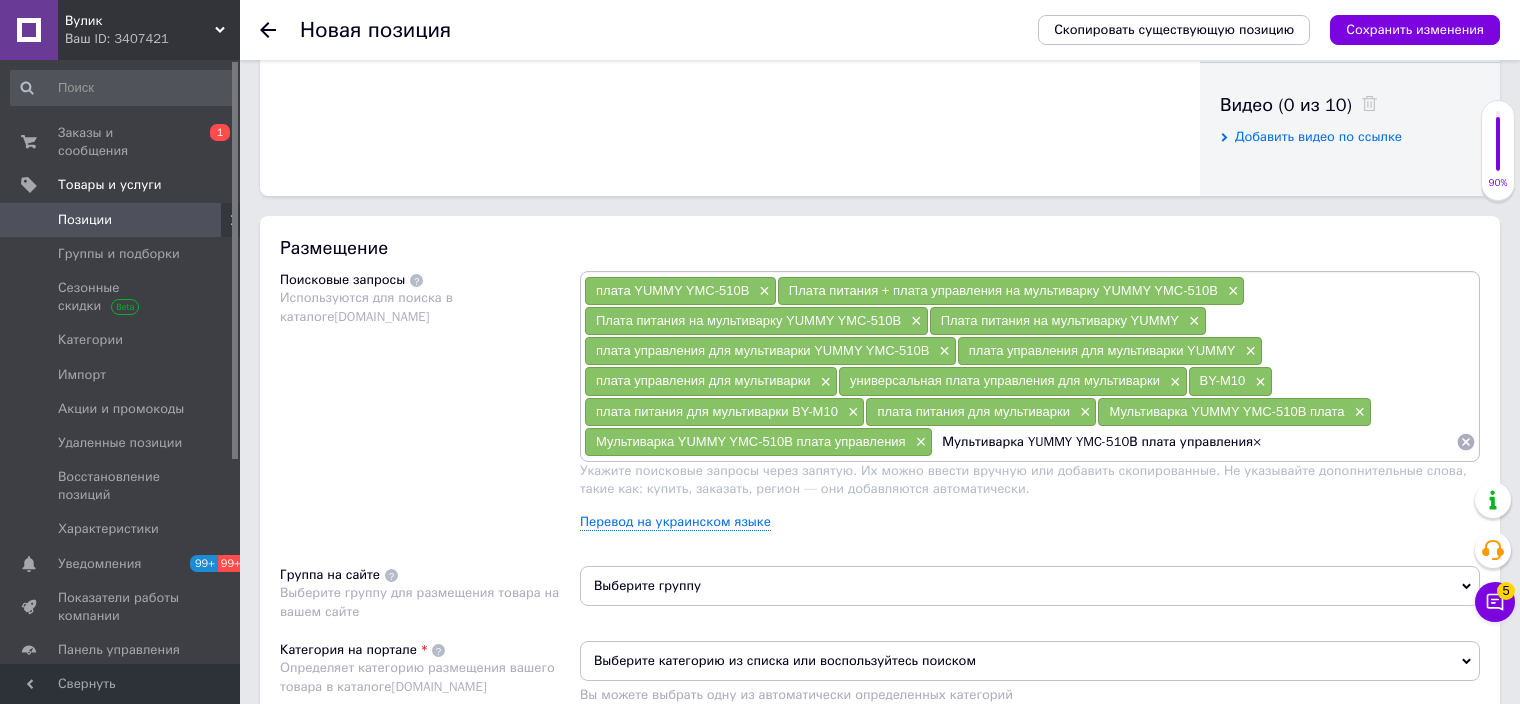 drag, startPoint x: 1172, startPoint y: 445, endPoint x: 1281, endPoint y: 445, distance: 109 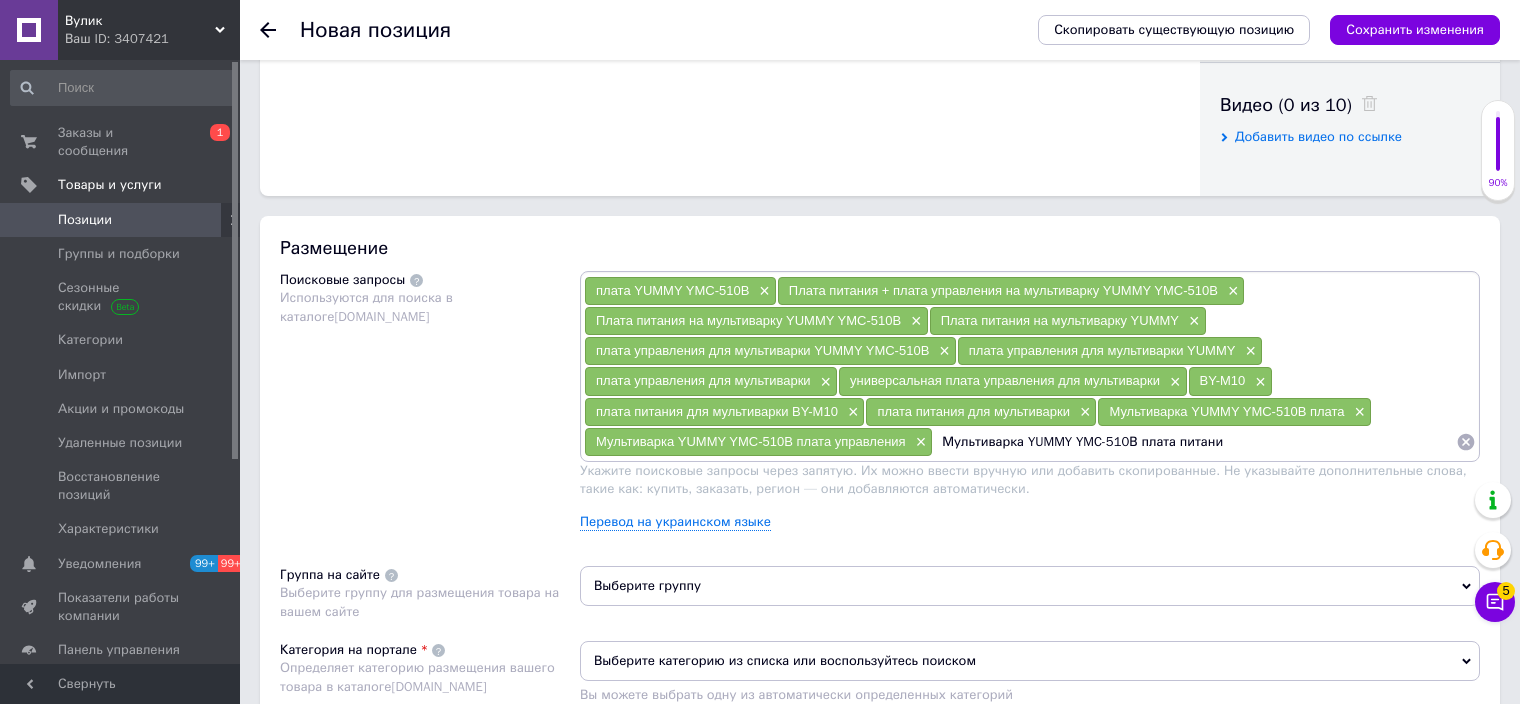 type on "Мультиварка YUMMY YMC-510В плата питания" 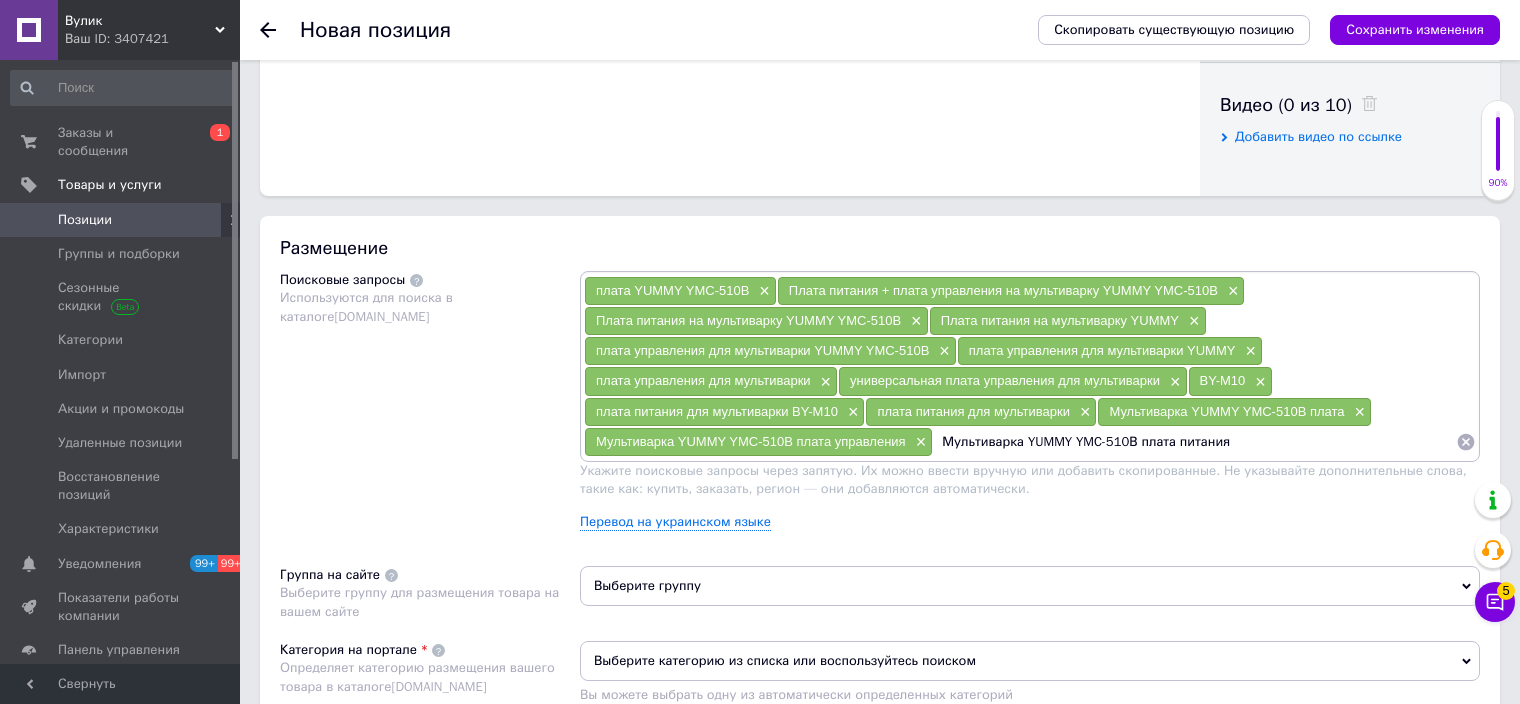 type 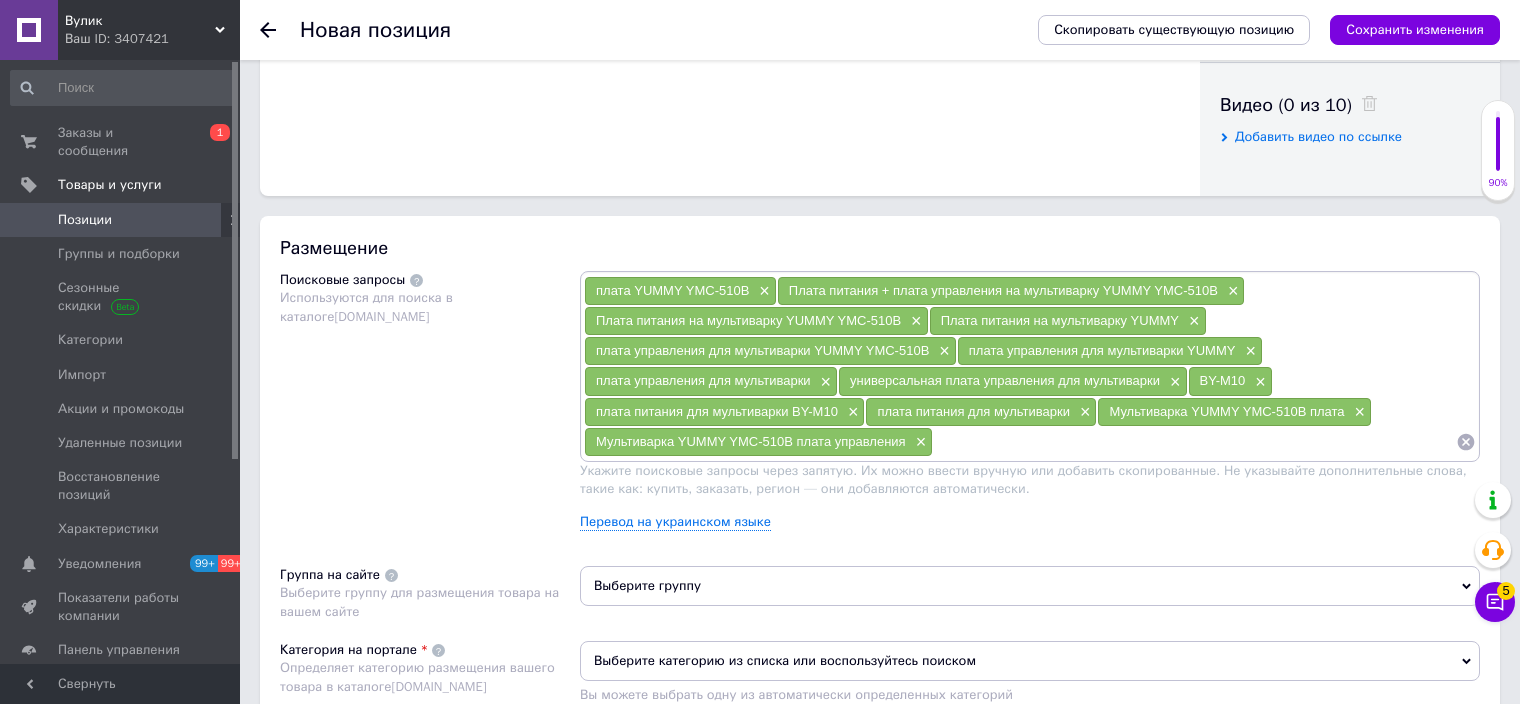 scroll, scrollTop: 0, scrollLeft: 0, axis: both 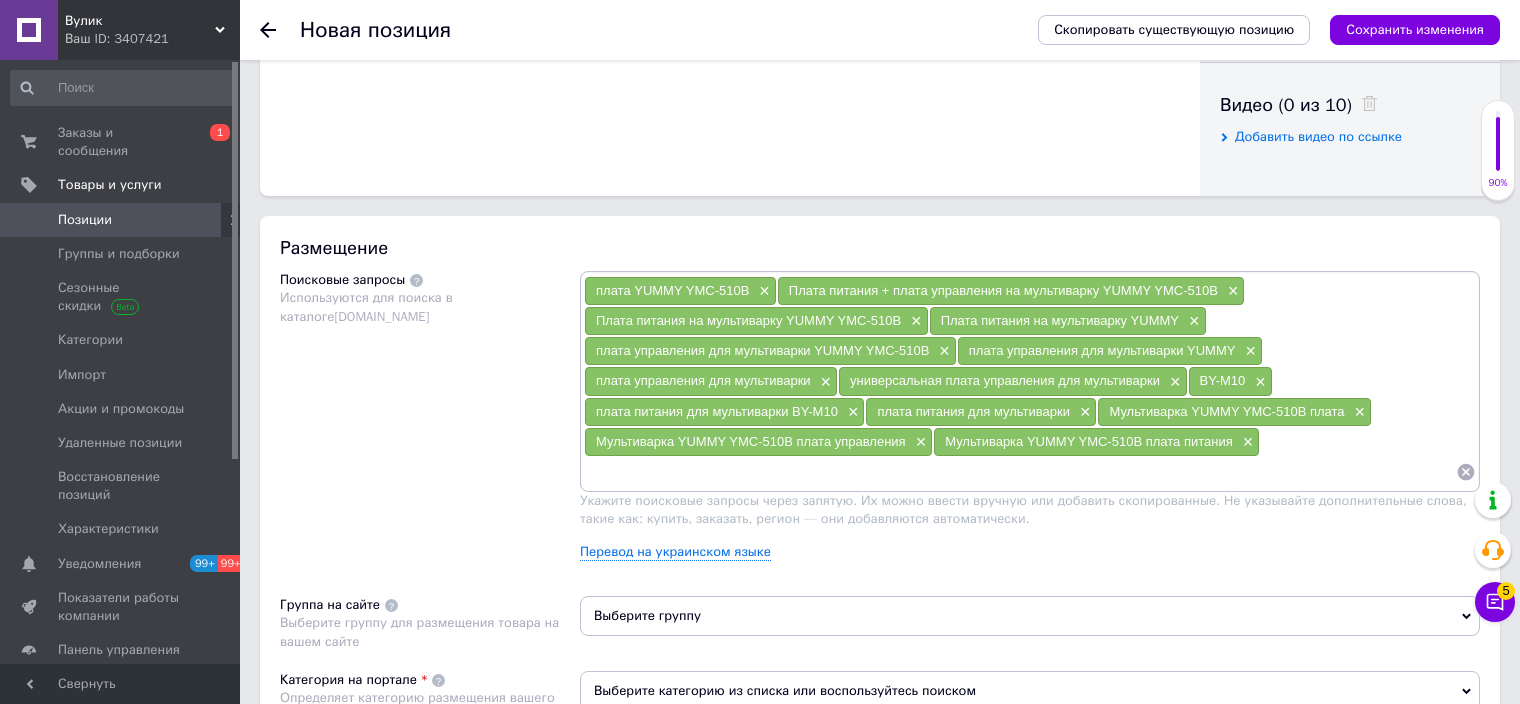 click on "Размещение Поисковые запросы Используются для поиска в каталоге  [DOMAIN_NAME] плата YUMMY YMC-510В × Плата питания + плата управления на мультиварку YUMMY YMC-510В × Плата питания на мультиварку YUMMY YMC-510В × Плата питания на мультиварку YUMMY × плата управления для мультиварки YUMMY YMC-510В × плата управления для мультиварки YUMMY × плата управления для мультиварки × универсальная плата управления для мультиварки × BY-M10 × плата питания для мультиварки BY-M10 × плата питания для мультиварки × Мультиварка YUMMY YMC-510В плата × Мультиварка YUMMY YMC-510В плата управления × × Группа на сайте [DOMAIN_NAME]" at bounding box center [880, 523] 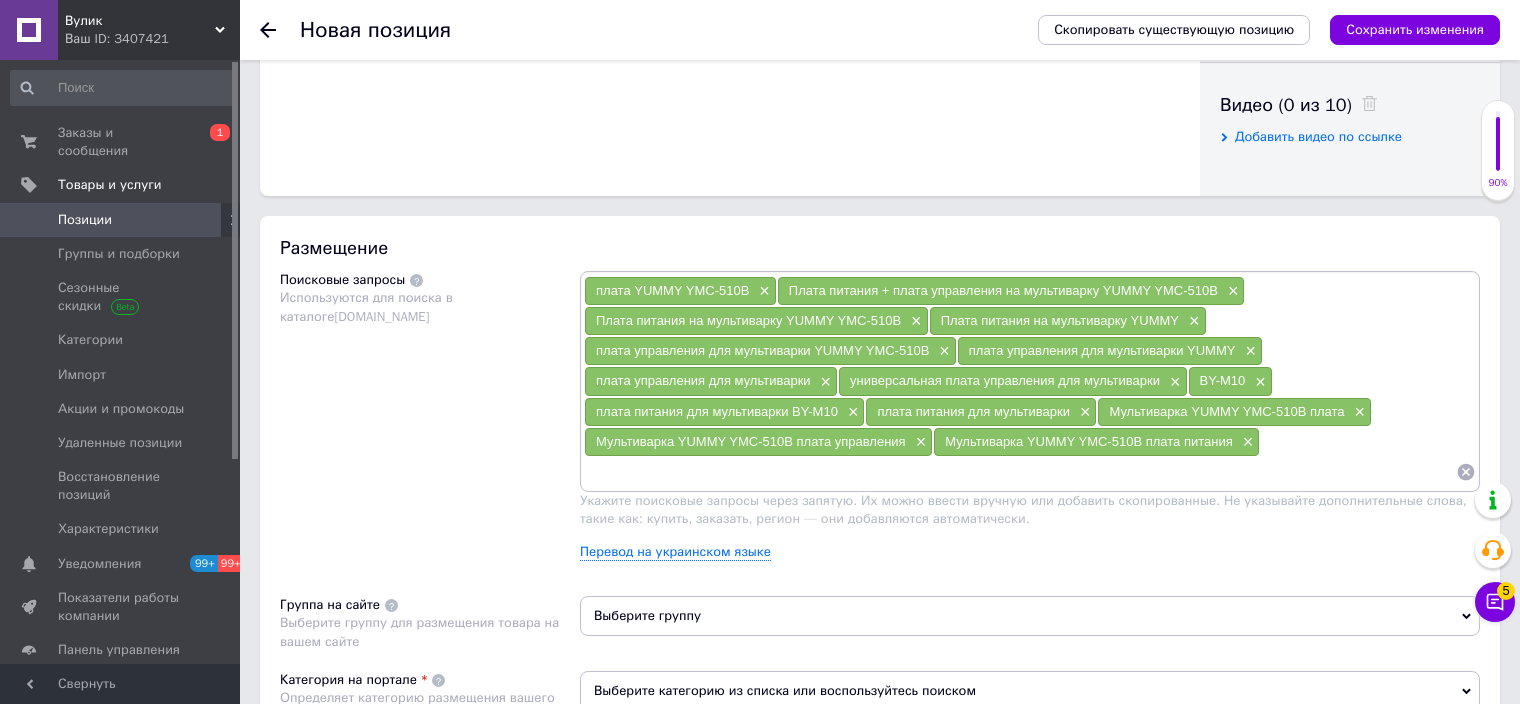 click on "Выберите группу" at bounding box center (1030, 616) 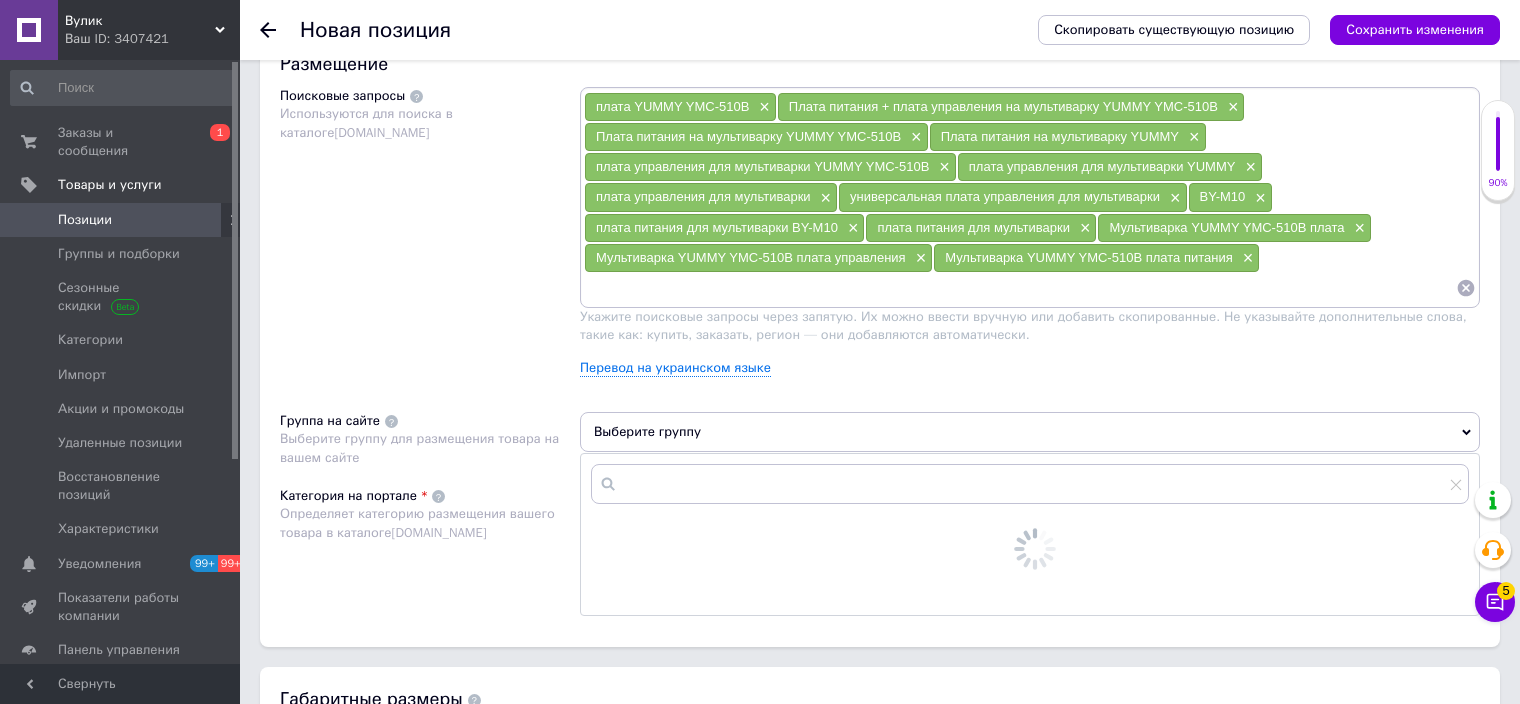 scroll, scrollTop: 1300, scrollLeft: 0, axis: vertical 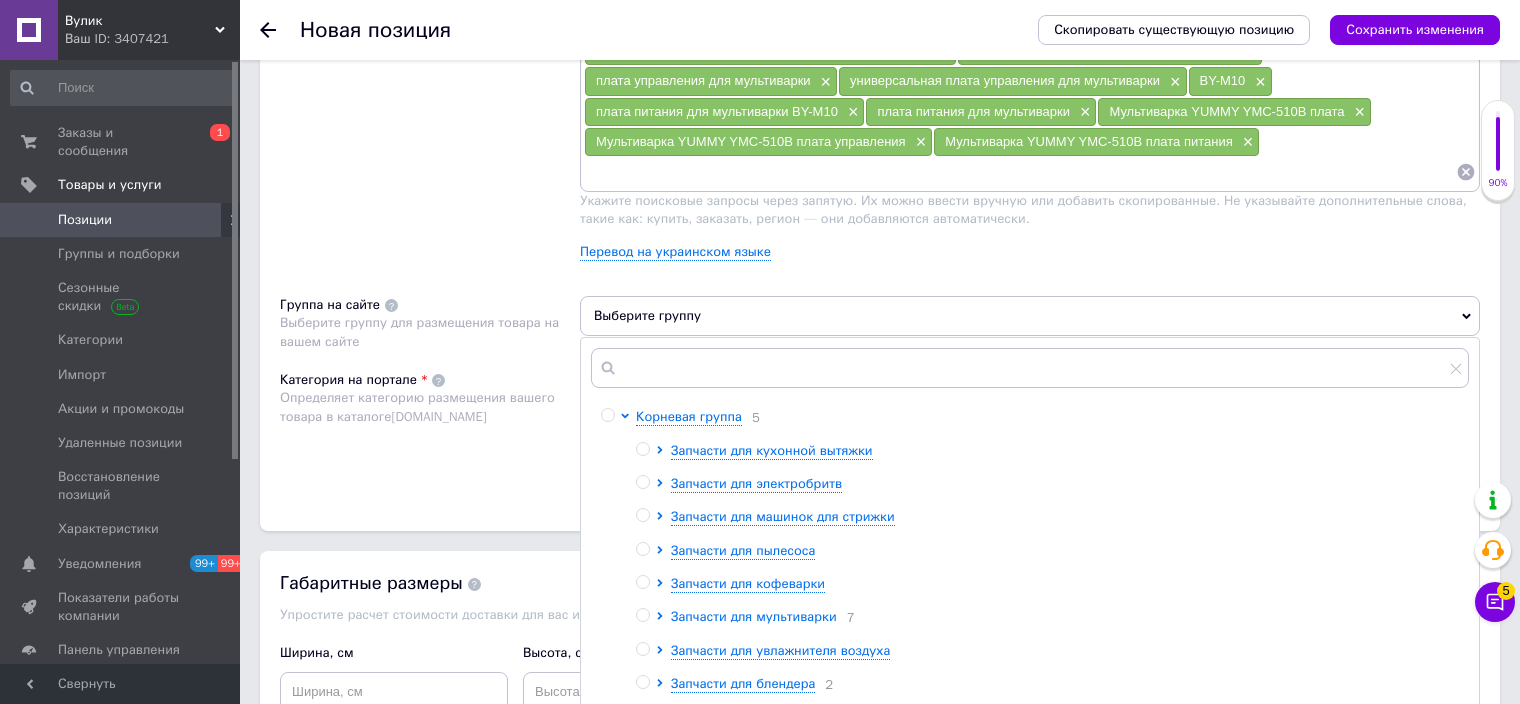 click 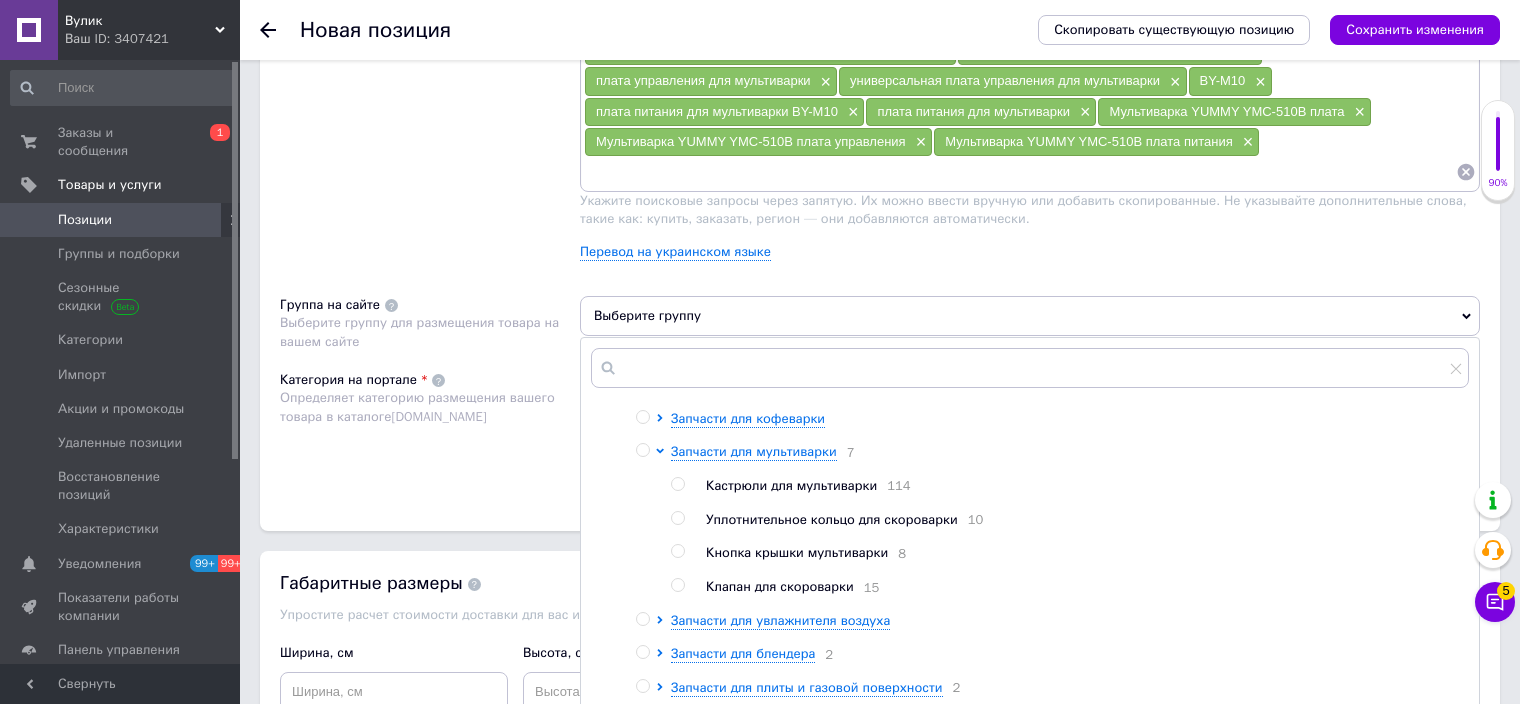 scroll, scrollTop: 200, scrollLeft: 0, axis: vertical 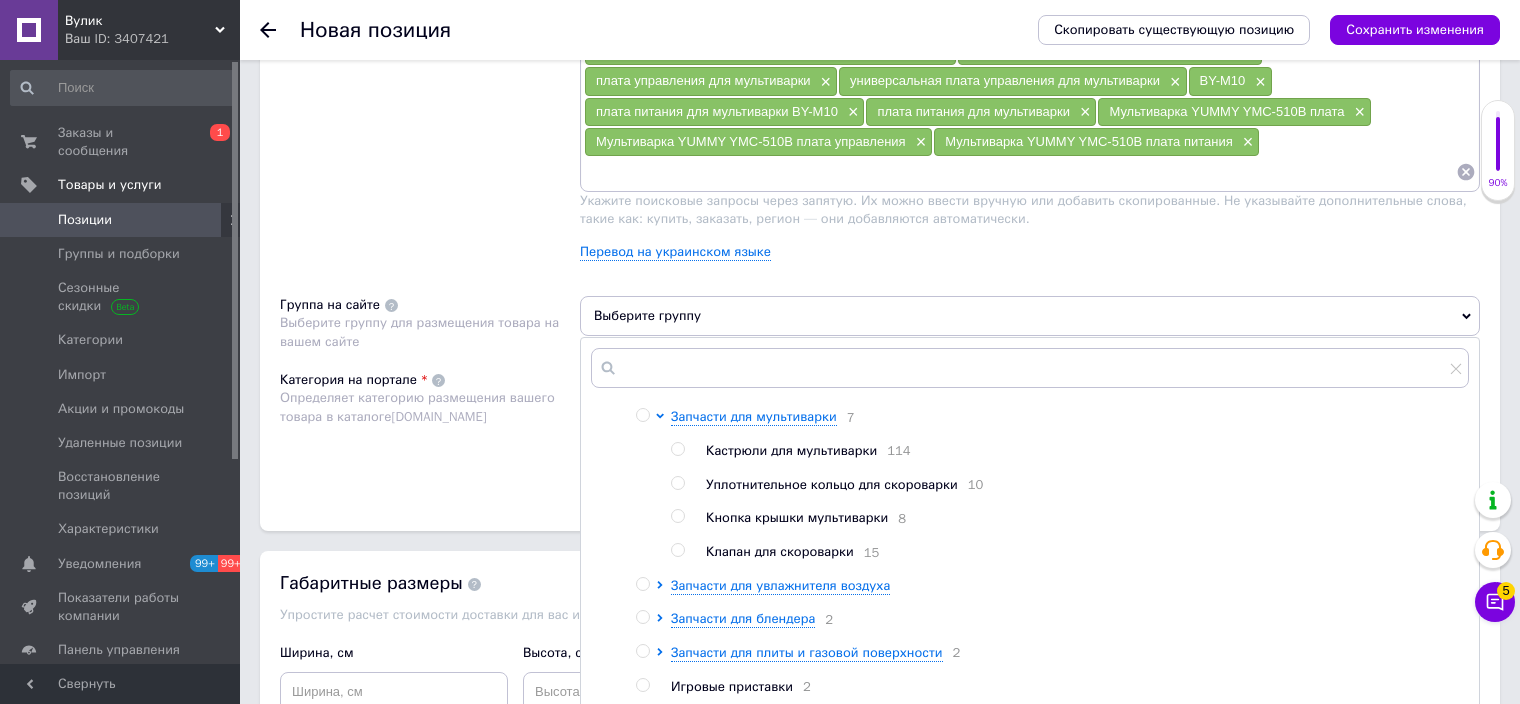click at bounding box center [642, 415] 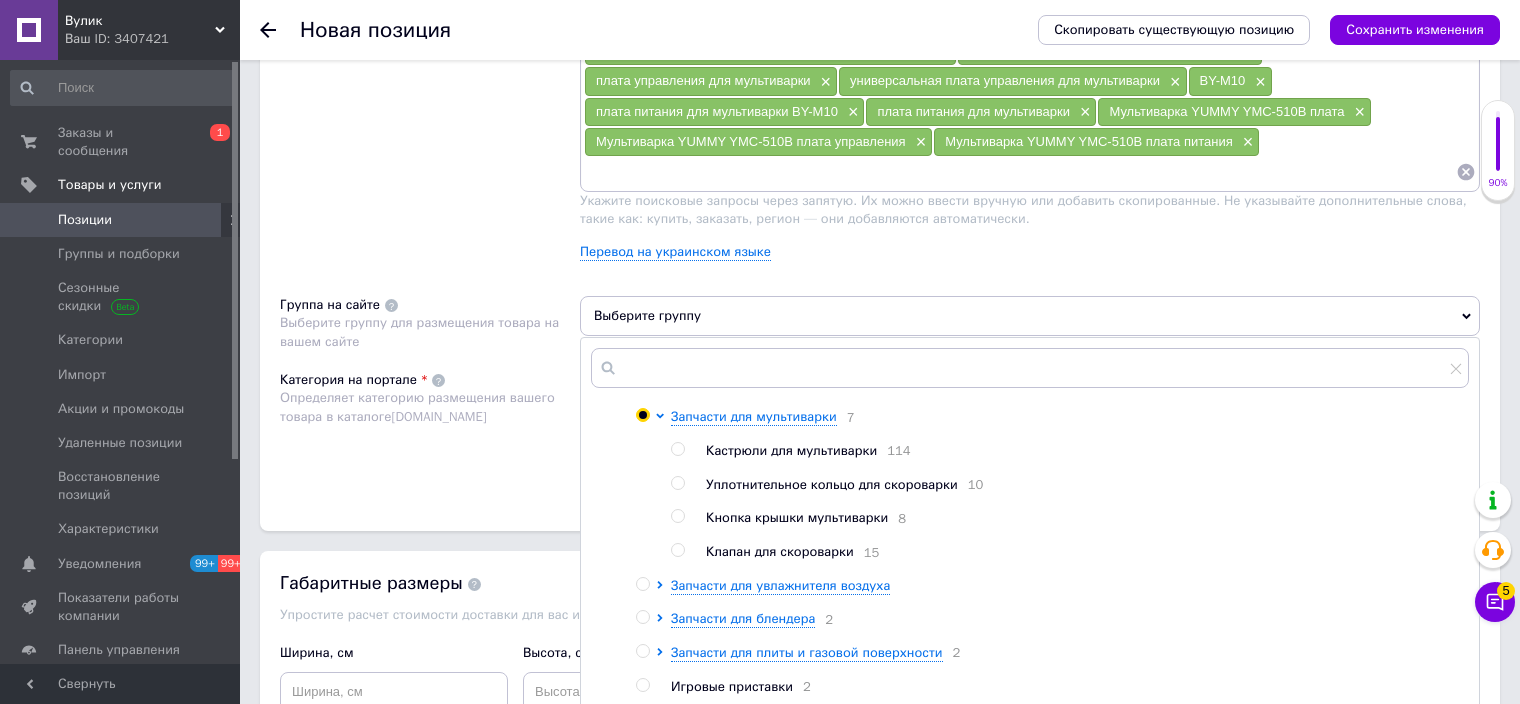 radio on "true" 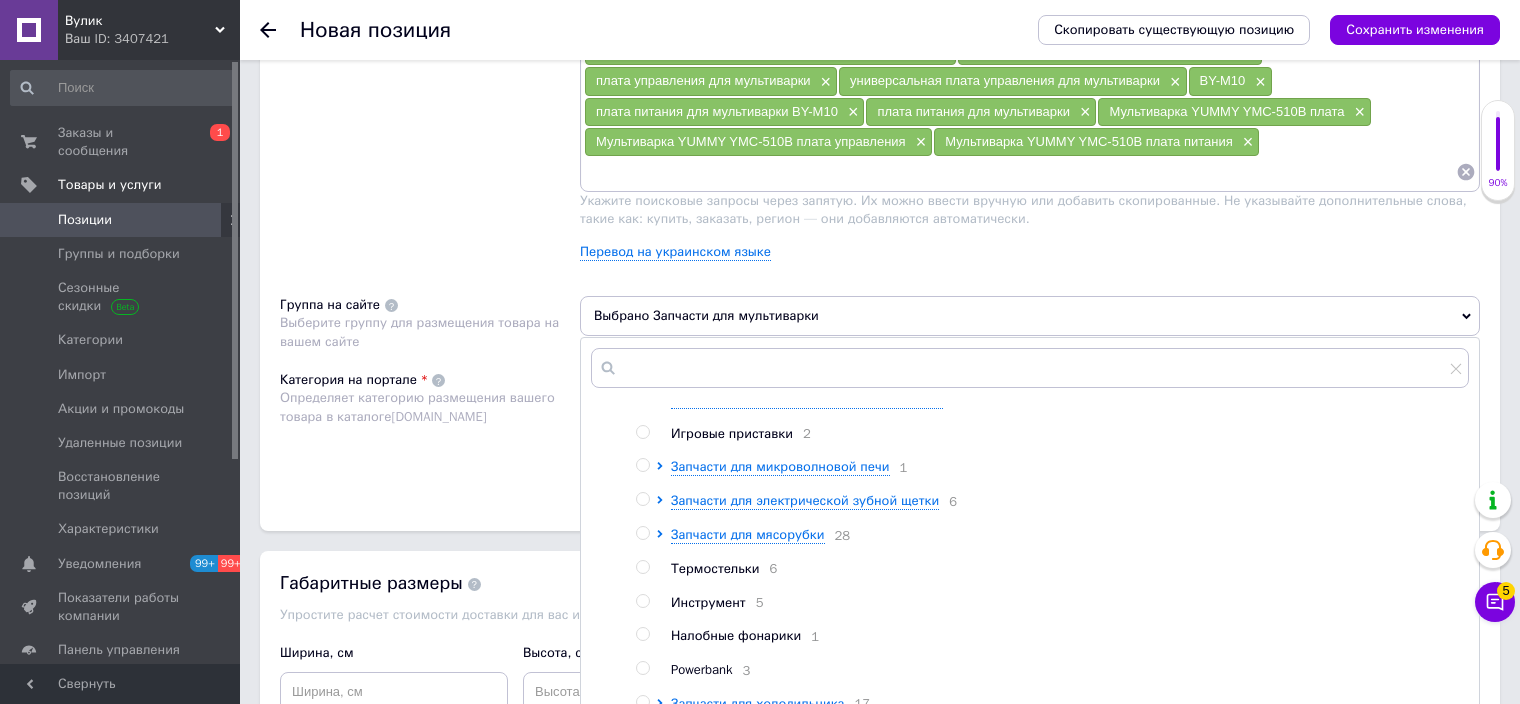 scroll, scrollTop: 480, scrollLeft: 0, axis: vertical 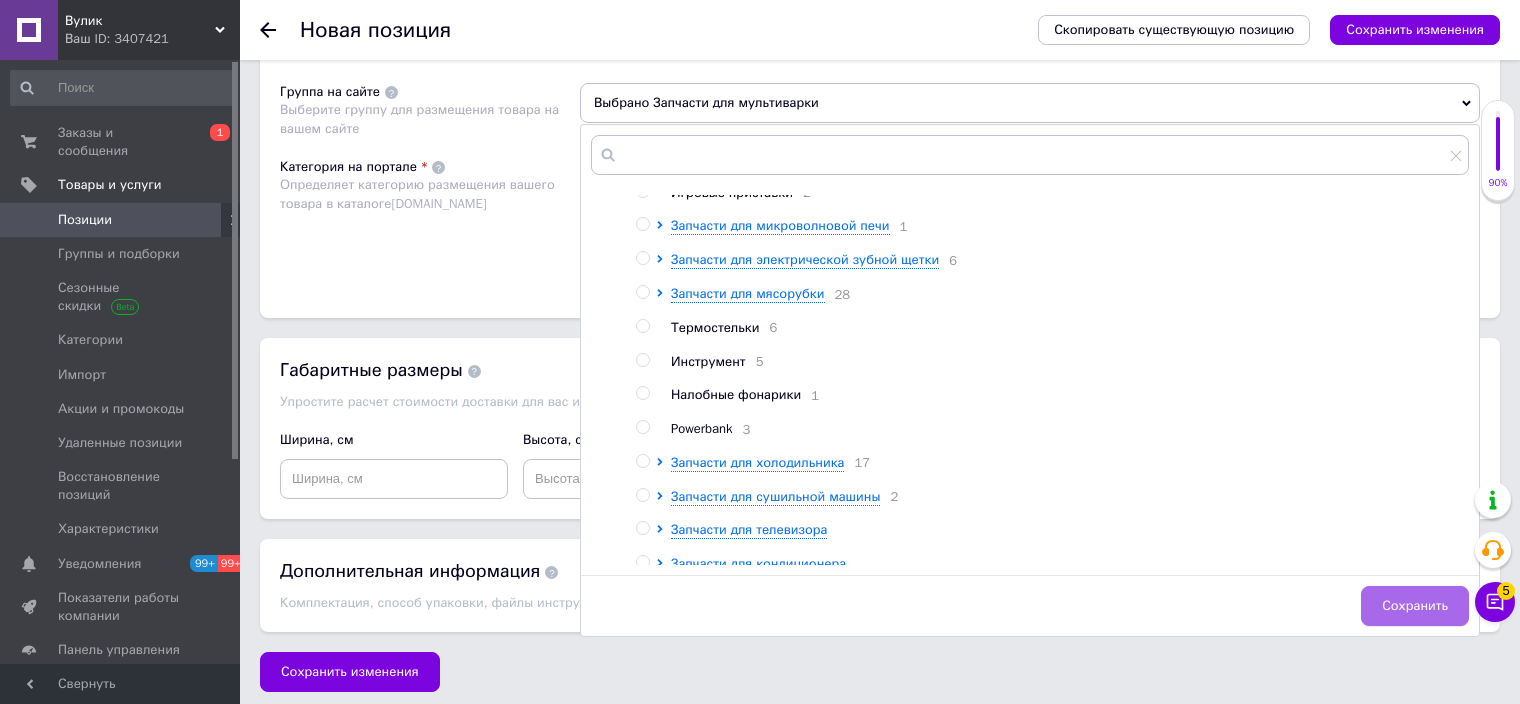 click on "Сохранить" at bounding box center [1415, 606] 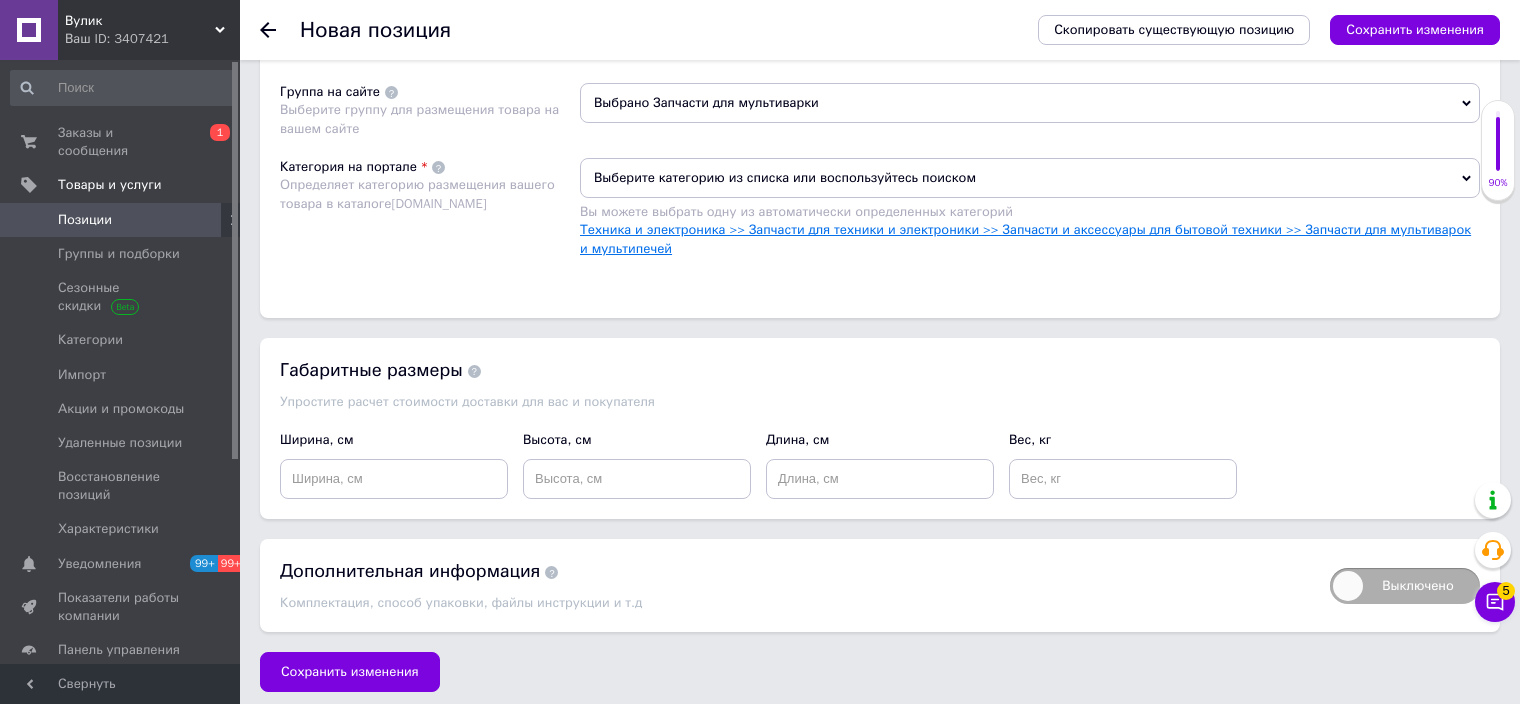 click on "Техника и электроника >> Запчасти для техники и электроники >> Запчасти и аксессуары для бытовой техники >> Запчасти для мультиварок и мультипечей" at bounding box center (1025, 238) 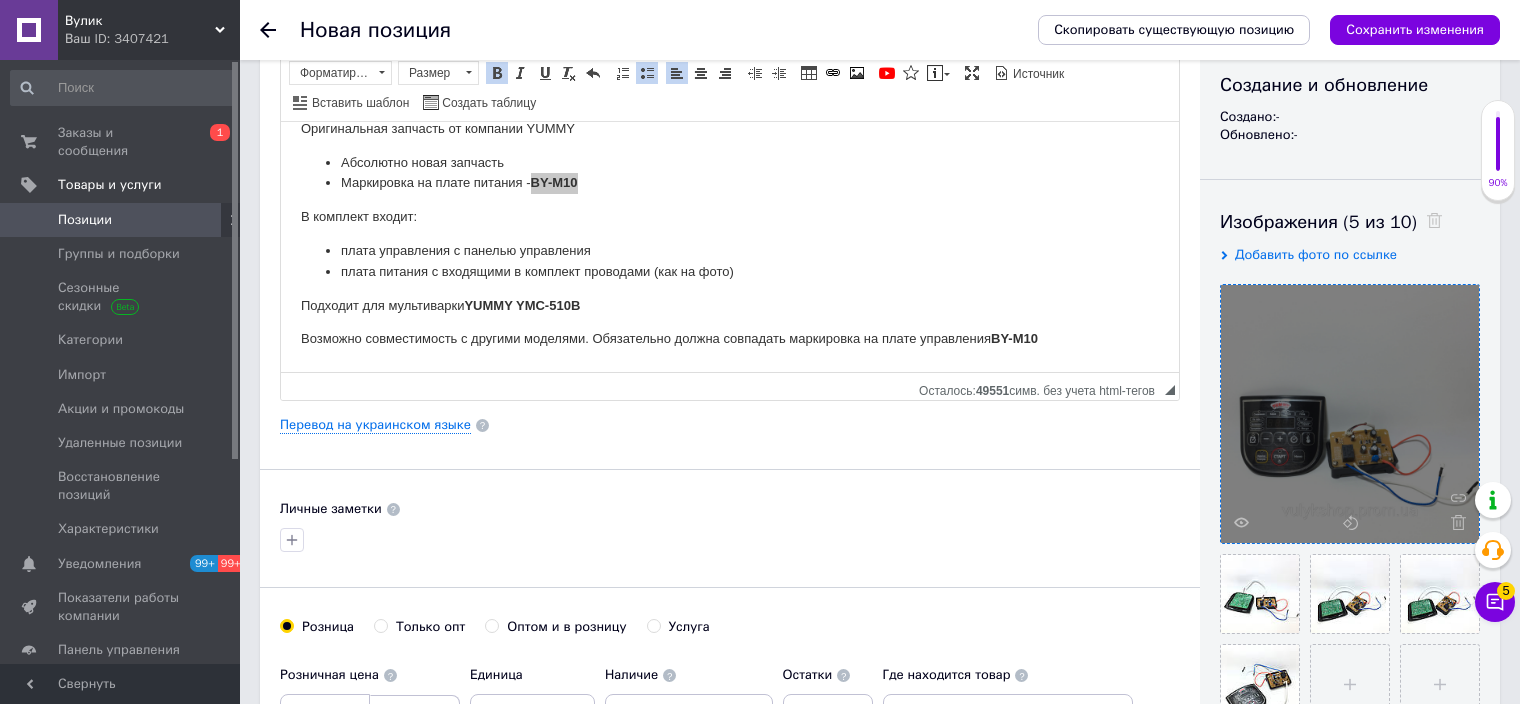 scroll, scrollTop: 88, scrollLeft: 0, axis: vertical 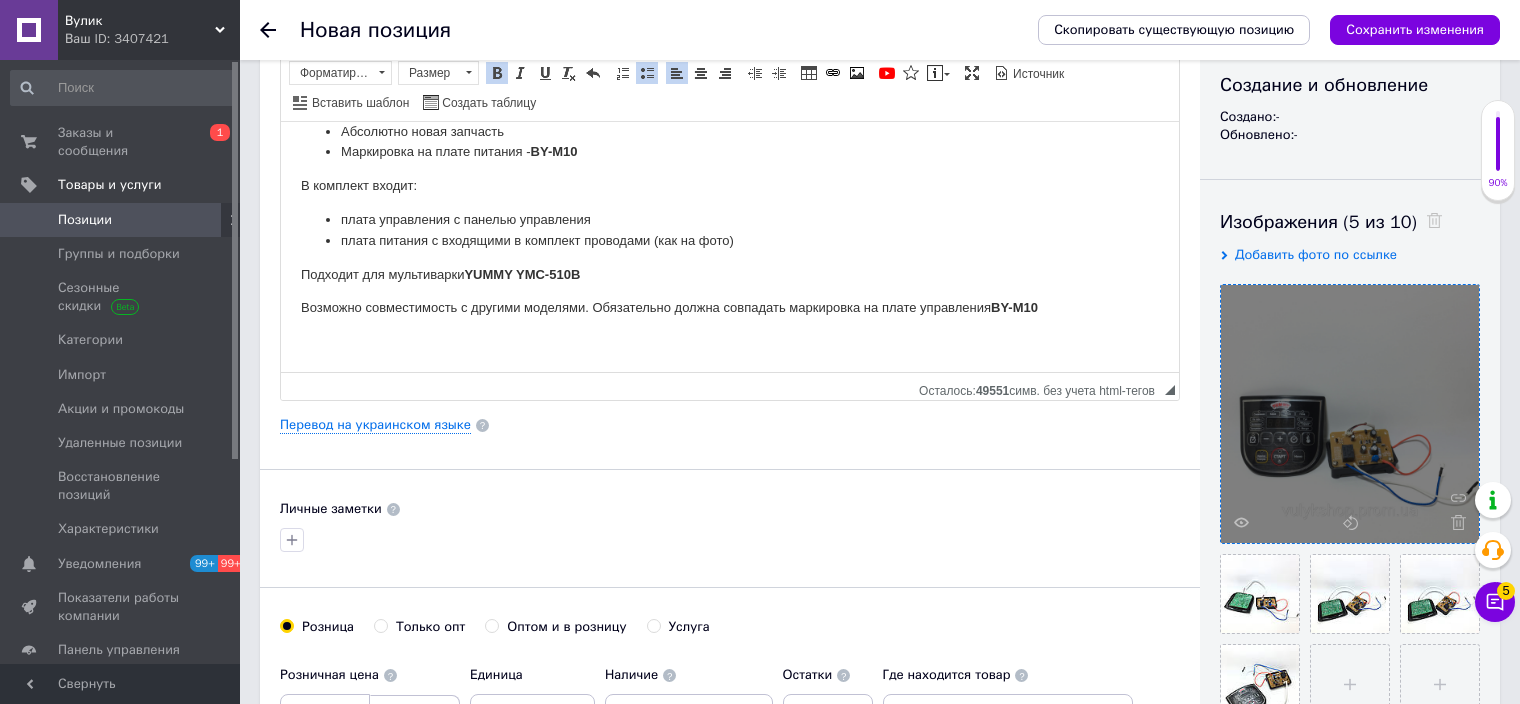 click on "Плата питания + плата управления  на мультиварку YUMMY YMC-510В Оригинальная запчасть от компании YUMMY Абсолютно новая запчасть Маркировка на плате питания -  BY-M10 В комплект входит: плата управления с панелью управления плата питания с входящими в комплект проводами (как на фото)  ​​​​​​​Подходит для мультиварки  YUMMY YMC-510В Возможно совместимость с другими моделями. Обязательно должна совпадать маркировка на плате управления  BY-M10" at bounding box center [730, 202] 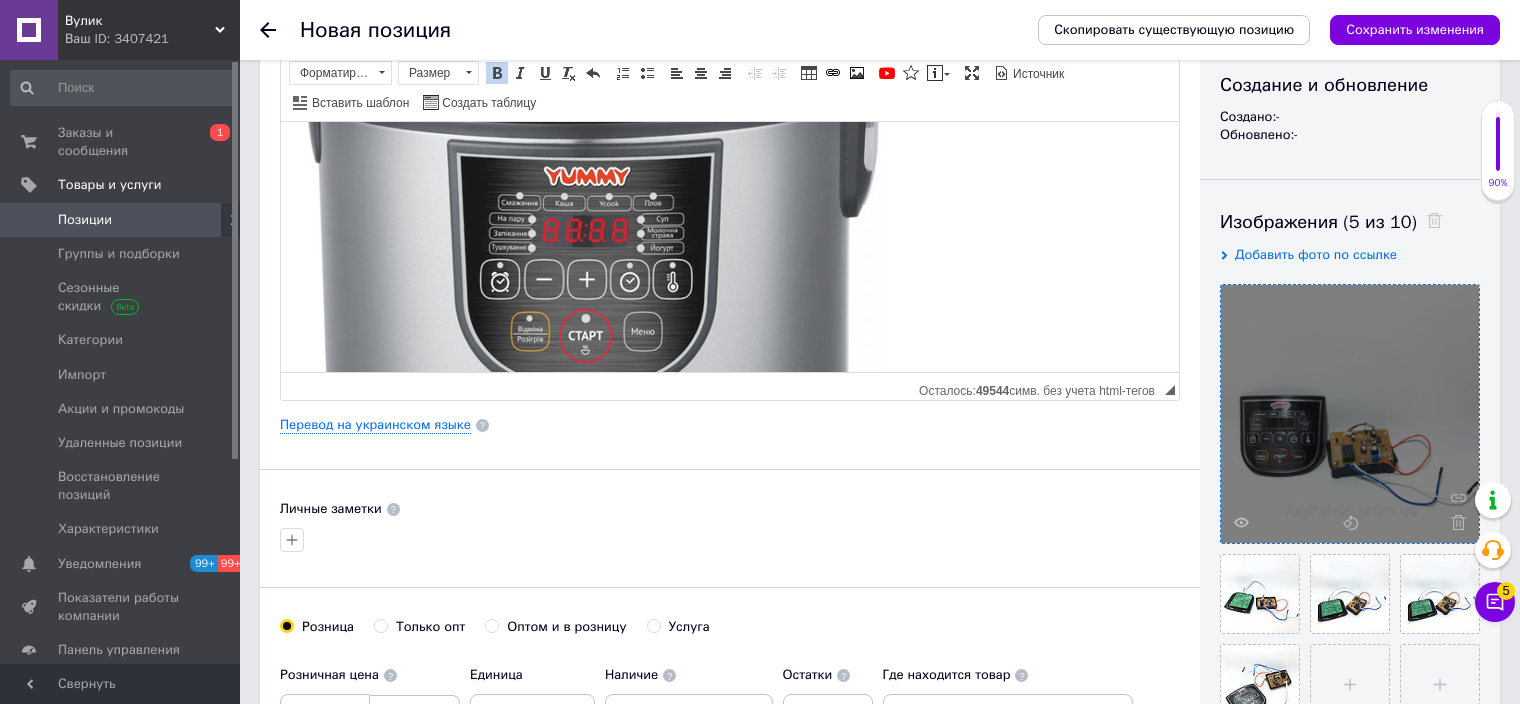 click at bounding box center (591, 246) 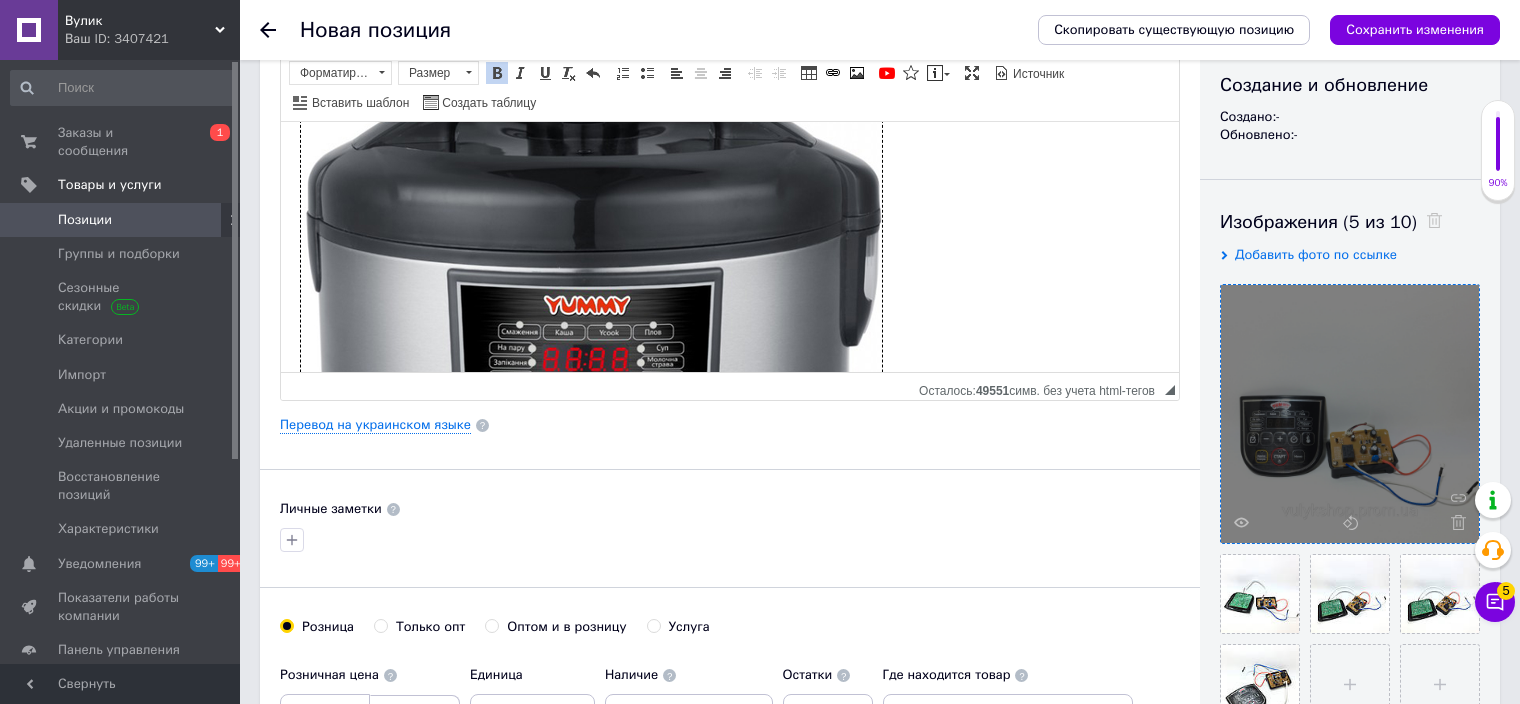 scroll, scrollTop: 288, scrollLeft: 0, axis: vertical 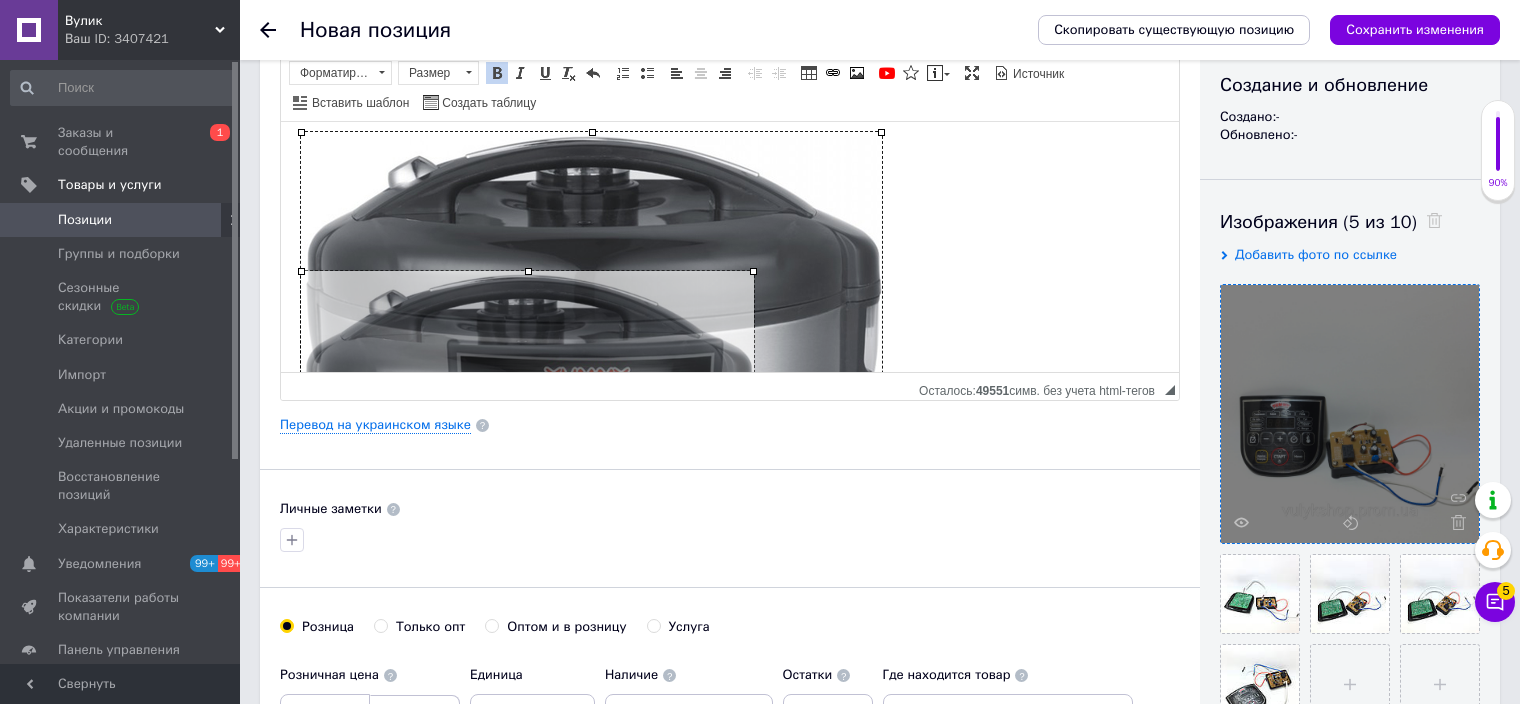 drag, startPoint x: 880, startPoint y: 127, endPoint x: 628, endPoint y: 290, distance: 300.12164 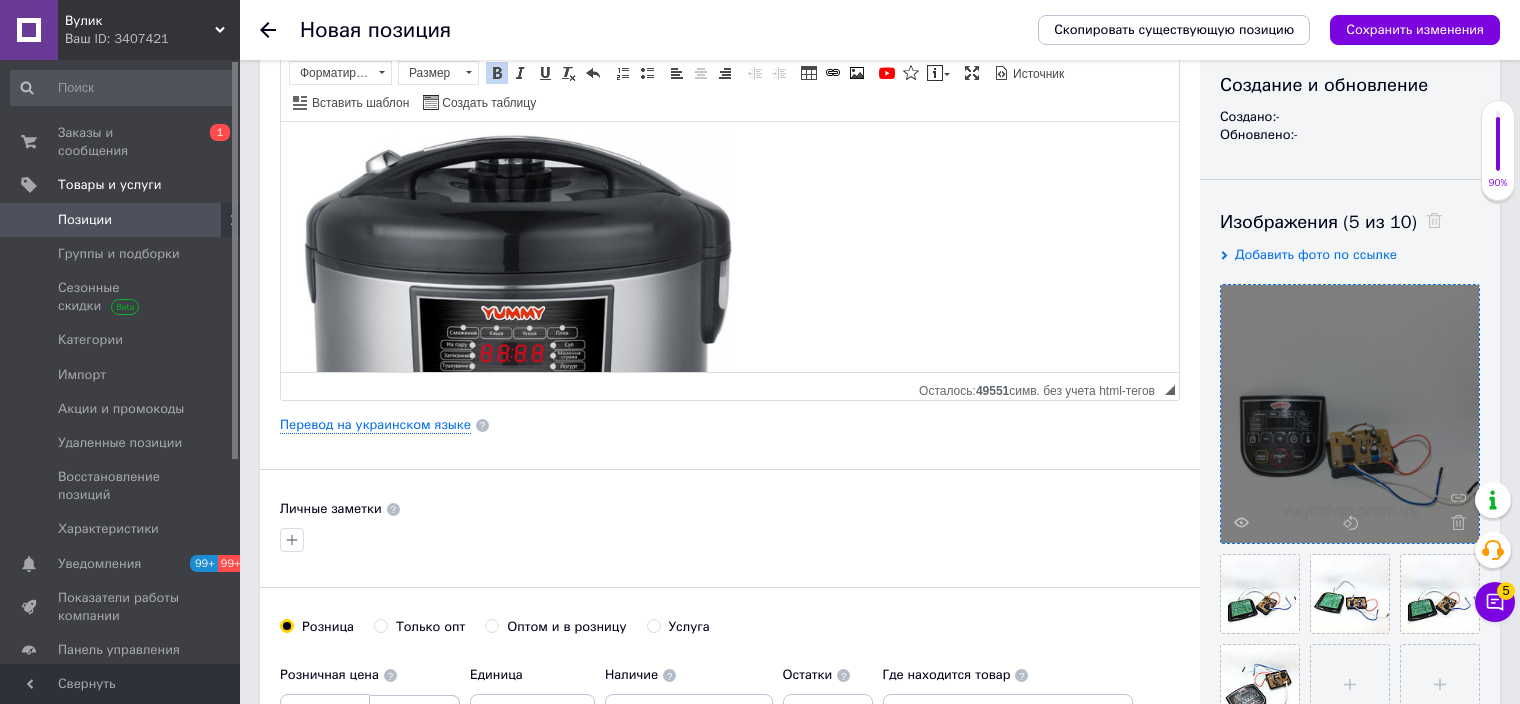 scroll, scrollTop: 0, scrollLeft: 0, axis: both 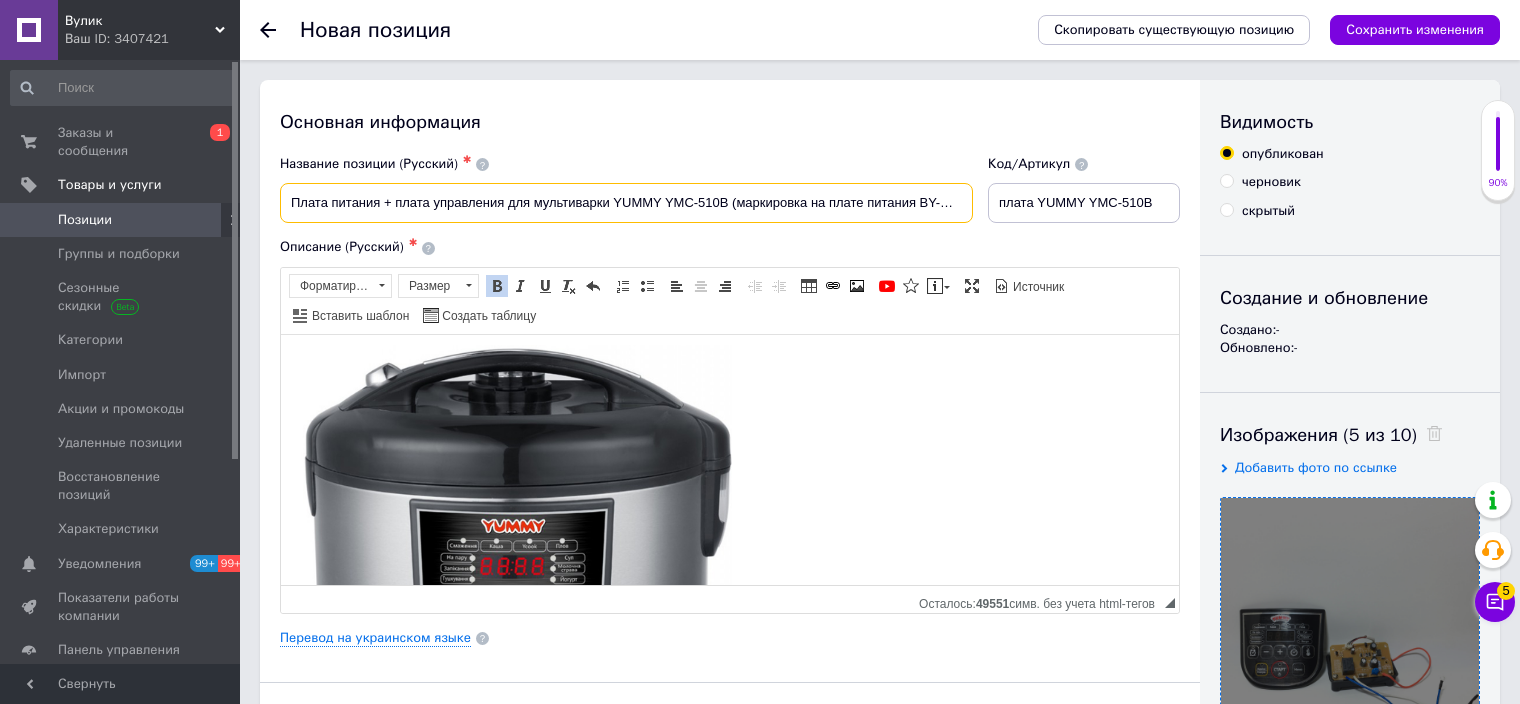 drag, startPoint x: 395, startPoint y: 204, endPoint x: 608, endPoint y: 209, distance: 213.05867 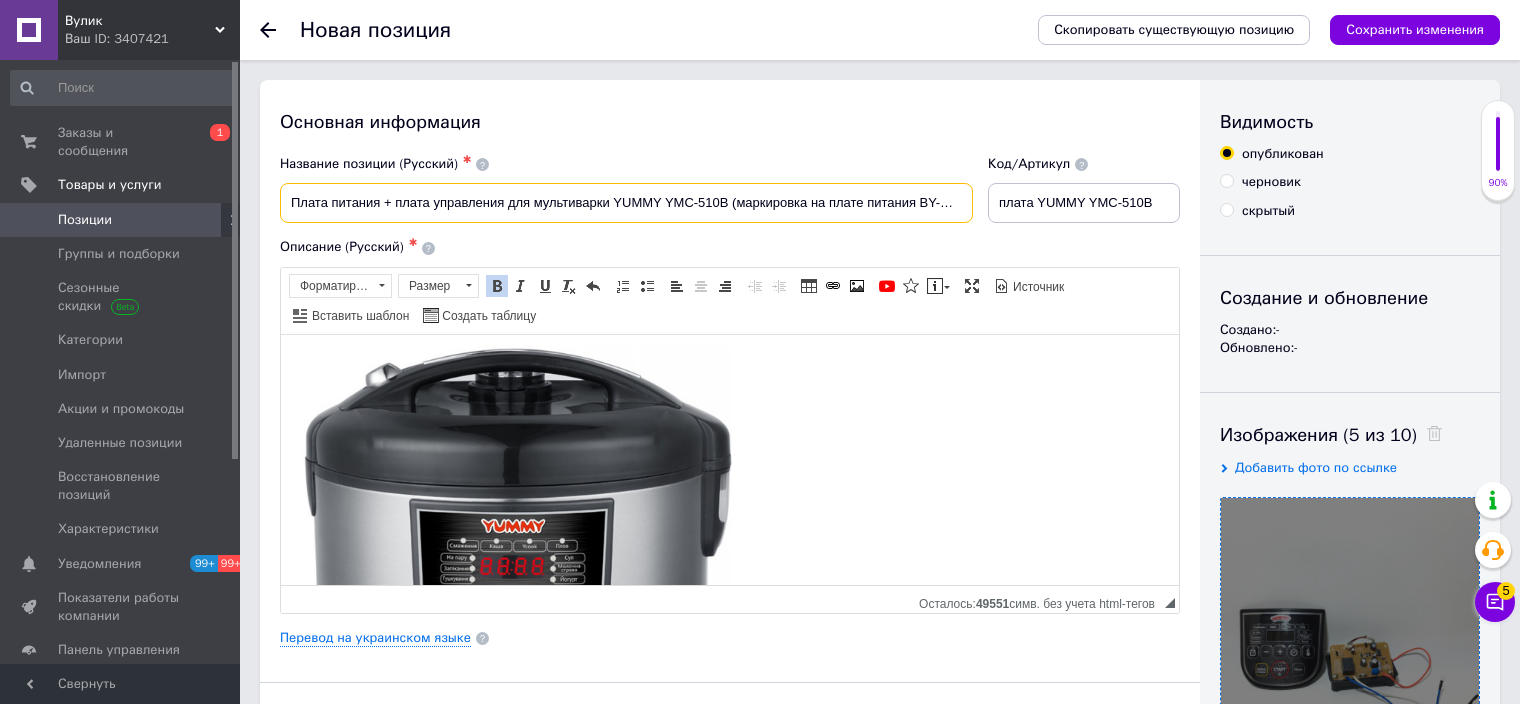 click on "Плата питания + плата управления для мультиварки YUMMY YMC-510В (маркировка на плате питания BY-M10)" at bounding box center (626, 203) 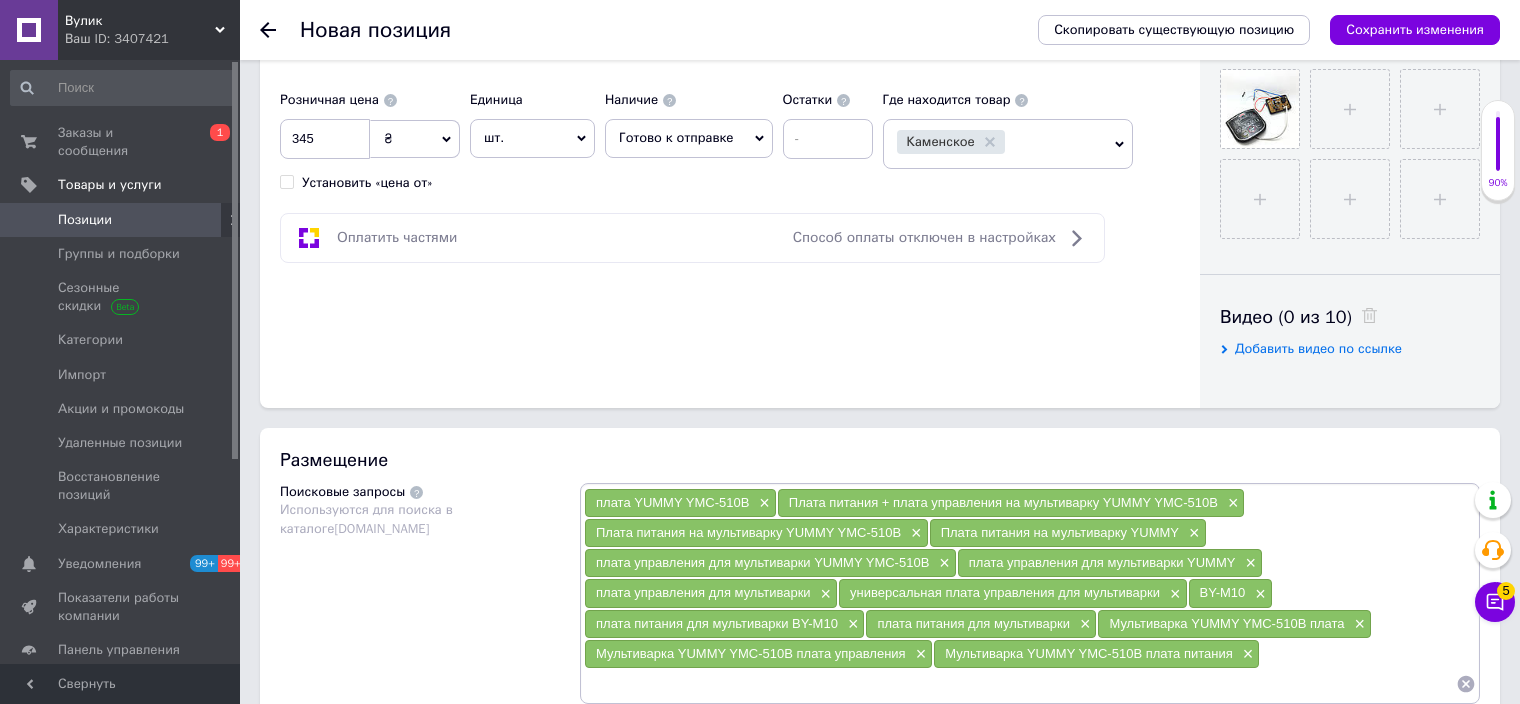 scroll, scrollTop: 900, scrollLeft: 0, axis: vertical 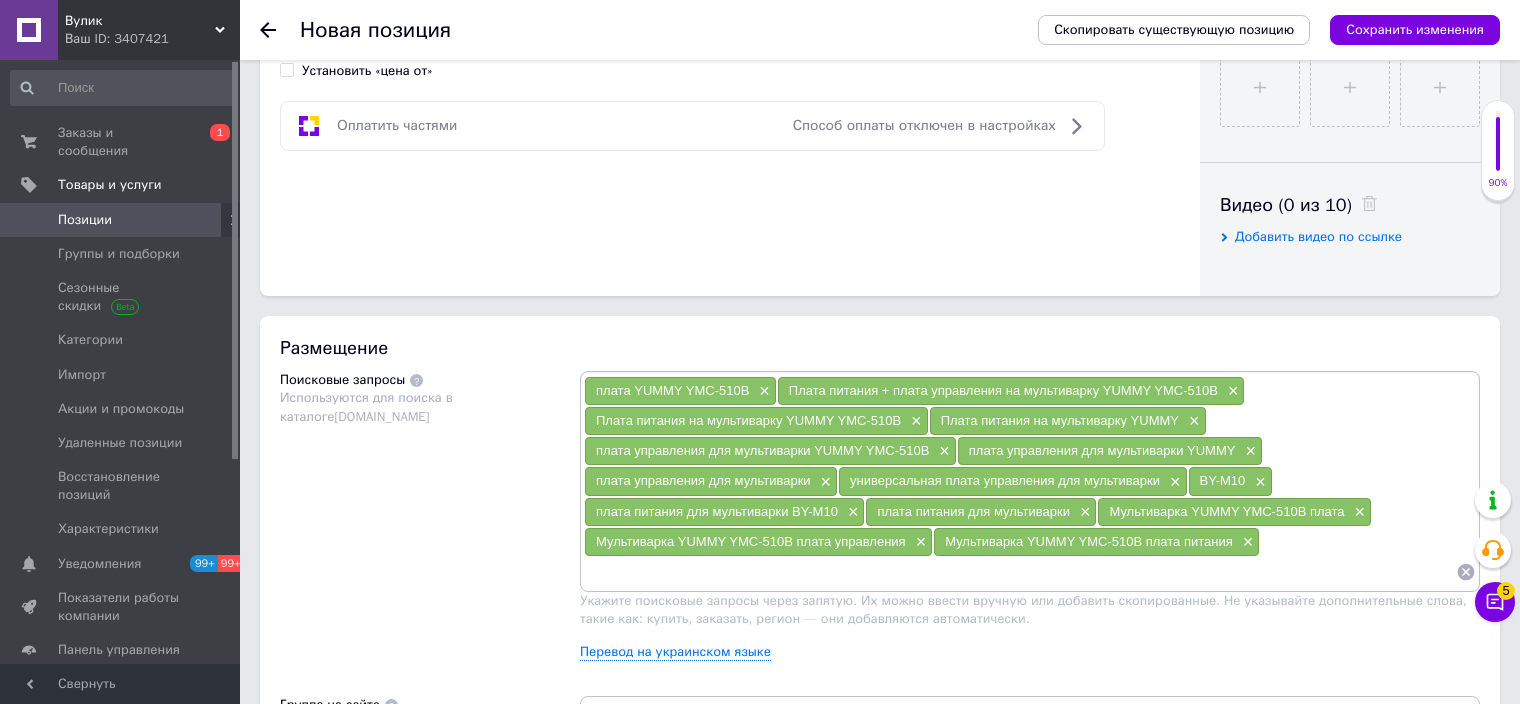click at bounding box center [1020, 572] 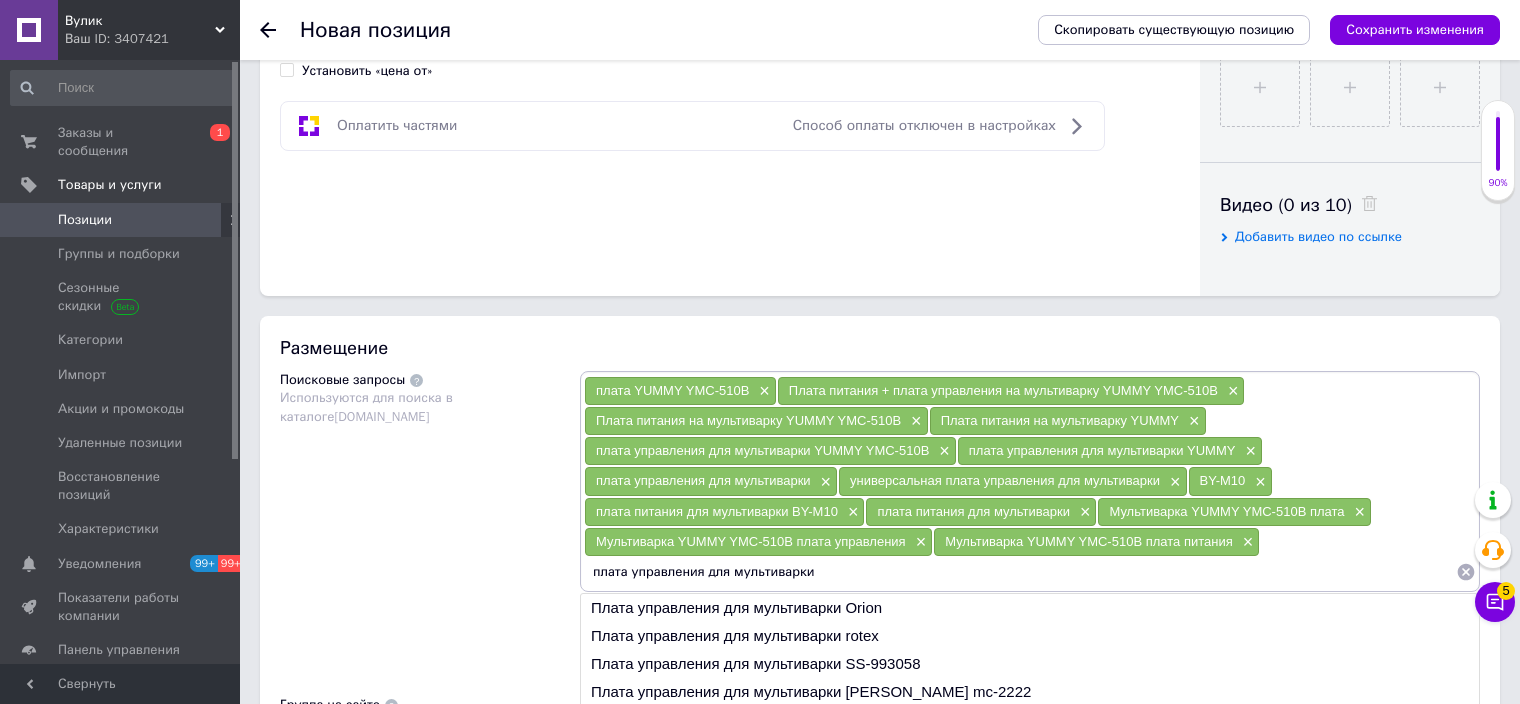 drag, startPoint x: 727, startPoint y: 567, endPoint x: 836, endPoint y: 567, distance: 109 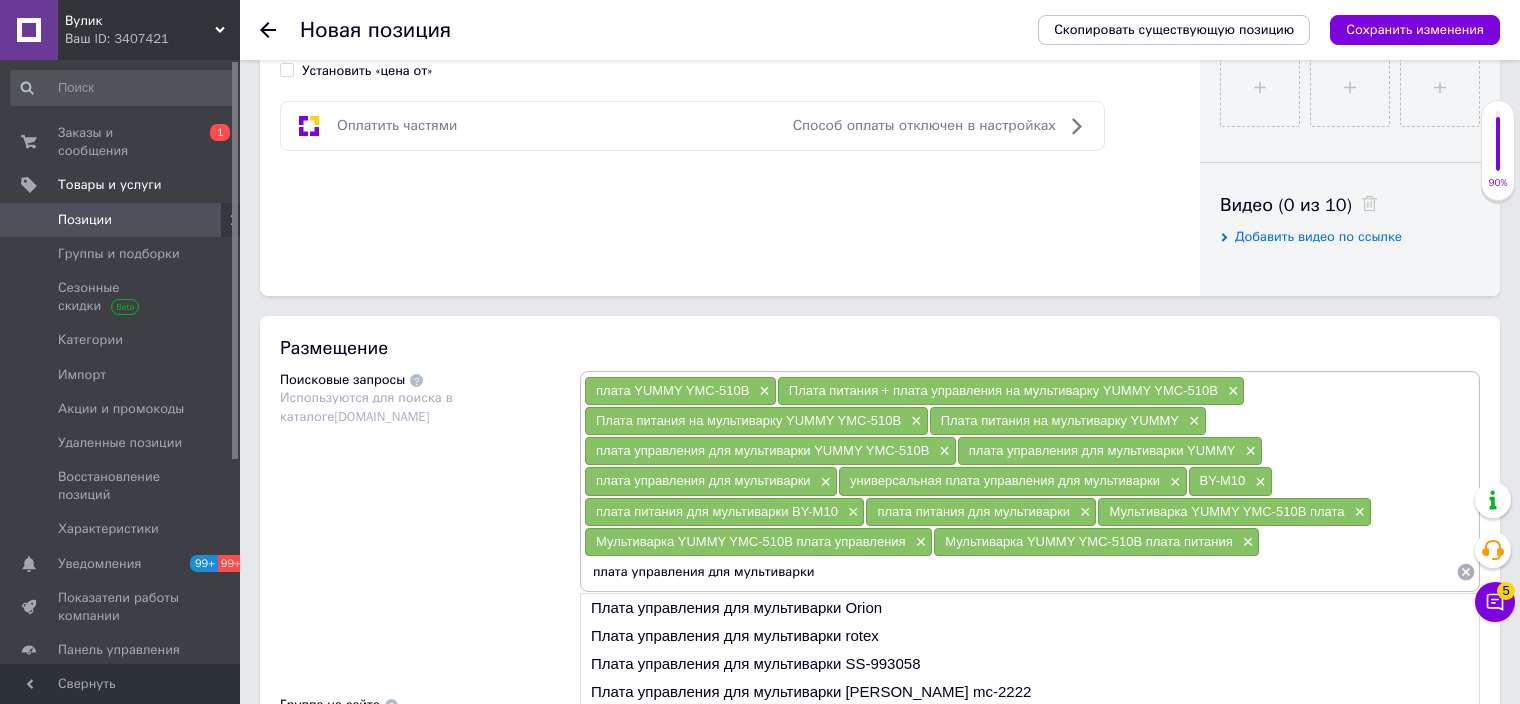 click on "плата управления для мультиварки" at bounding box center (1020, 572) 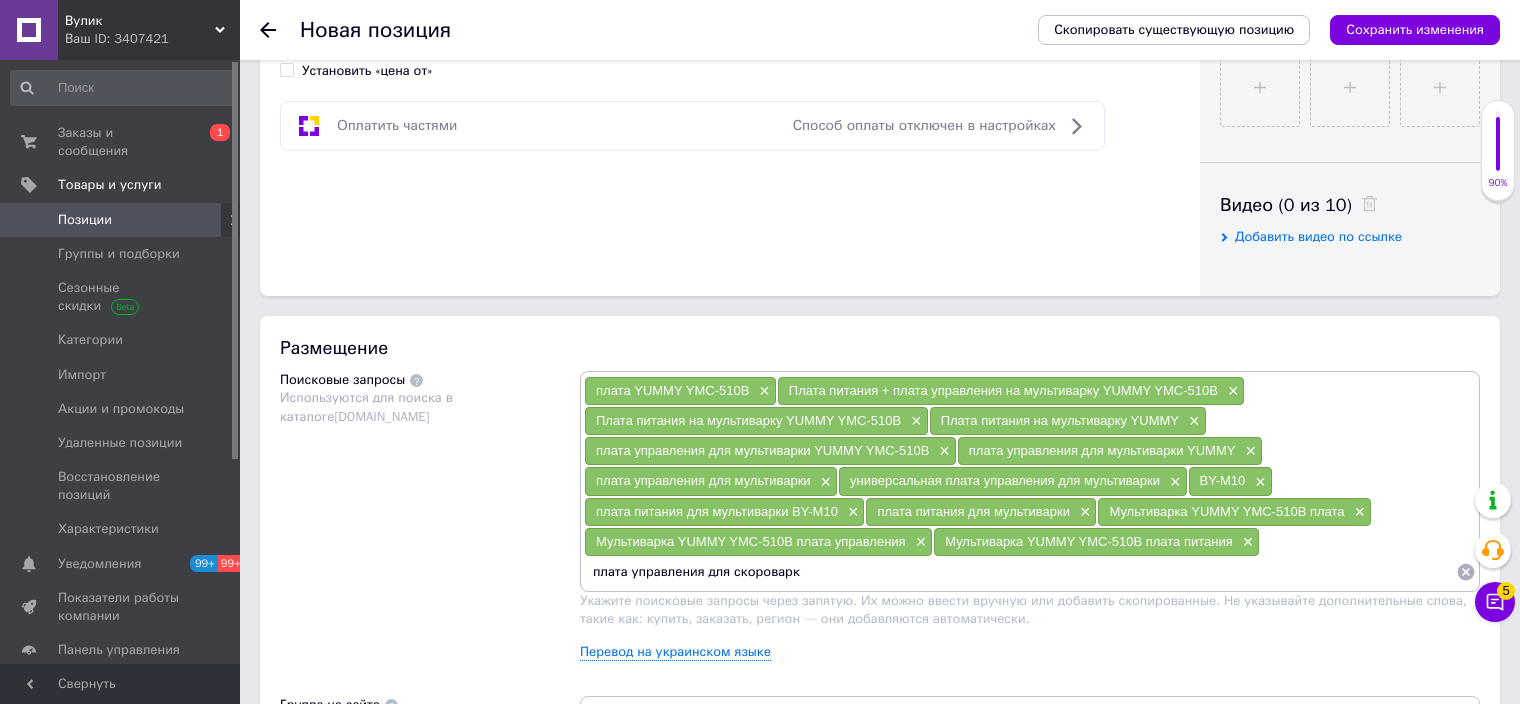 type on "плата управления для скороварки" 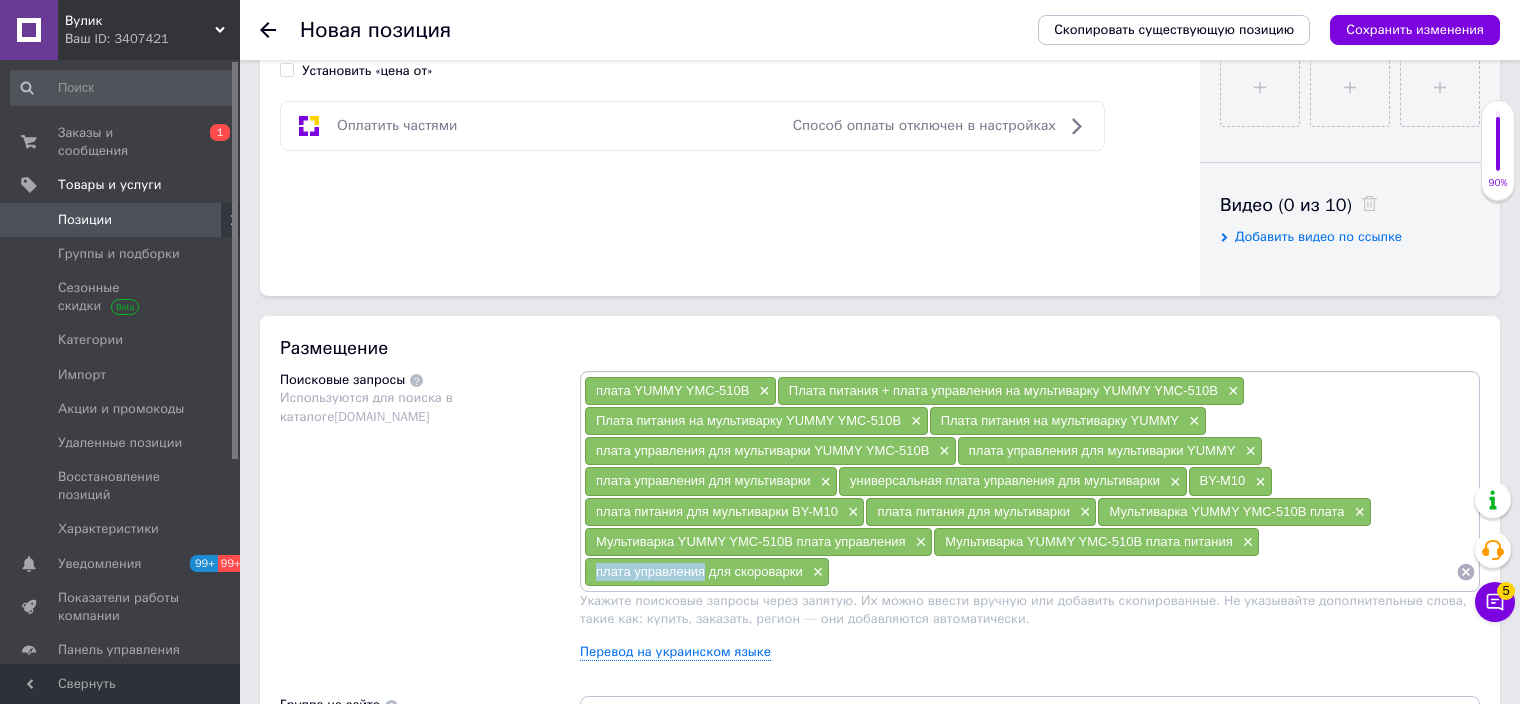 copy on "плата управления" 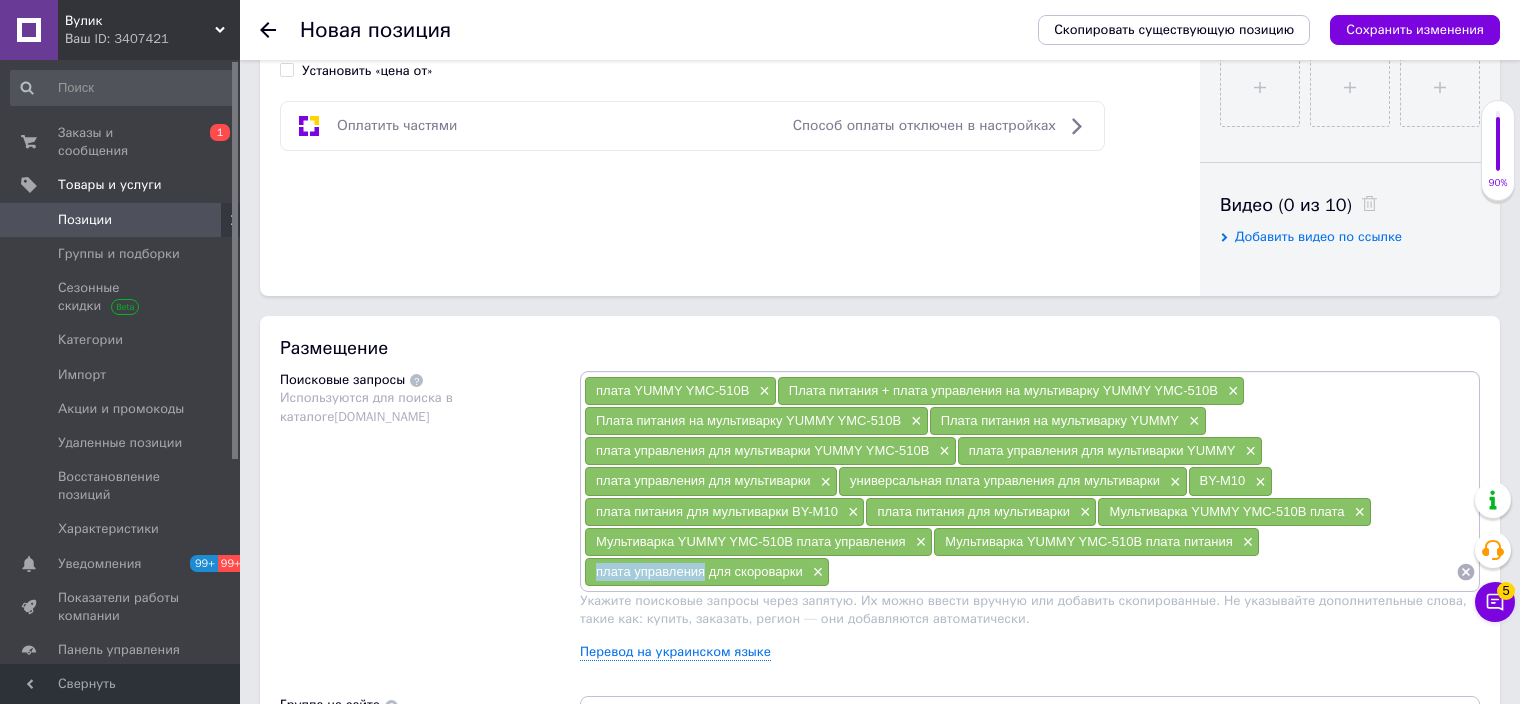 drag, startPoint x: 592, startPoint y: 569, endPoint x: 703, endPoint y: 577, distance: 111.28792 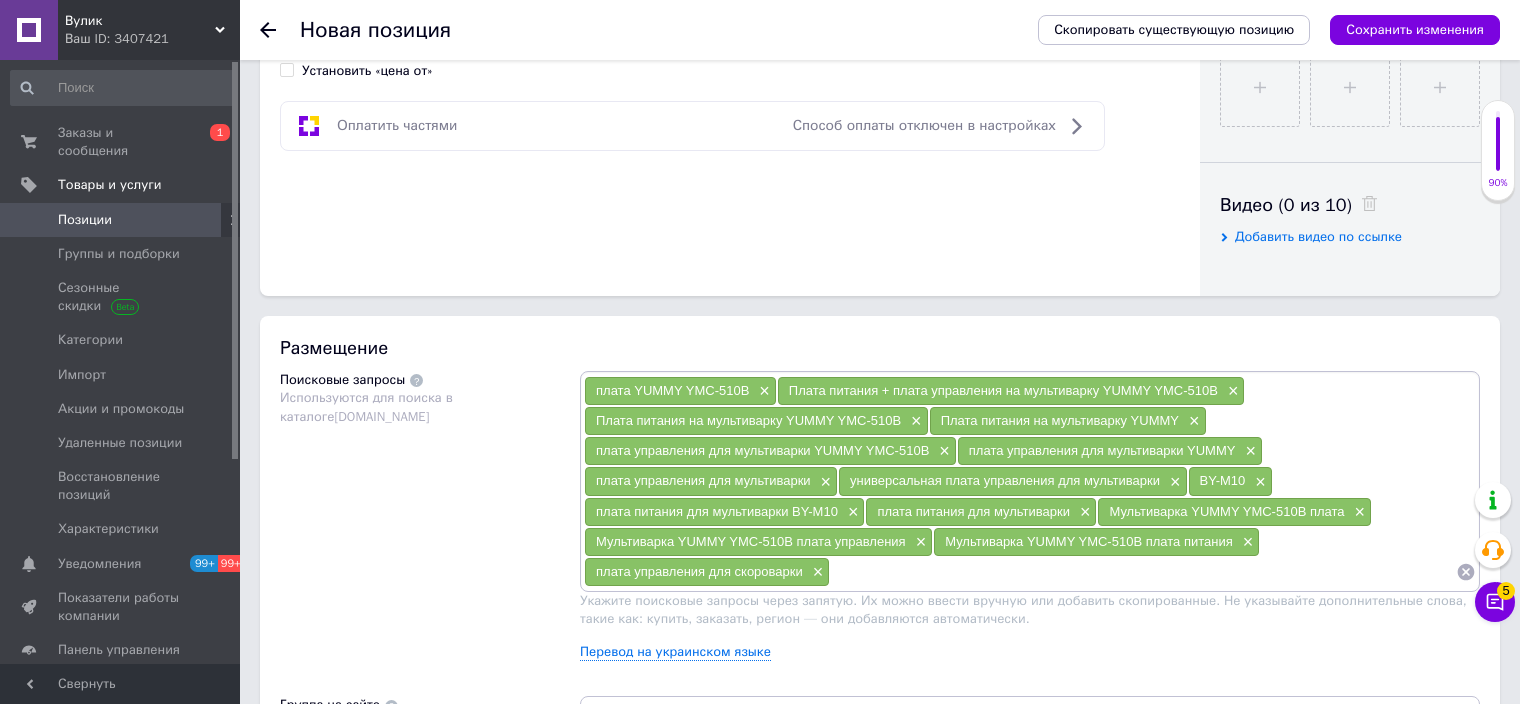 click at bounding box center (1143, 572) 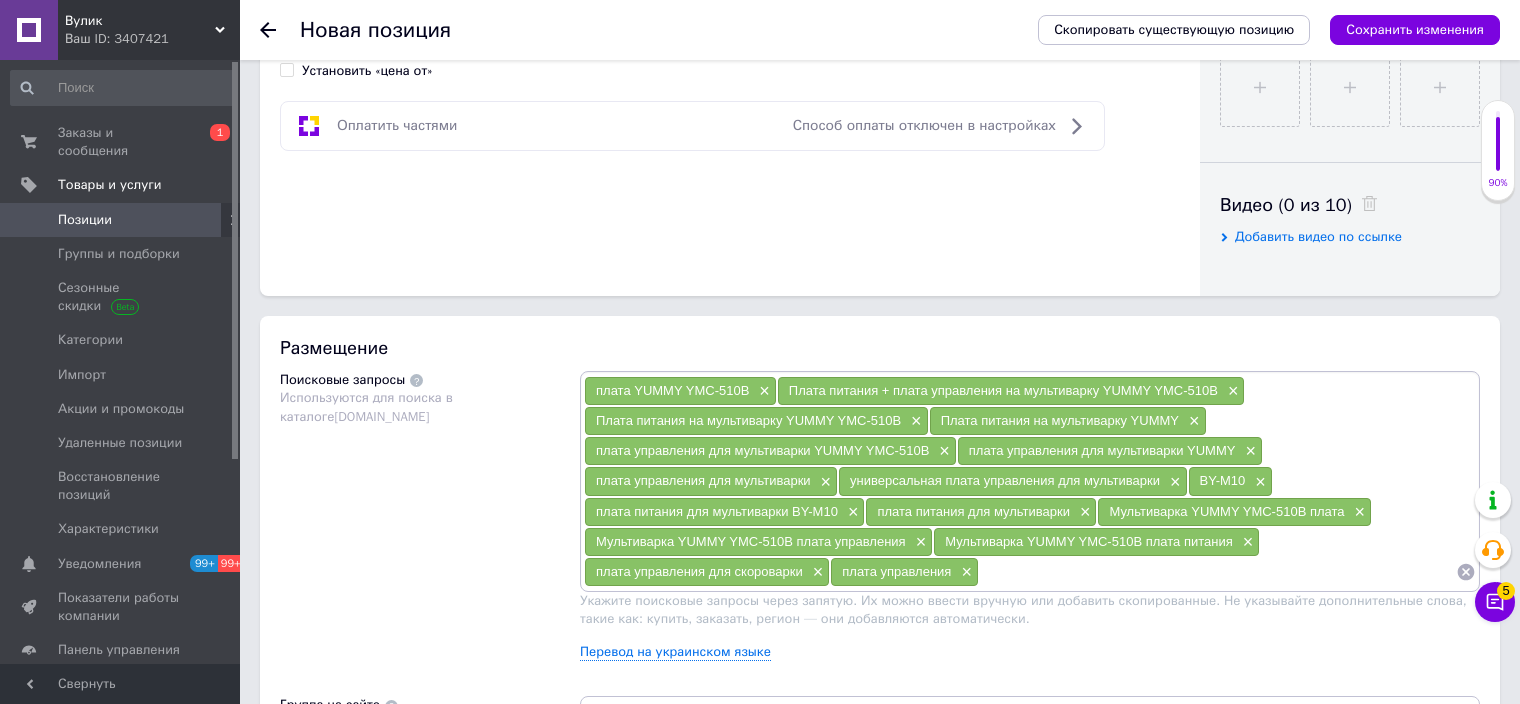 paste on "плата управления" 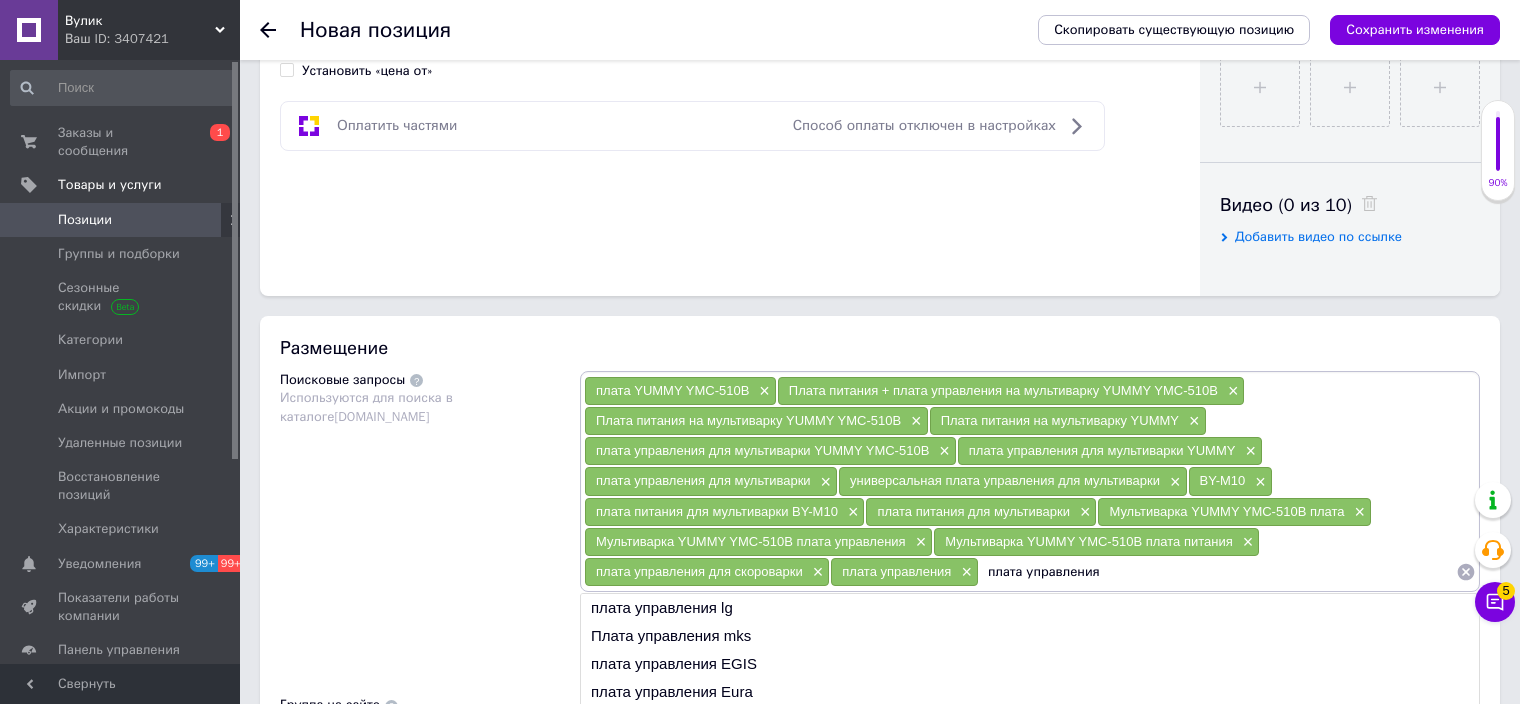 drag, startPoint x: 1019, startPoint y: 557, endPoint x: 1119, endPoint y: 570, distance: 100.84146 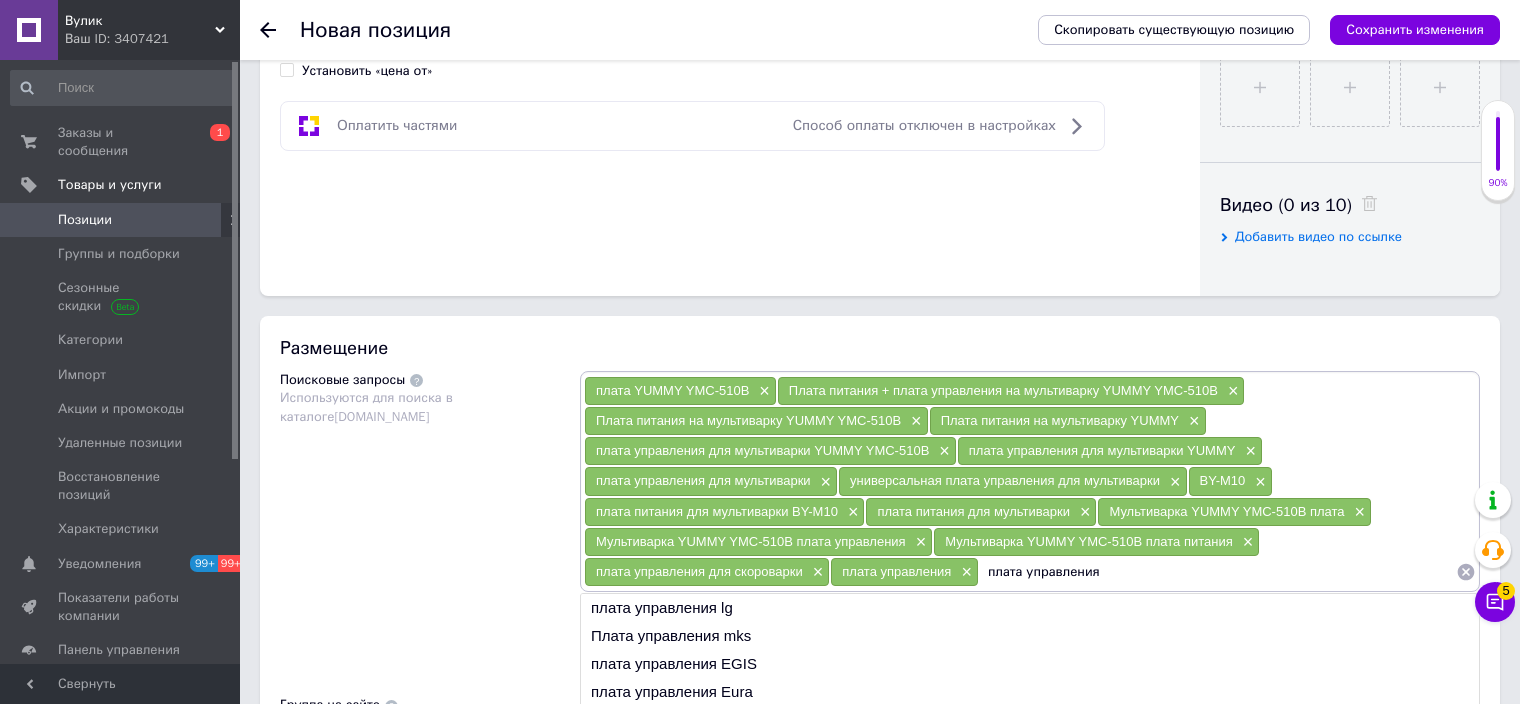 click on "плата управления" at bounding box center [1217, 572] 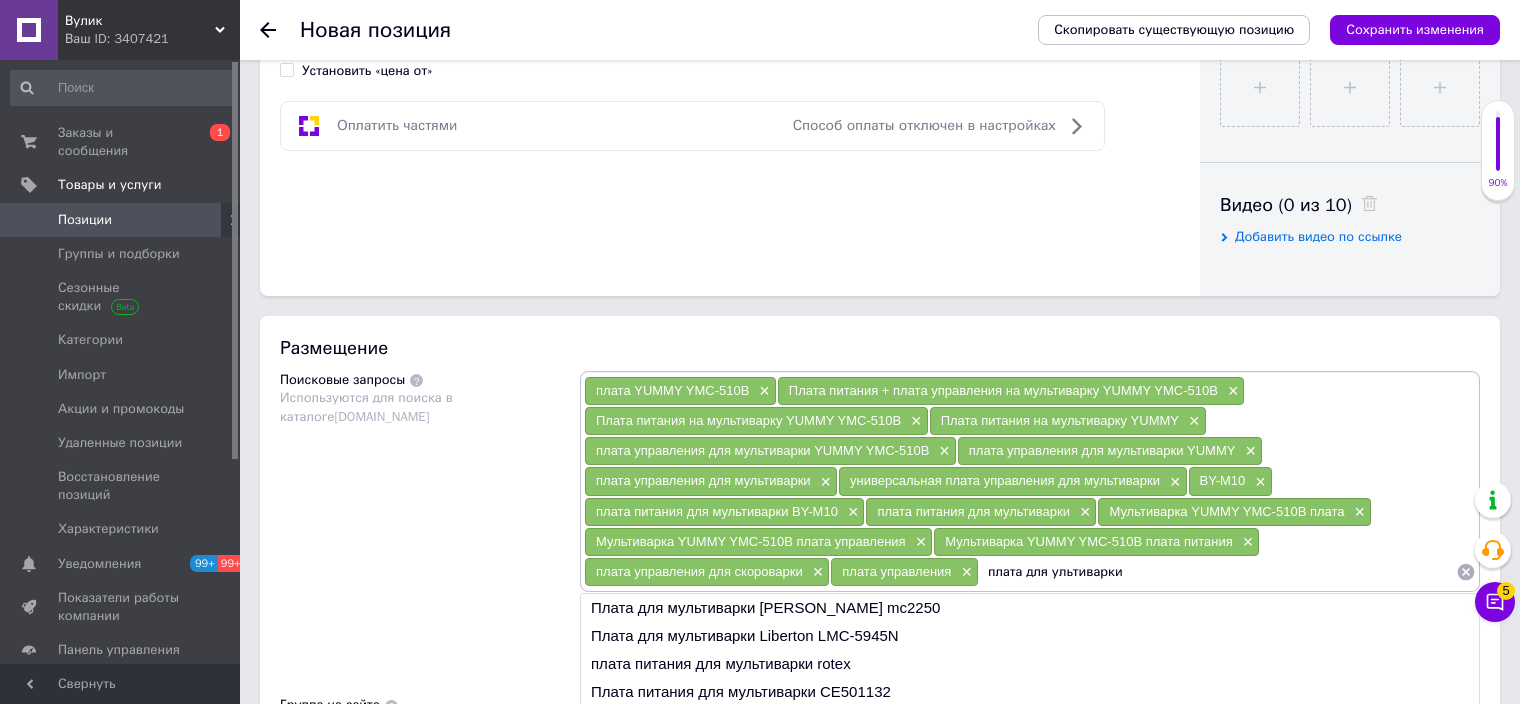 click on "плата для ультиварки" at bounding box center (1217, 572) 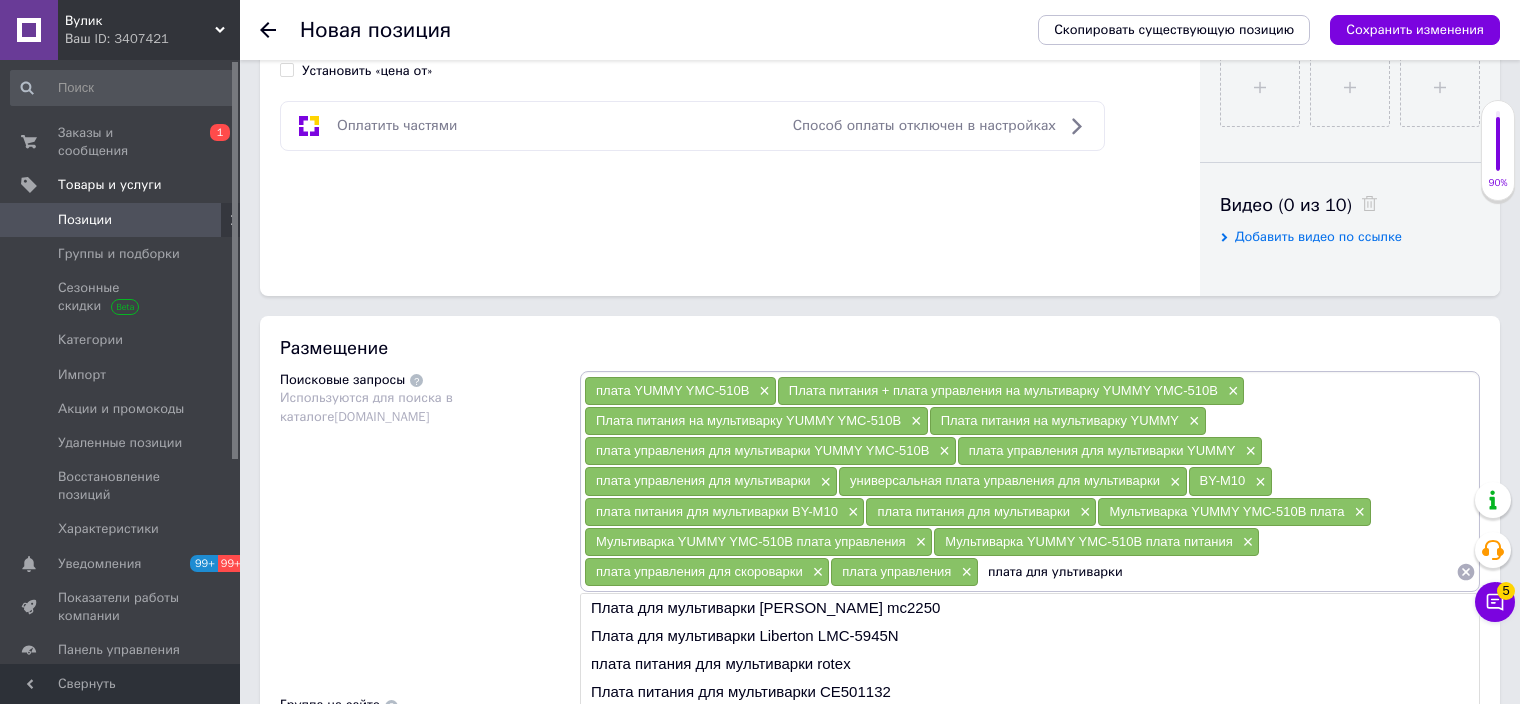 click on "плата для ультиварки" at bounding box center (1217, 572) 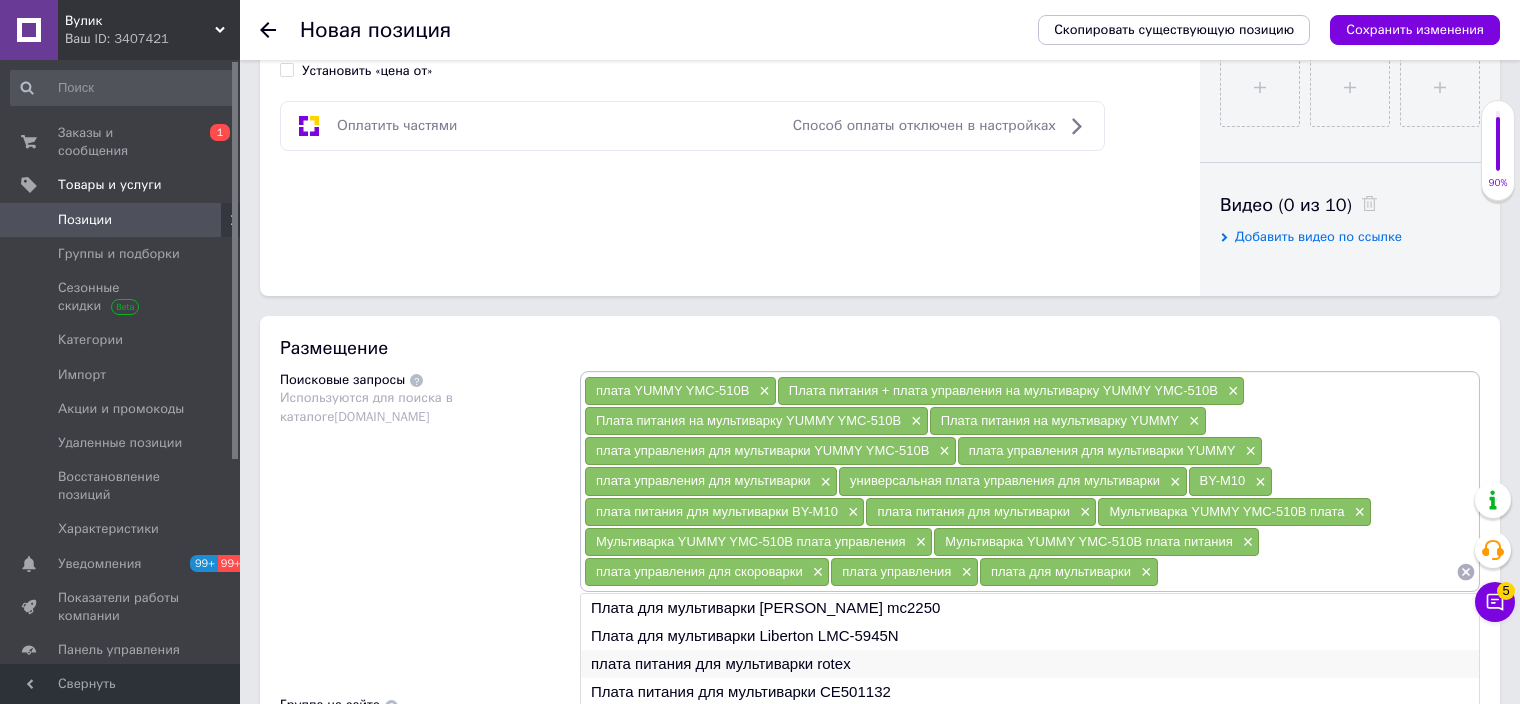 click on "плата питания для мультиварки rotex" at bounding box center [1030, 664] 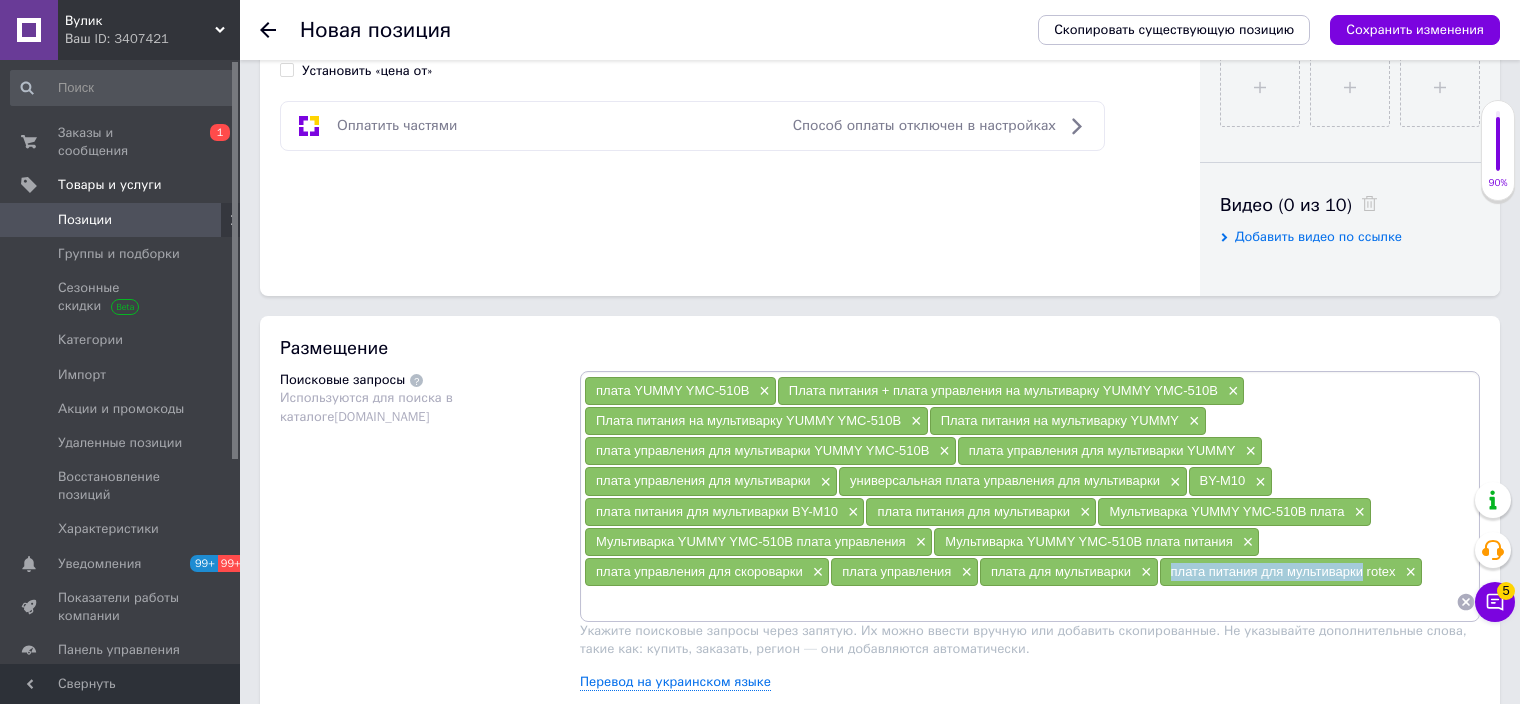 drag, startPoint x: 1160, startPoint y: 564, endPoint x: 1359, endPoint y: 564, distance: 199 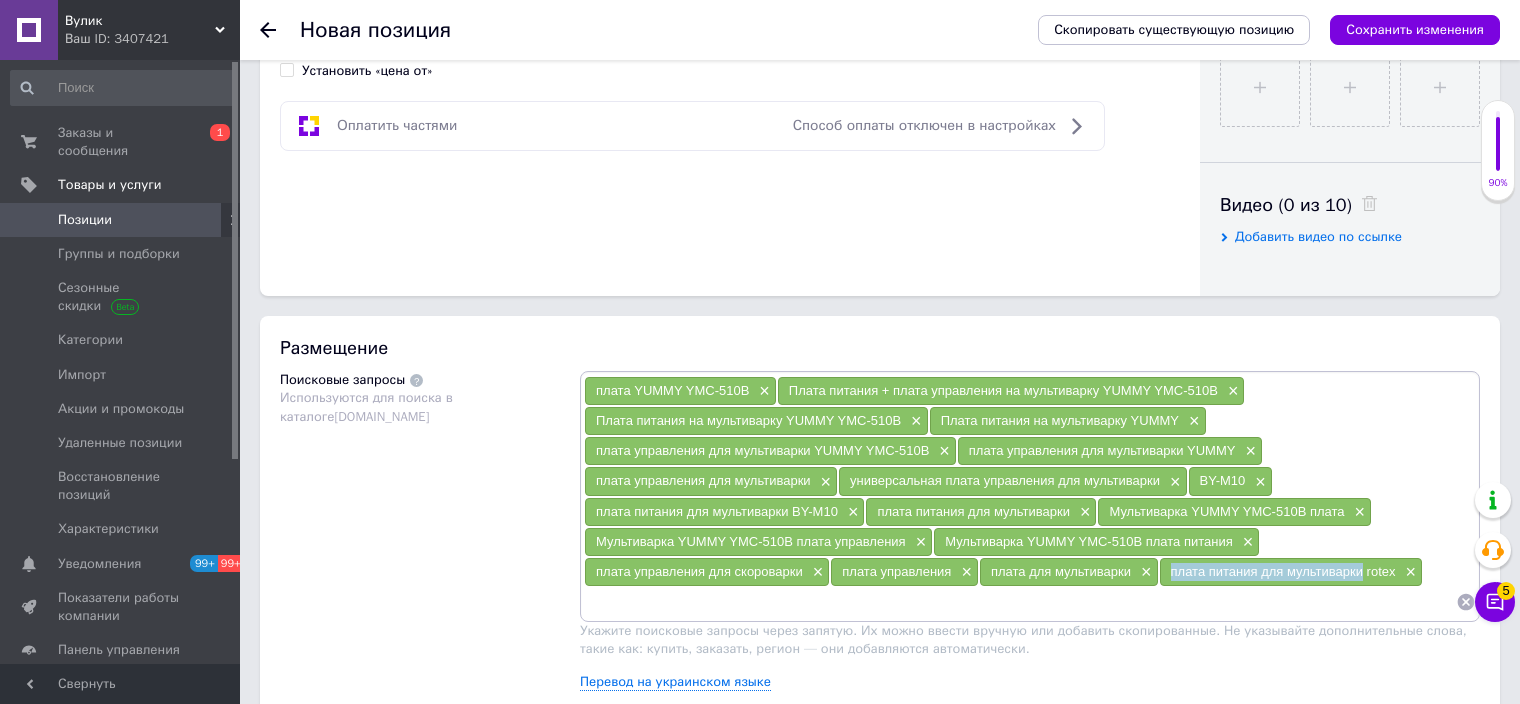 click on "плата питания для мультиварки rotex ×" at bounding box center (1291, 572) 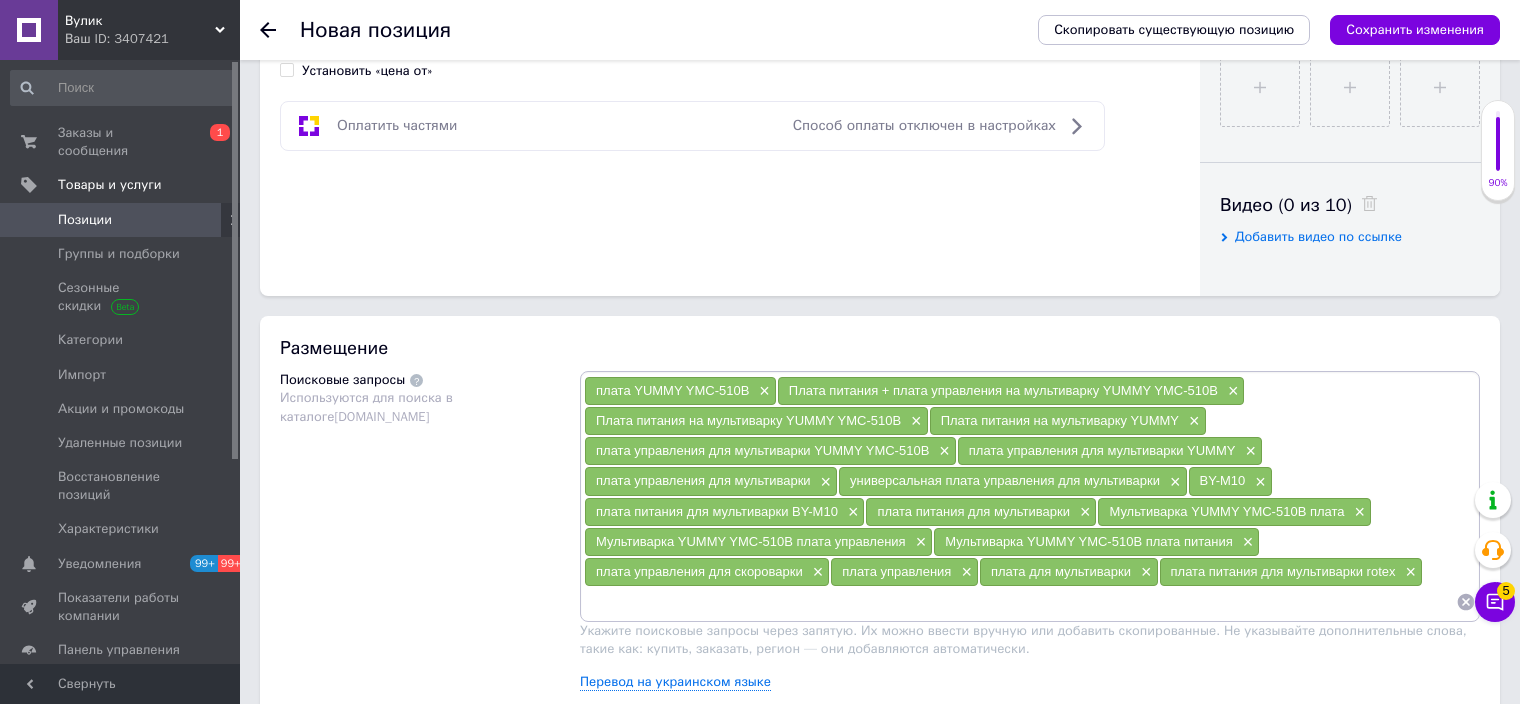 click at bounding box center (1020, 602) 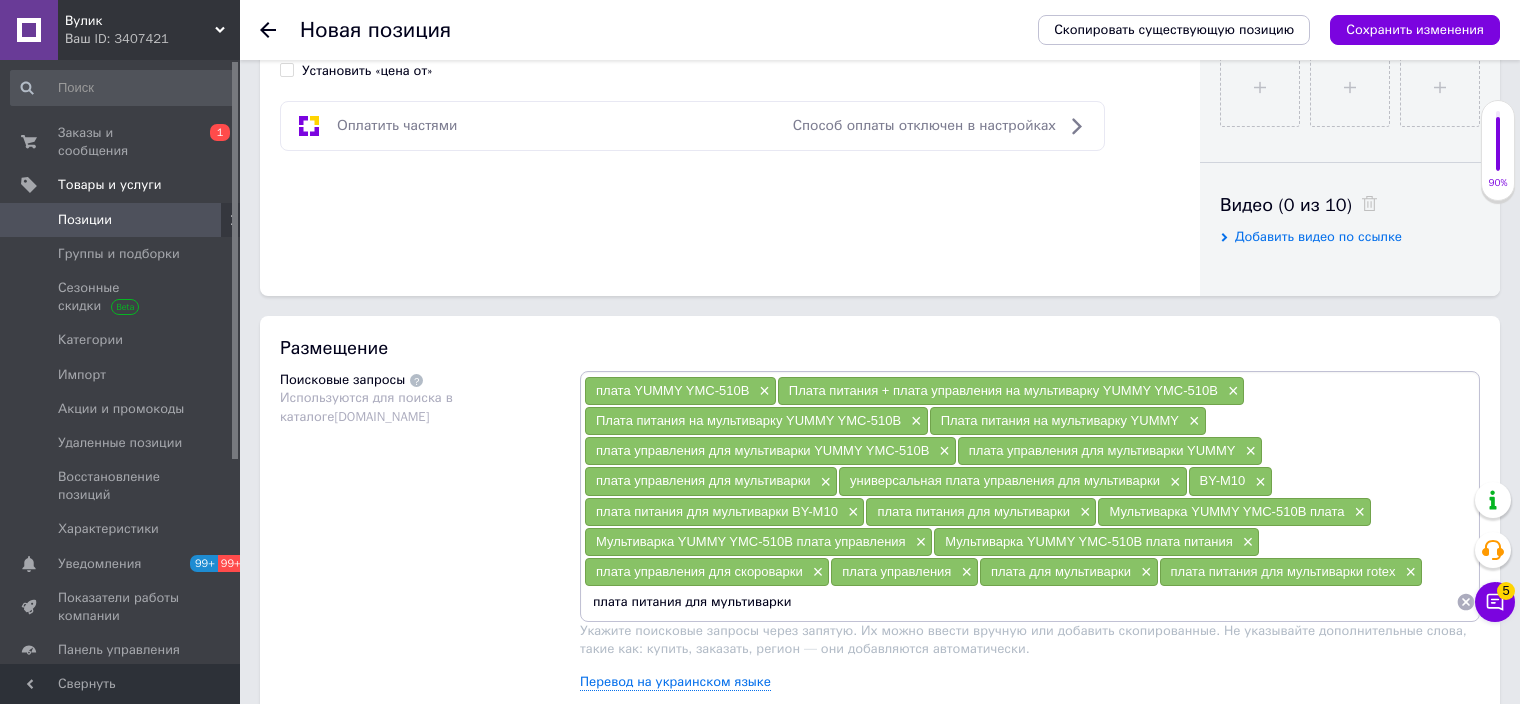 scroll, scrollTop: 1300, scrollLeft: 0, axis: vertical 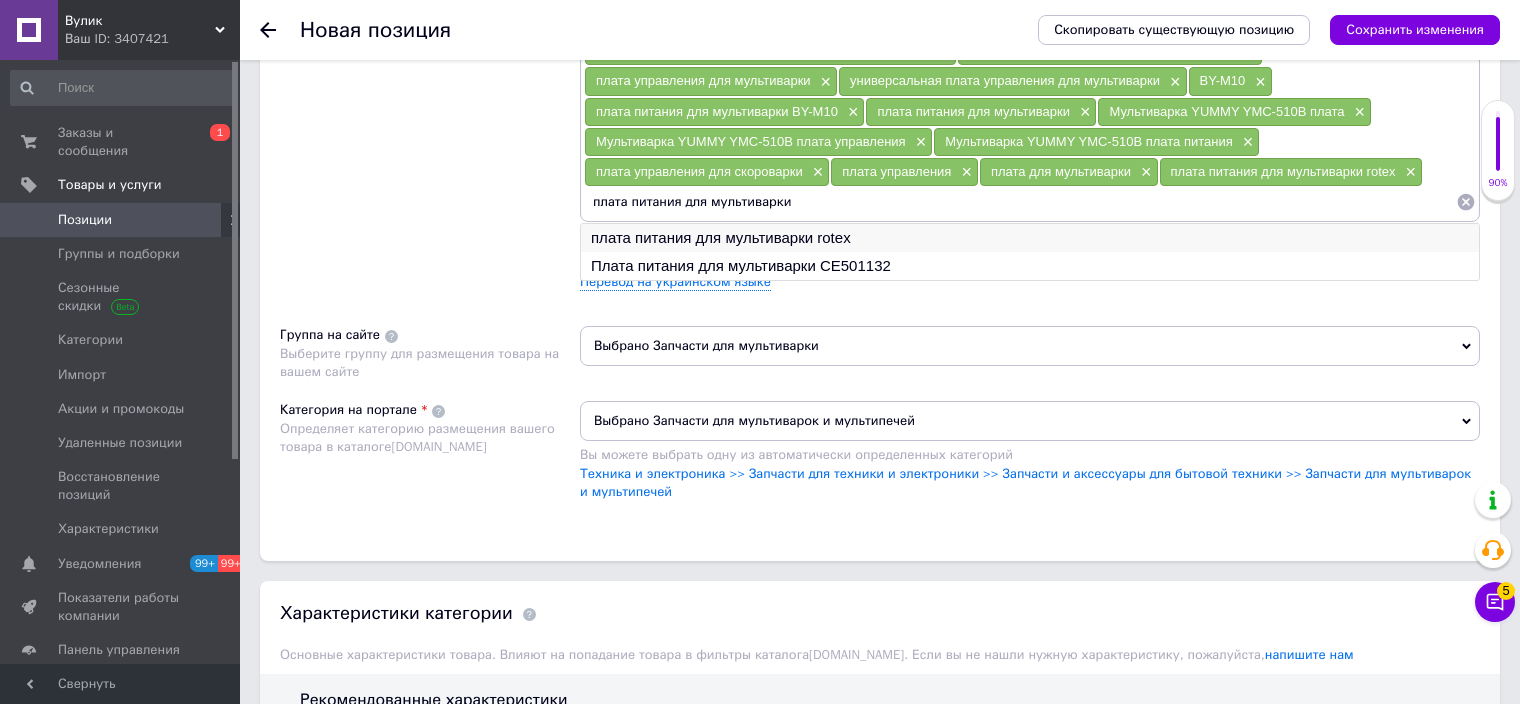 click on "плата питания для мультиварки rotex" at bounding box center (1030, 238) 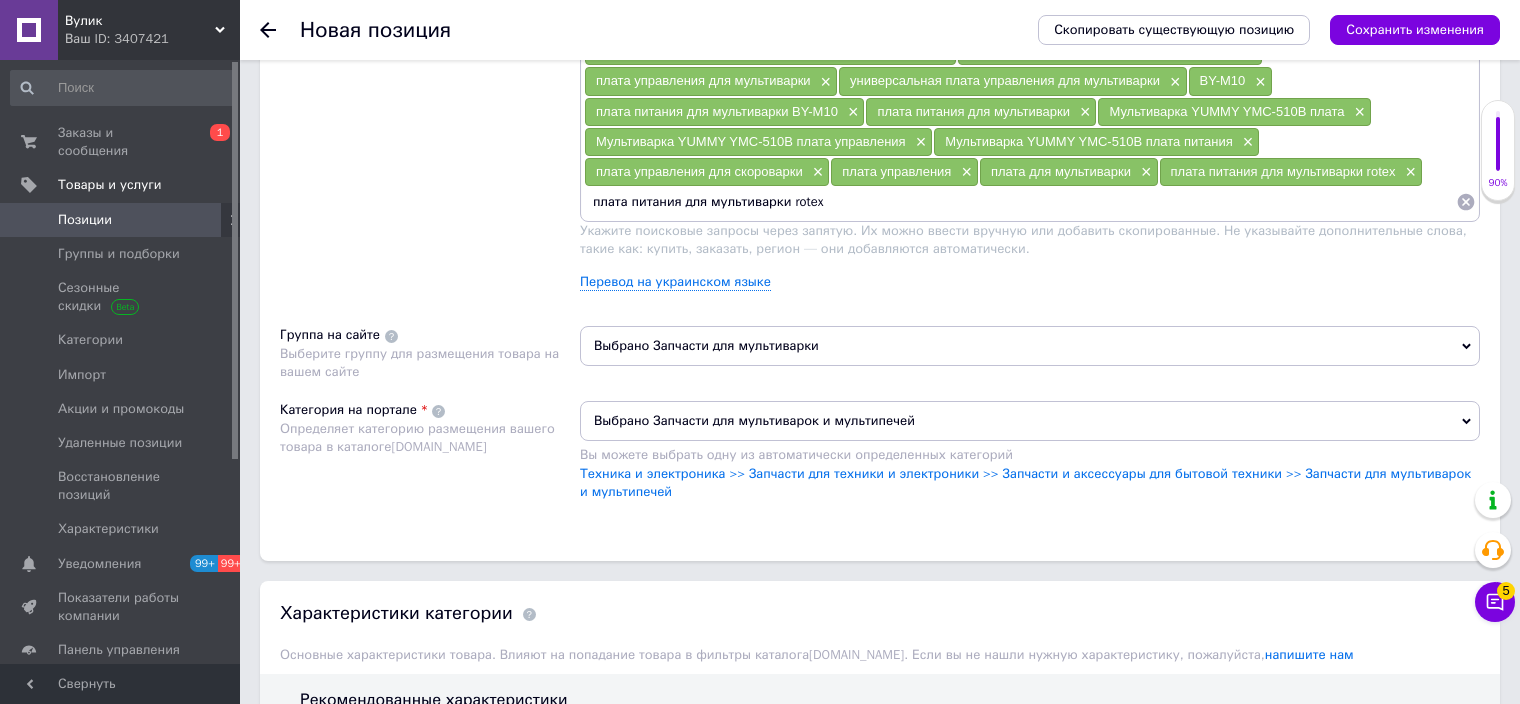 click on "плата питания для мультиварки rotex" at bounding box center [1020, 202] 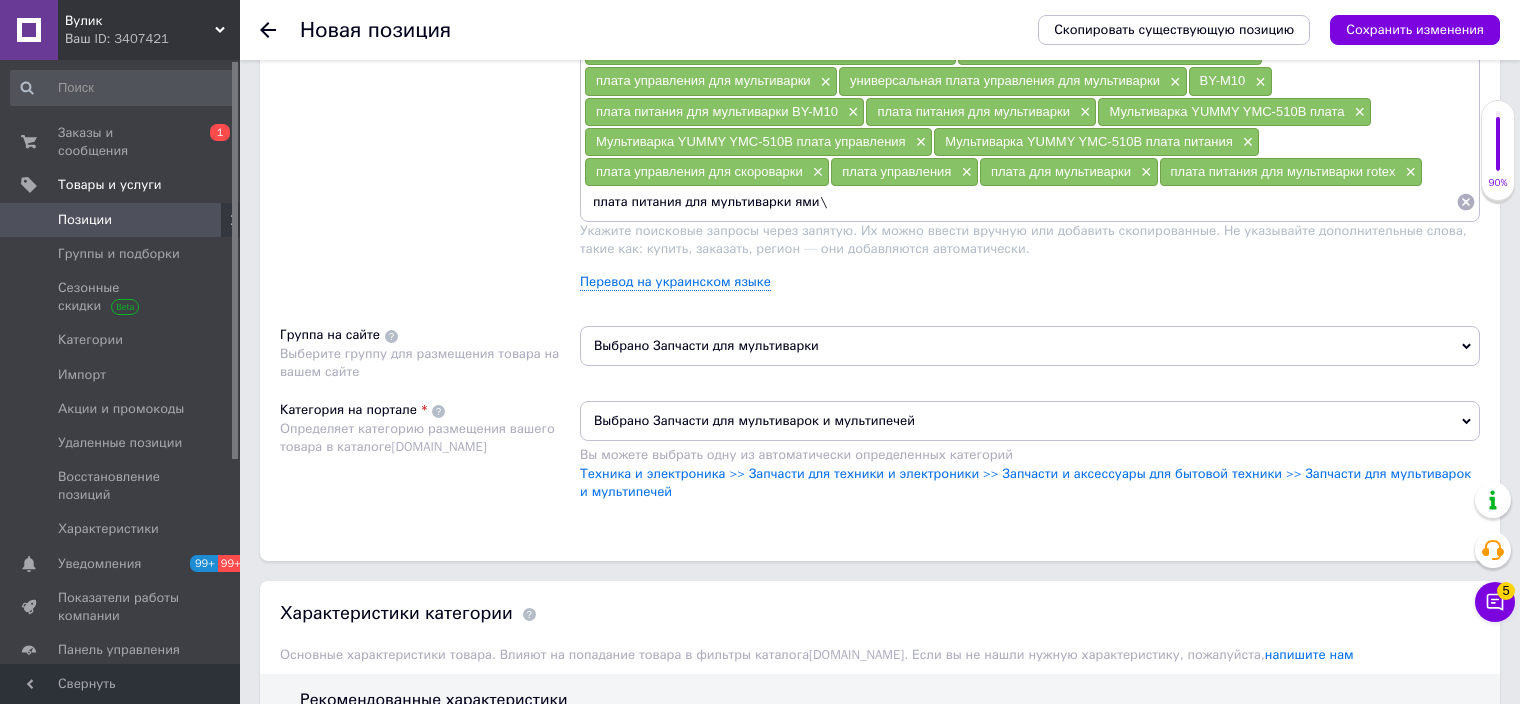 type on "плата питания для мультиварки ями" 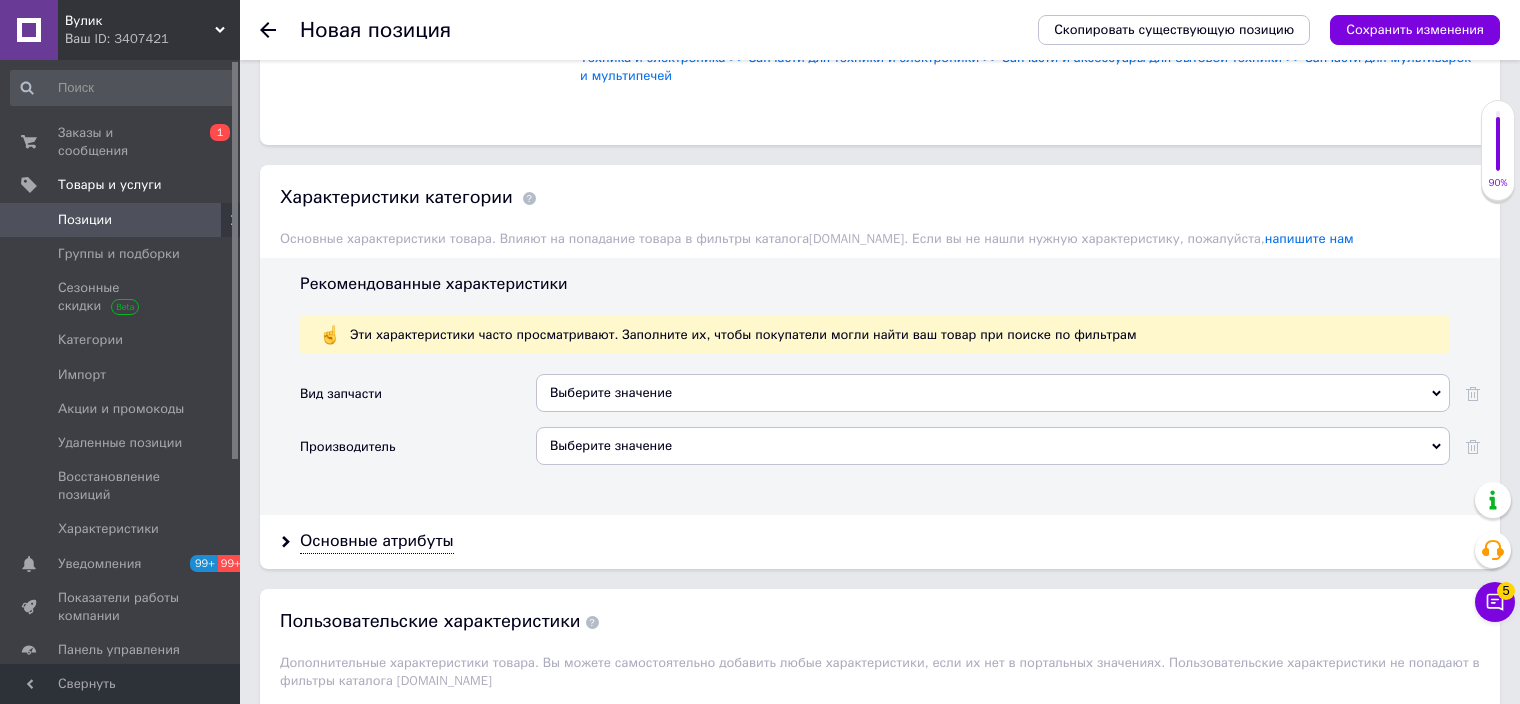 scroll, scrollTop: 1900, scrollLeft: 0, axis: vertical 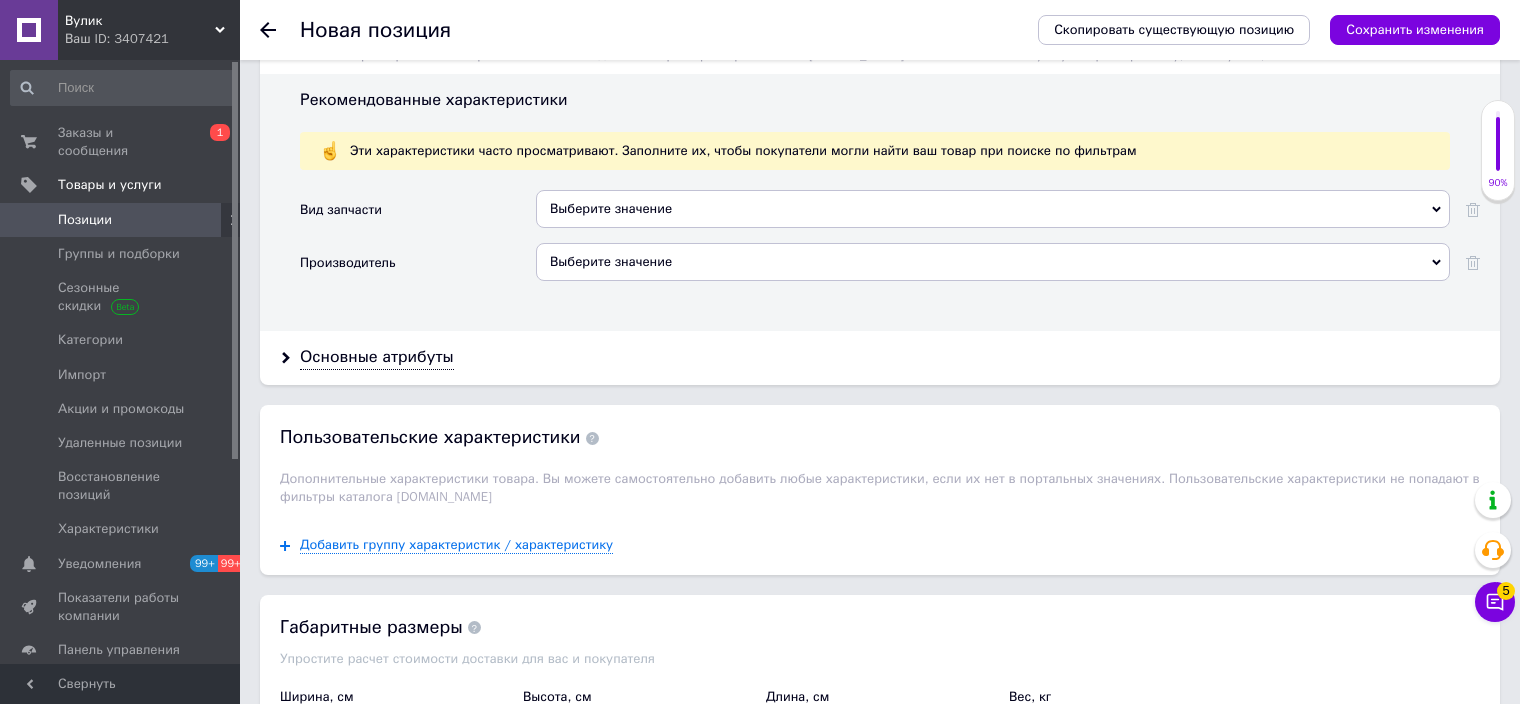 type 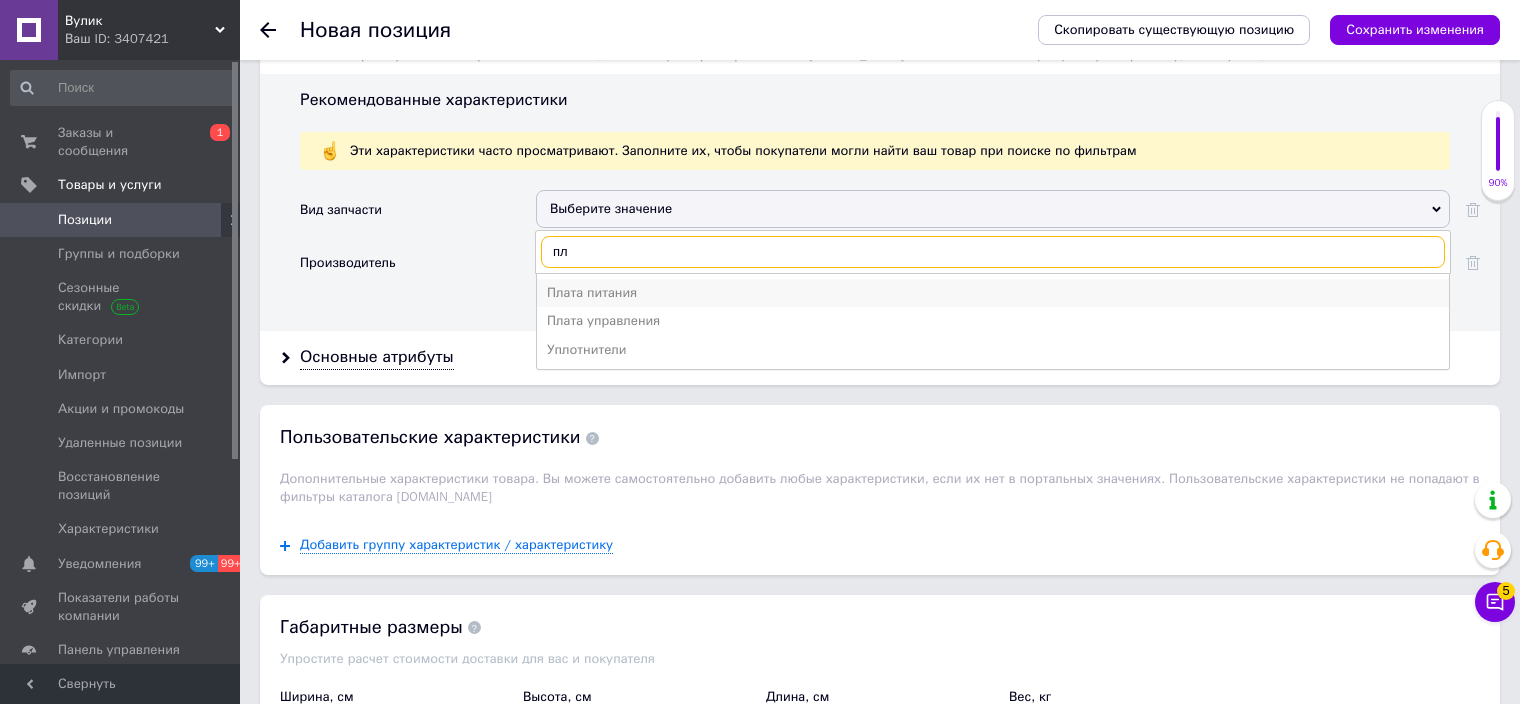 type on "пл" 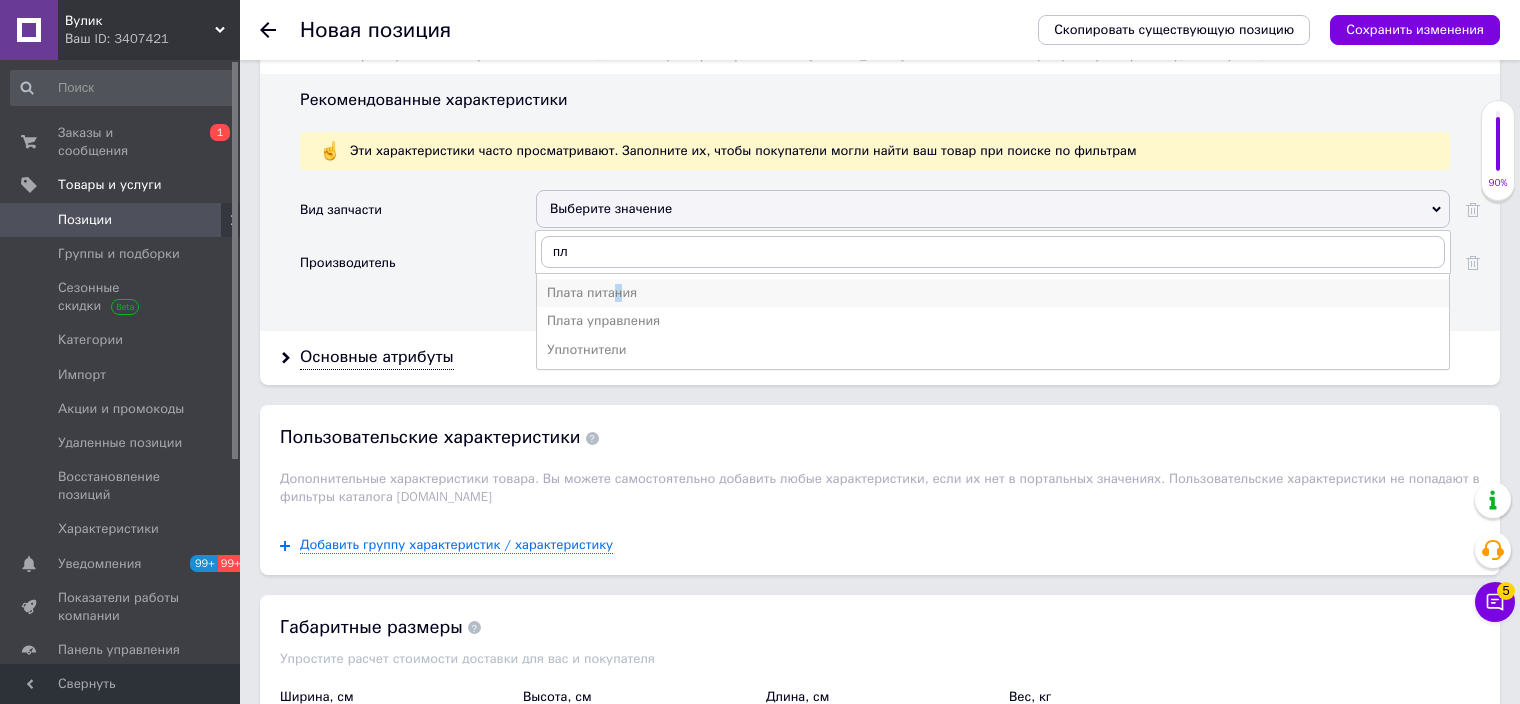 click on "Плата питания" at bounding box center [993, 293] 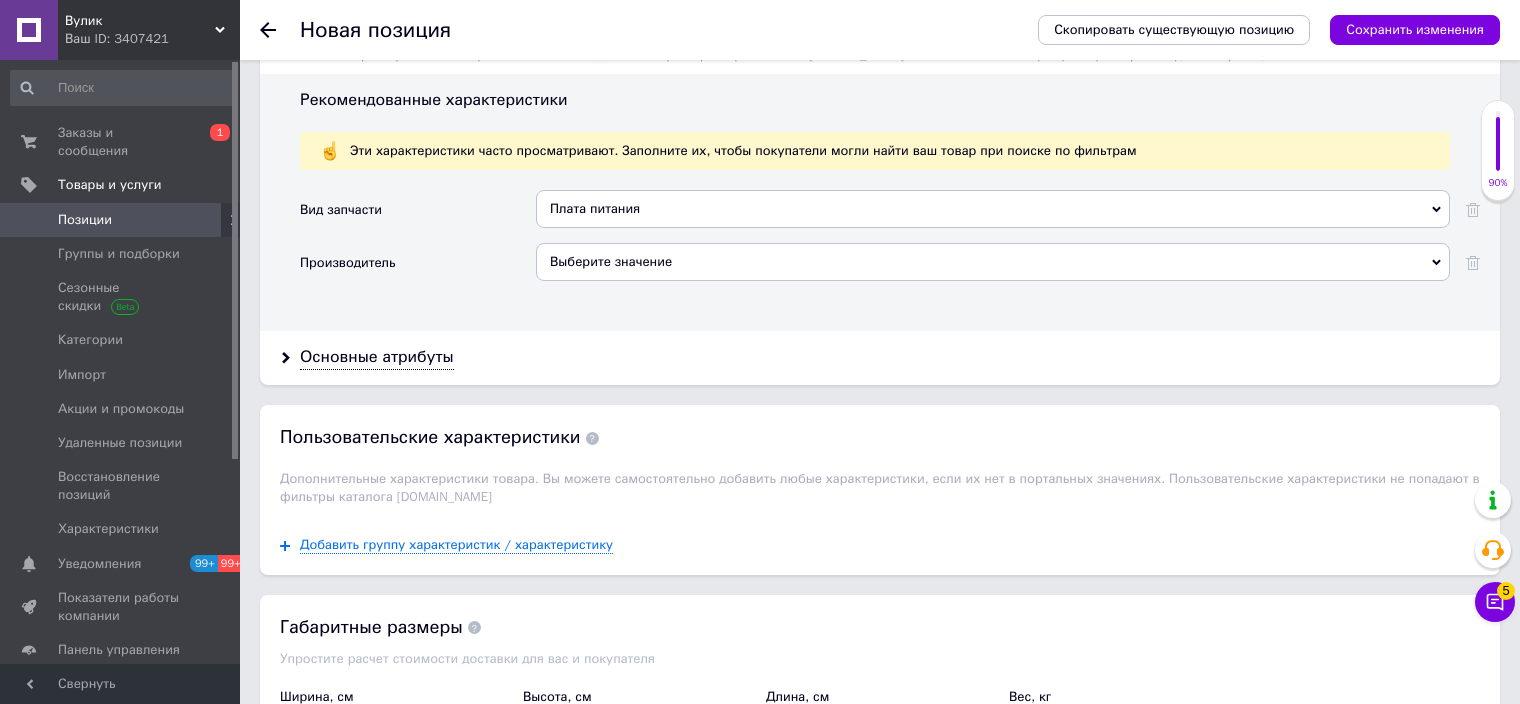 click on "Выберите значение" at bounding box center (993, 262) 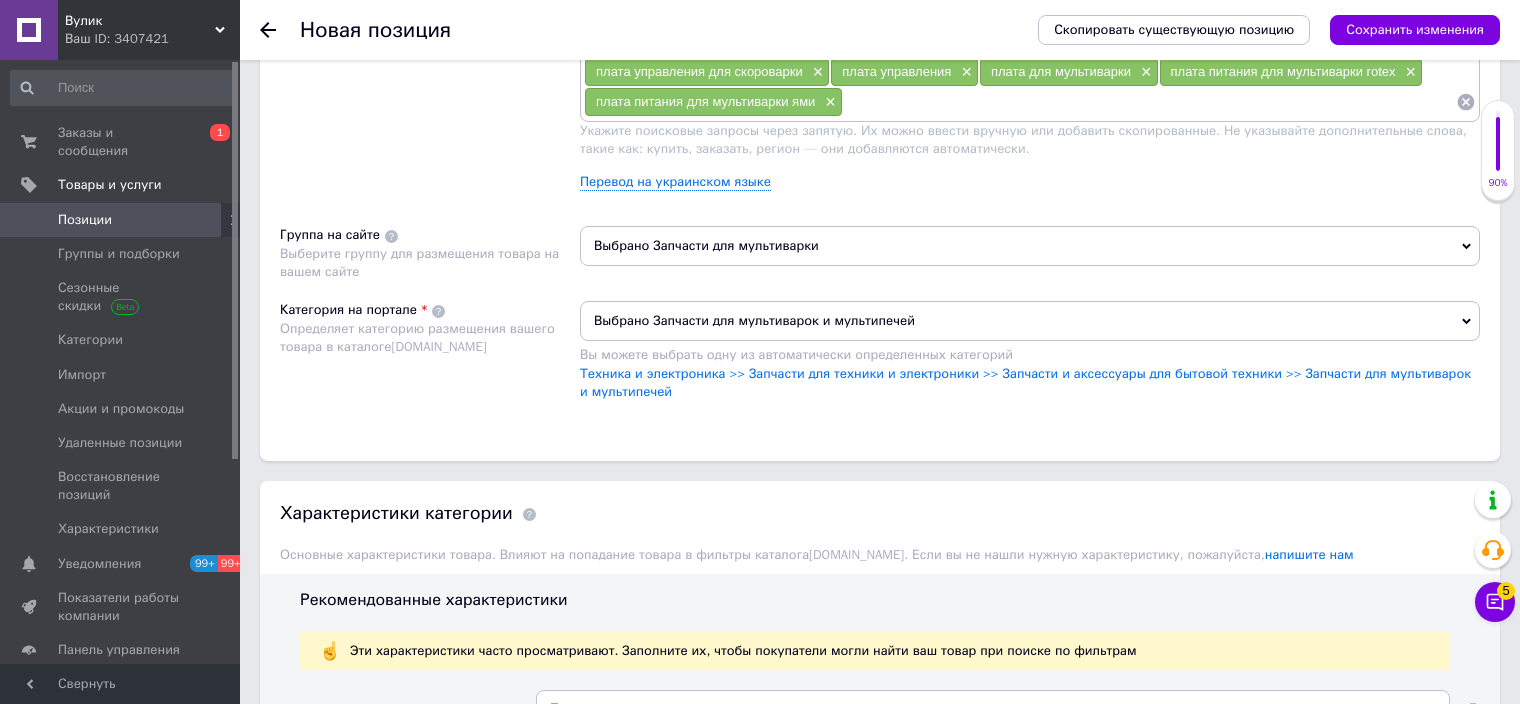scroll, scrollTop: 1200, scrollLeft: 0, axis: vertical 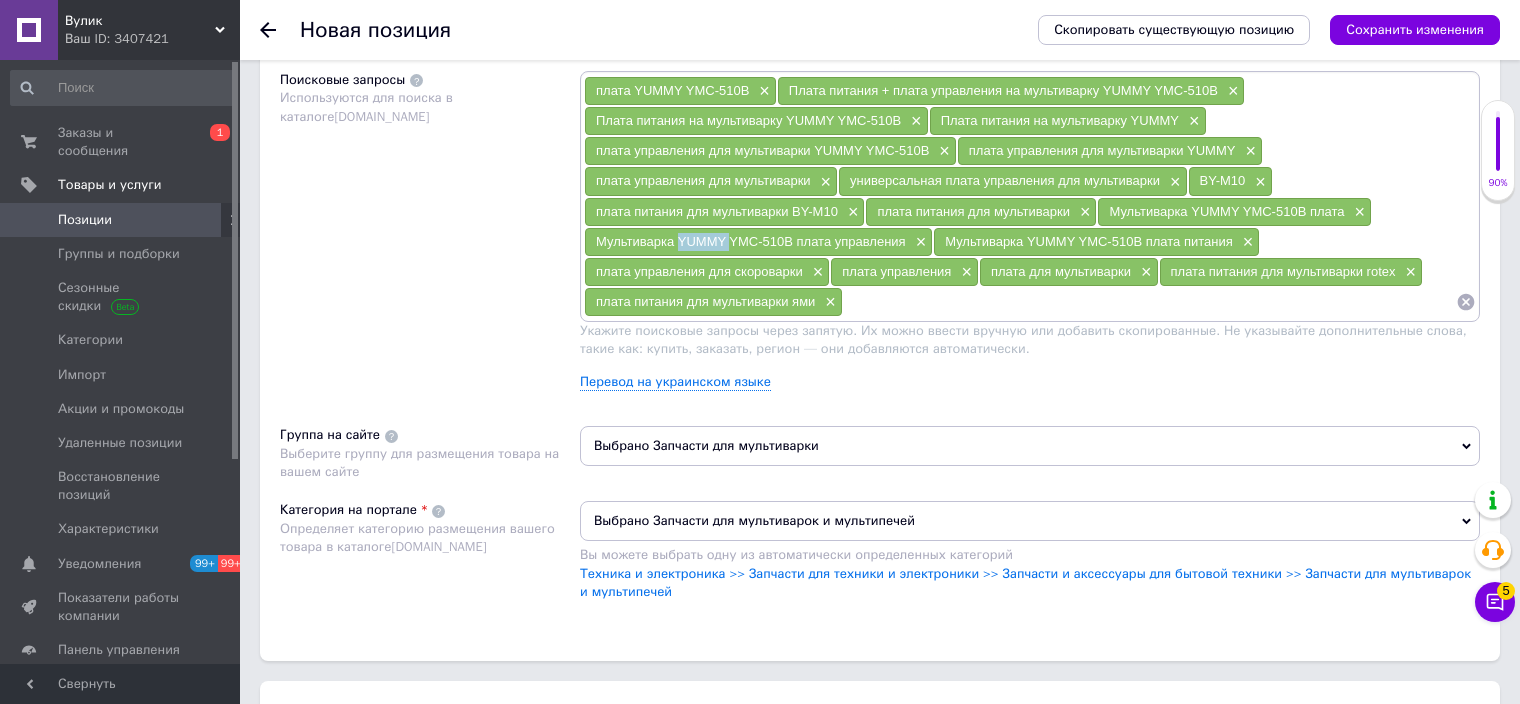 drag, startPoint x: 679, startPoint y: 240, endPoint x: 731, endPoint y: 241, distance: 52.009613 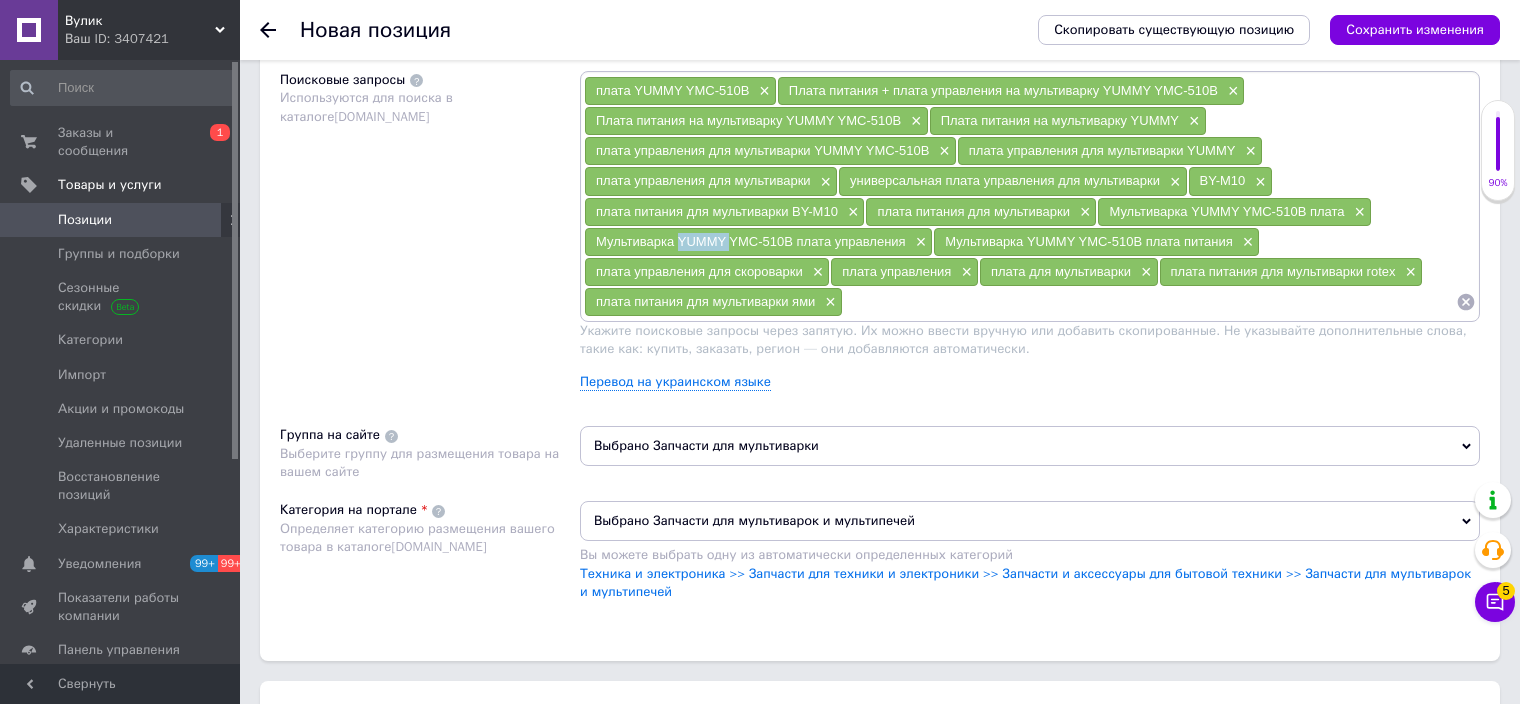 click on "Мультиварка YUMMY YMC-510В плата управления" at bounding box center [751, 241] 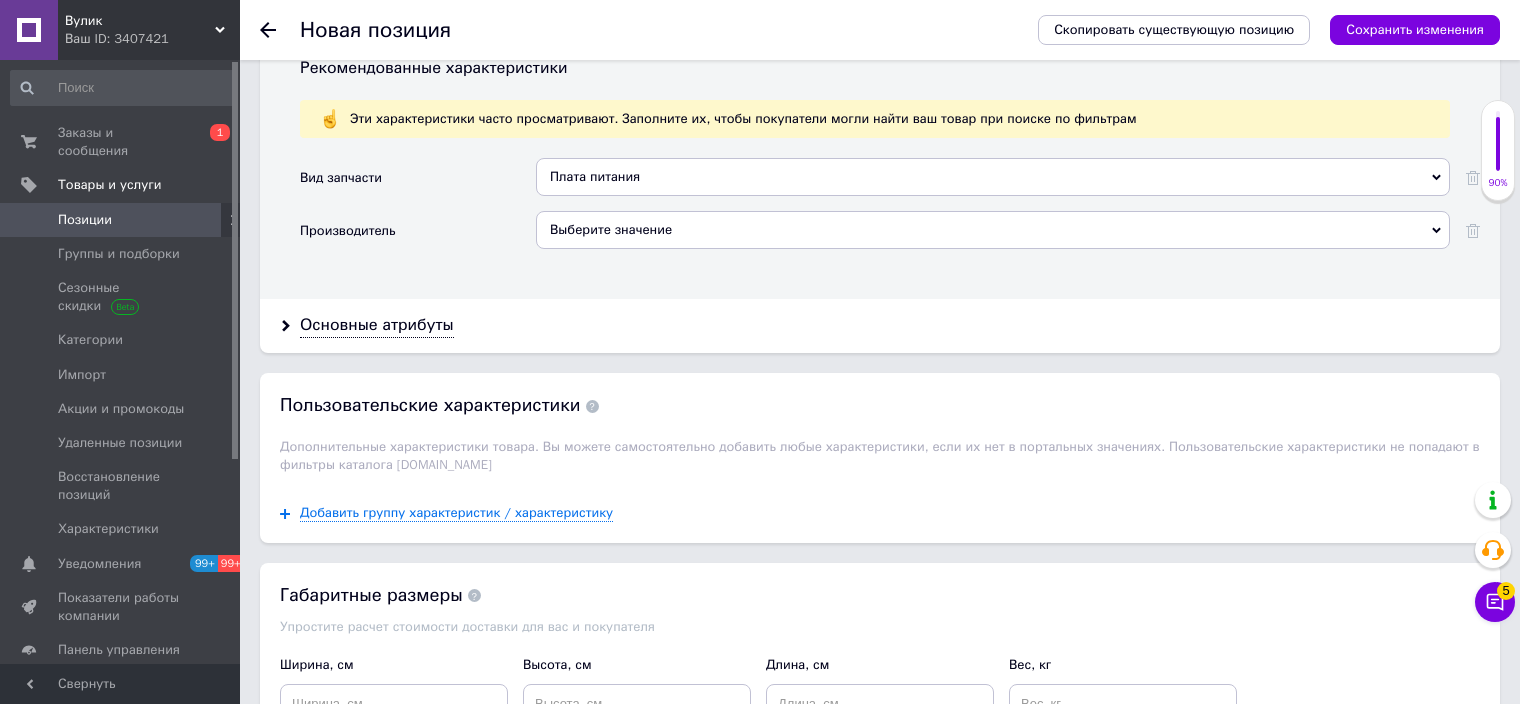 scroll, scrollTop: 2000, scrollLeft: 0, axis: vertical 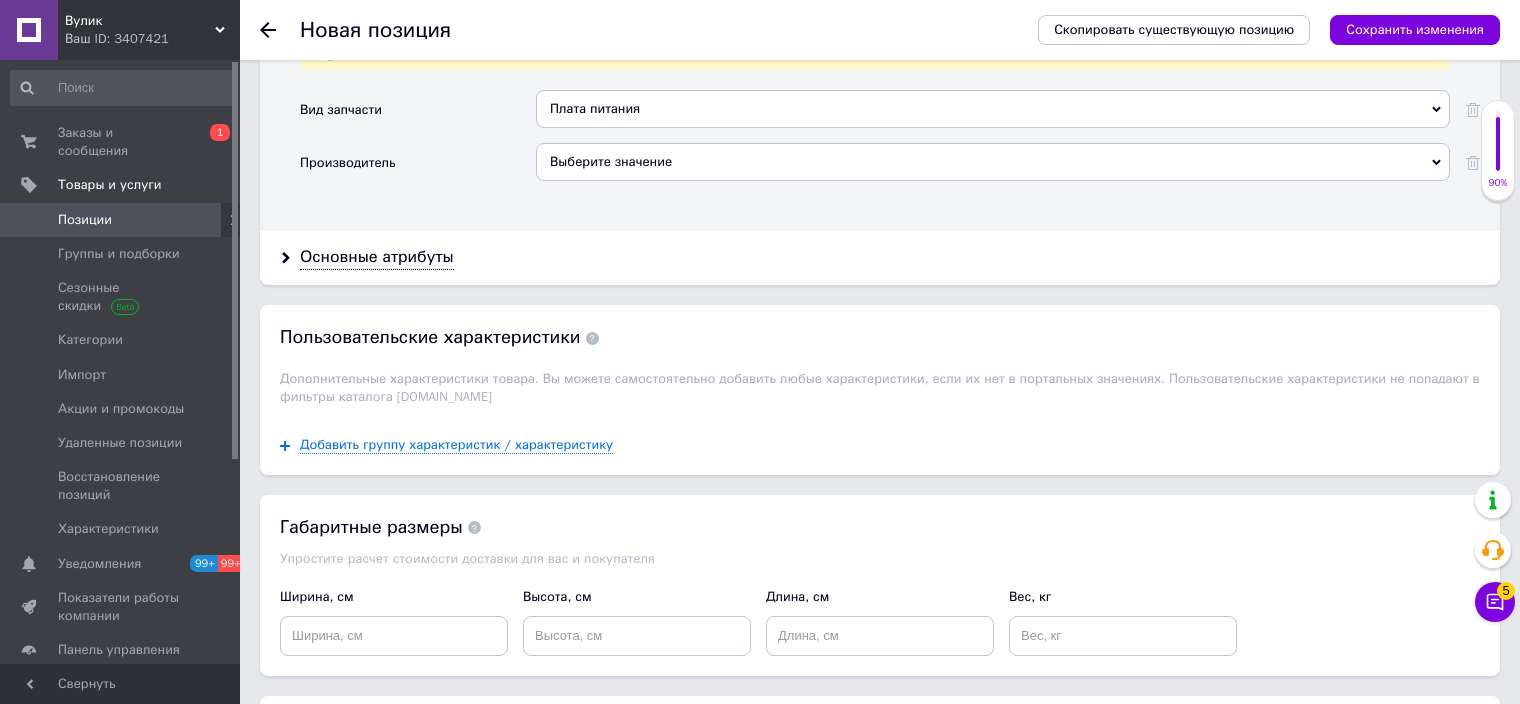 click on "Выберите значение" at bounding box center (993, 162) 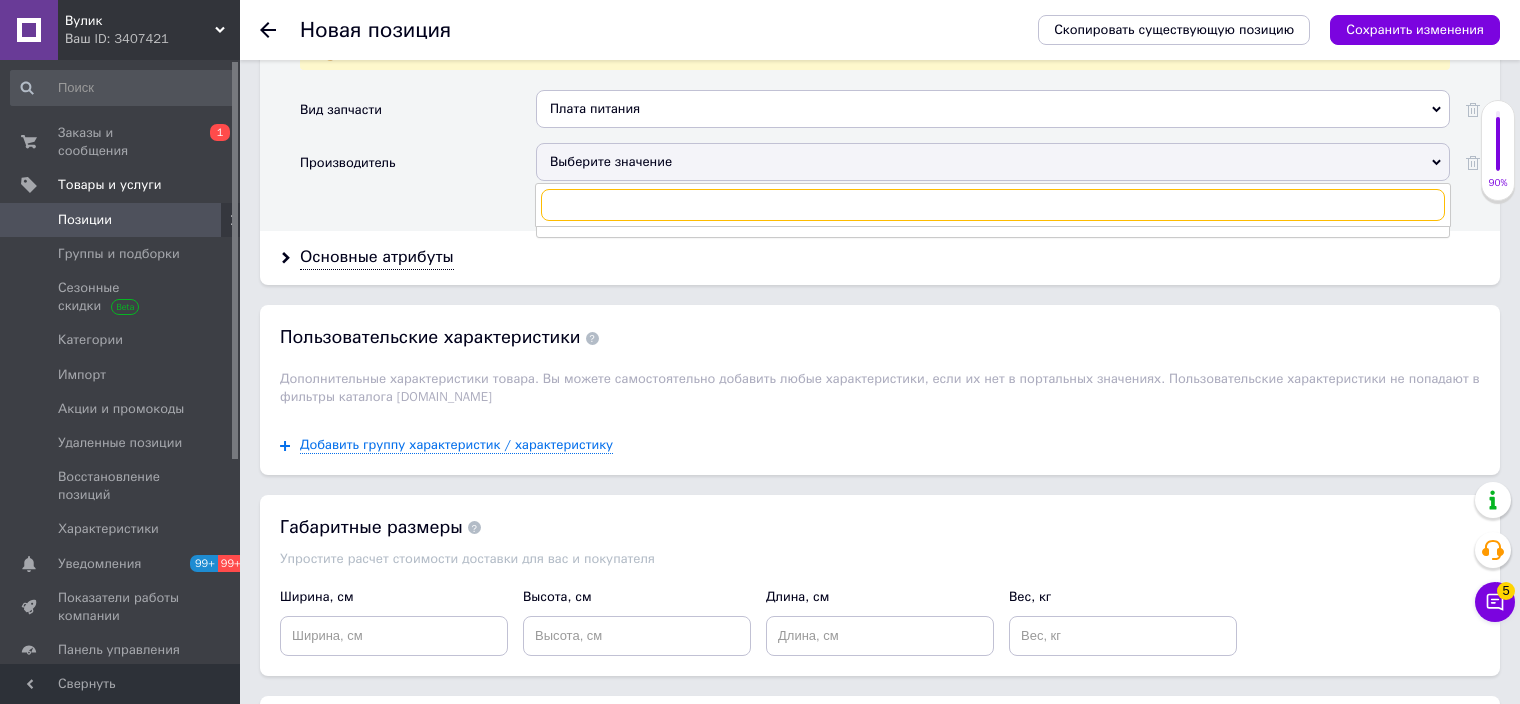 paste on "YUMMY" 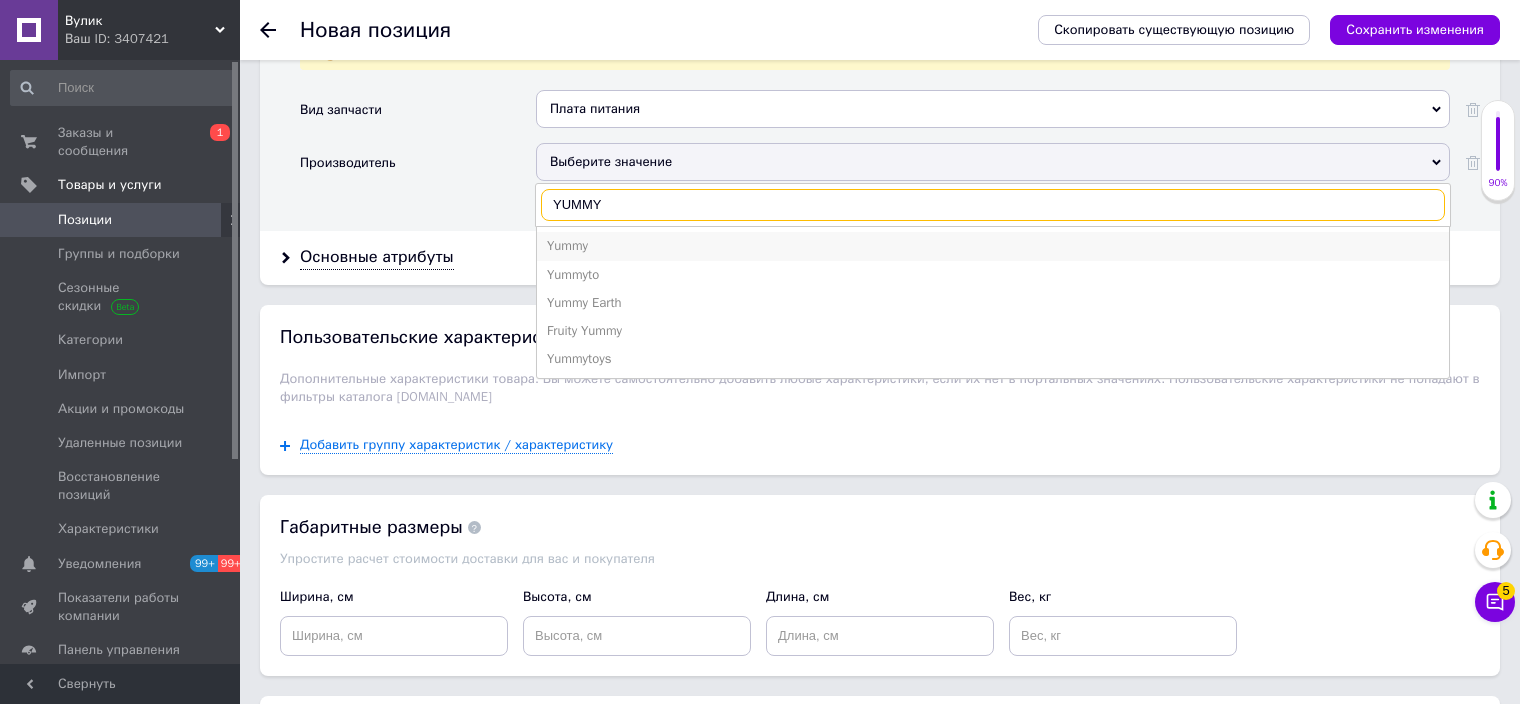 type on "YUMMY" 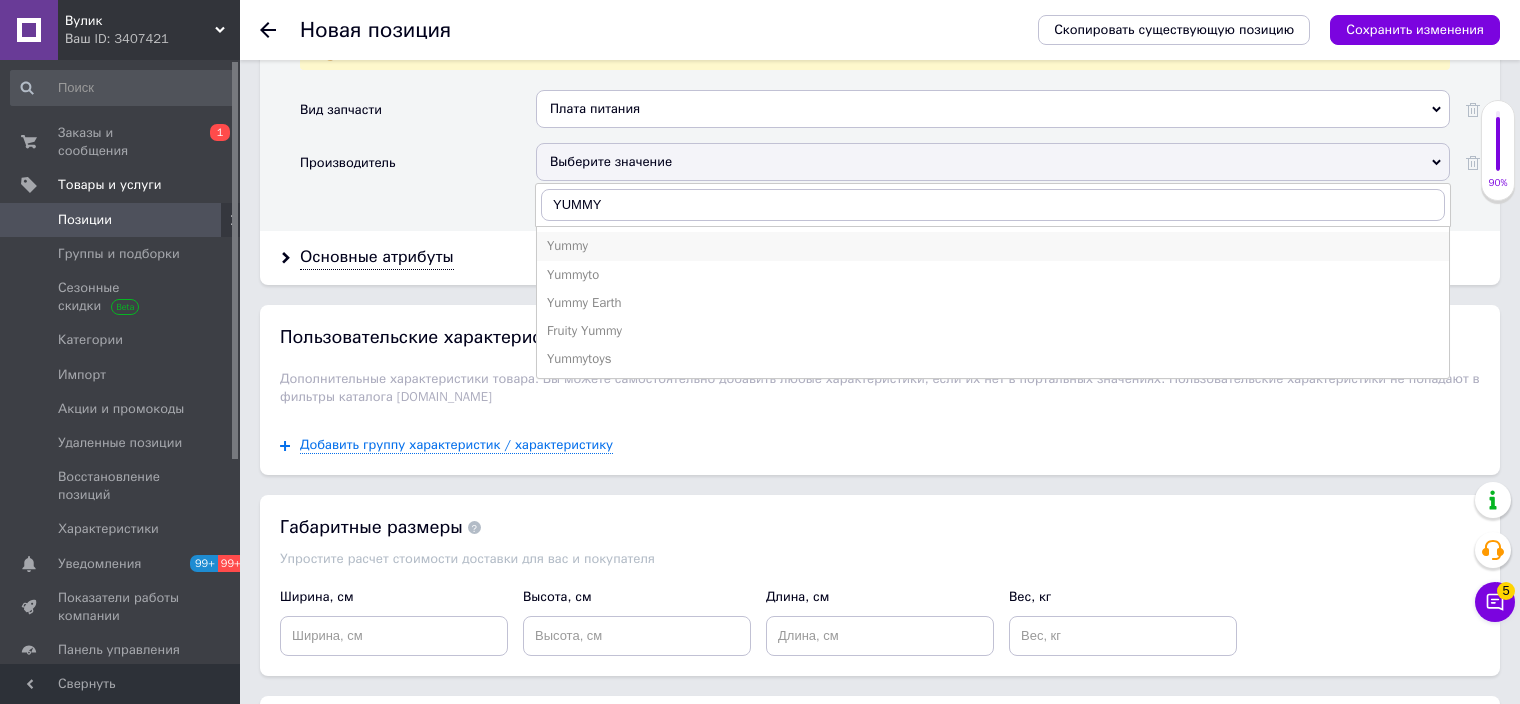 click on "Yummy" at bounding box center (993, 246) 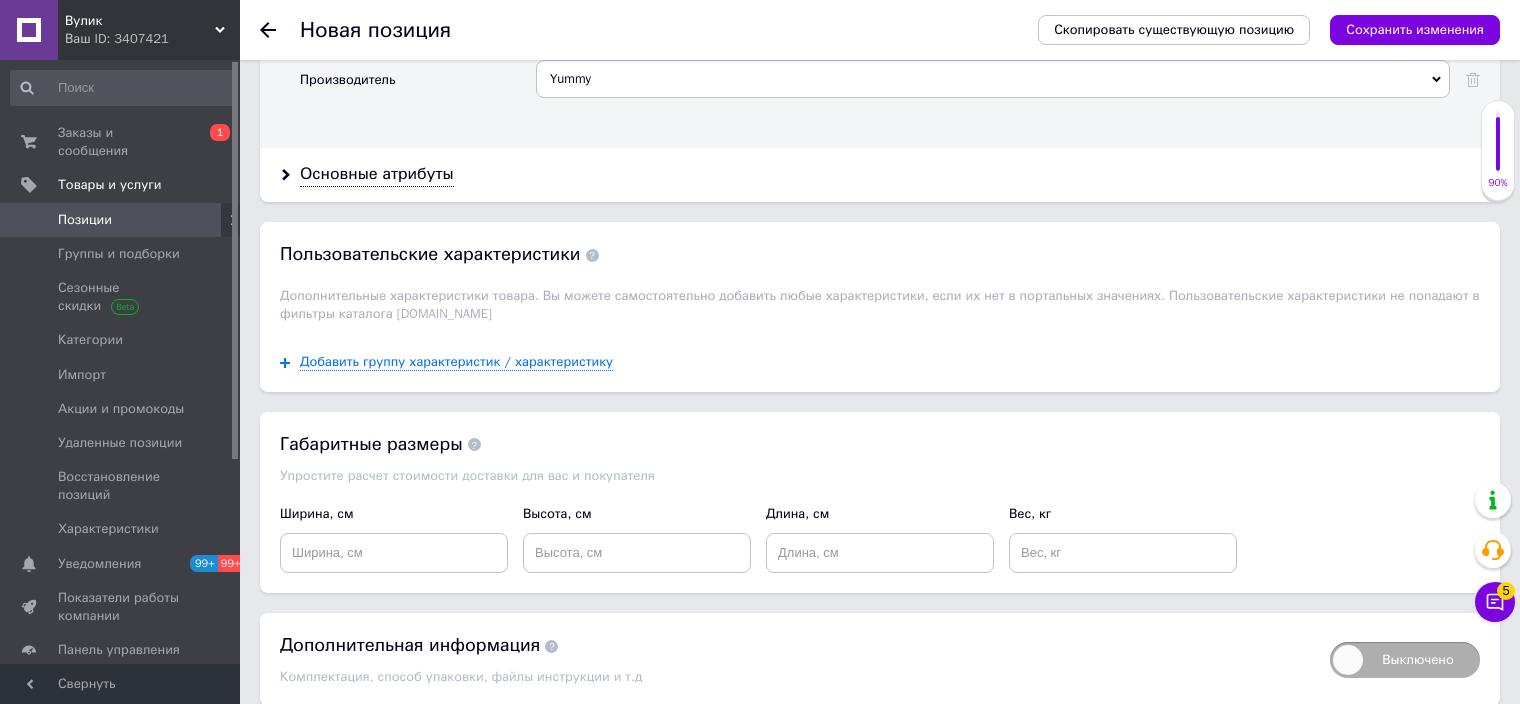 scroll, scrollTop: 2156, scrollLeft: 0, axis: vertical 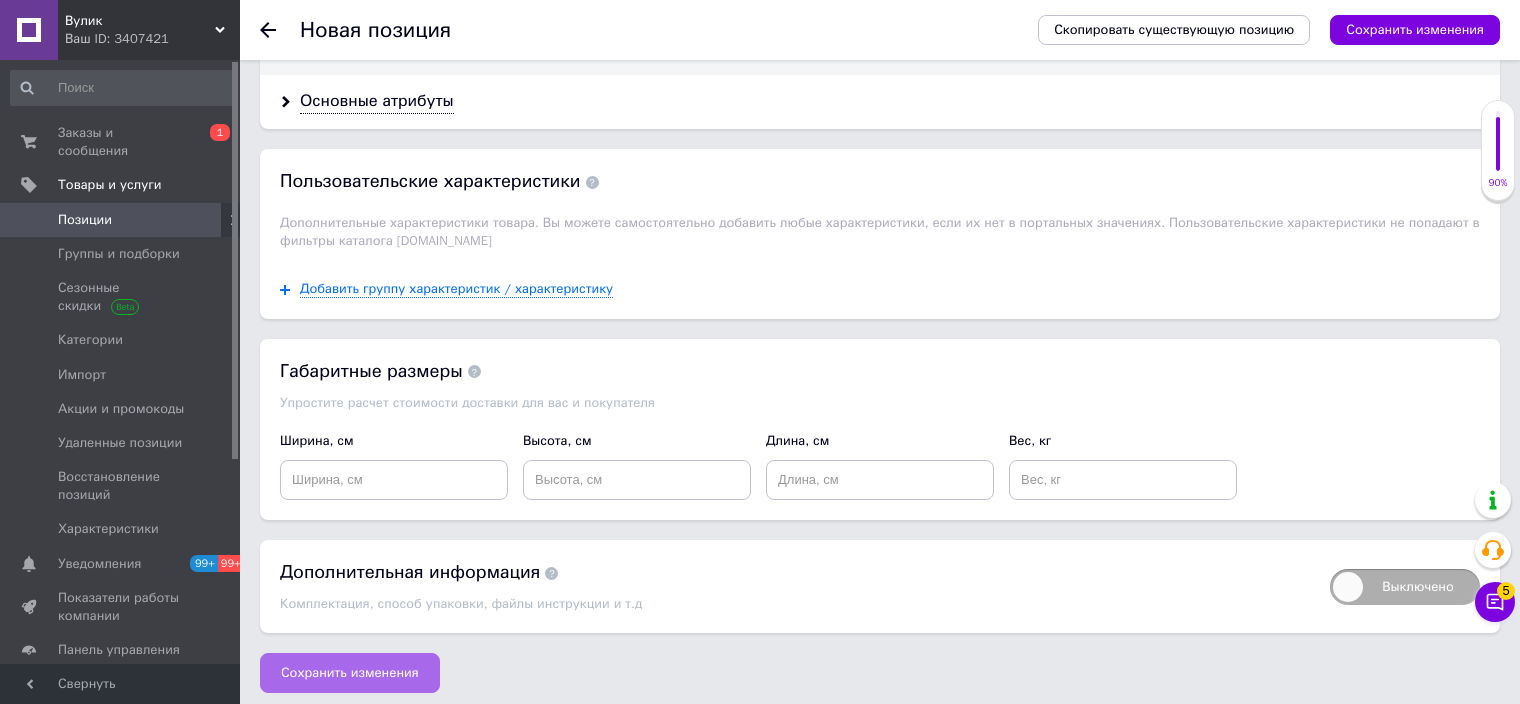 click on "Сохранить изменения" at bounding box center (350, 673) 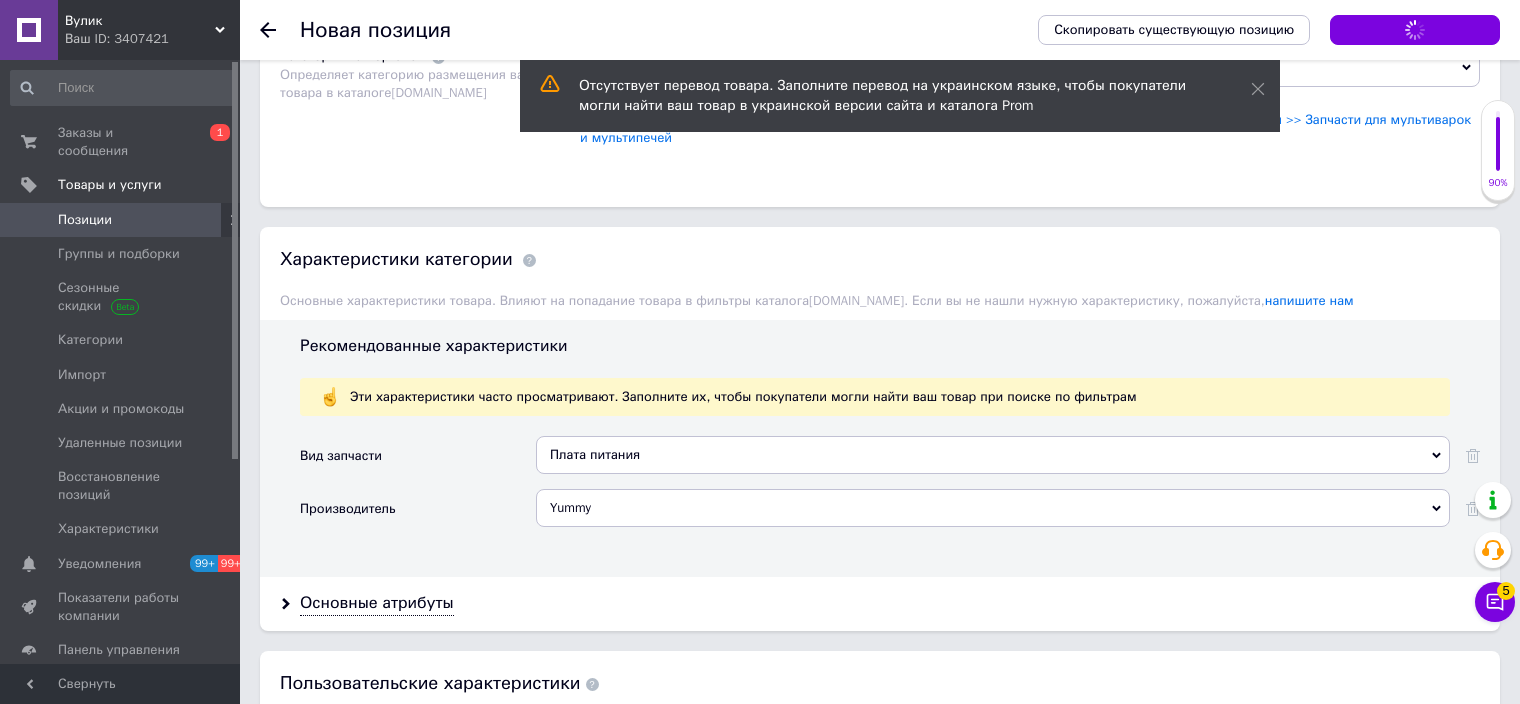 scroll, scrollTop: 1556, scrollLeft: 0, axis: vertical 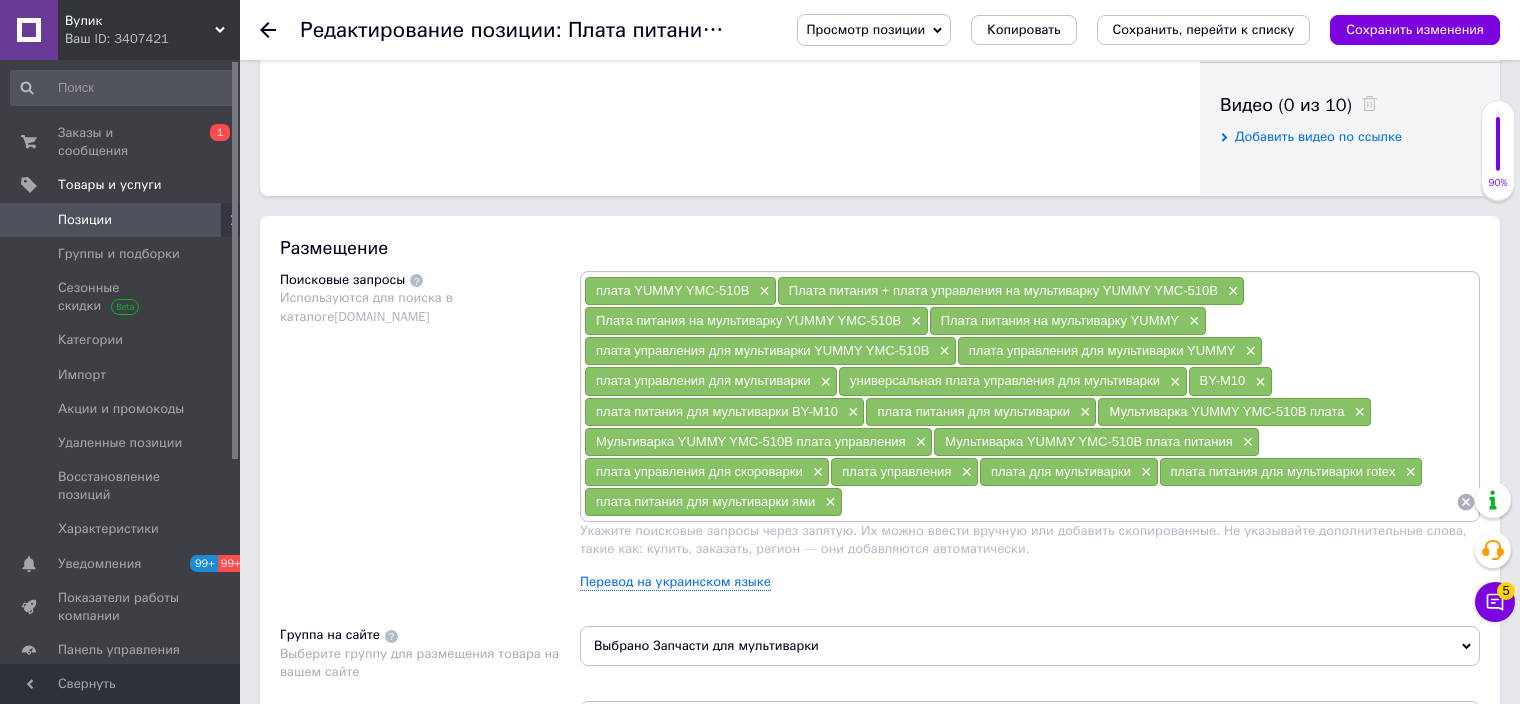 click on "плата управления ×" at bounding box center [904, 472] 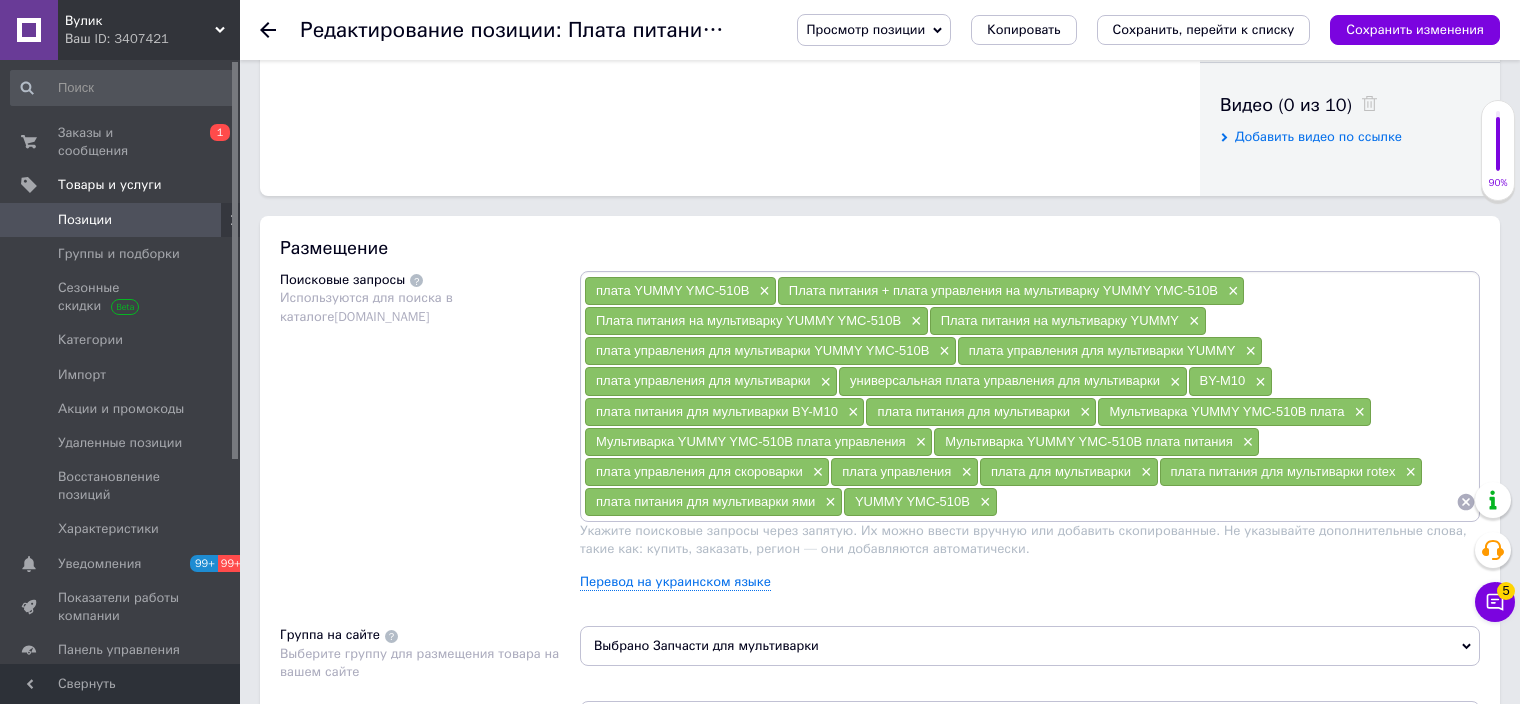 paste on "YUMMY YMC-510В" 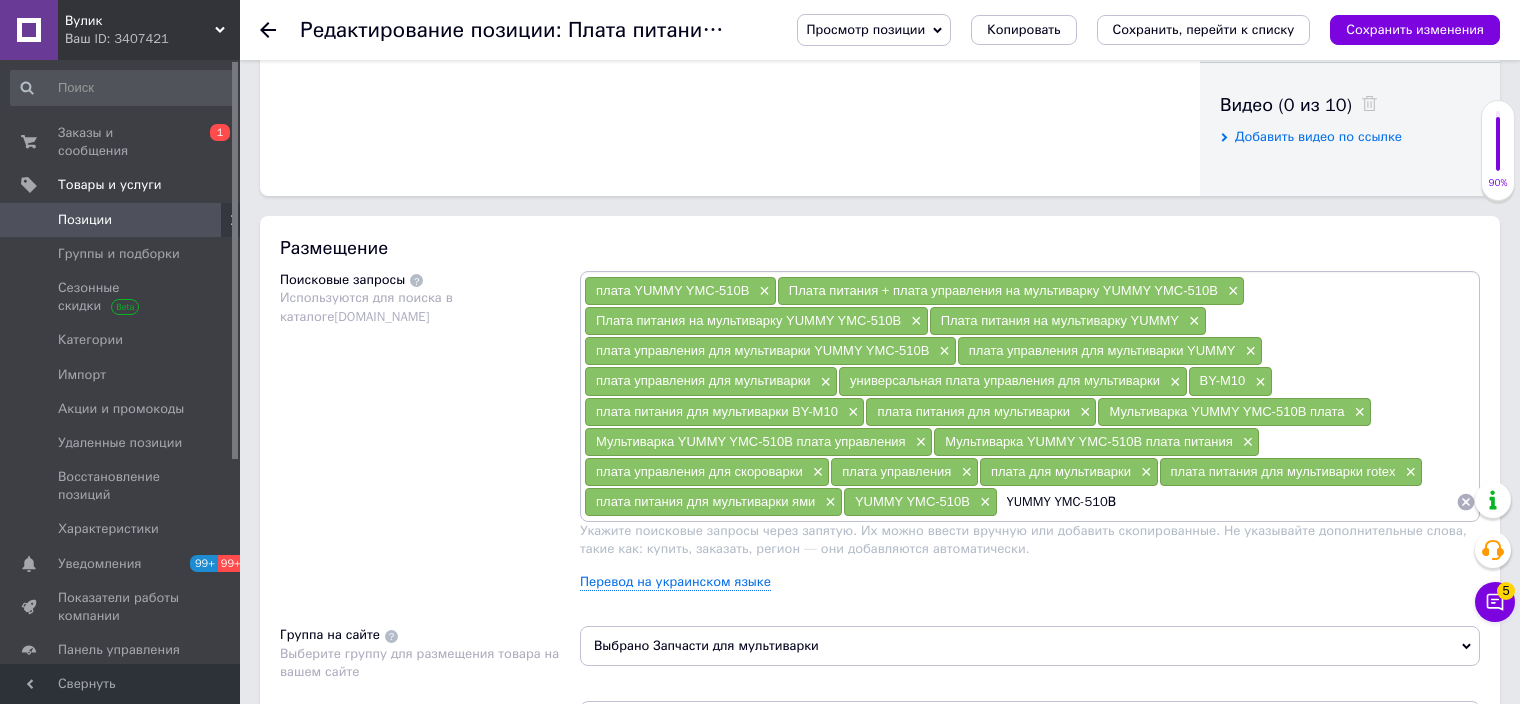click on "YUMMY YMC-510В" at bounding box center [1227, 502] 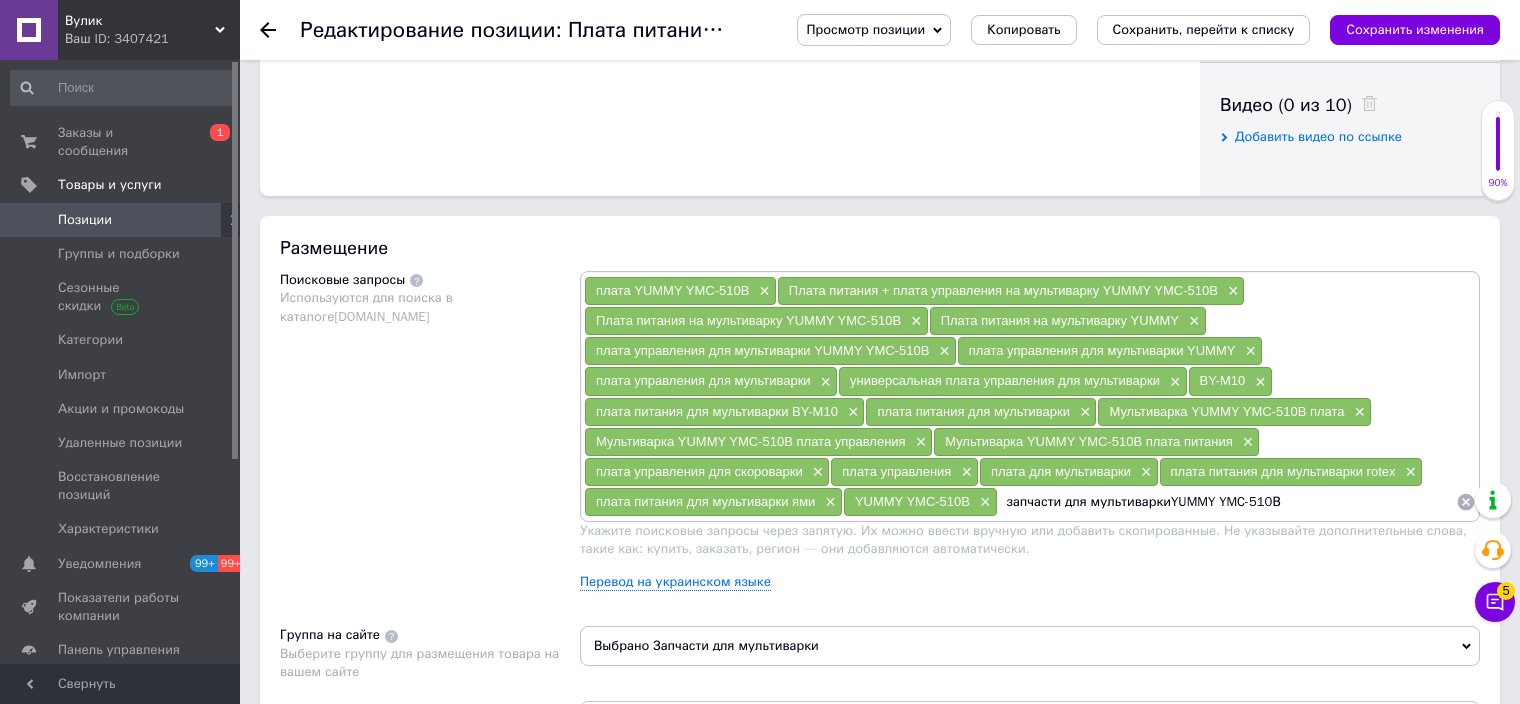 type on "запчасти для мультиварки YUMMY YMC-510В" 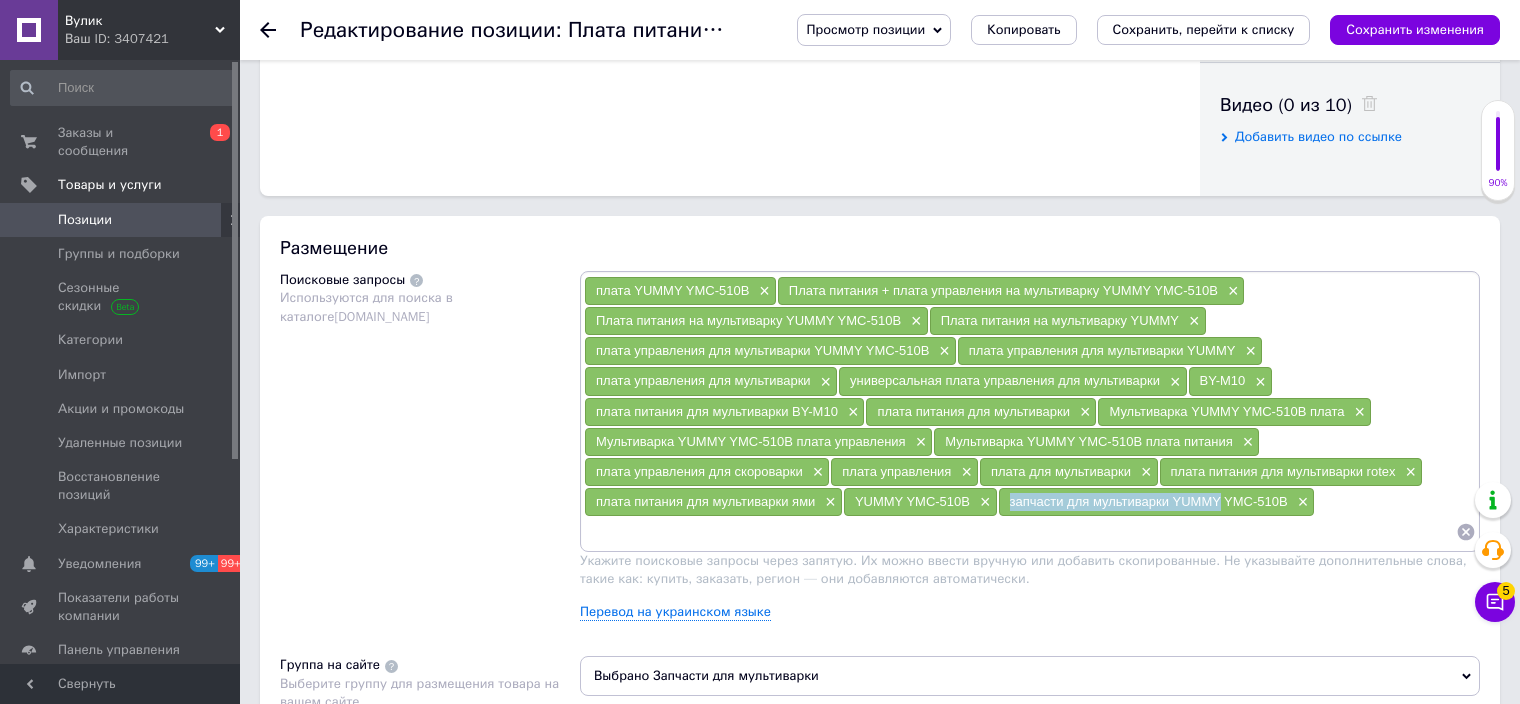 drag, startPoint x: 1003, startPoint y: 507, endPoint x: 1220, endPoint y: 500, distance: 217.11287 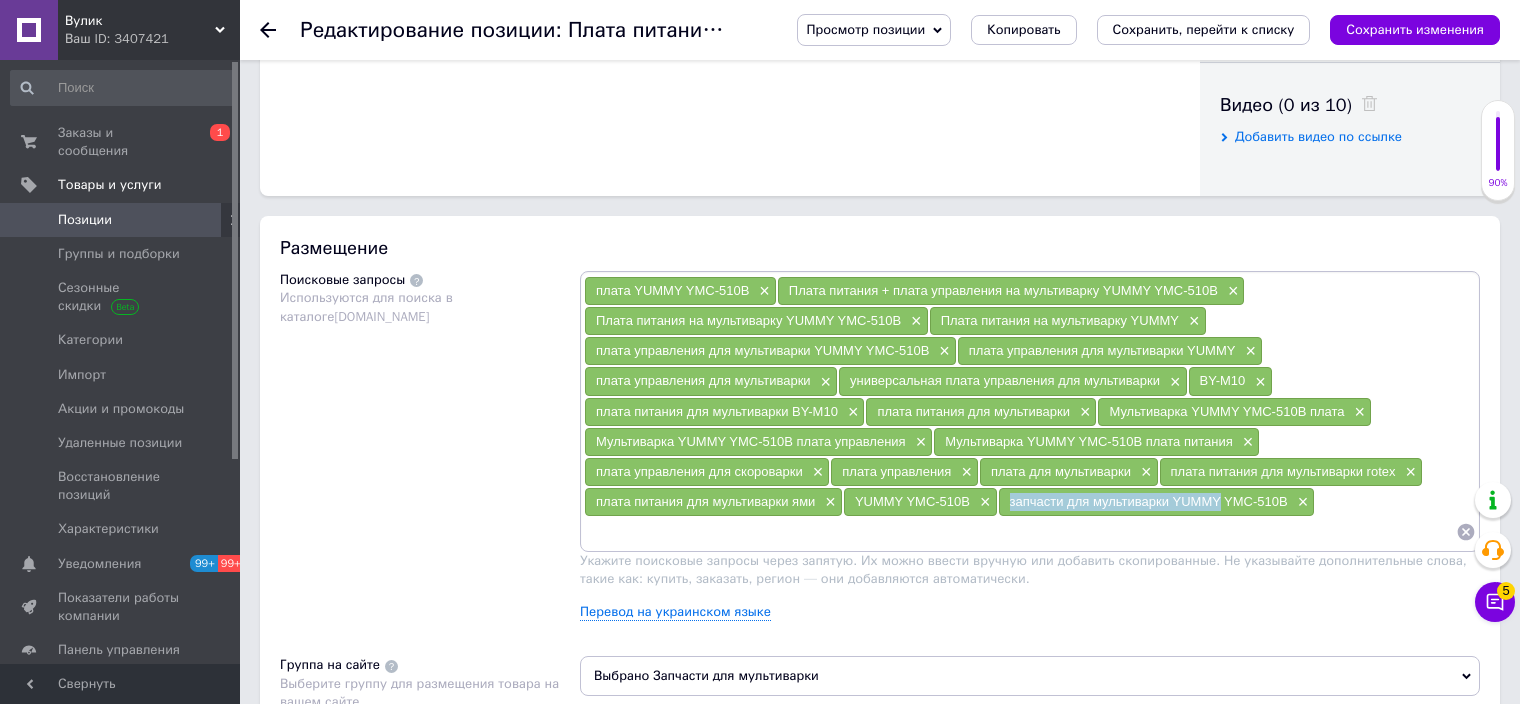 click on "запчасти для мультиварки YUMMY YMC-510В ×" at bounding box center (1157, 502) 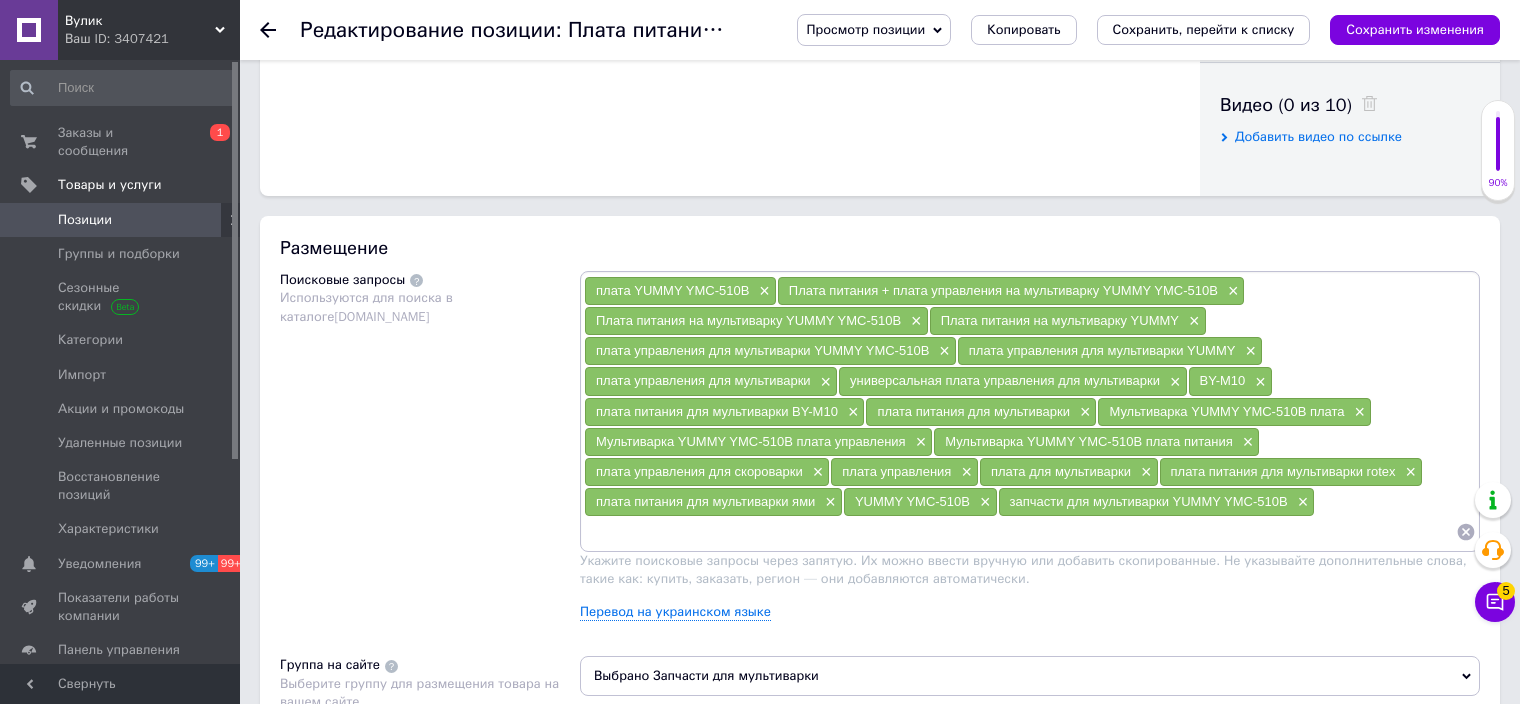 drag, startPoint x: 957, startPoint y: 535, endPoint x: 970, endPoint y: 538, distance: 13.341664 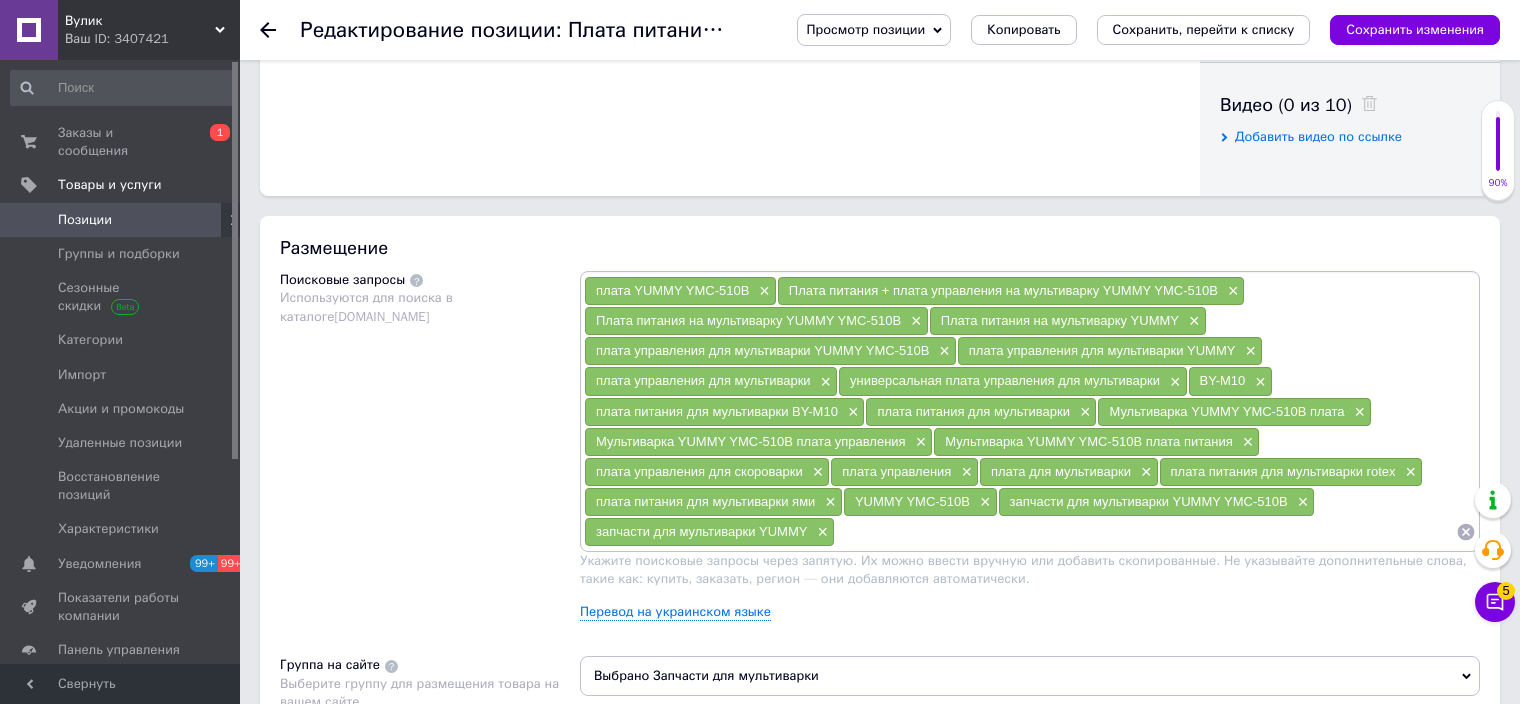 paste on "запчасти для мультиварки YUMMY" 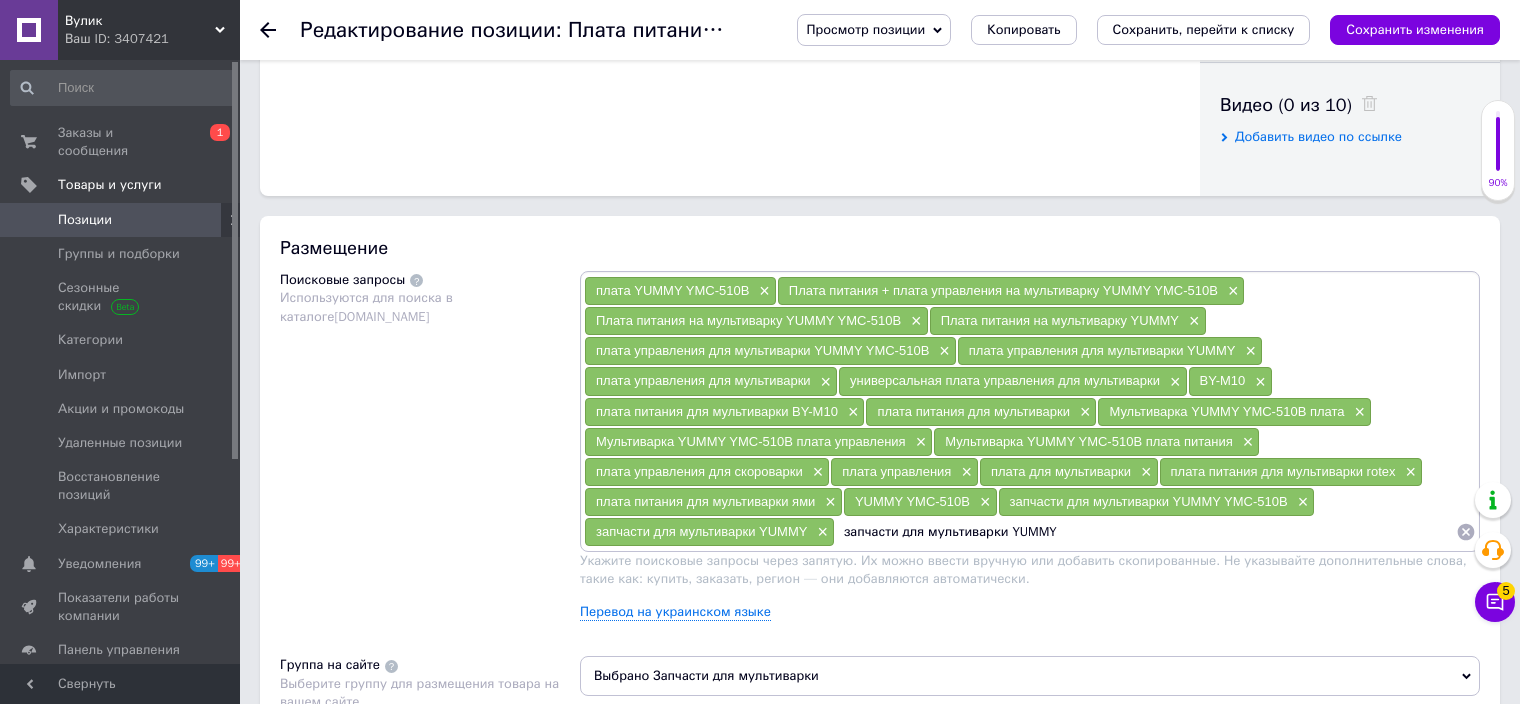 drag, startPoint x: 1009, startPoint y: 531, endPoint x: 1123, endPoint y: 533, distance: 114.01754 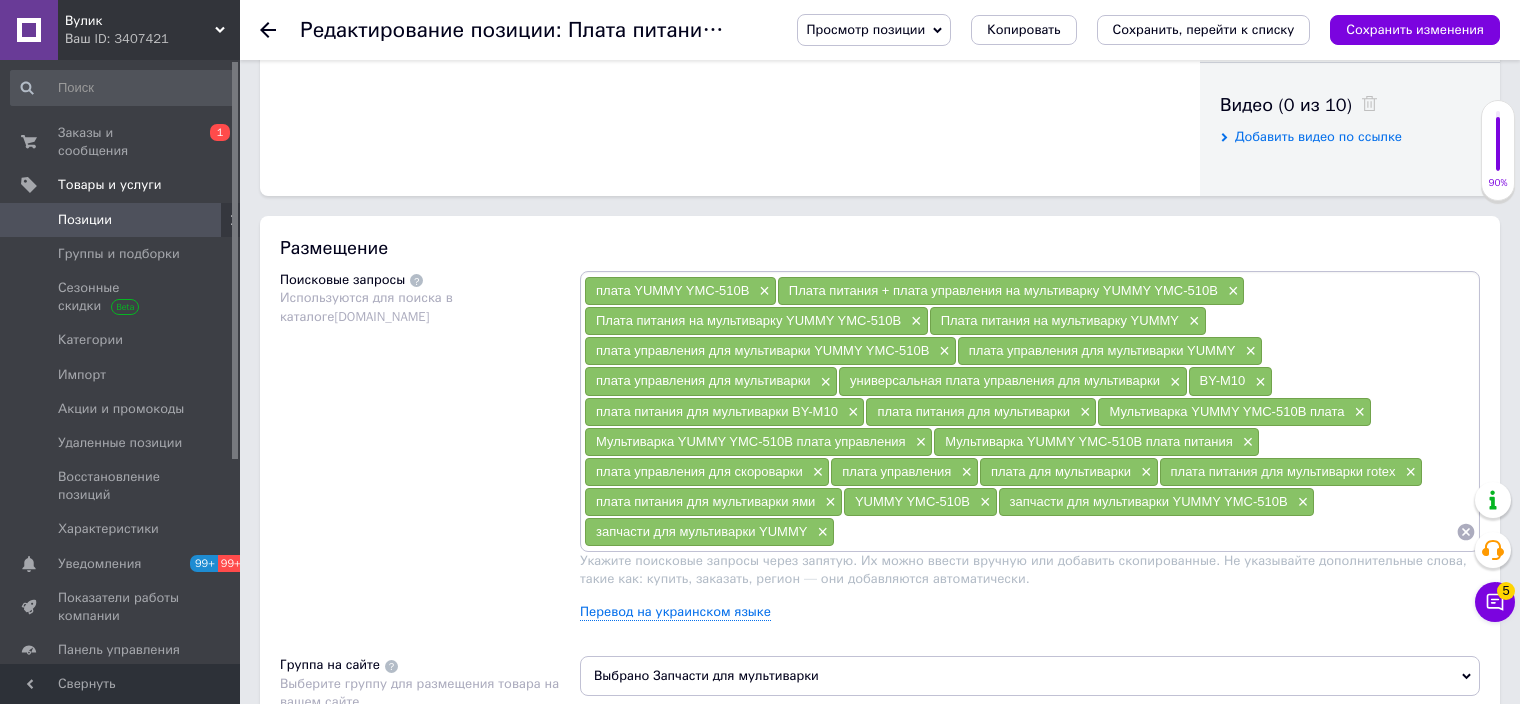 scroll, scrollTop: 0, scrollLeft: 0, axis: both 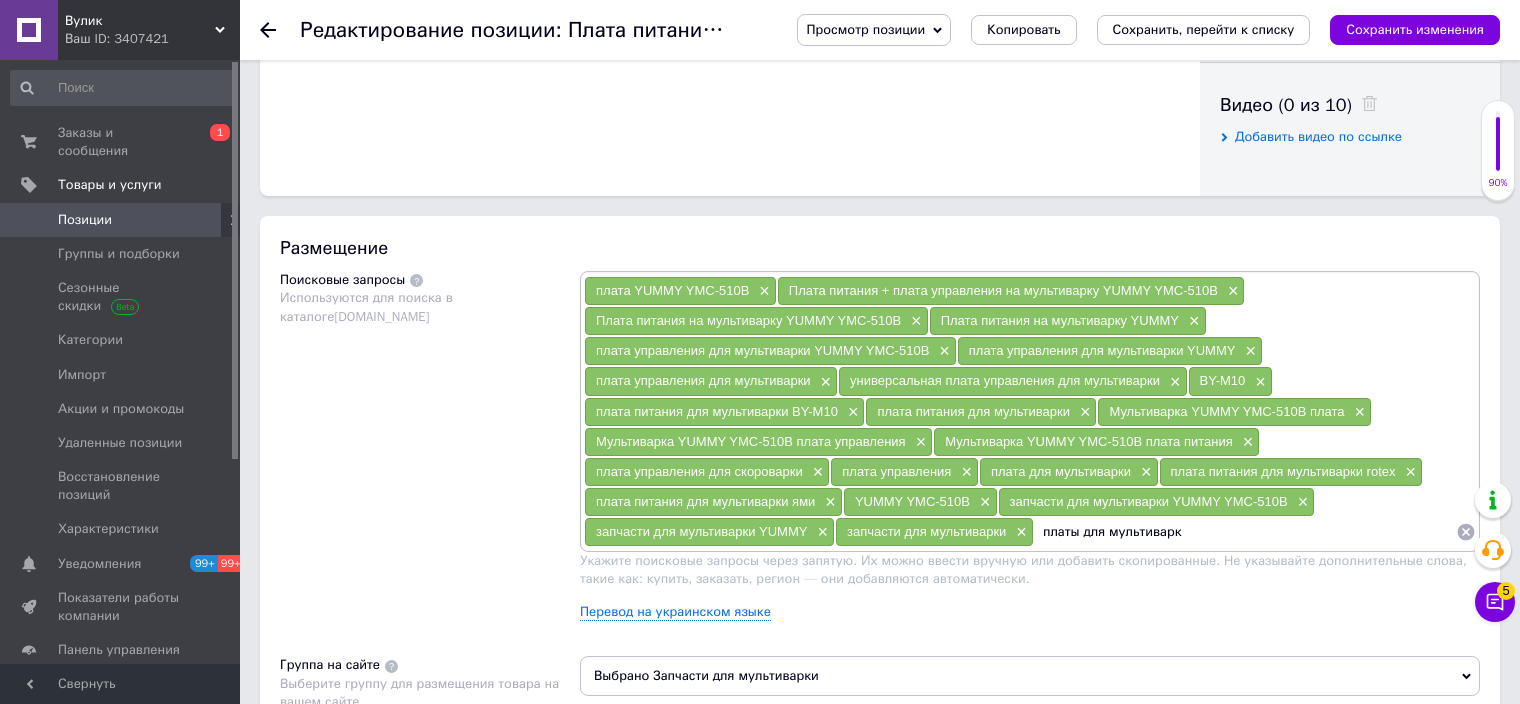 type on "платы для мультиварки" 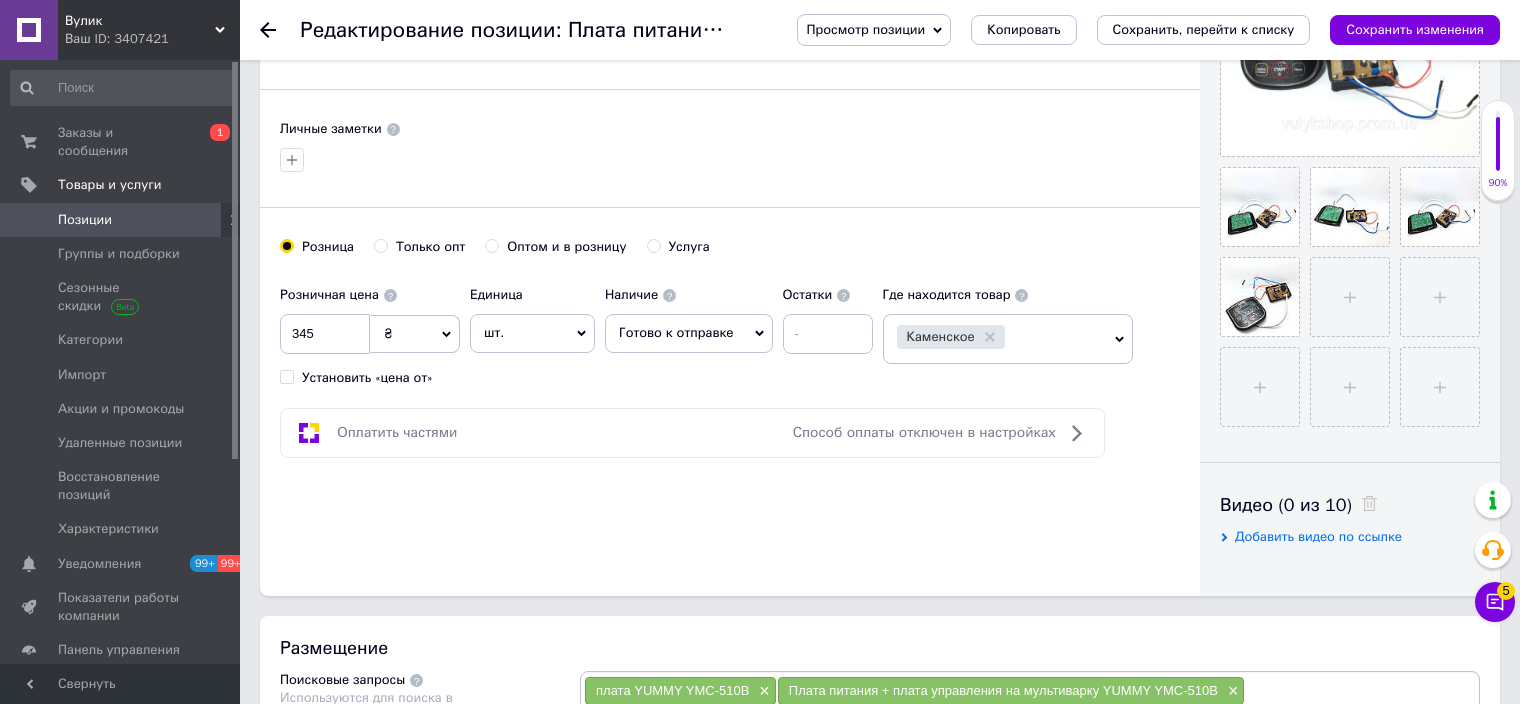 scroll, scrollTop: 300, scrollLeft: 0, axis: vertical 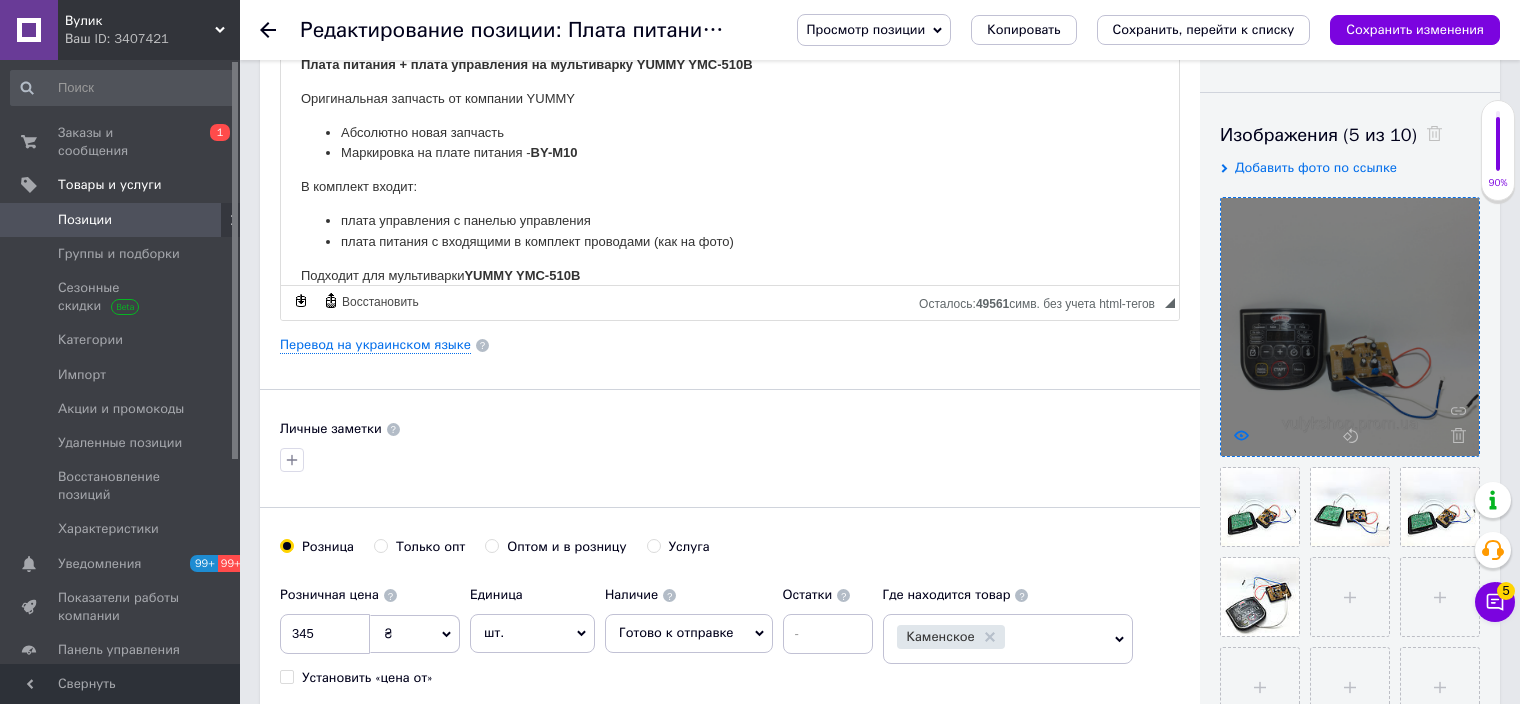 click 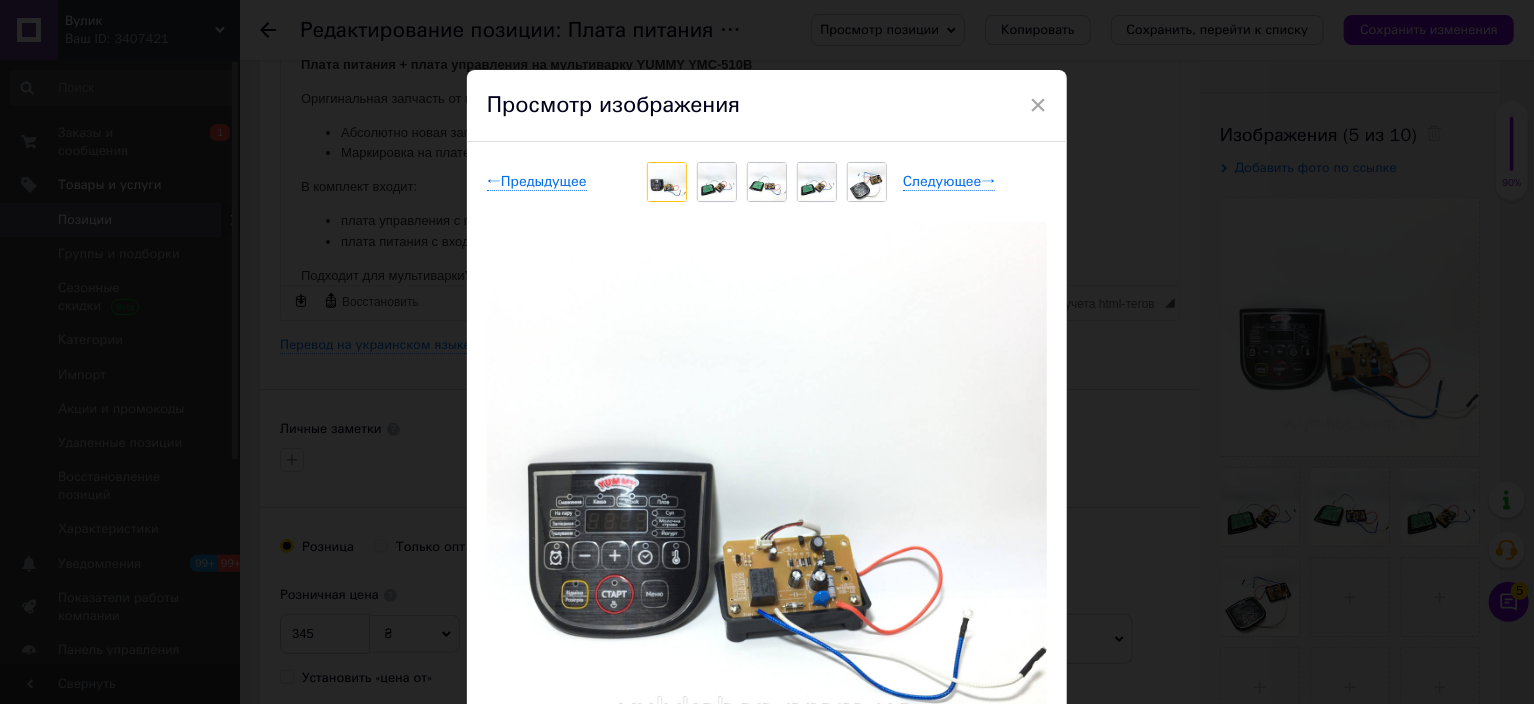 click on "Просмотр изображения" at bounding box center [767, 106] 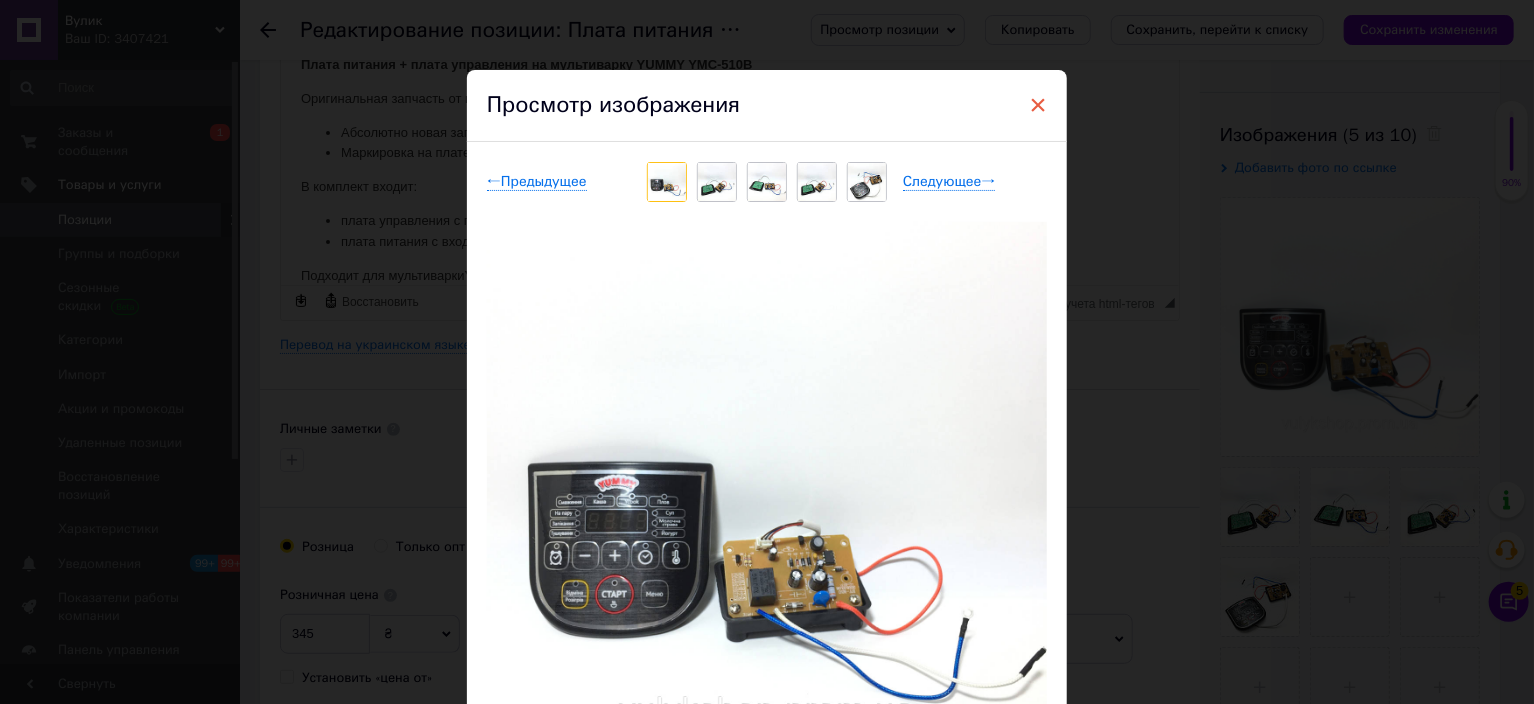 click on "×" at bounding box center [1038, 105] 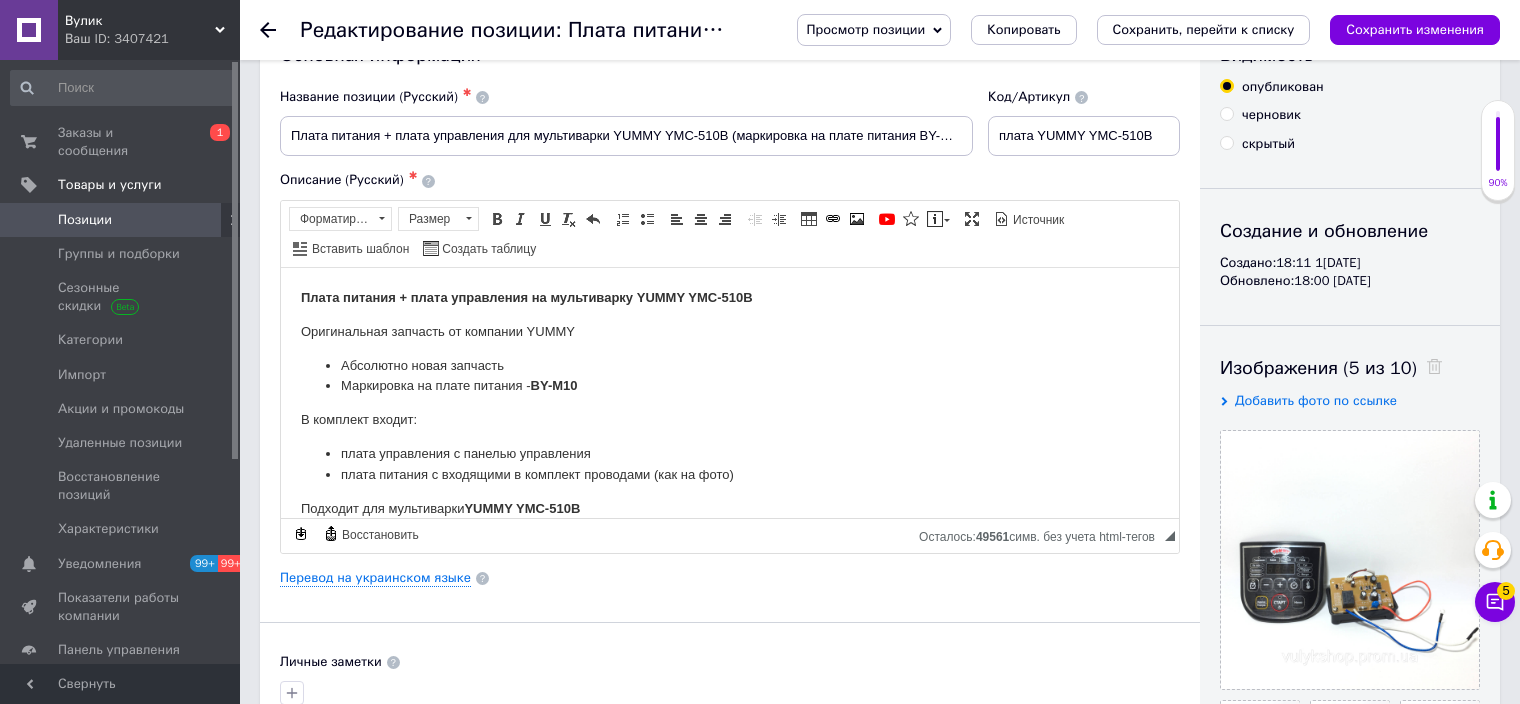 scroll, scrollTop: 0, scrollLeft: 0, axis: both 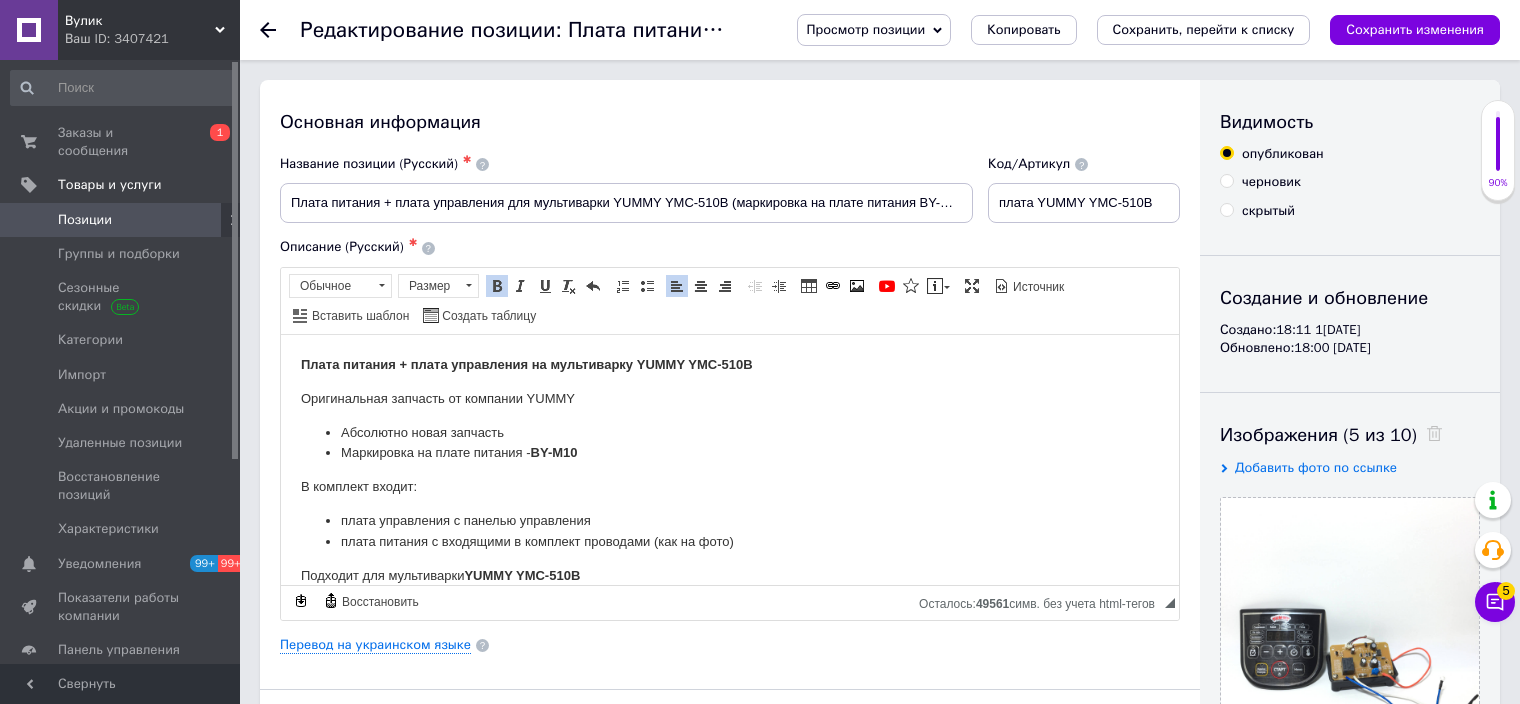 click on "Плата питания + плата управления на мультиварку YUMMY YMC-510В" at bounding box center [527, 363] 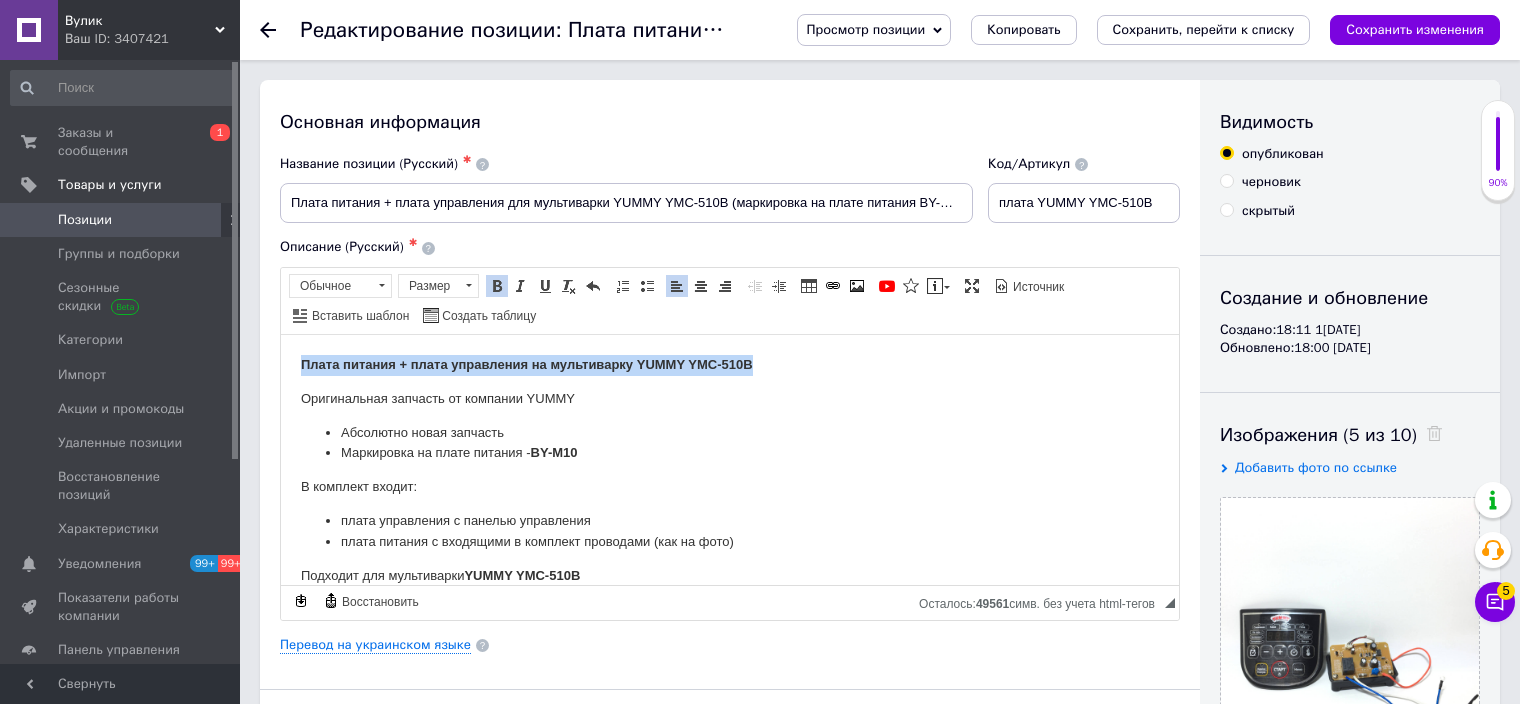 drag, startPoint x: 300, startPoint y: 363, endPoint x: 820, endPoint y: 353, distance: 520.0961 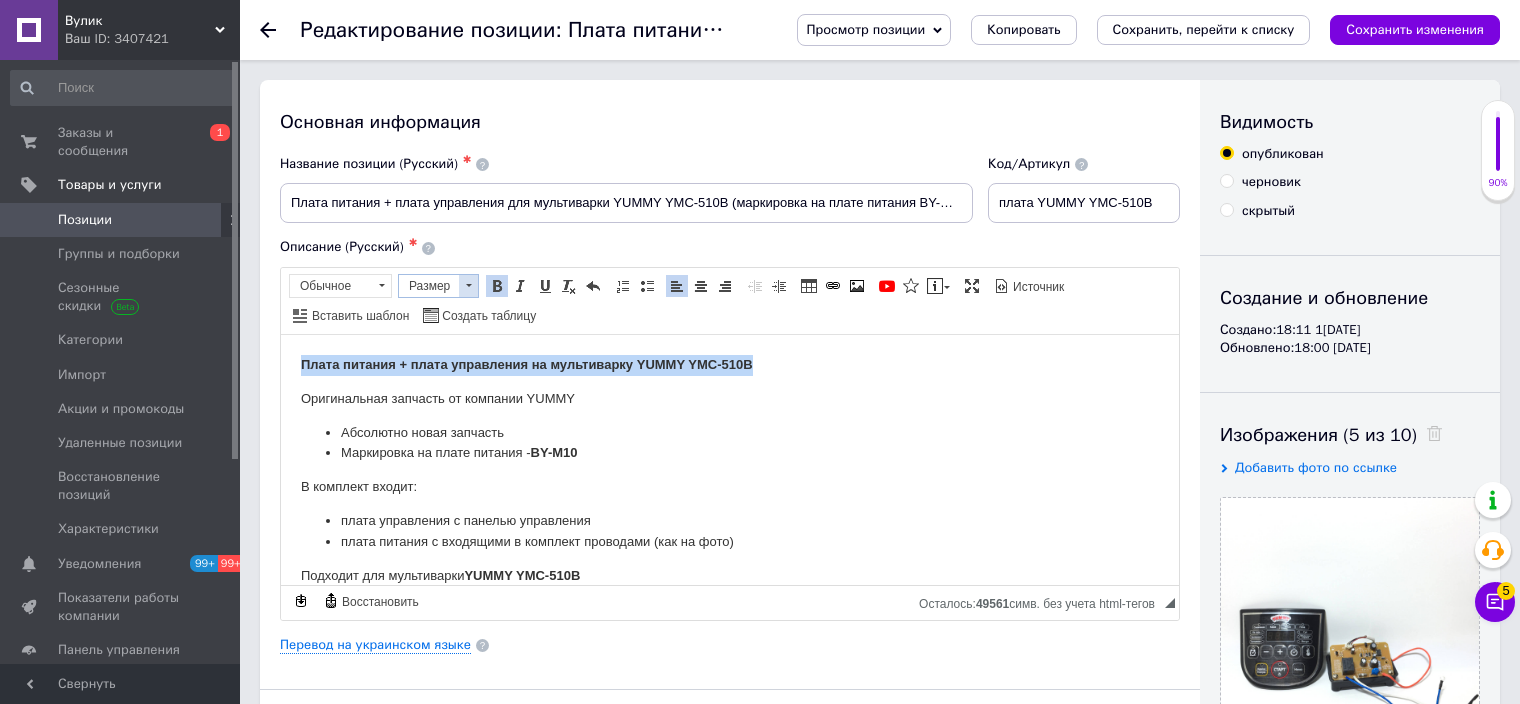 click at bounding box center [468, 286] 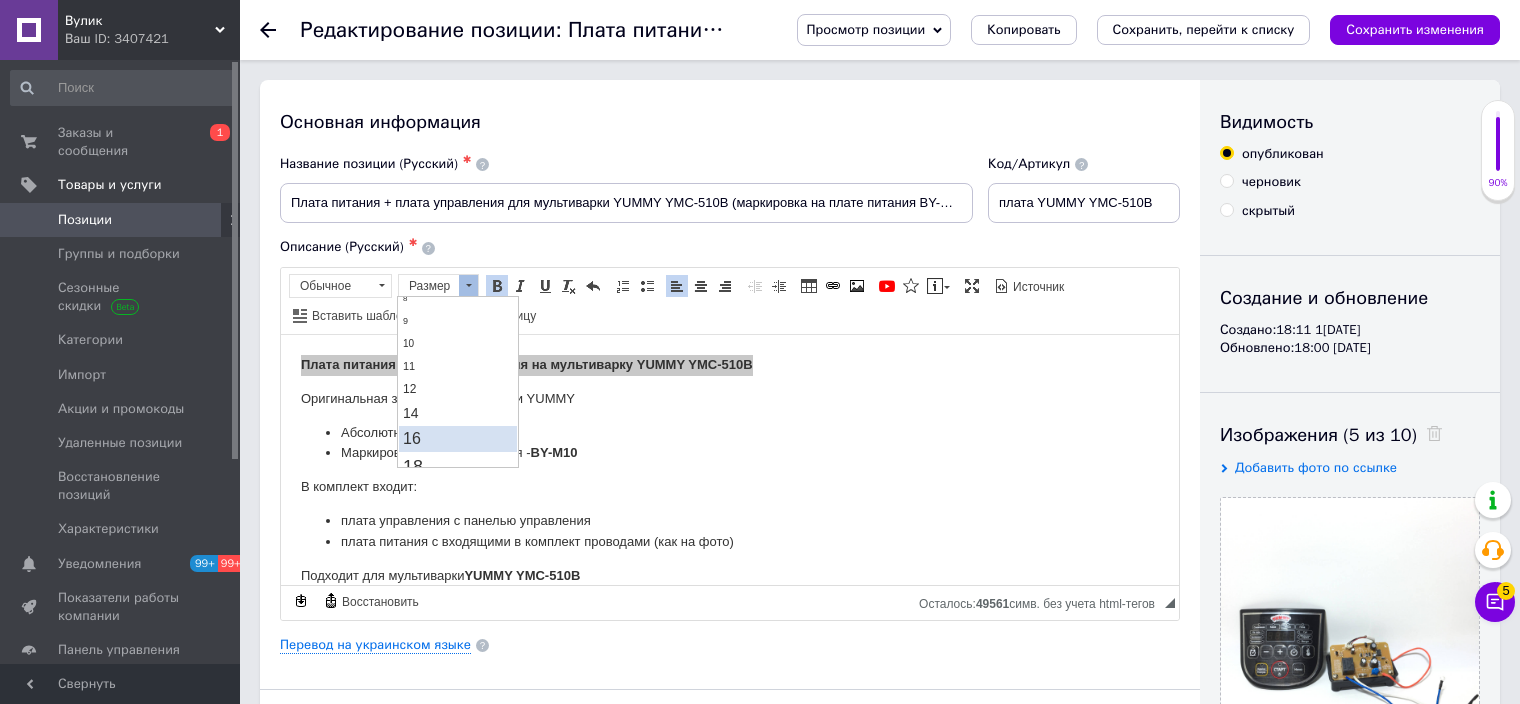 scroll, scrollTop: 100, scrollLeft: 0, axis: vertical 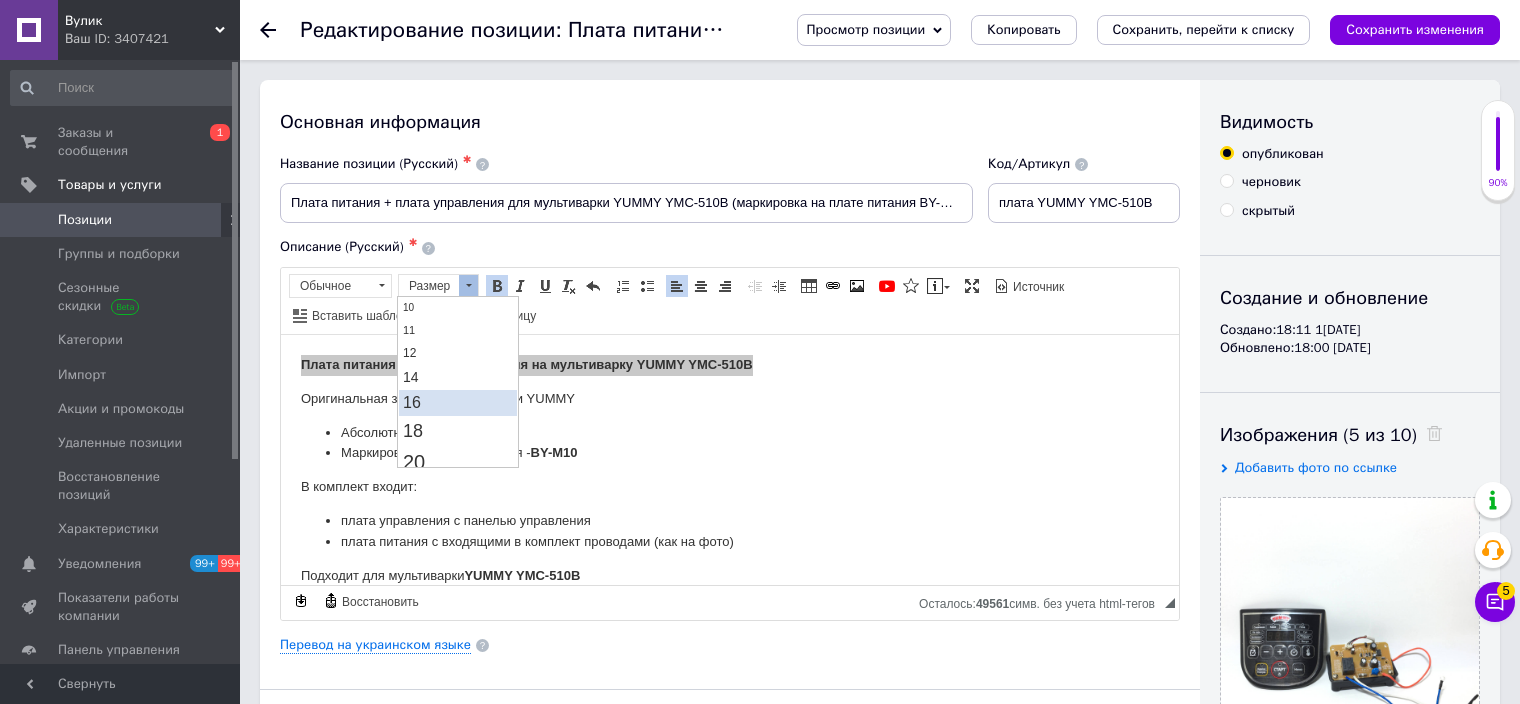 click on "16" at bounding box center (458, 403) 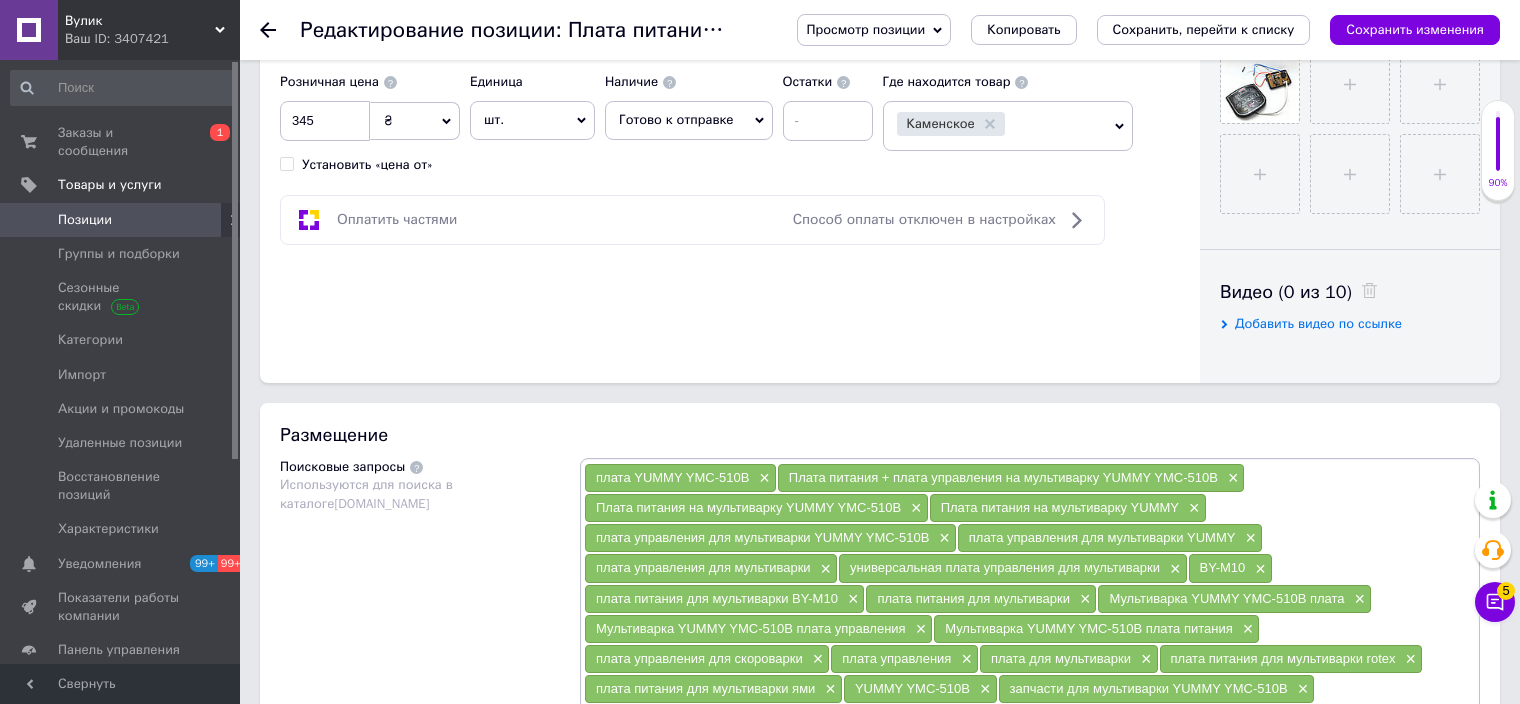 scroll, scrollTop: 1000, scrollLeft: 0, axis: vertical 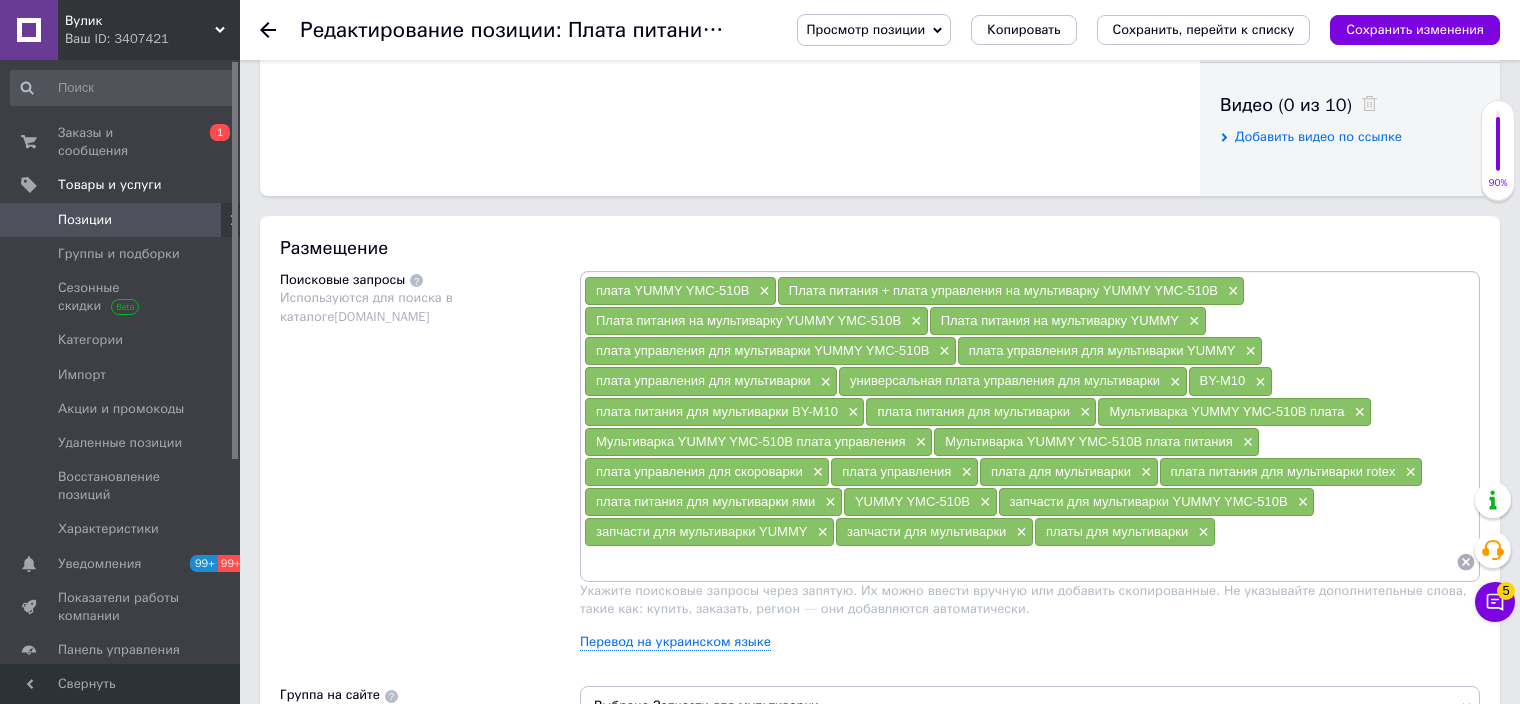 drag, startPoint x: 820, startPoint y: 566, endPoint x: 821, endPoint y: 556, distance: 10.049875 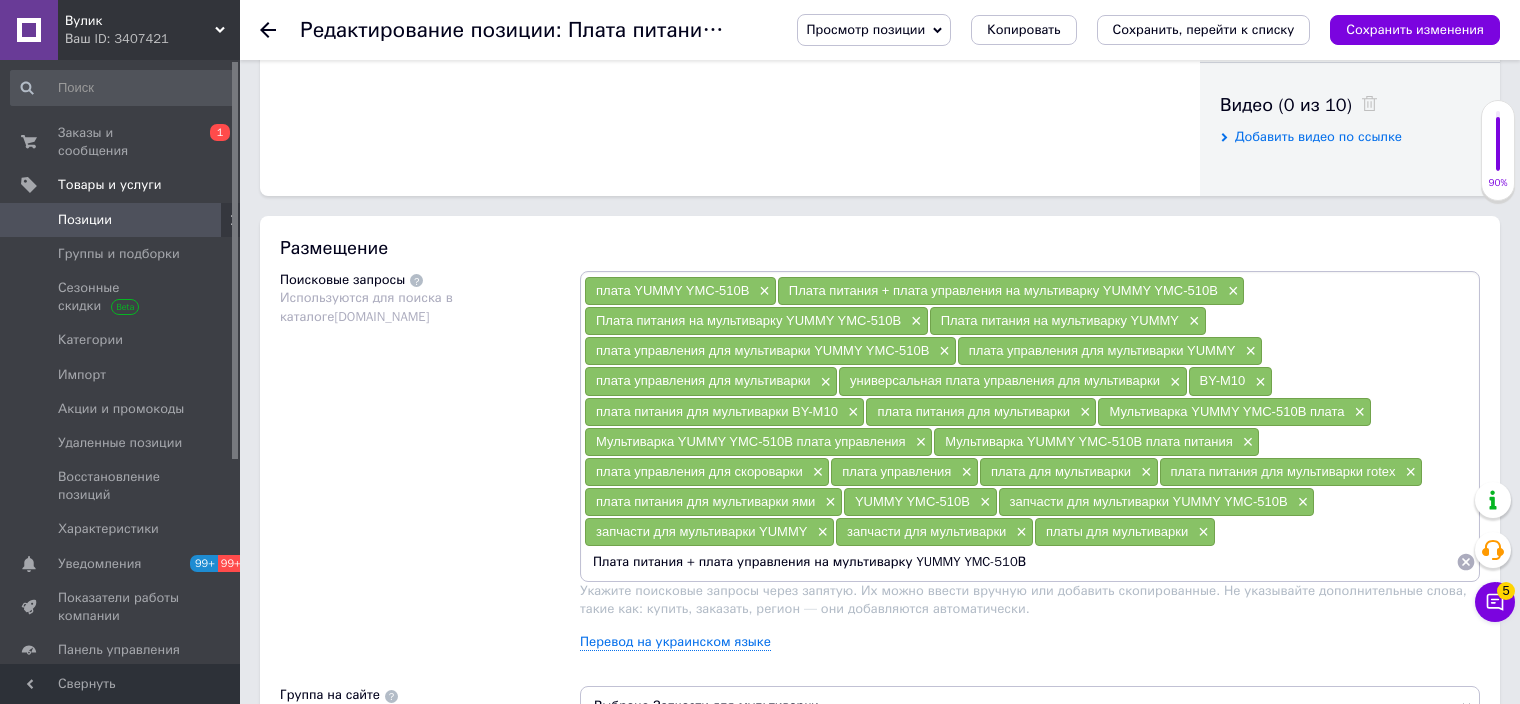 type 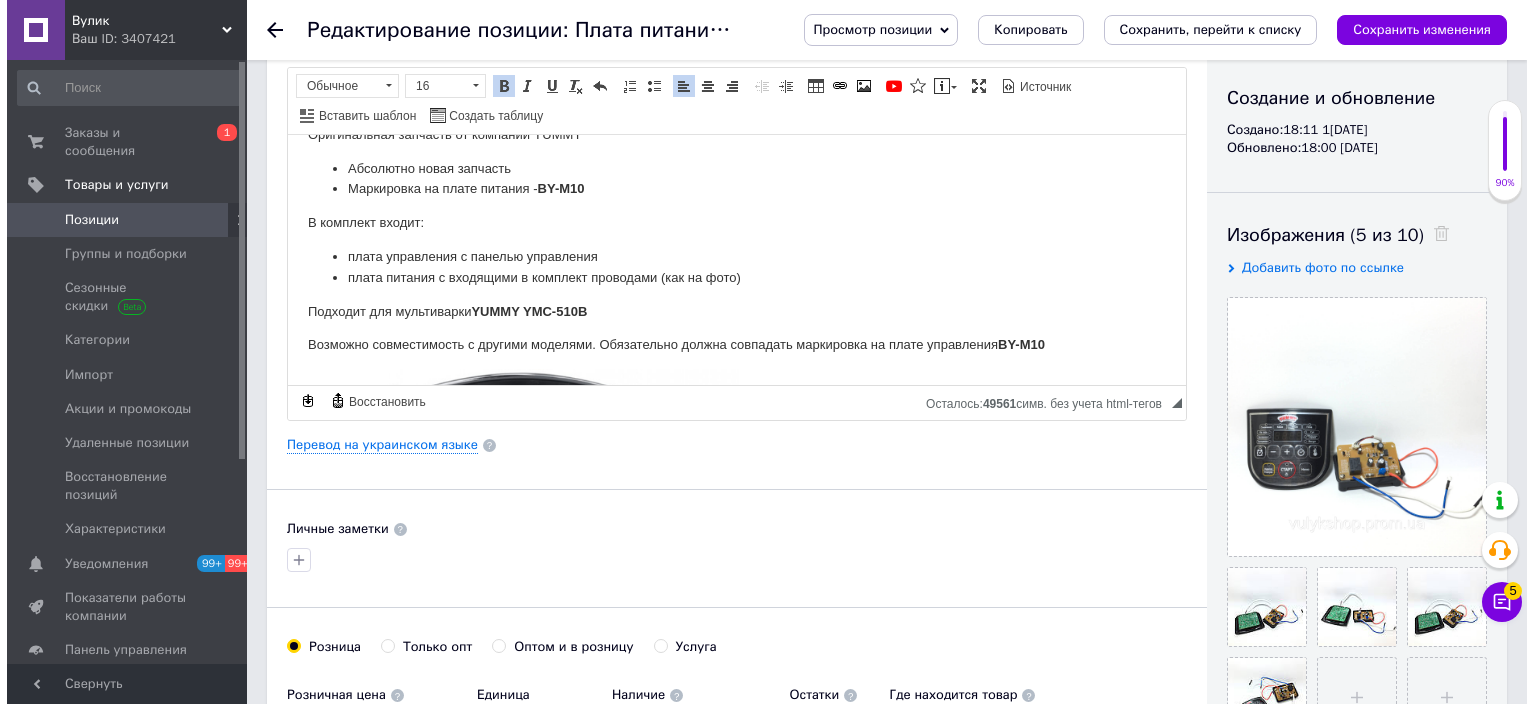 scroll, scrollTop: 100, scrollLeft: 0, axis: vertical 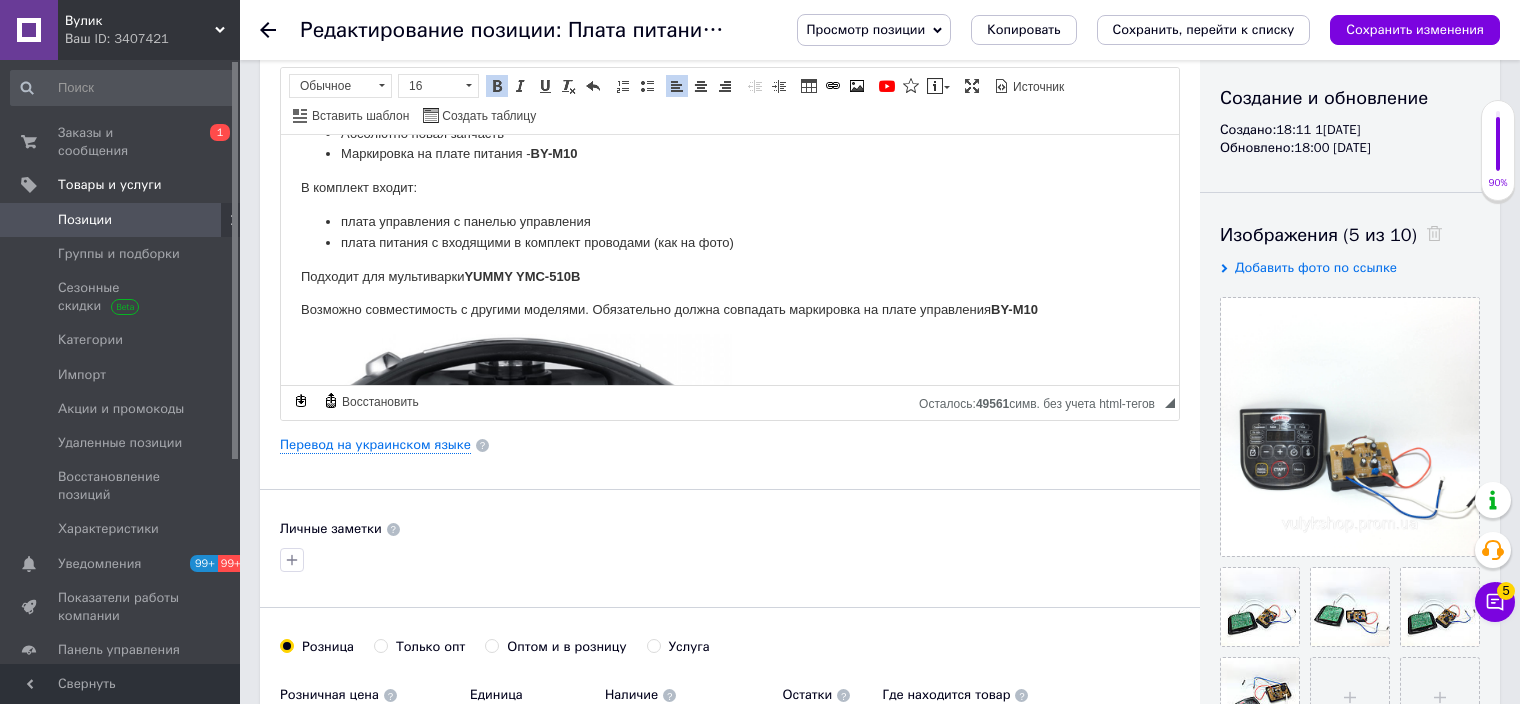 drag, startPoint x: 1398, startPoint y: 37, endPoint x: 1250, endPoint y: 93, distance: 158.24033 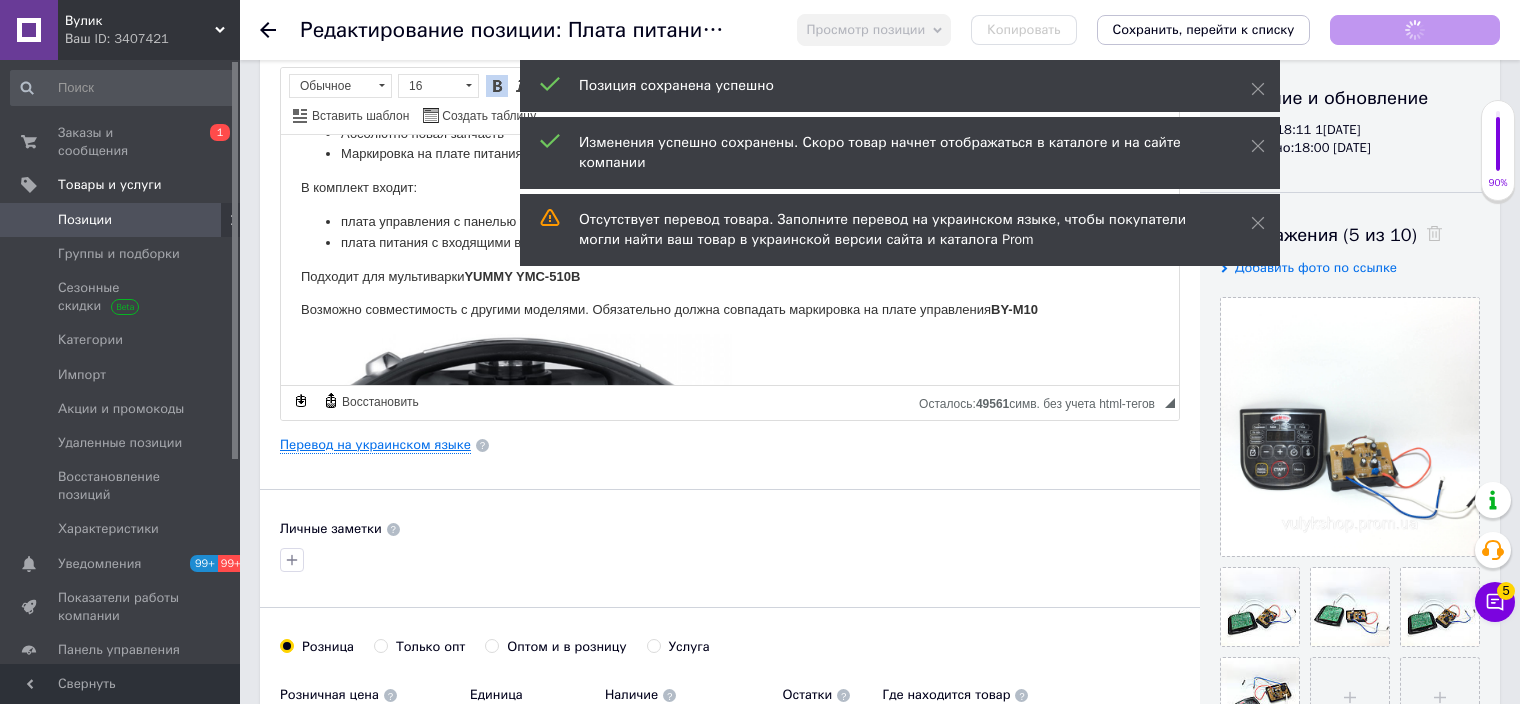 click on "Перевод на украинском языке" at bounding box center [375, 445] 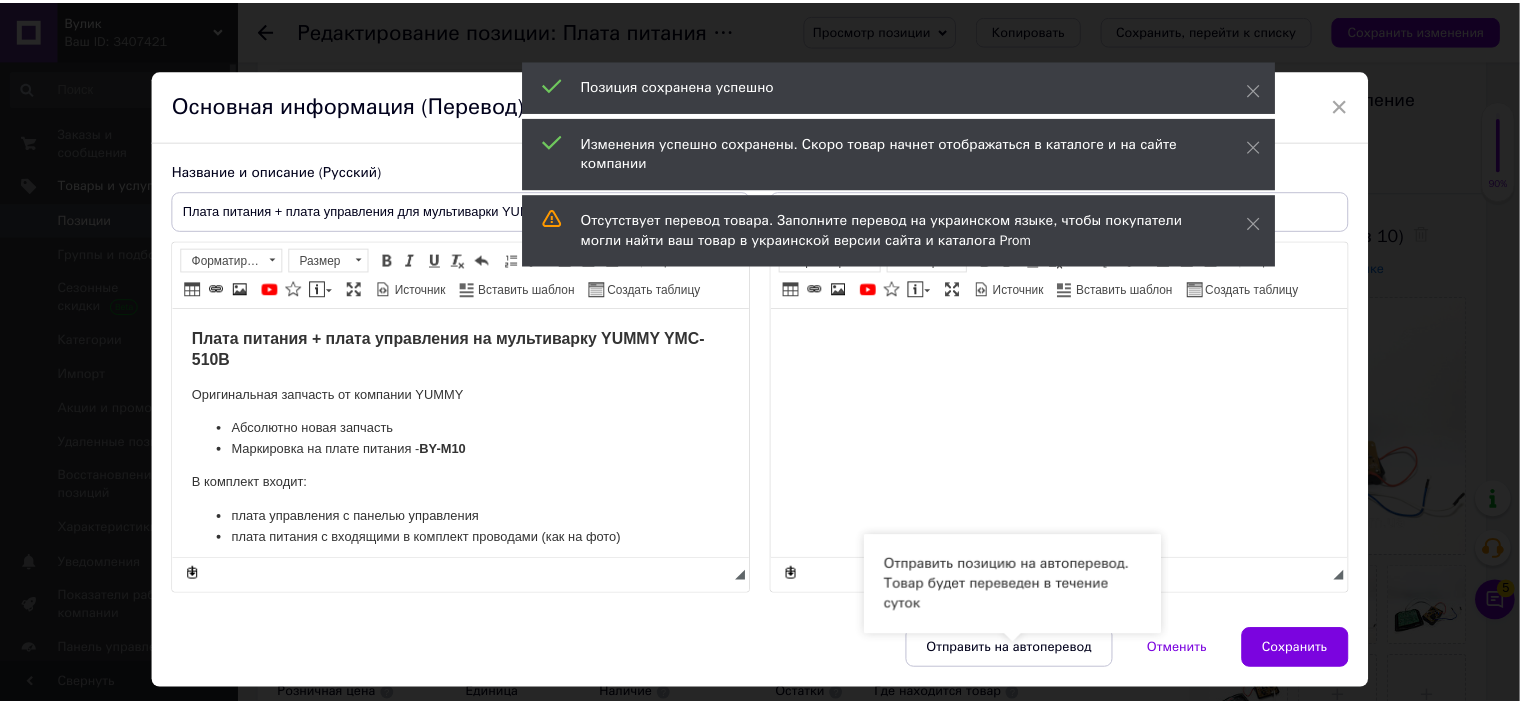 scroll, scrollTop: 0, scrollLeft: 0, axis: both 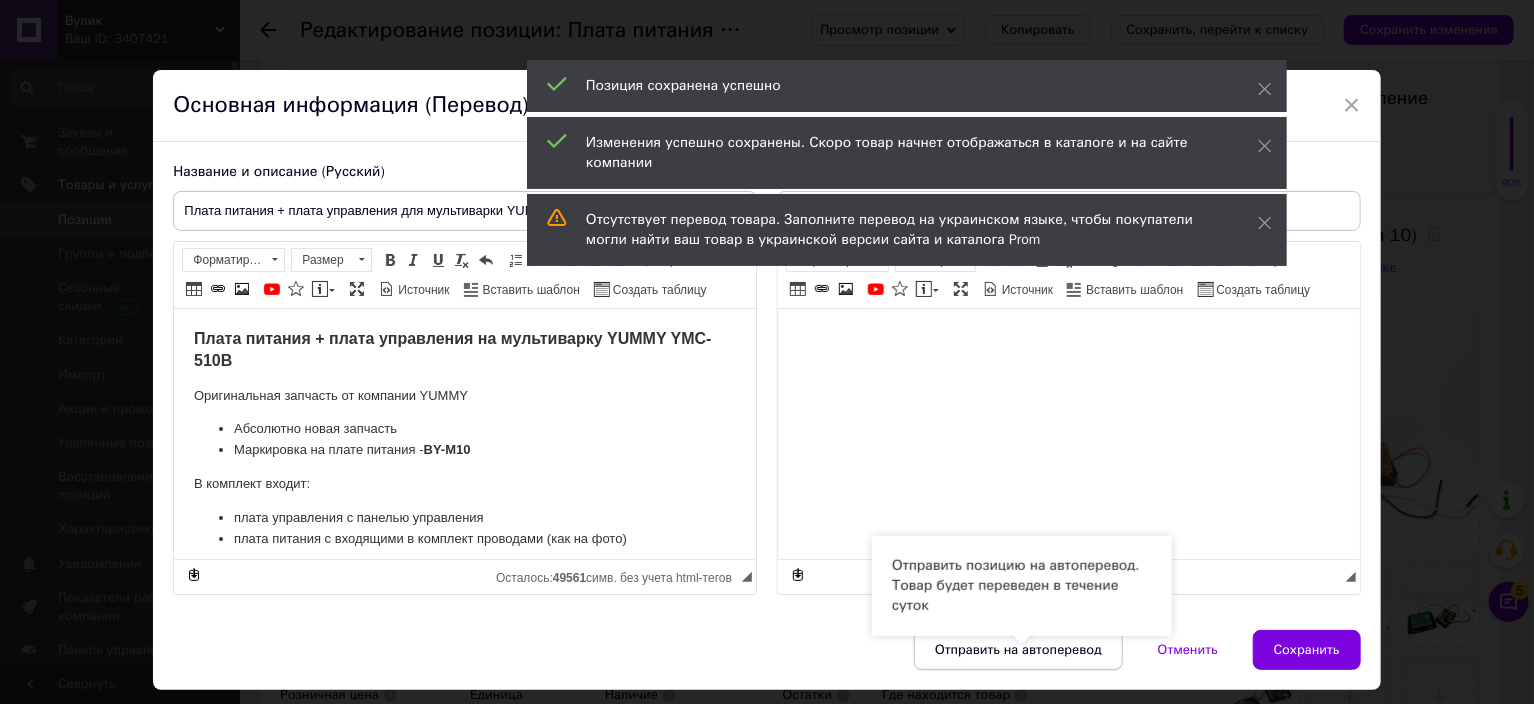 click on "Отправить на автоперевод" at bounding box center (1018, 650) 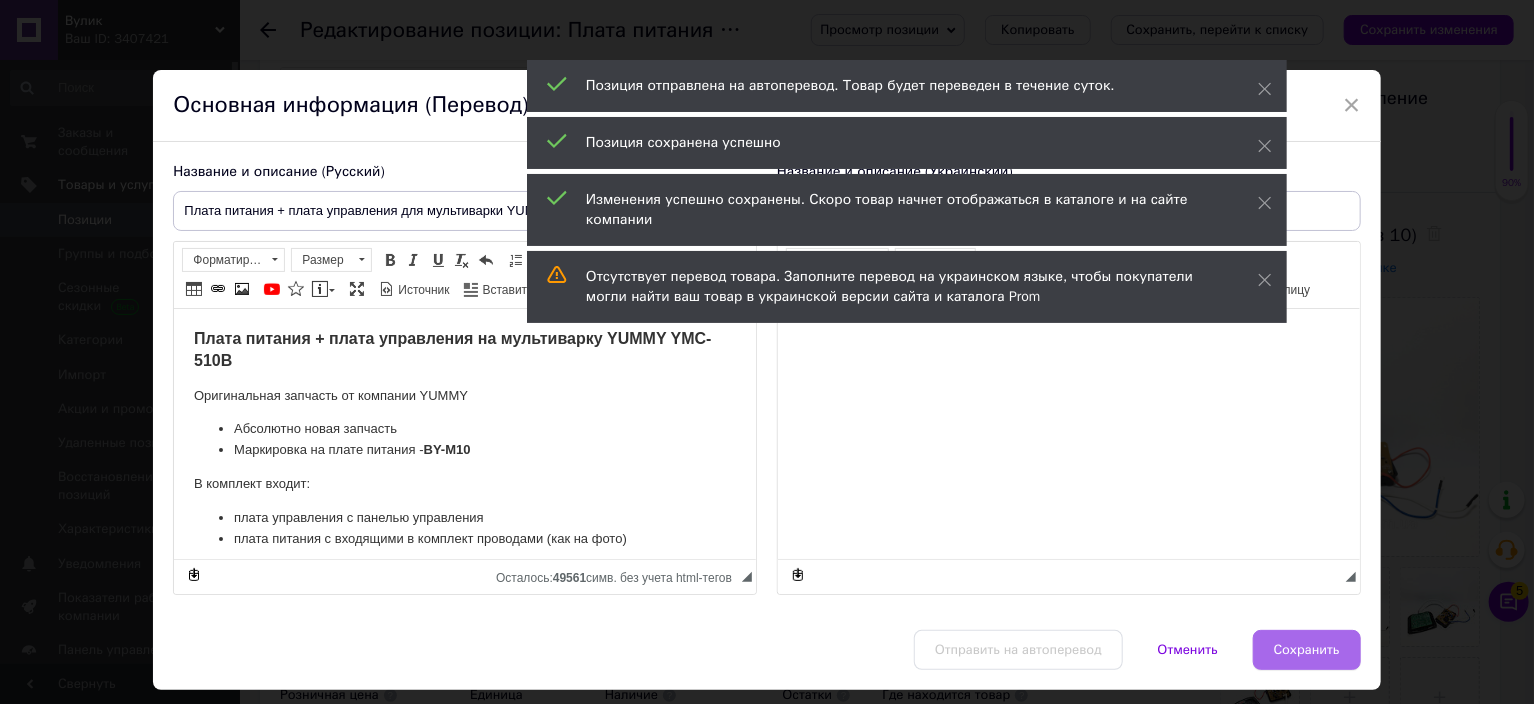 click on "Сохранить" at bounding box center (1307, 650) 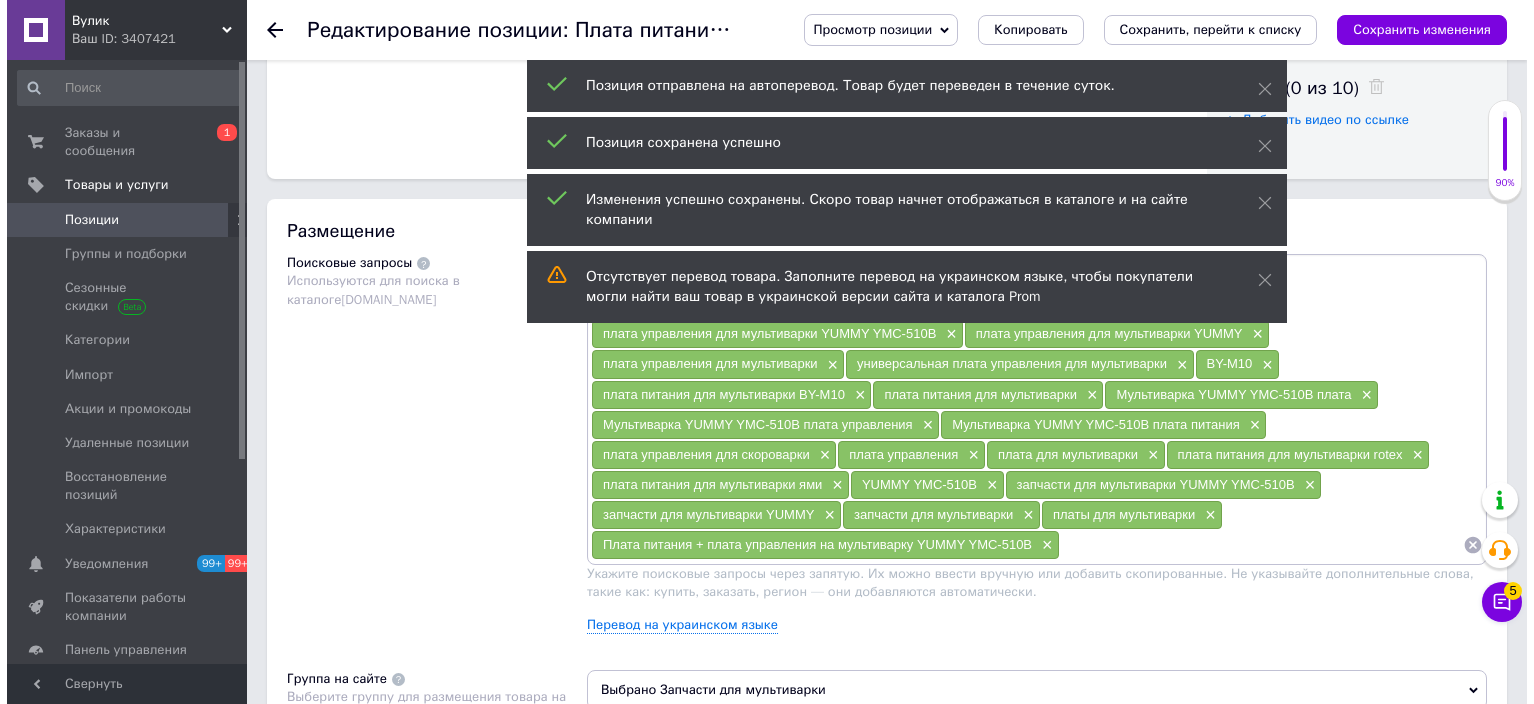 scroll, scrollTop: 1100, scrollLeft: 0, axis: vertical 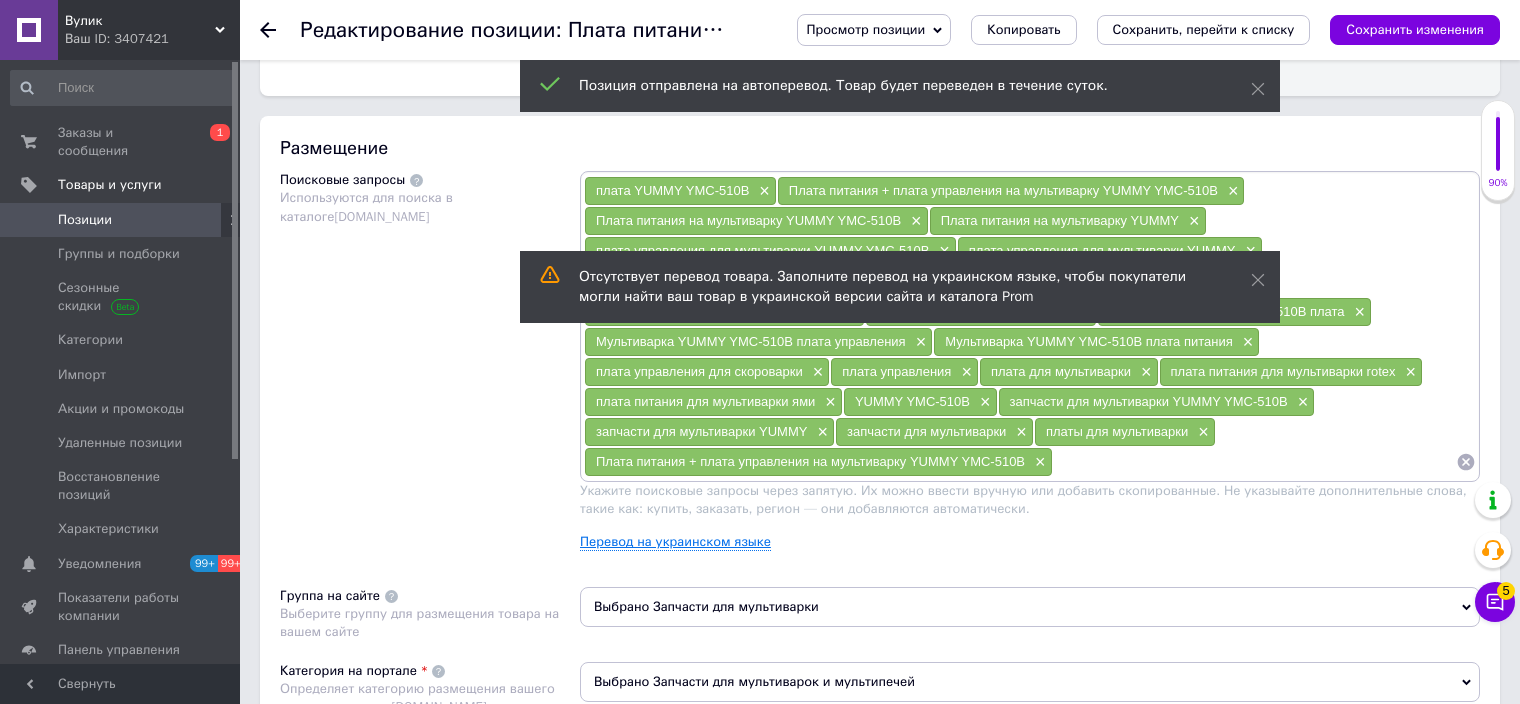 click on "Перевод на украинском языке" at bounding box center [675, 542] 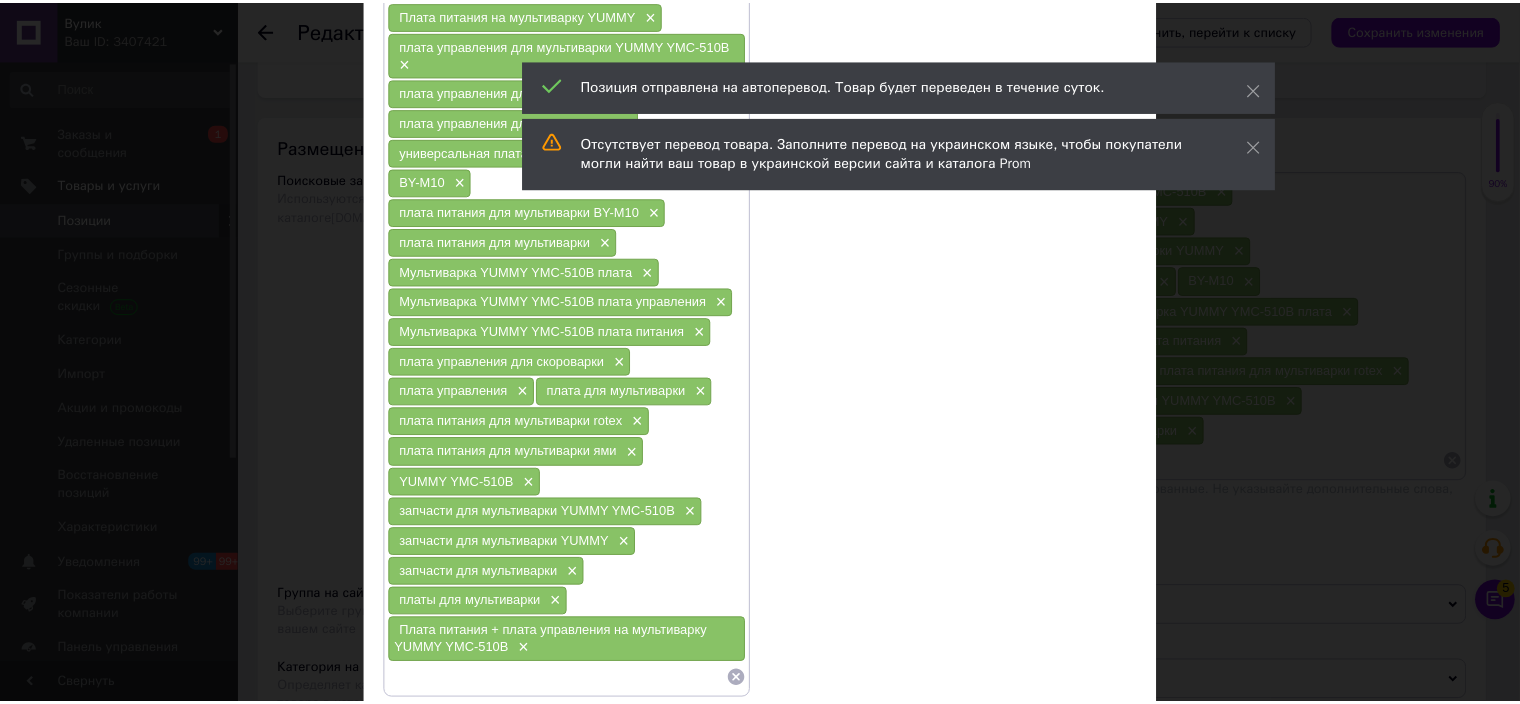 scroll, scrollTop: 451, scrollLeft: 0, axis: vertical 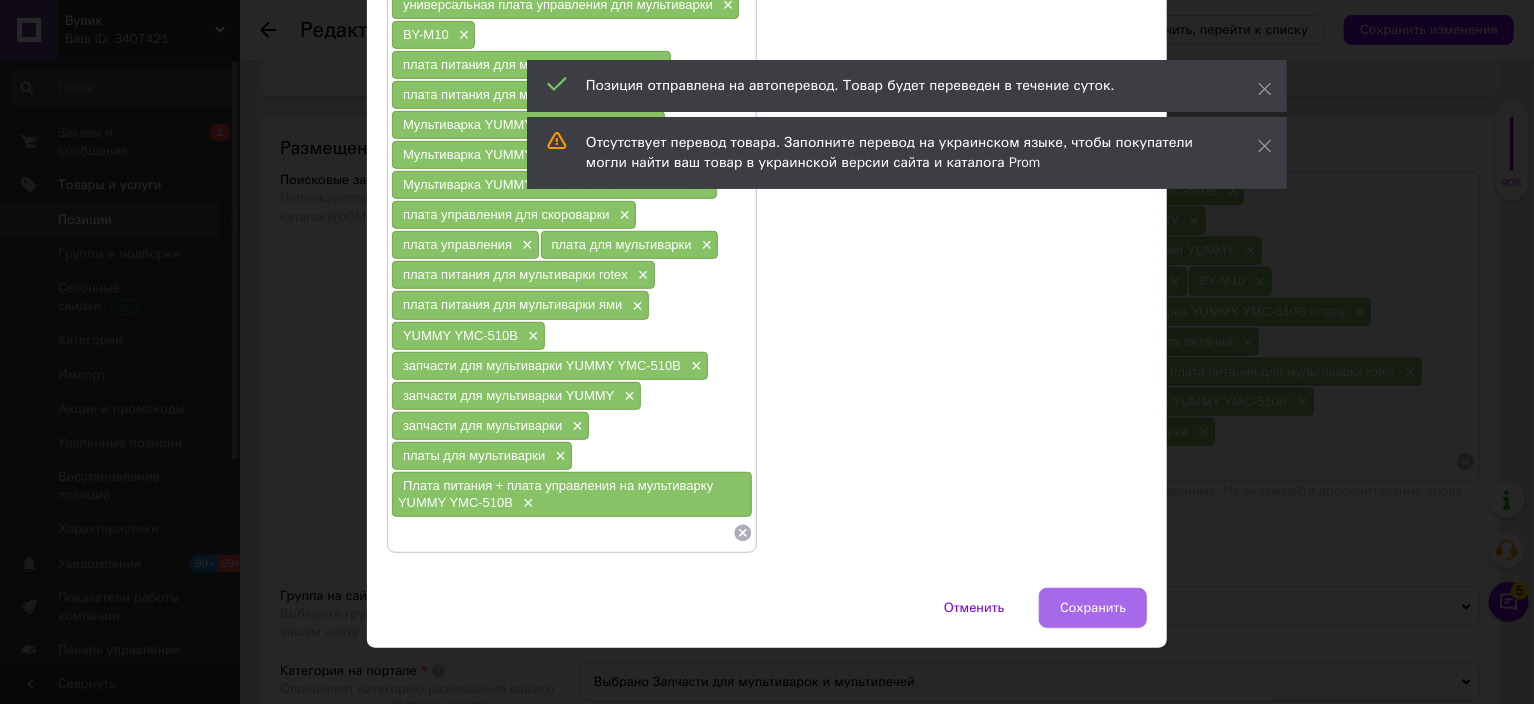 click on "Сохранить" at bounding box center (1093, 608) 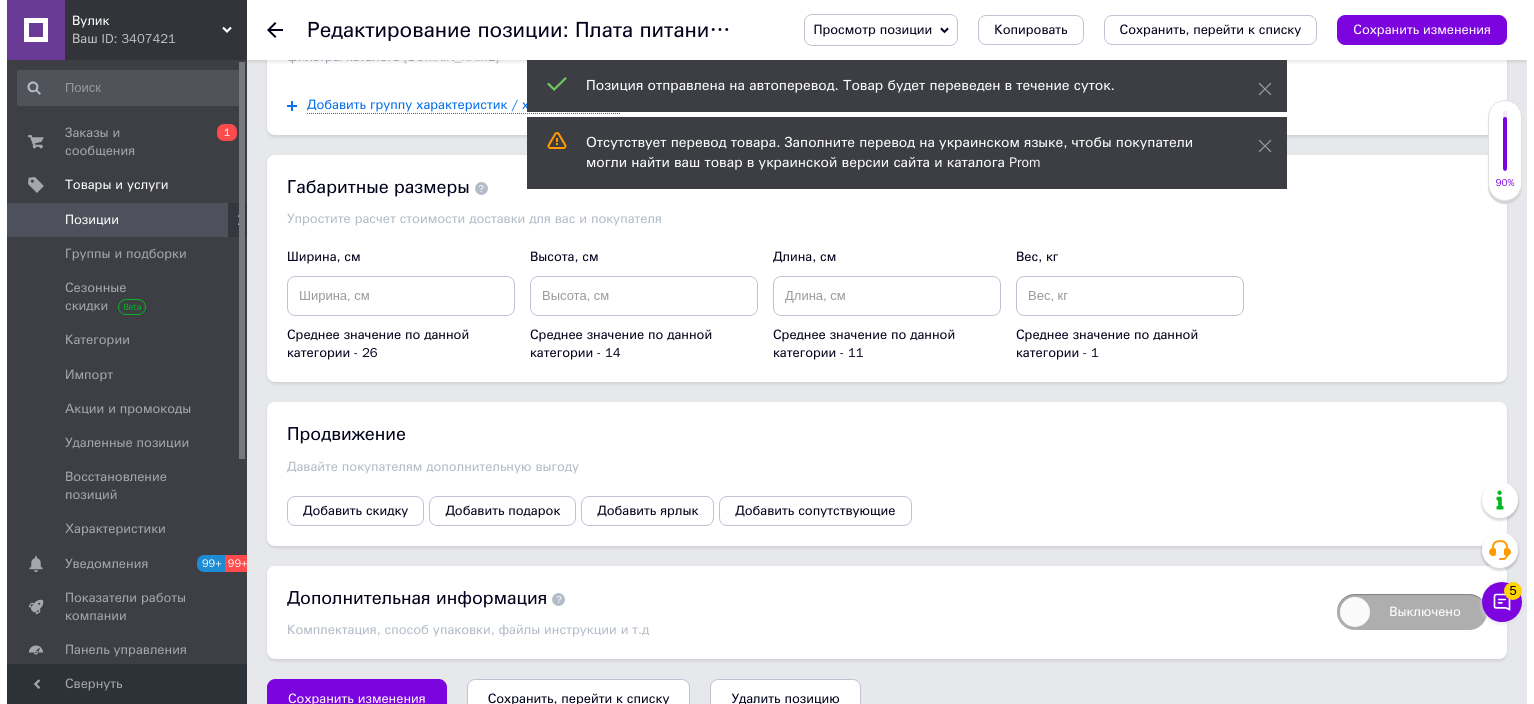 scroll, scrollTop: 2424, scrollLeft: 0, axis: vertical 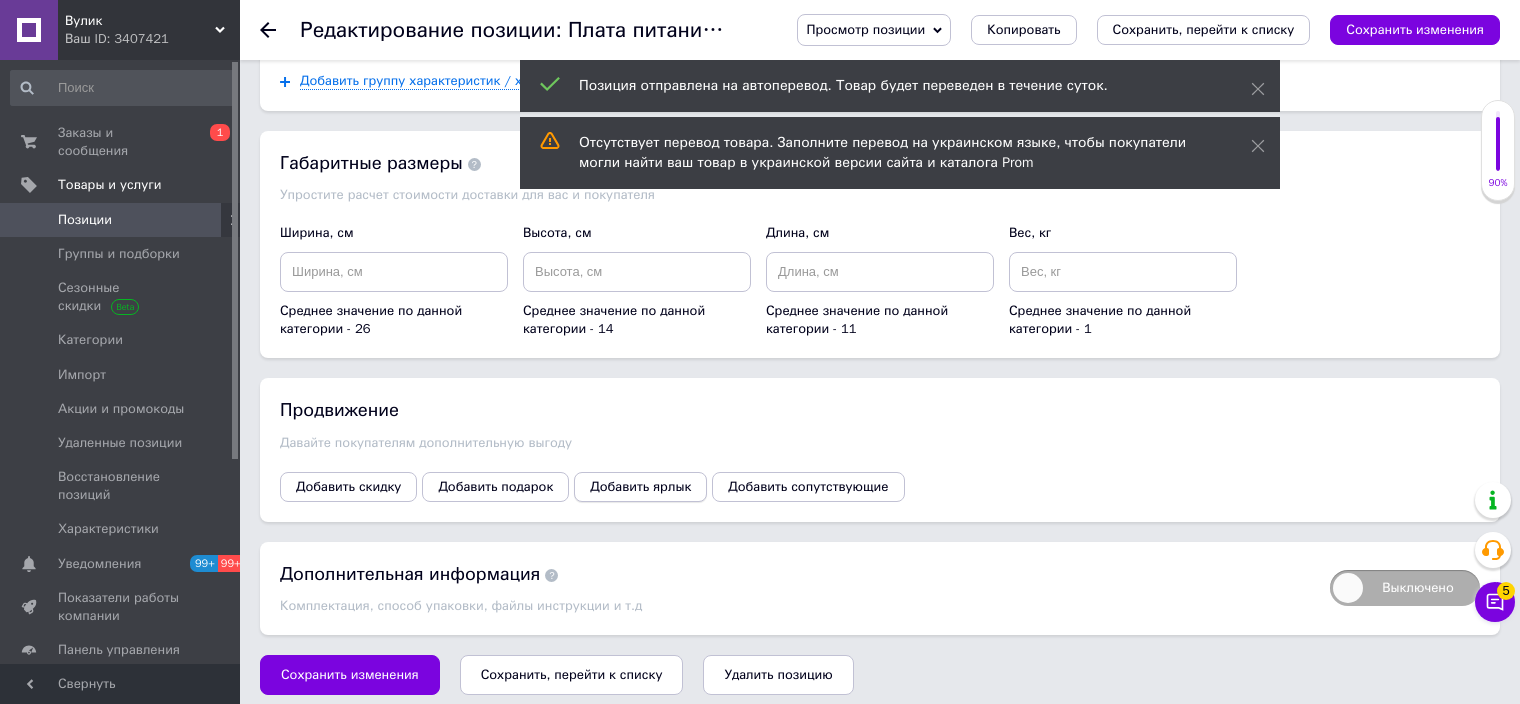 click on "Добавить ярлык" at bounding box center (640, 487) 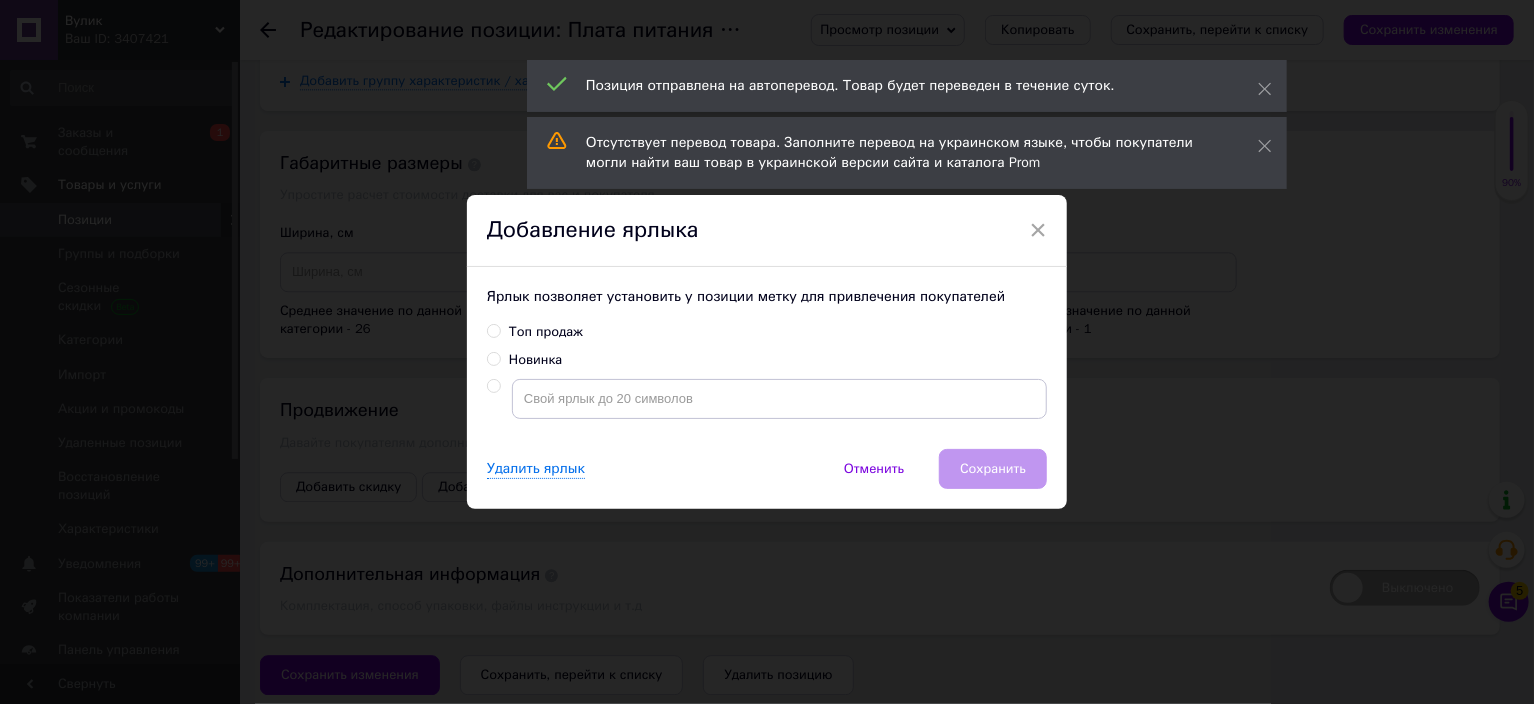 click on "Топ продаж" at bounding box center (546, 332) 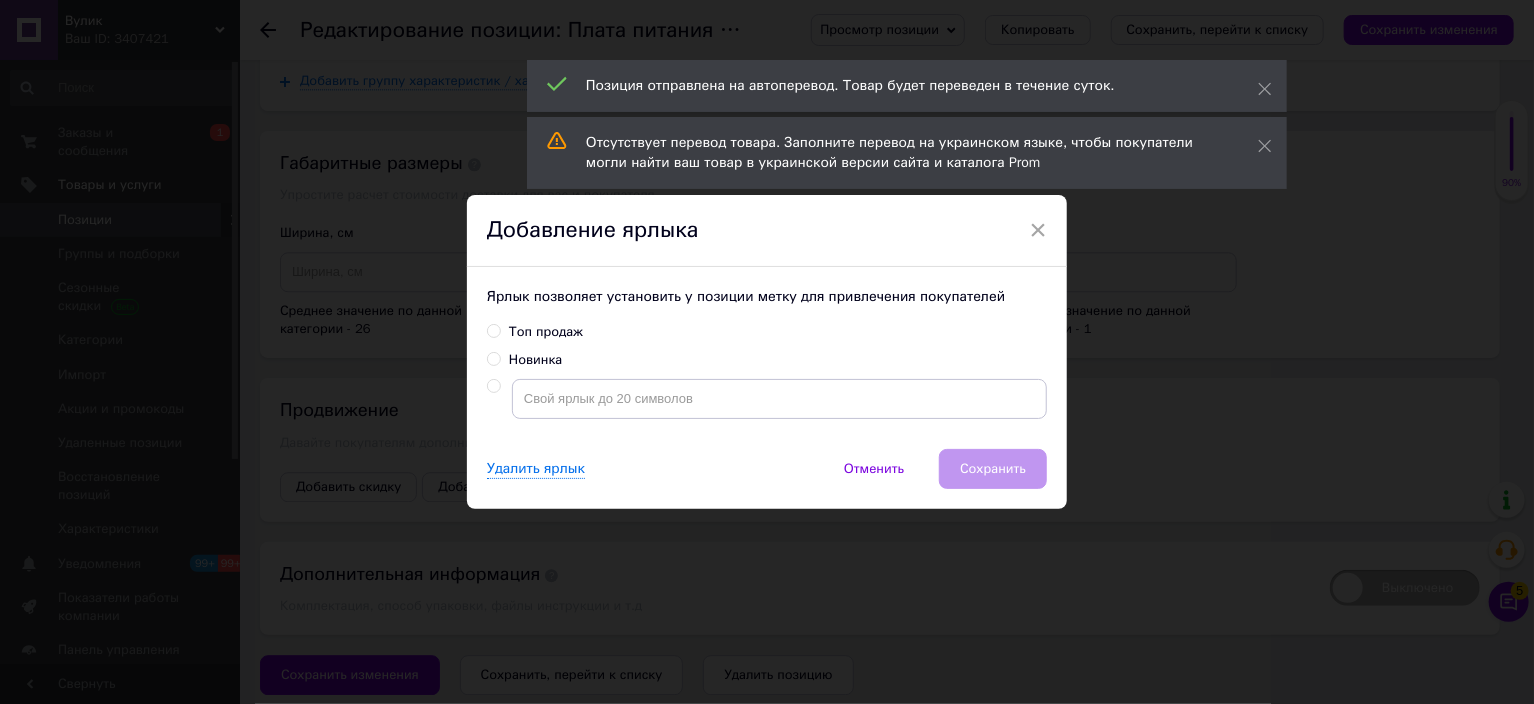 click on "Топ продаж" at bounding box center (493, 330) 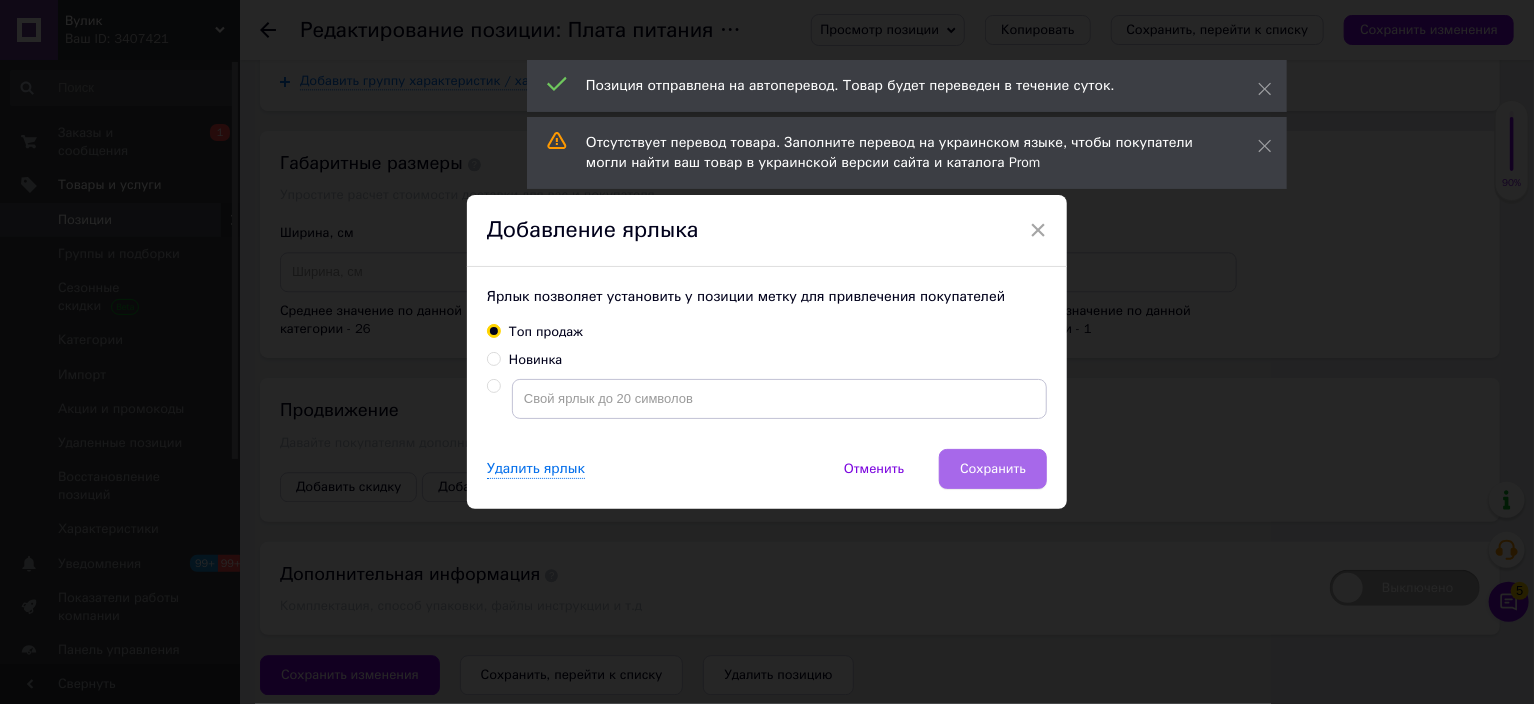 click on "Сохранить" at bounding box center [993, 469] 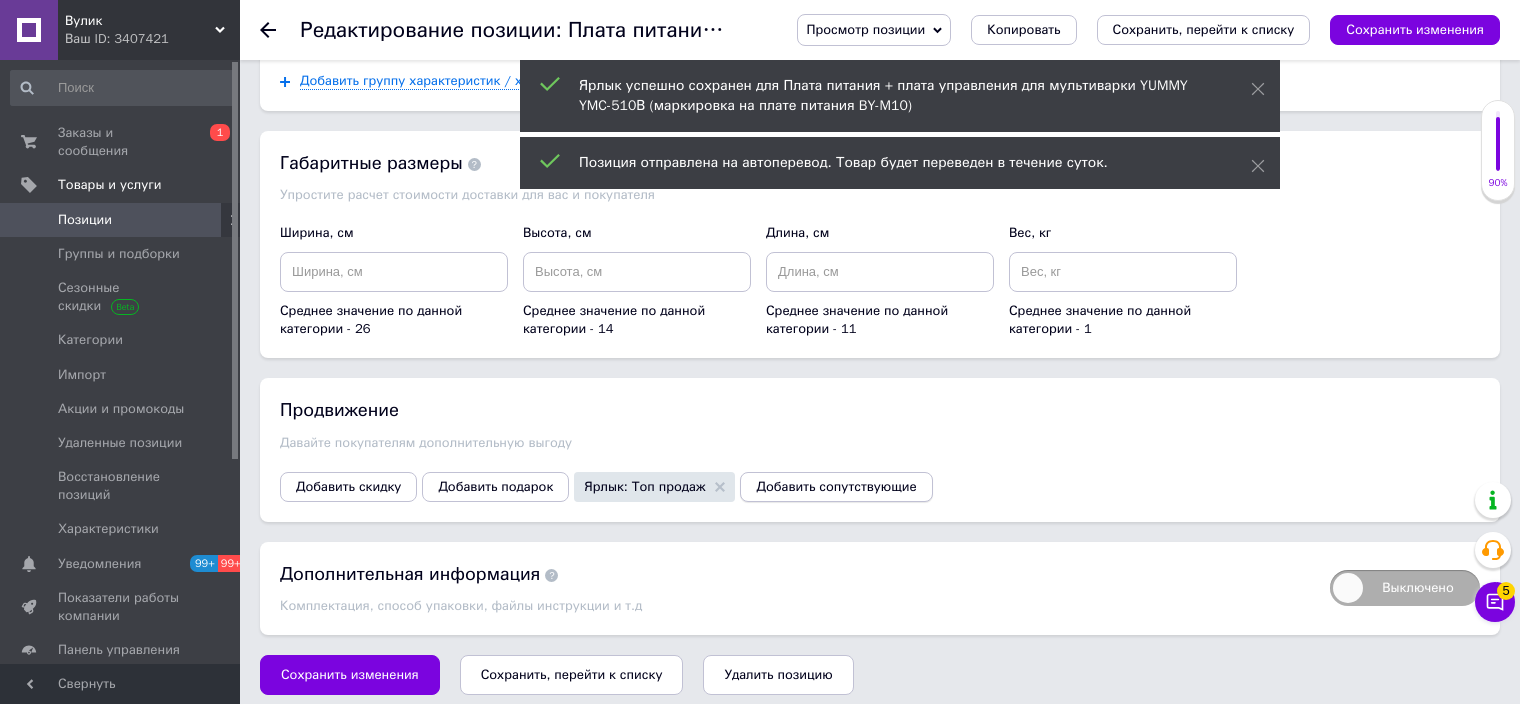 click on "Добавить сопутствующие" at bounding box center (836, 487) 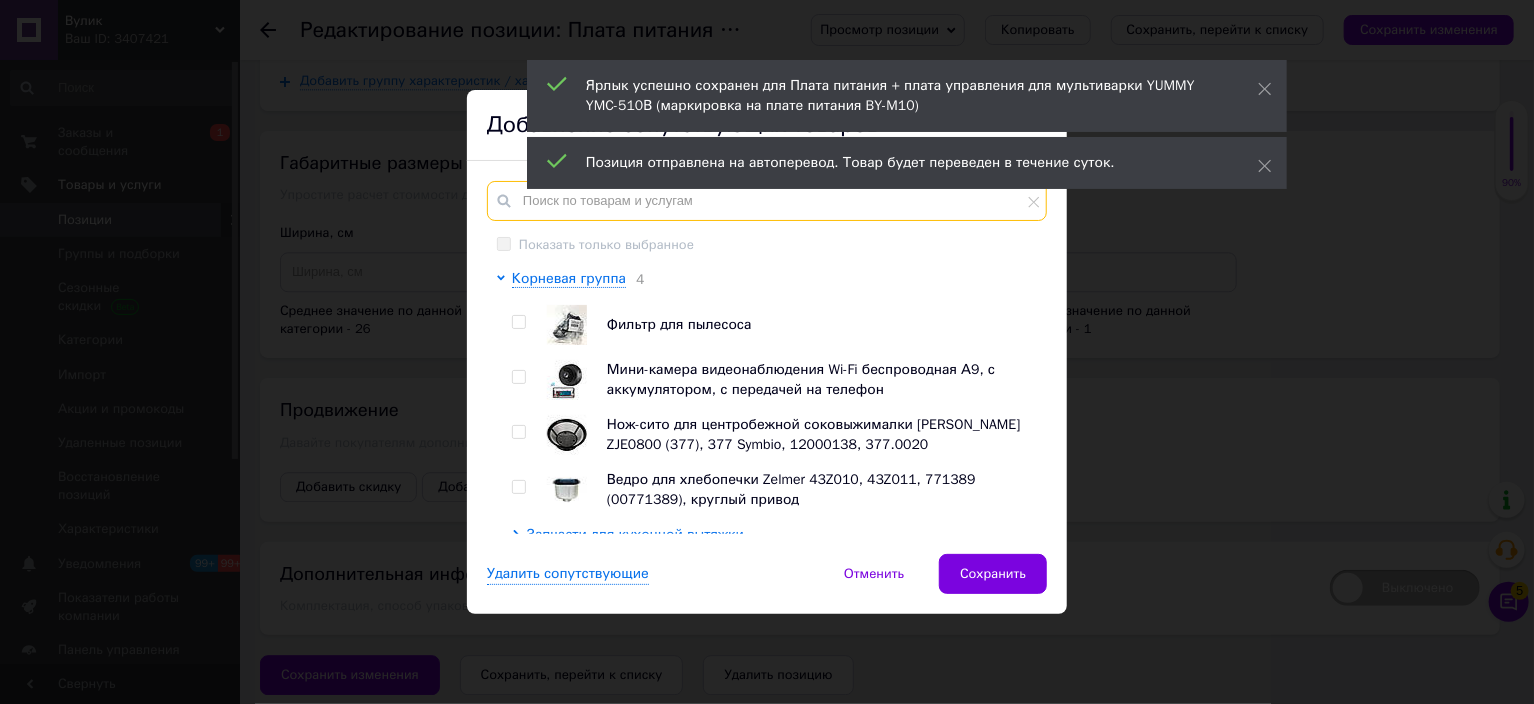 click at bounding box center (767, 201) 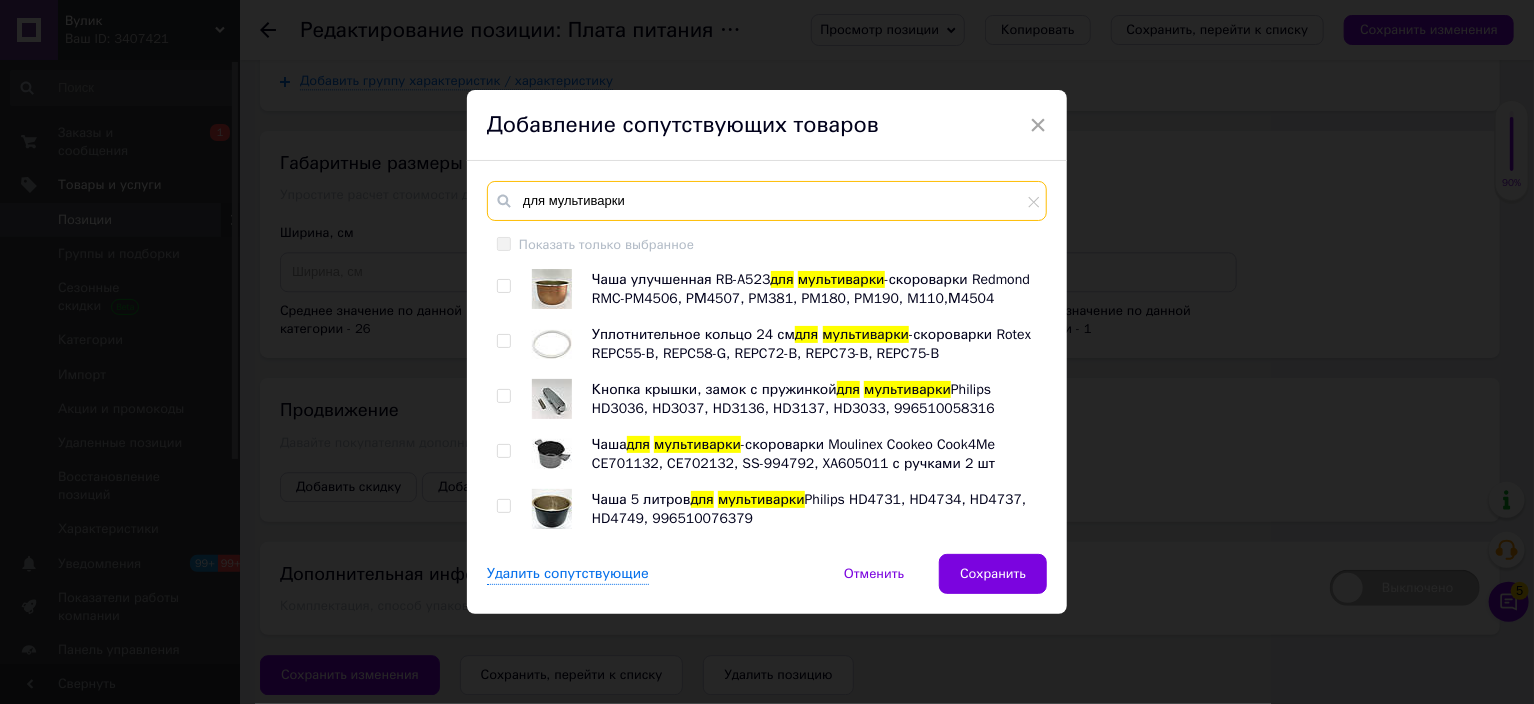 type on "для мультиварки" 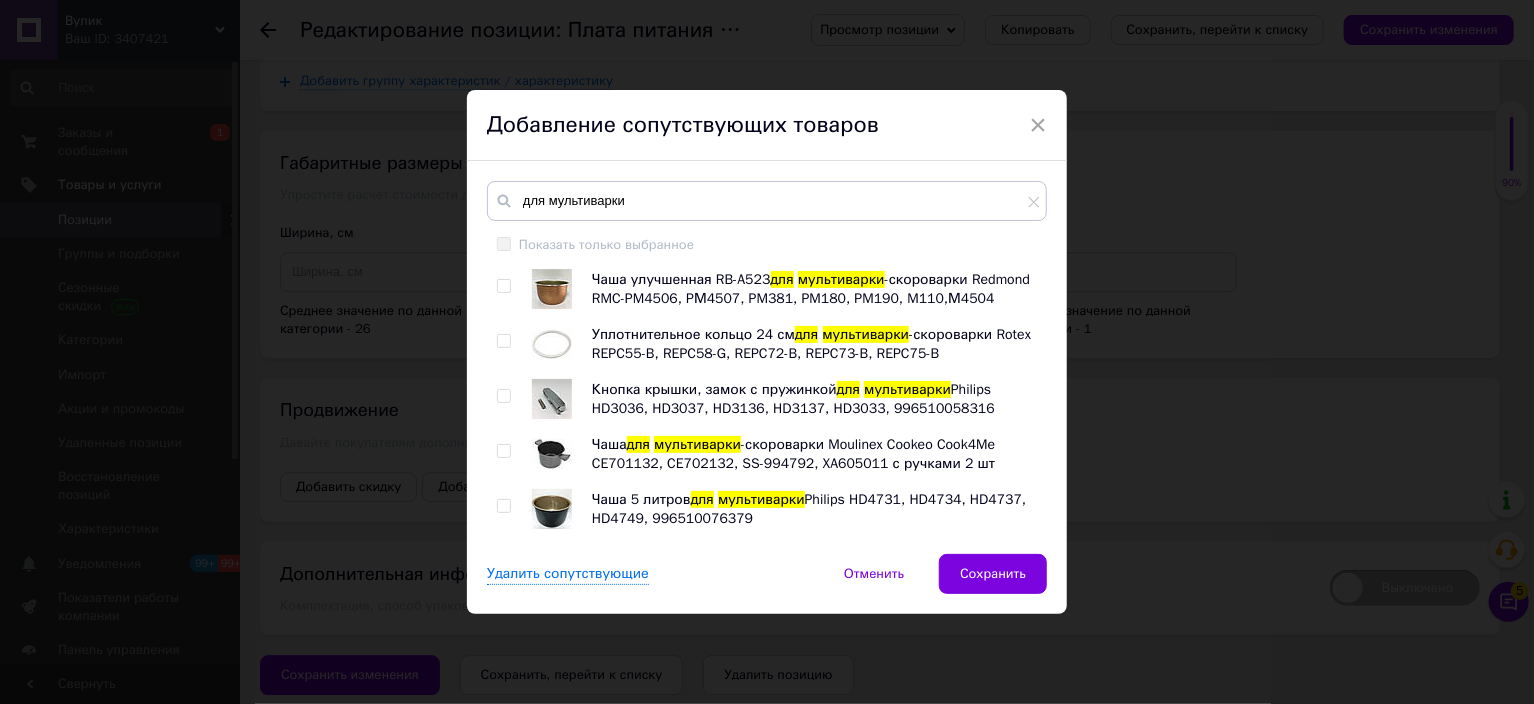 click at bounding box center [503, 341] 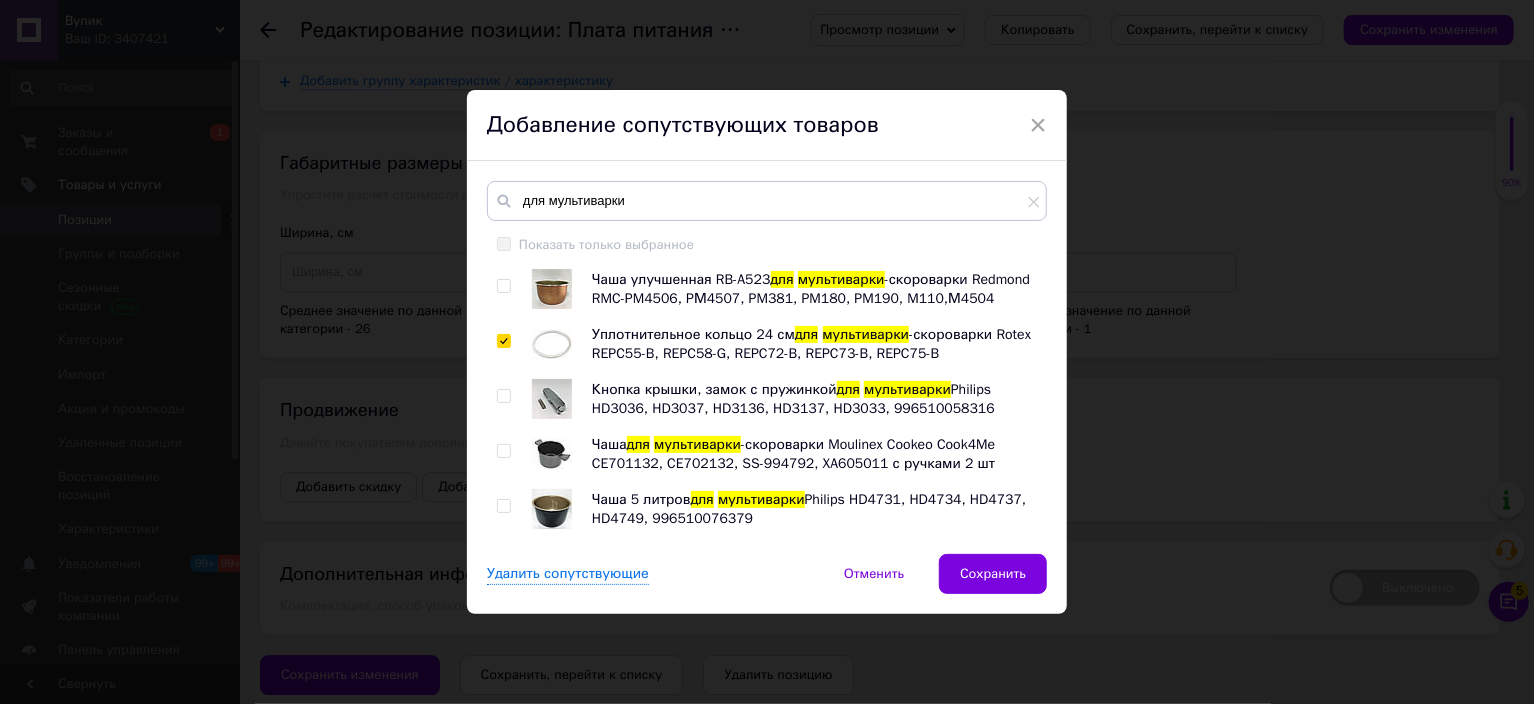 checkbox on "true" 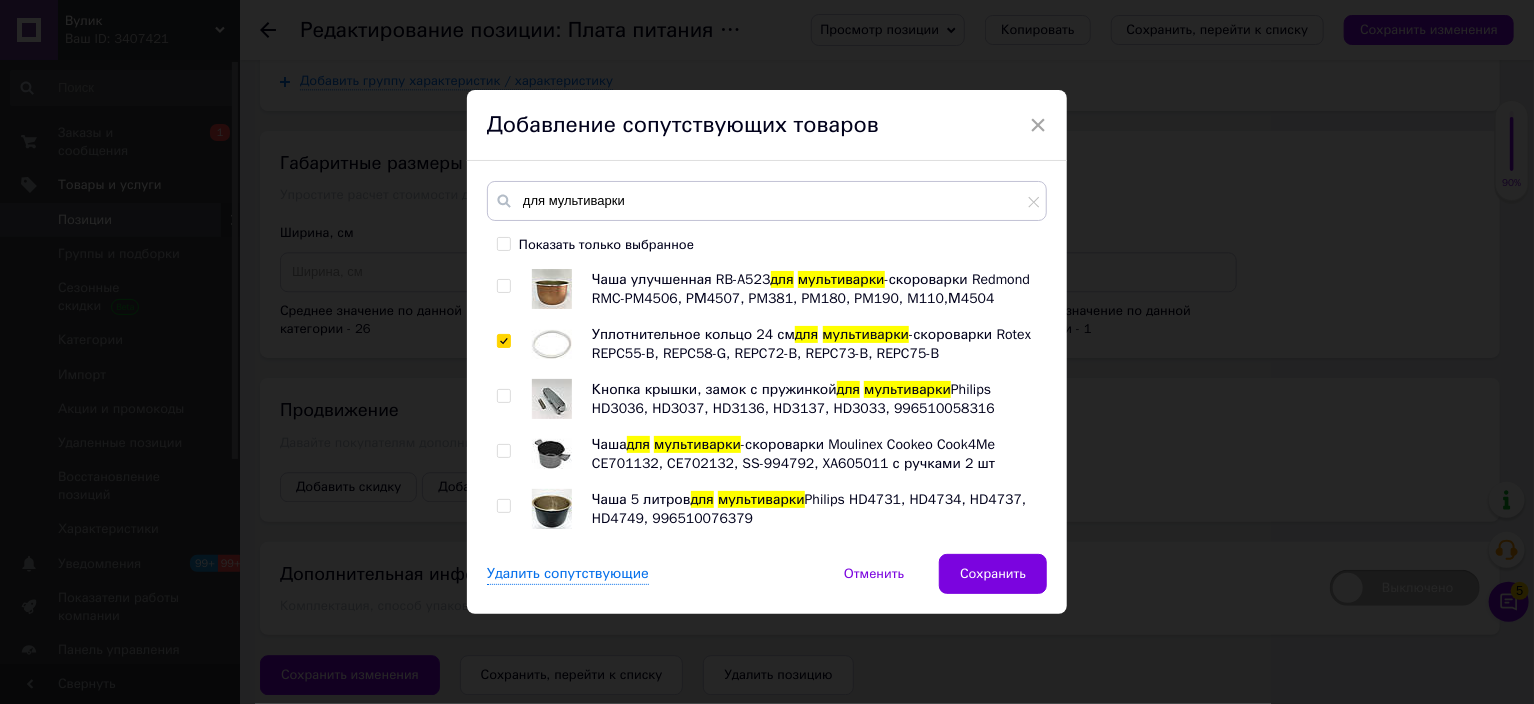 click at bounding box center (503, 286) 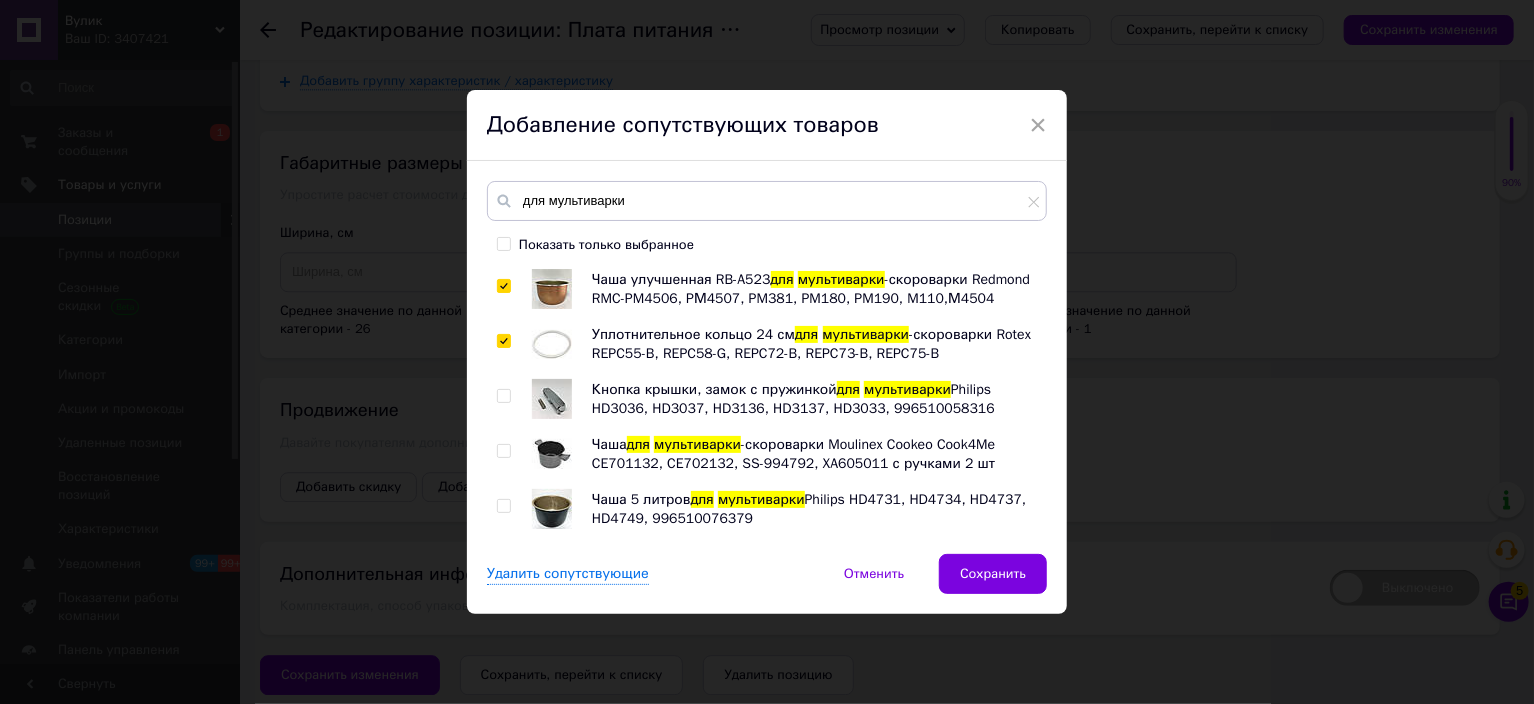 checkbox on "true" 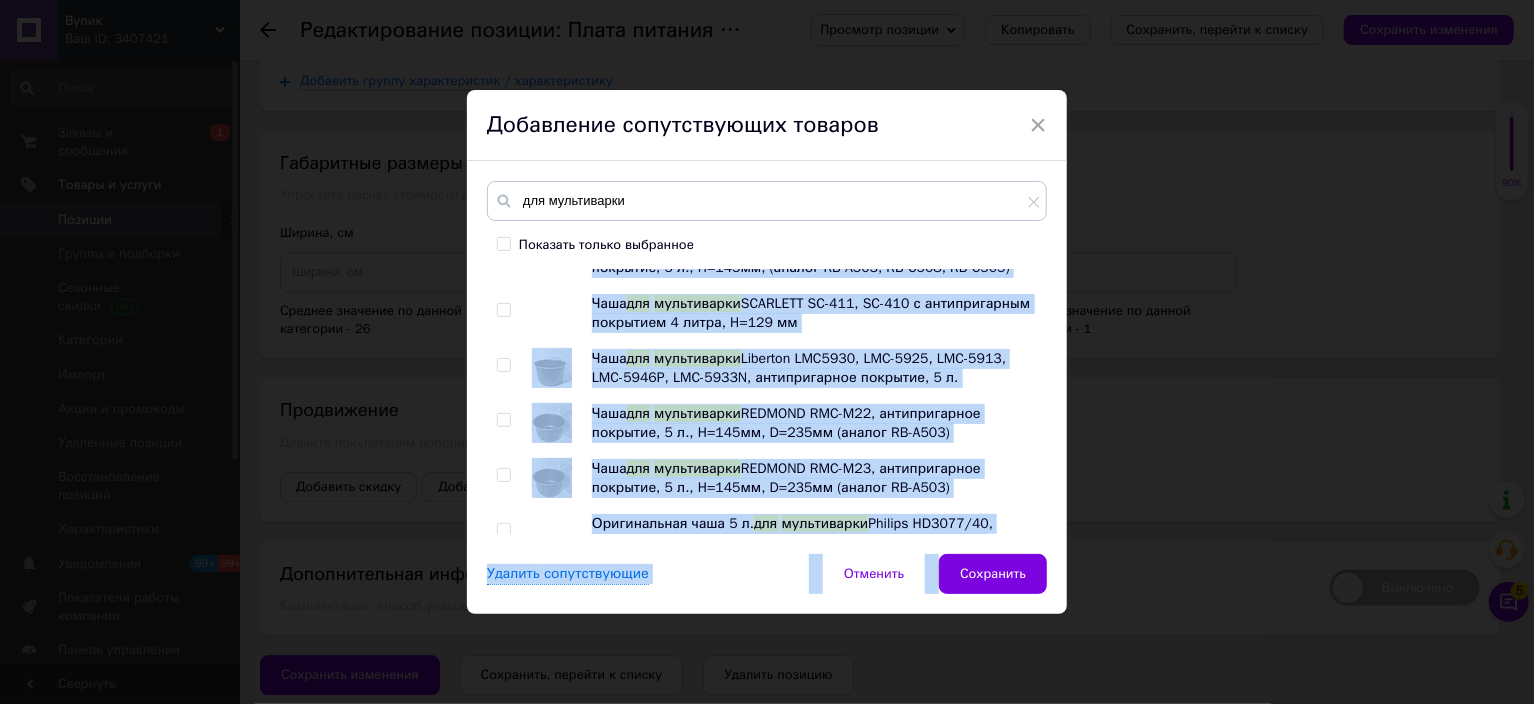 drag, startPoint x: 1043, startPoint y: 309, endPoint x: 1029, endPoint y: 594, distance: 285.34366 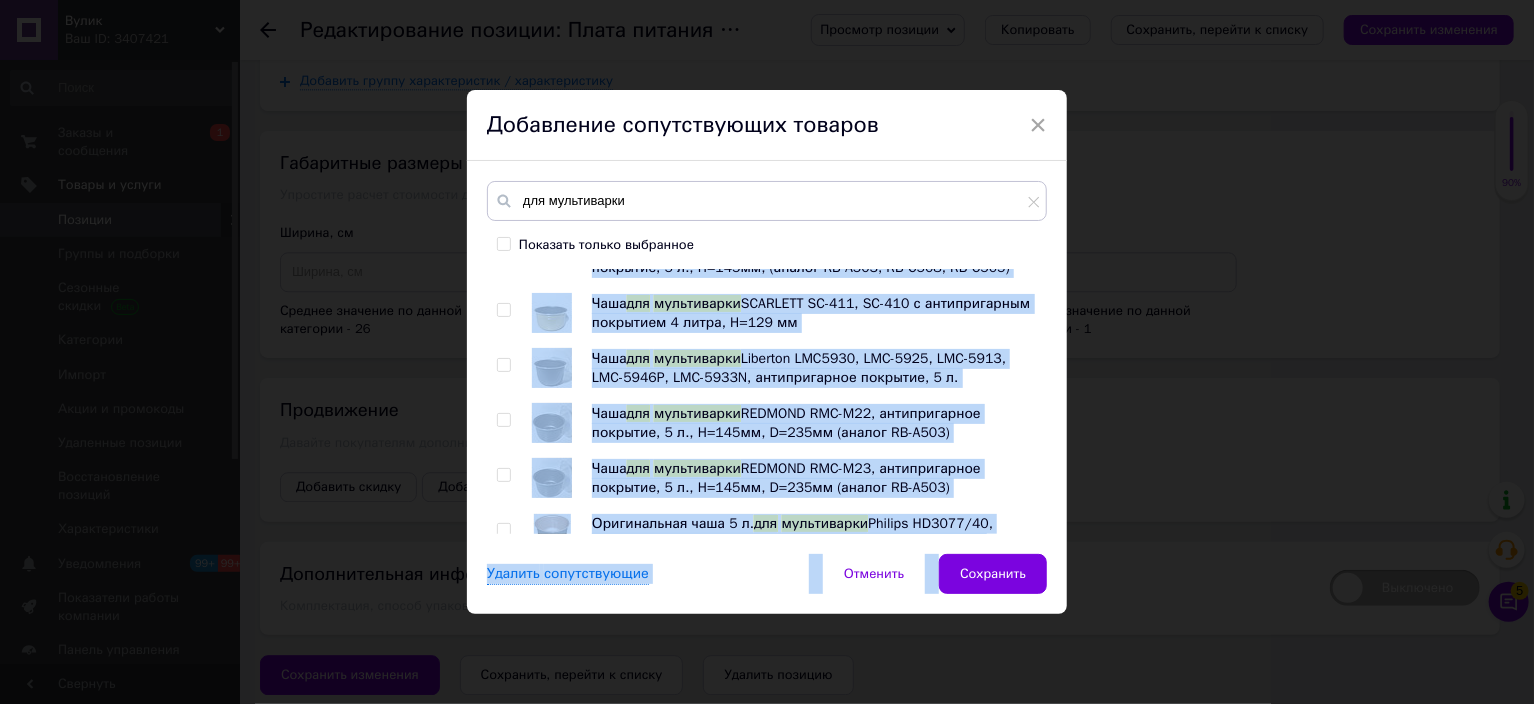click on "× Добавление сопутствующих товаров для мультиварки Показать только выбранное Чаша улучшенная RB-A523  для   мультиварки -скороварки Redmond RMC-PM4506, PМ4507, PM381, PM180, PM190, M110,М4504 Уплотнительное кольцо 24 см  для   мультиварки -скороварки Rotex REPC55-B, REPC58-G, REPC72-B, REPC73-B, REPC75-B Кнопка крышки, замок с пружинкой  для   мультиварки  Philips HD3036, HD3037, HD3136, HD3137, HD3033, 996510058316 Чаша  для   мультиварки -скороварки Moulinex Cookeo Cook4Me CE701132, CE702132, SS-994792, XA605011 с ручками 2 шт Чаша 5 литров  для   мультиварки  Philips HD4731, HD4734, HD4737, HD4749, 996510076379 Клапан паровой  для   мультиварки -скороварки Redmond RMC-PM4507, Т90KPa для   мультиварки" at bounding box center [767, 352] 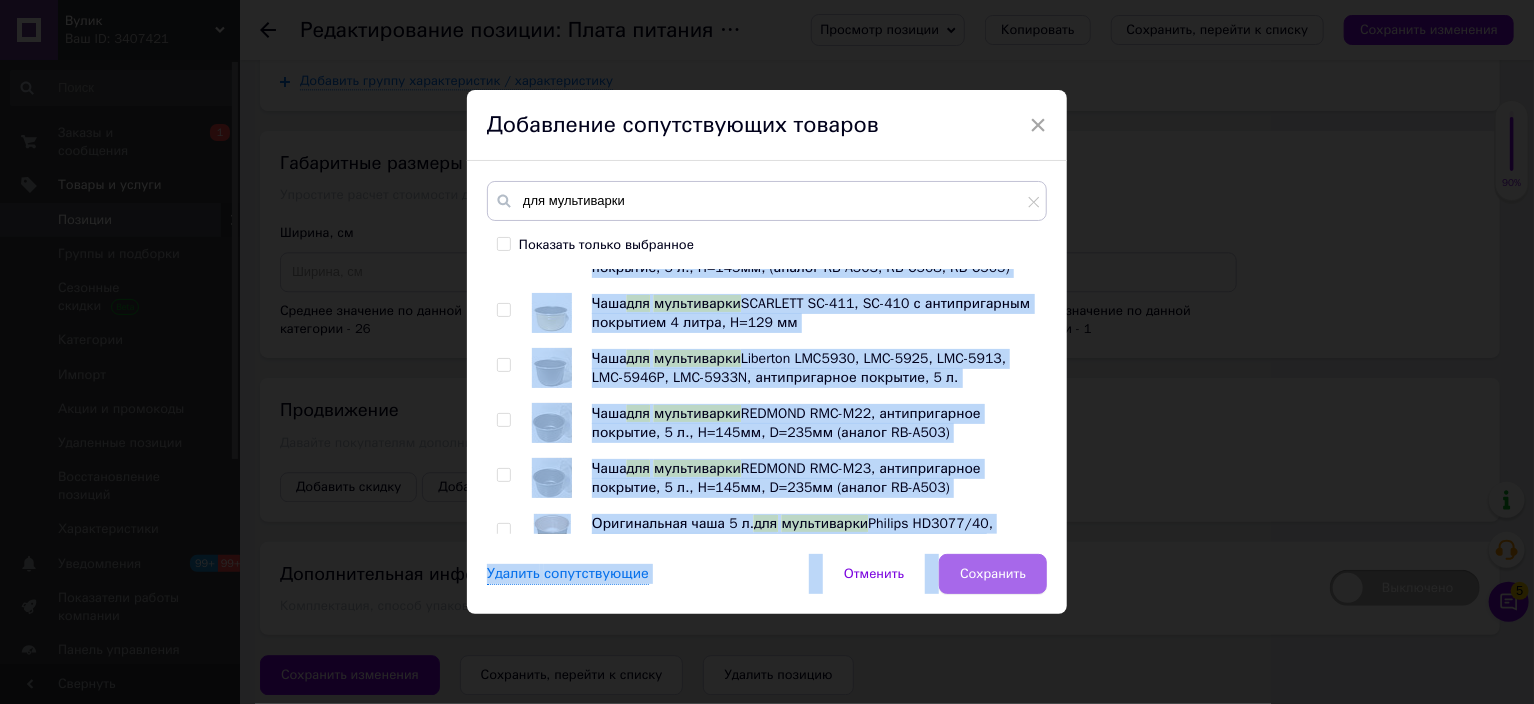 scroll, scrollTop: 1470, scrollLeft: 0, axis: vertical 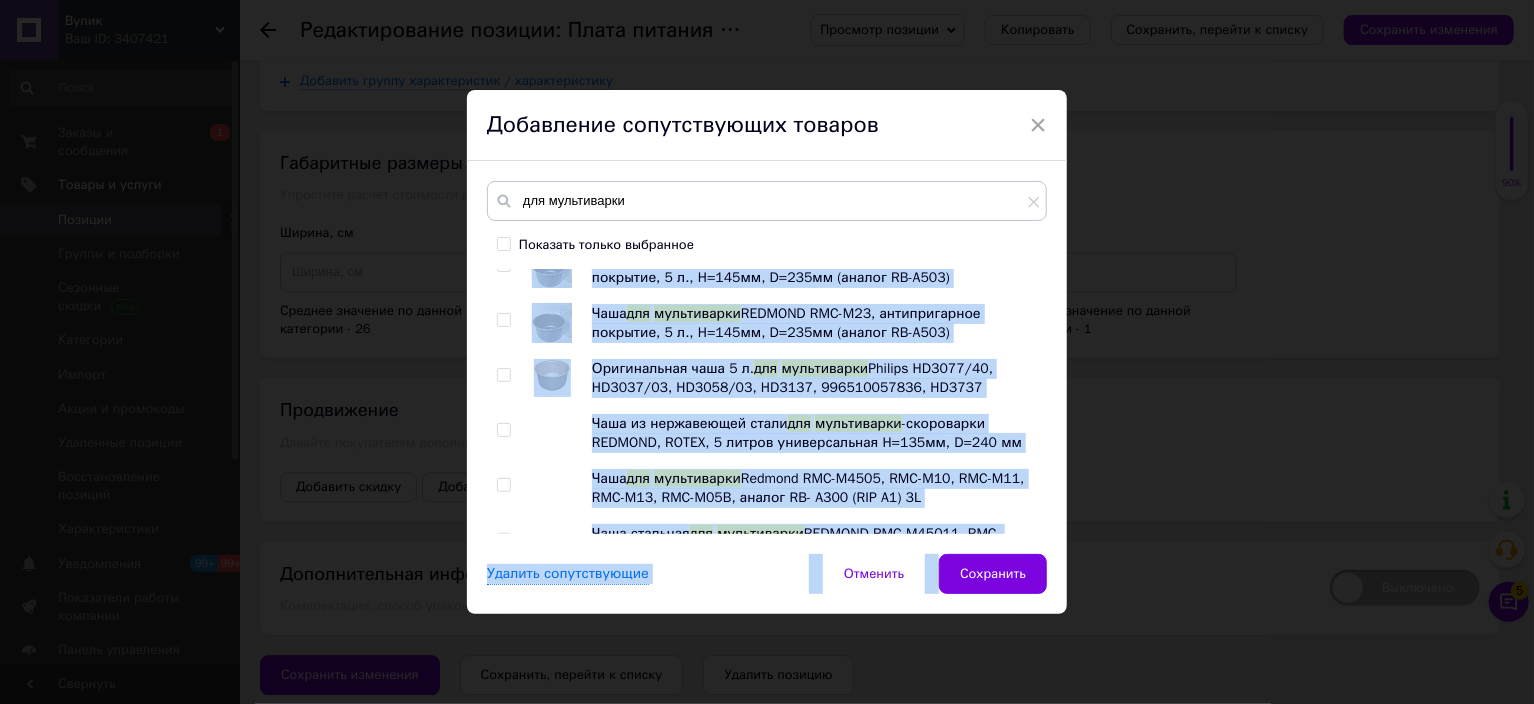click on "Чаша улучшенная RB-A523  для   мультиварки -скороварки Redmond RMC-PM4506, PМ4507, PM381, PM180, PM190, M110,М4504 Уплотнительное кольцо 24 см  для   мультиварки -скороварки Rotex REPC55-B, REPC58-G, REPC72-B, REPC73-B, REPC75-B Кнопка крышки, замок с пружинкой  для   мультиварки  Philips HD3036, HD3037, HD3136, HD3137, HD3033, 996510058316 Чаша  для   мультиварки -скороварки Moulinex Cookeo Cook4Me CE701132, CE702132, SS-994792, XA605011 с ручками 2 шт Чаша 5 литров  для   мультиварки  Philips HD4731, HD4734, HD4737, HD4749, 996510076379 Клапан паровой  для   мультиварки -скороварки Redmond RMC-PM4507, Т90KPa Силиконовое кольцо, уплотнитель запорного клапана  для   мультиварки для   мультиварки Чаша  для" at bounding box center [766, 401] 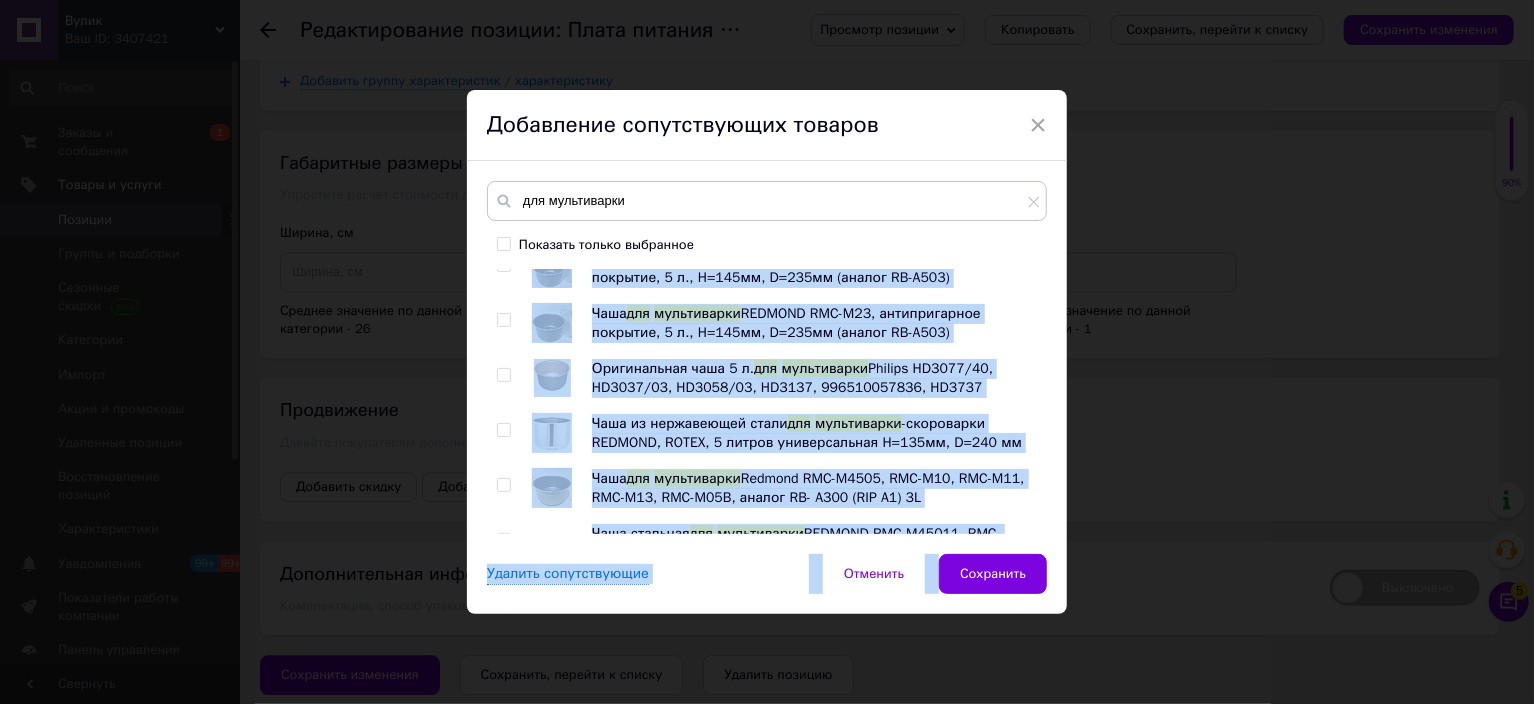 scroll, scrollTop: 5238, scrollLeft: 0, axis: vertical 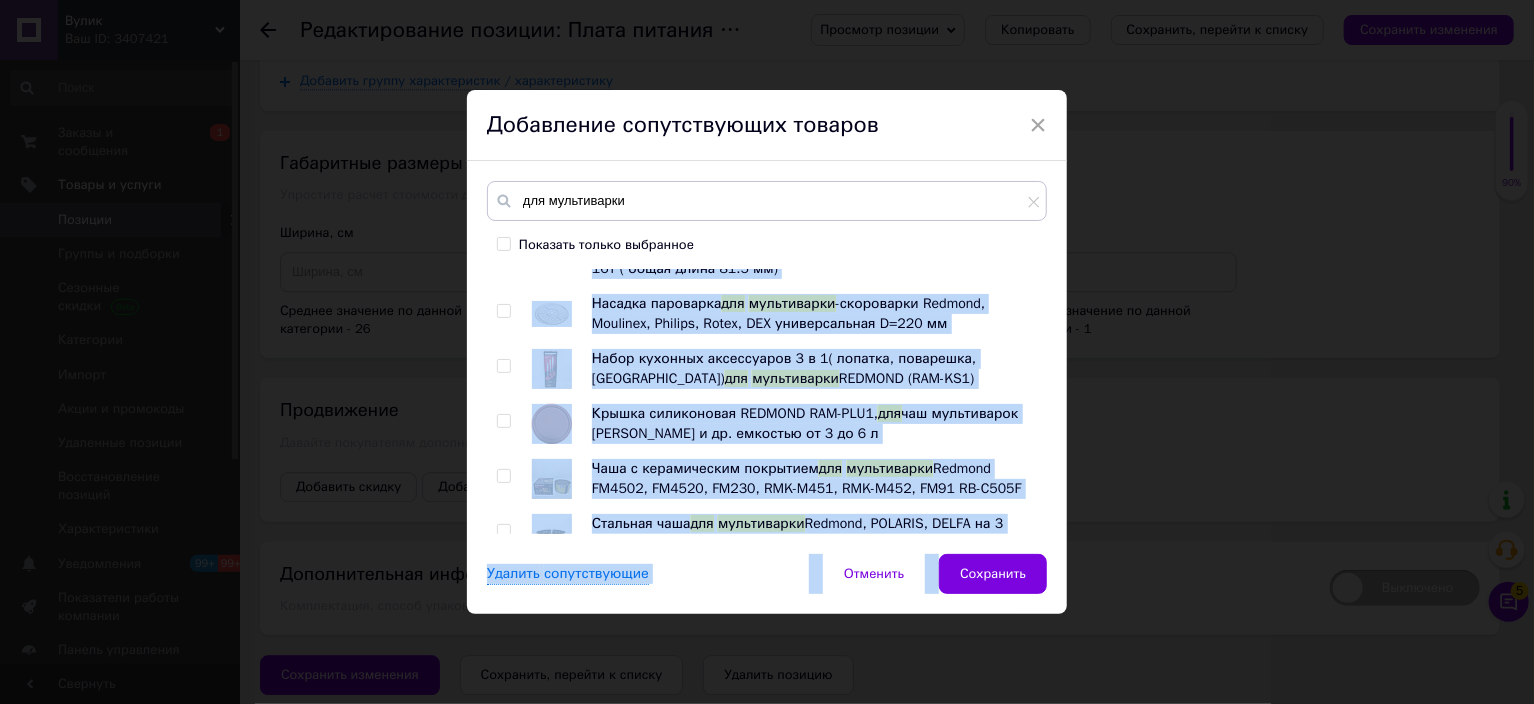 click on "Чаша улучшенная RB-A523  для   мультиварки -скороварки Redmond RMC-PM4506, PМ4507, PM381, PM180, PM190, M110,М4504 Уплотнительное кольцо 24 см  для   мультиварки -скороварки Rotex REPC55-B, REPC58-G, REPC72-B, REPC73-B, REPC75-B Кнопка крышки, замок с пружинкой  для   мультиварки  Philips HD3036, HD3037, HD3136, HD3137, HD3033, 996510058316 Чаша  для   мультиварки -скороварки Moulinex Cookeo Cook4Me CE701132, CE702132, SS-994792, XA605011 с ручками 2 шт Чаша 5 литров  для   мультиварки  Philips HD4731, HD4734, HD4737, HD4749, 996510076379 Клапан паровой  для   мультиварки -скороварки Redmond RMC-PM4507, Т90KPa Силиконовое кольцо, уплотнитель запорного клапана  для   мультиварки для   мультиварки Чаша  для" at bounding box center (766, 401) 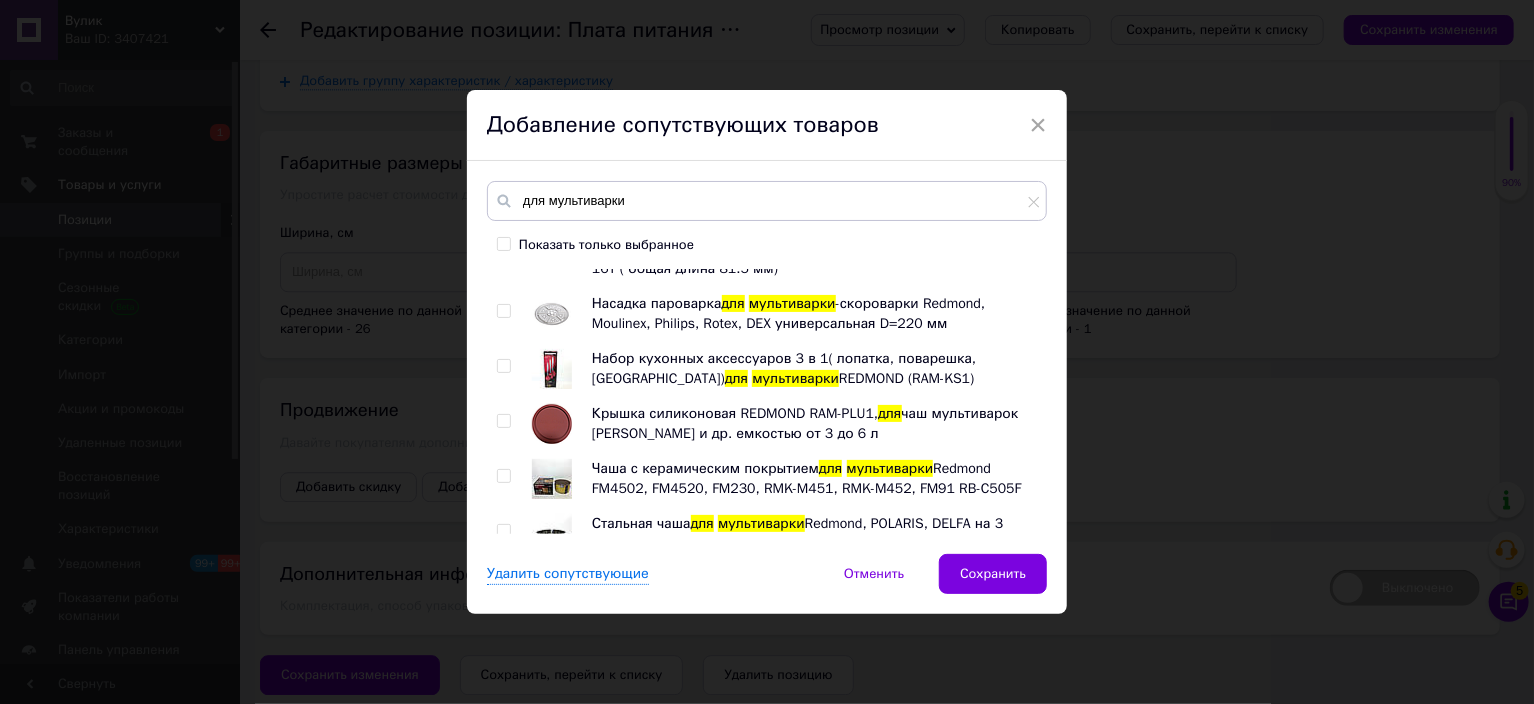 click at bounding box center (503, 476) 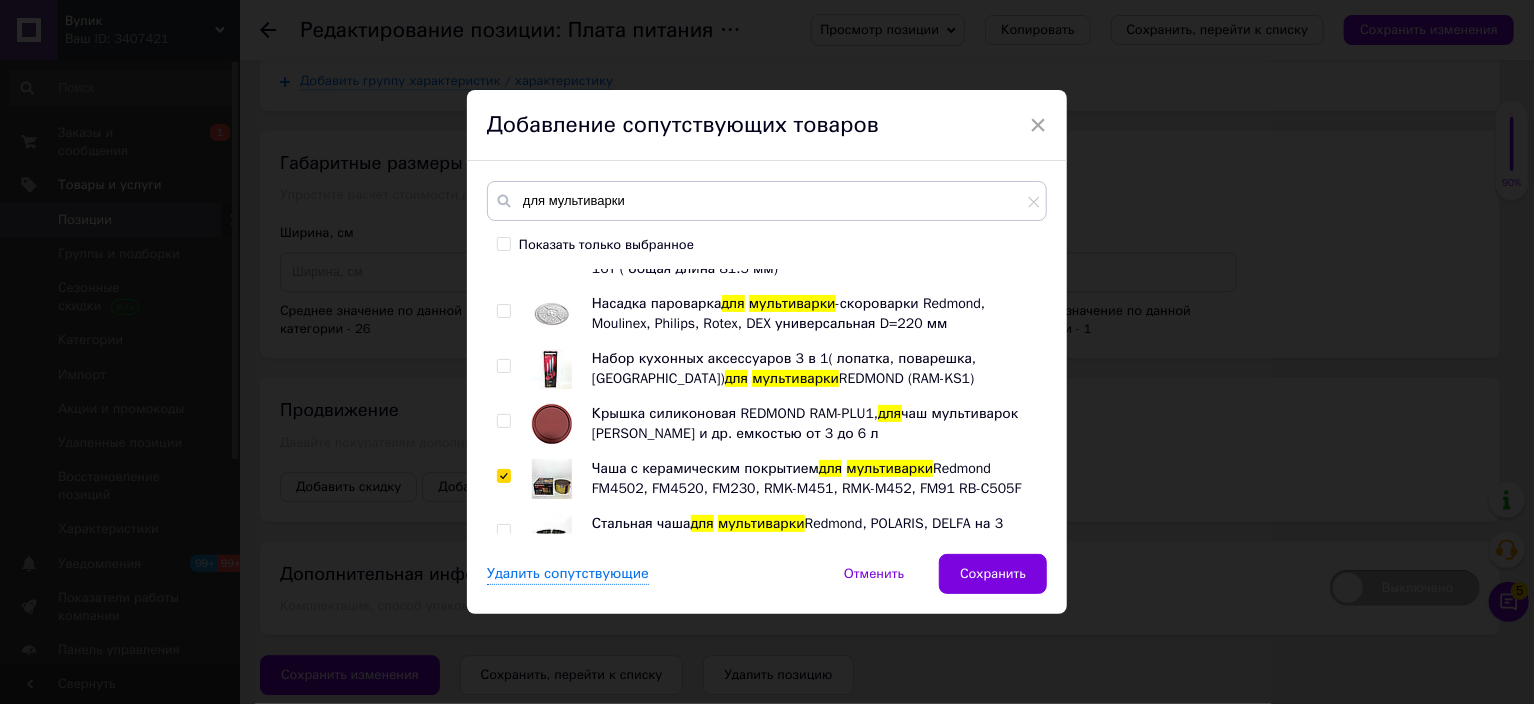 checkbox on "true" 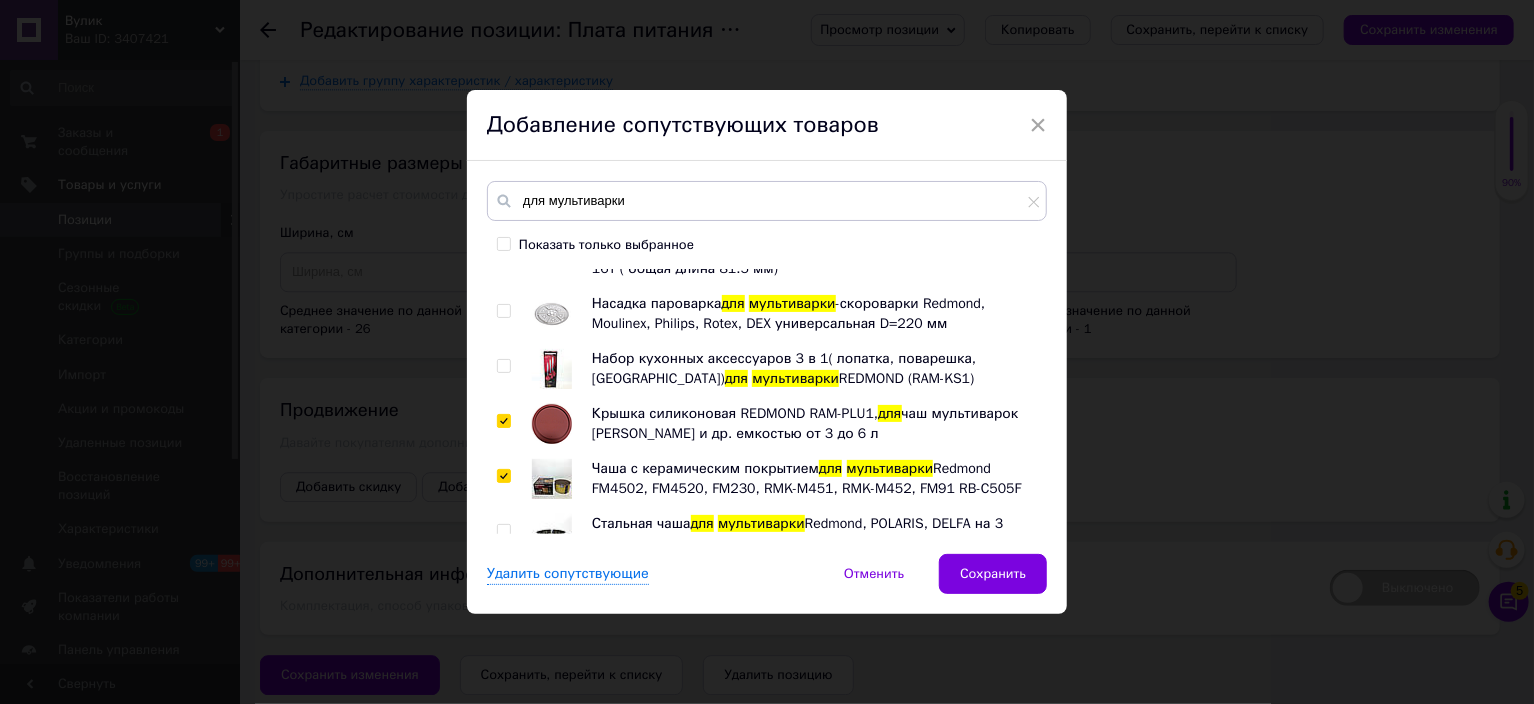checkbox on "true" 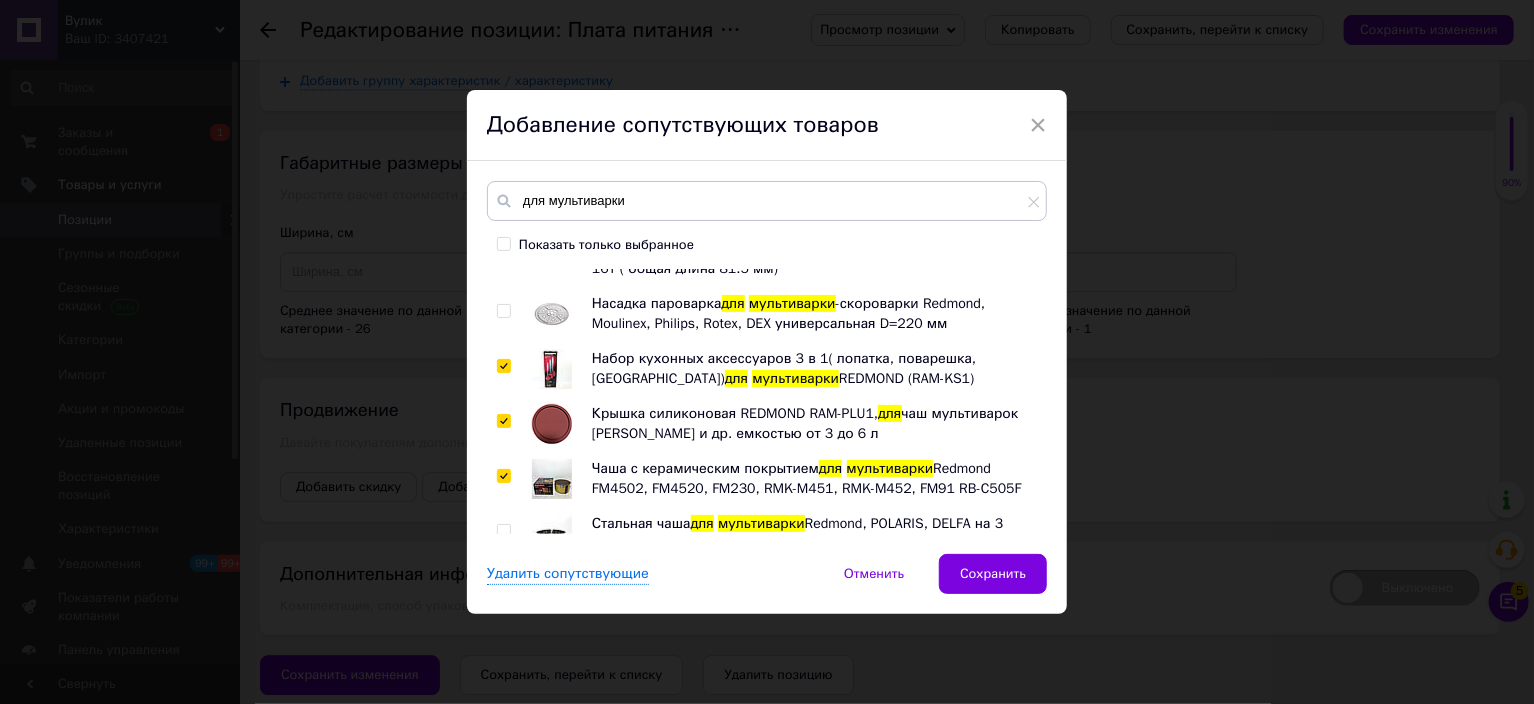 checkbox on "true" 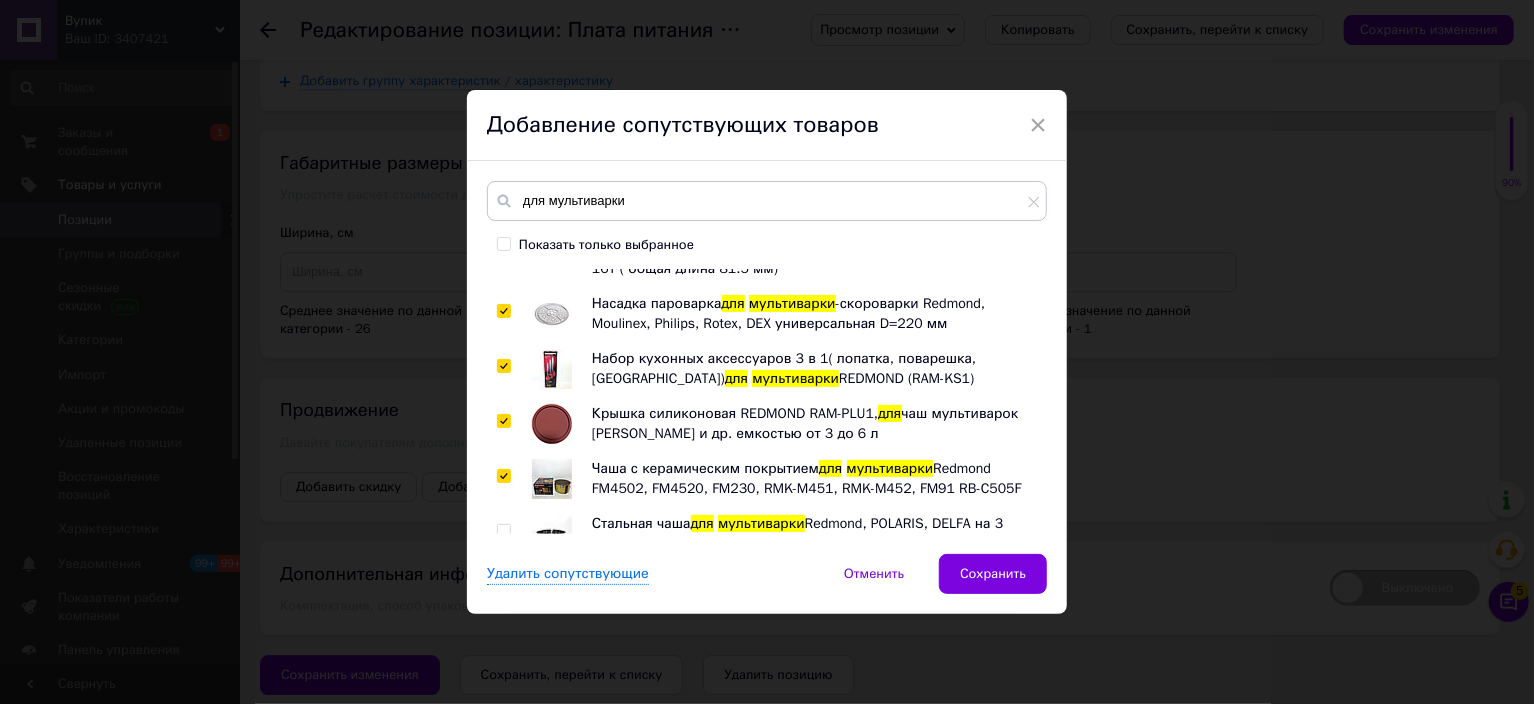 checkbox on "true" 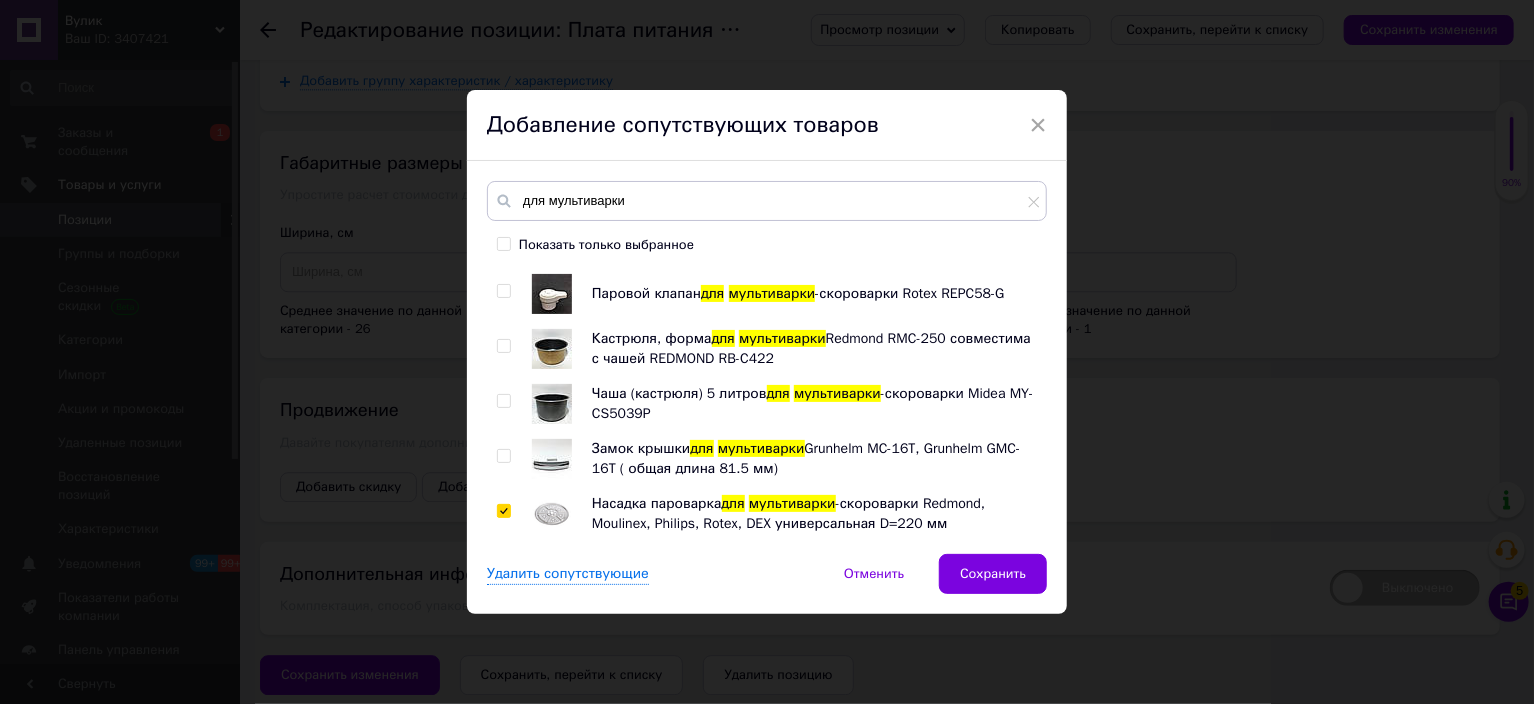 click at bounding box center [503, 456] 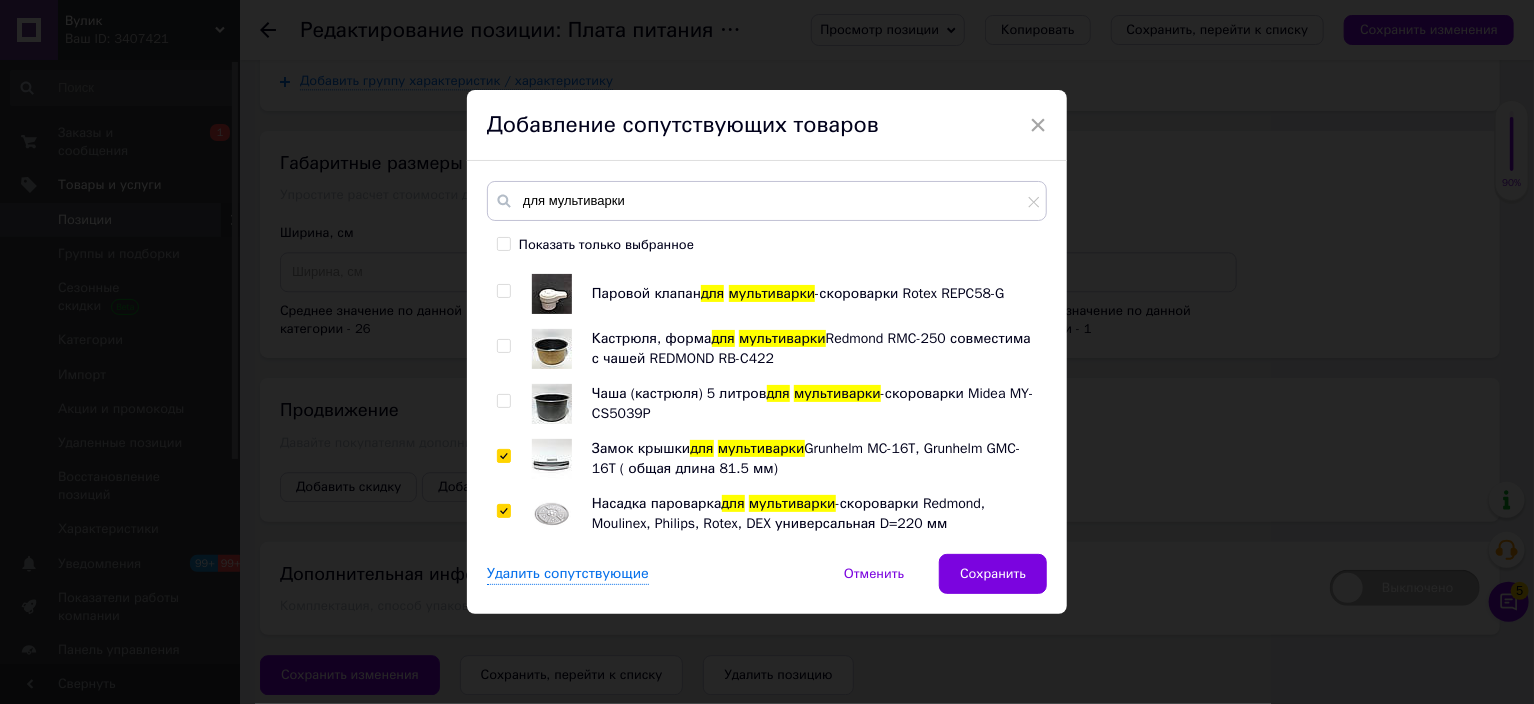 checkbox on "true" 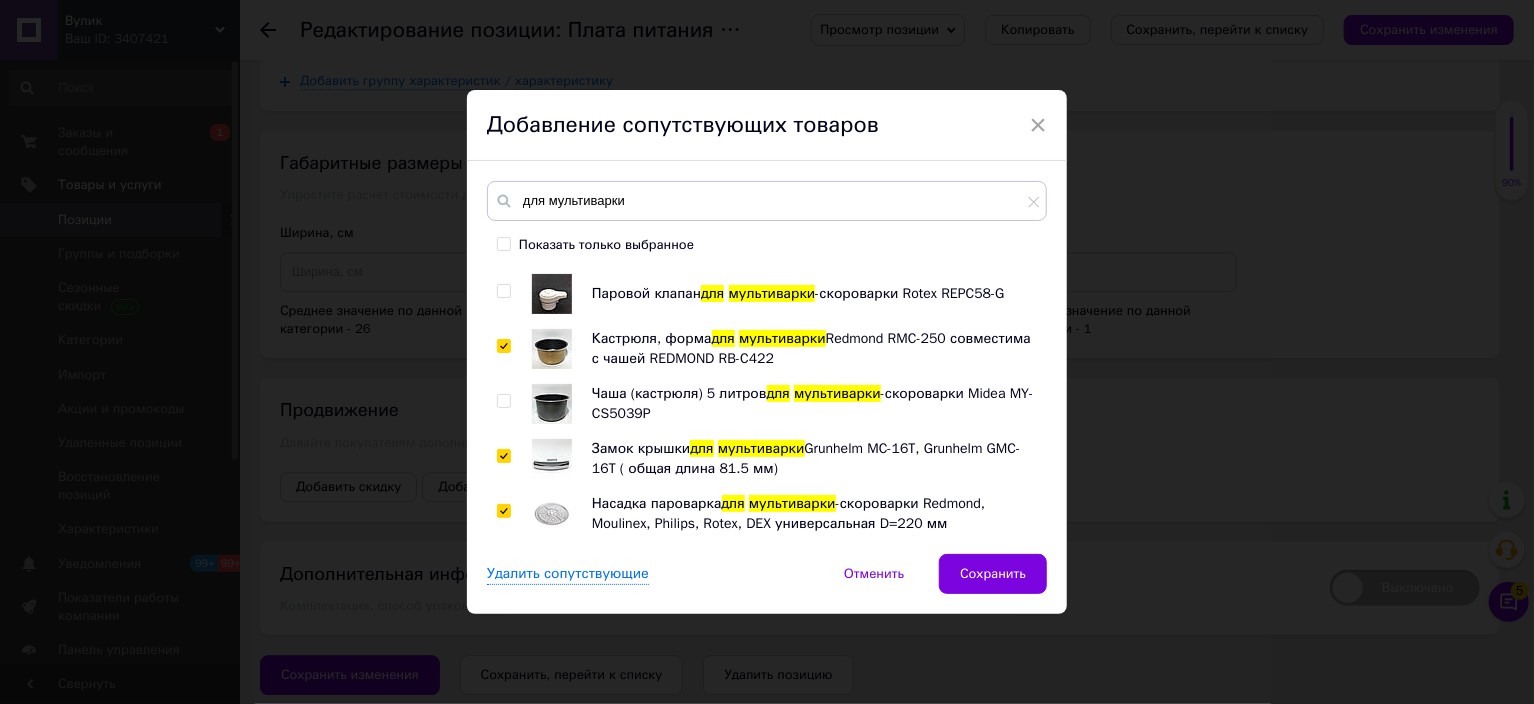 checkbox on "true" 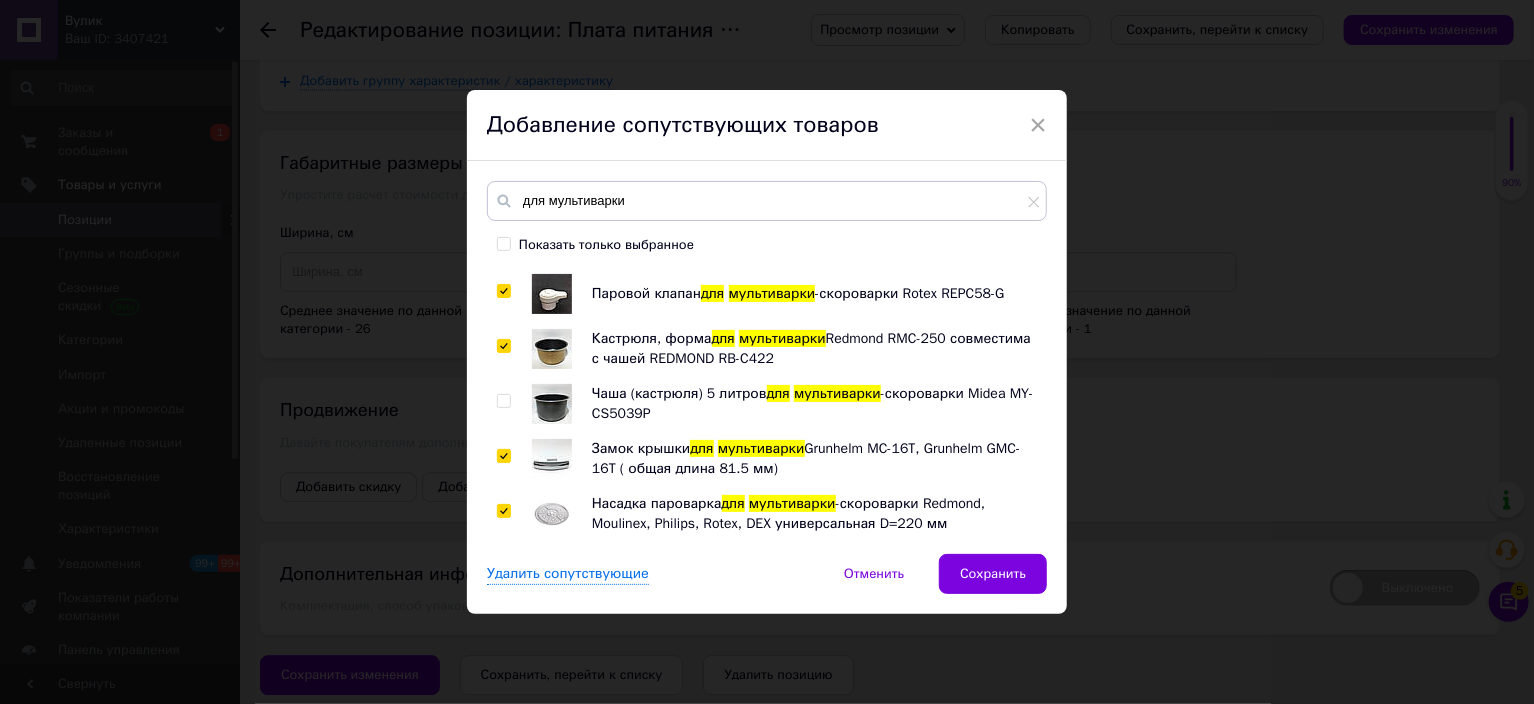 checkbox on "true" 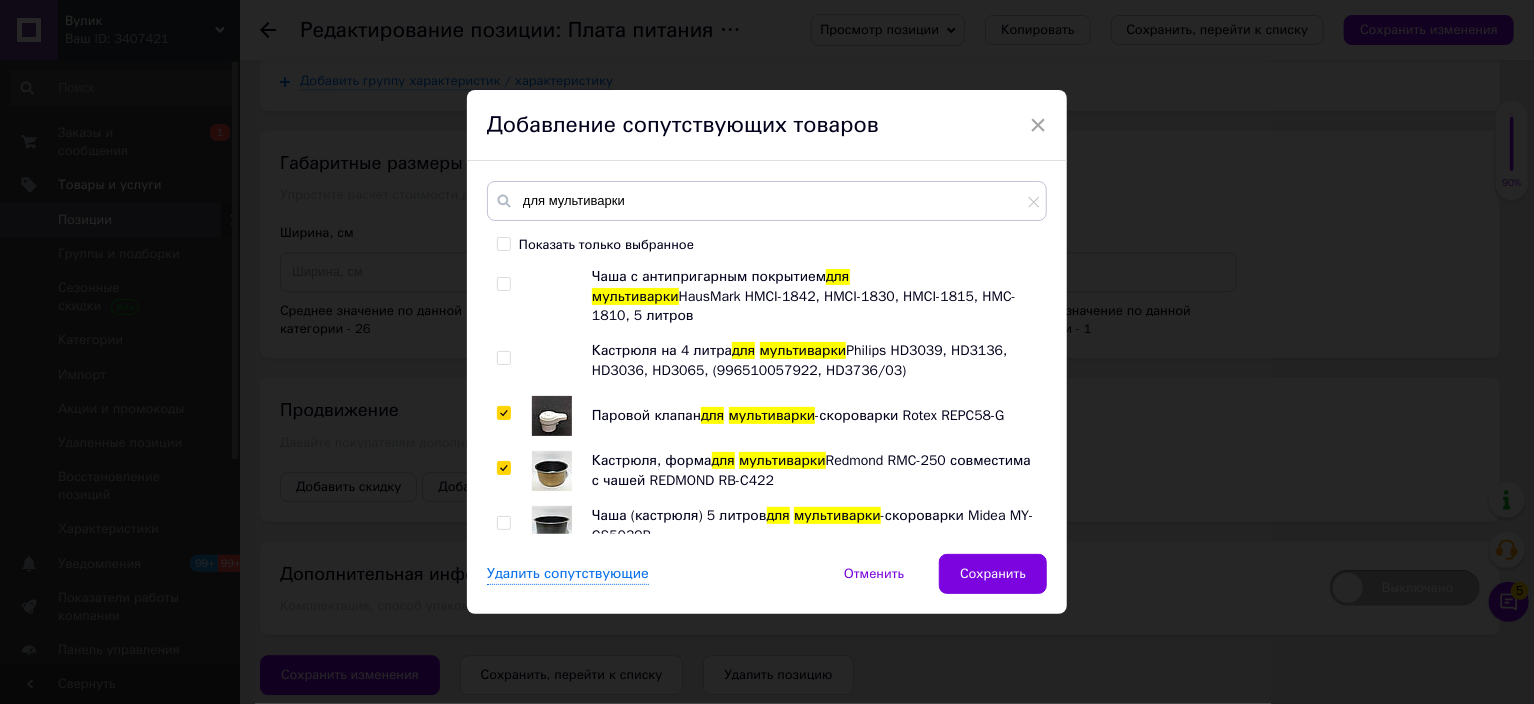scroll, scrollTop: 4838, scrollLeft: 0, axis: vertical 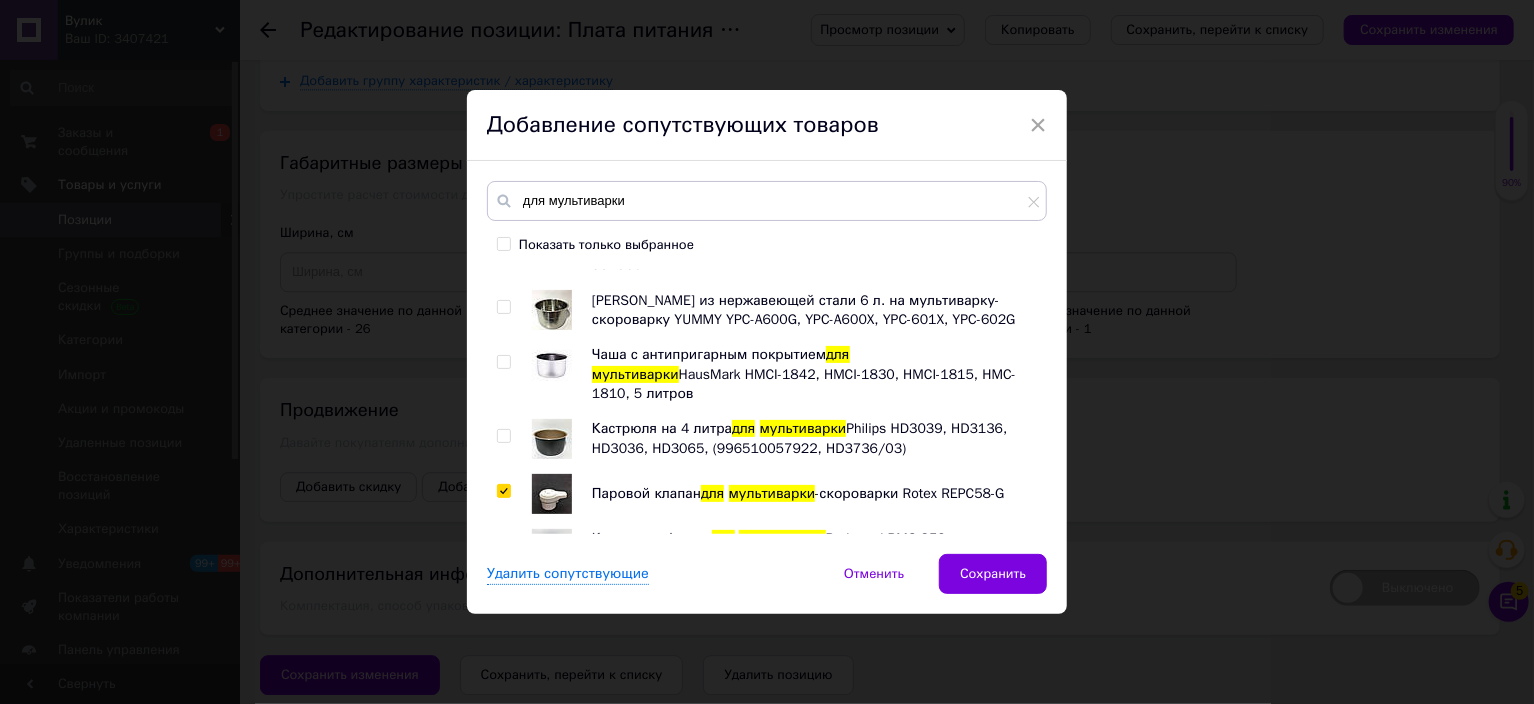 click at bounding box center (503, 436) 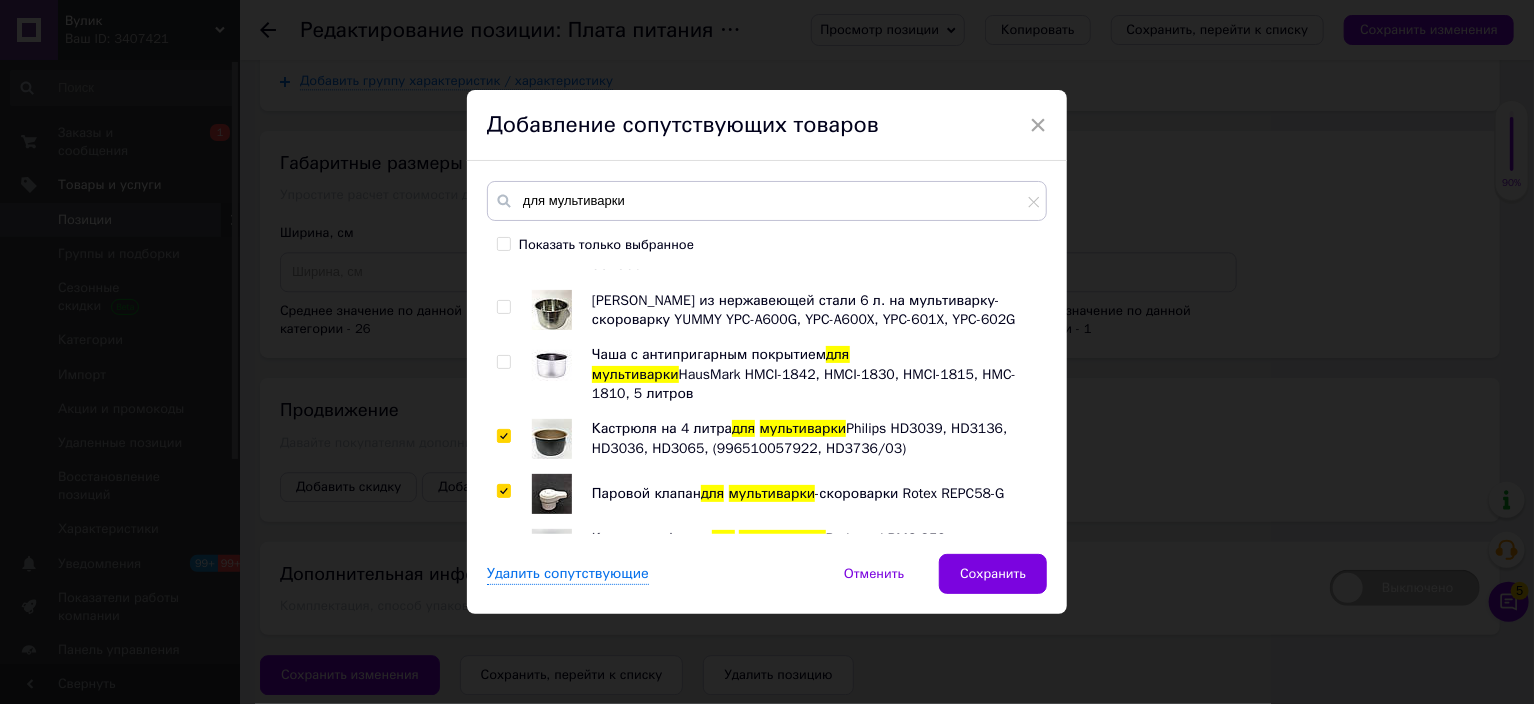 checkbox on "true" 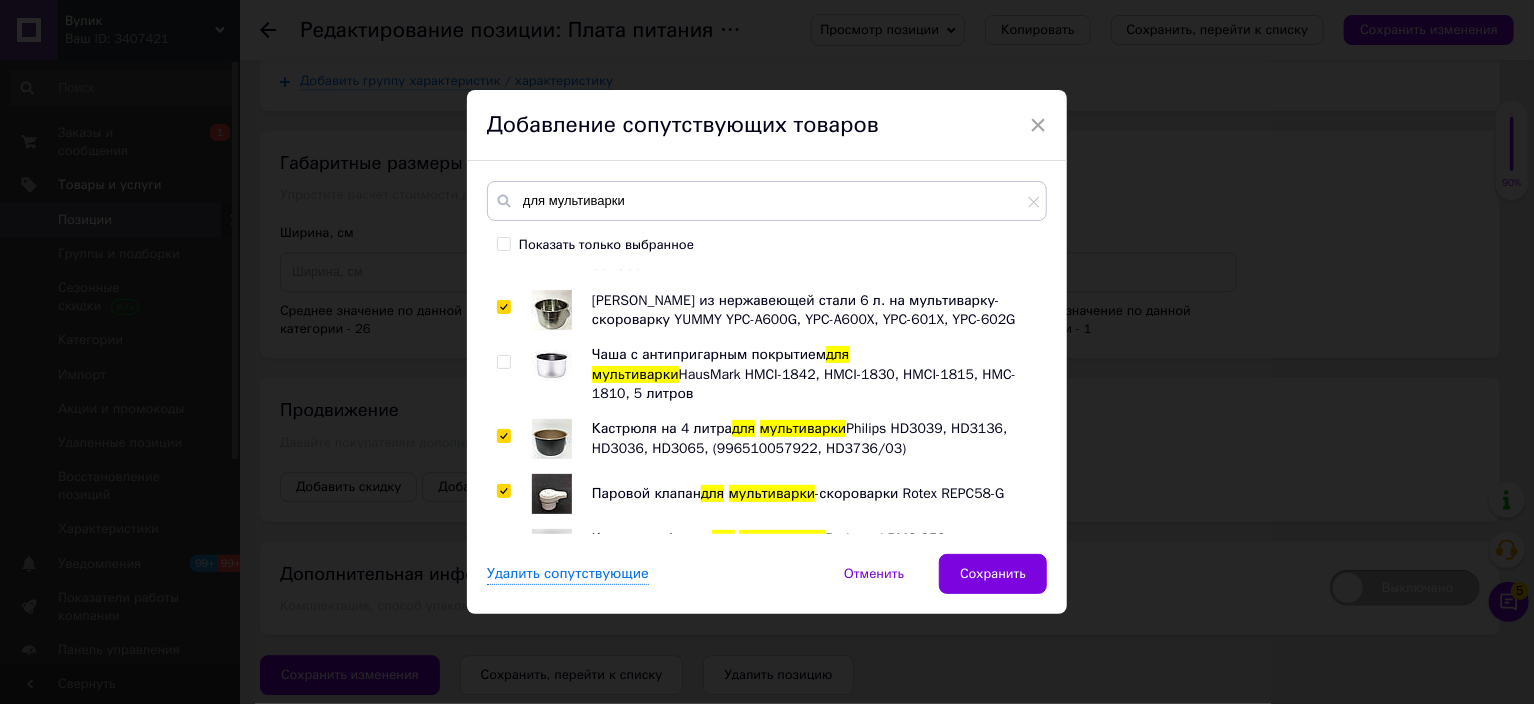checkbox on "true" 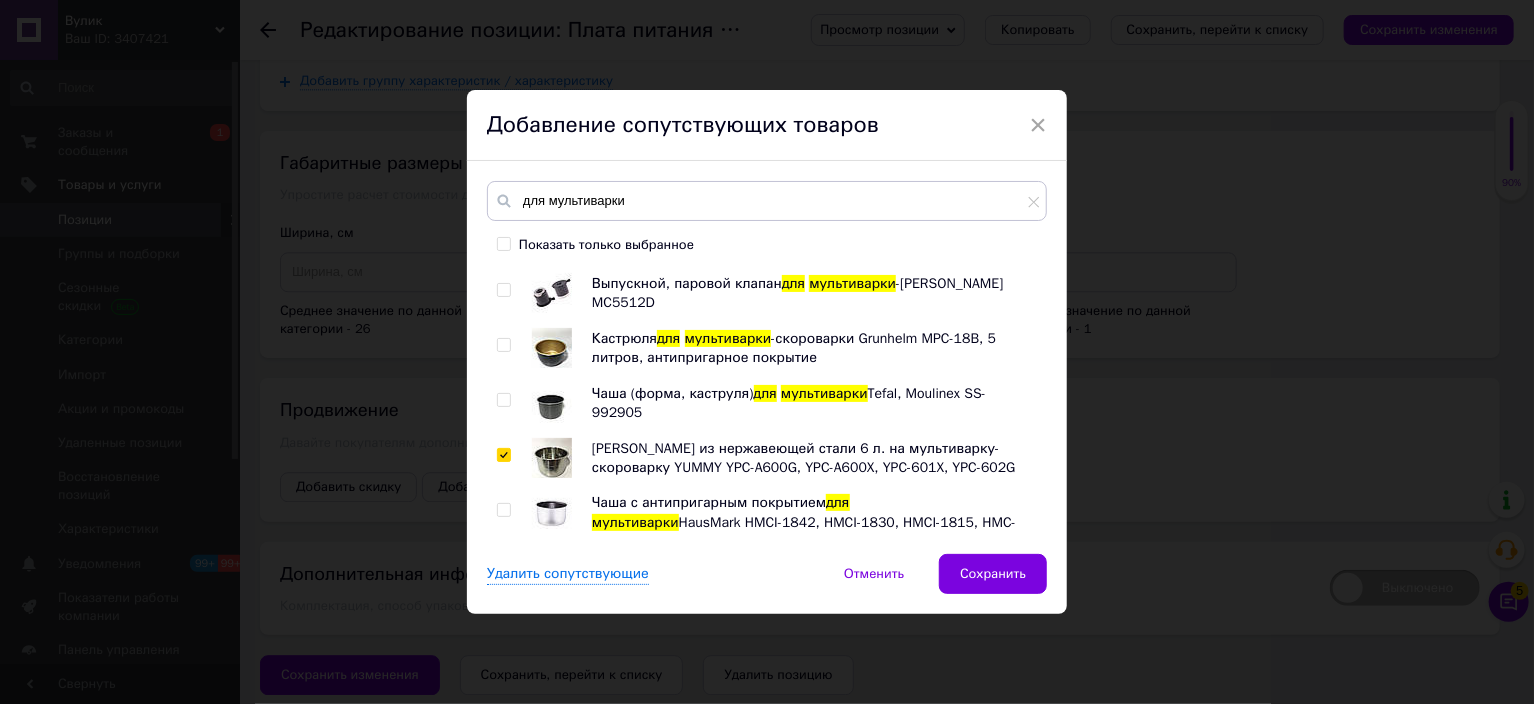 scroll, scrollTop: 4638, scrollLeft: 0, axis: vertical 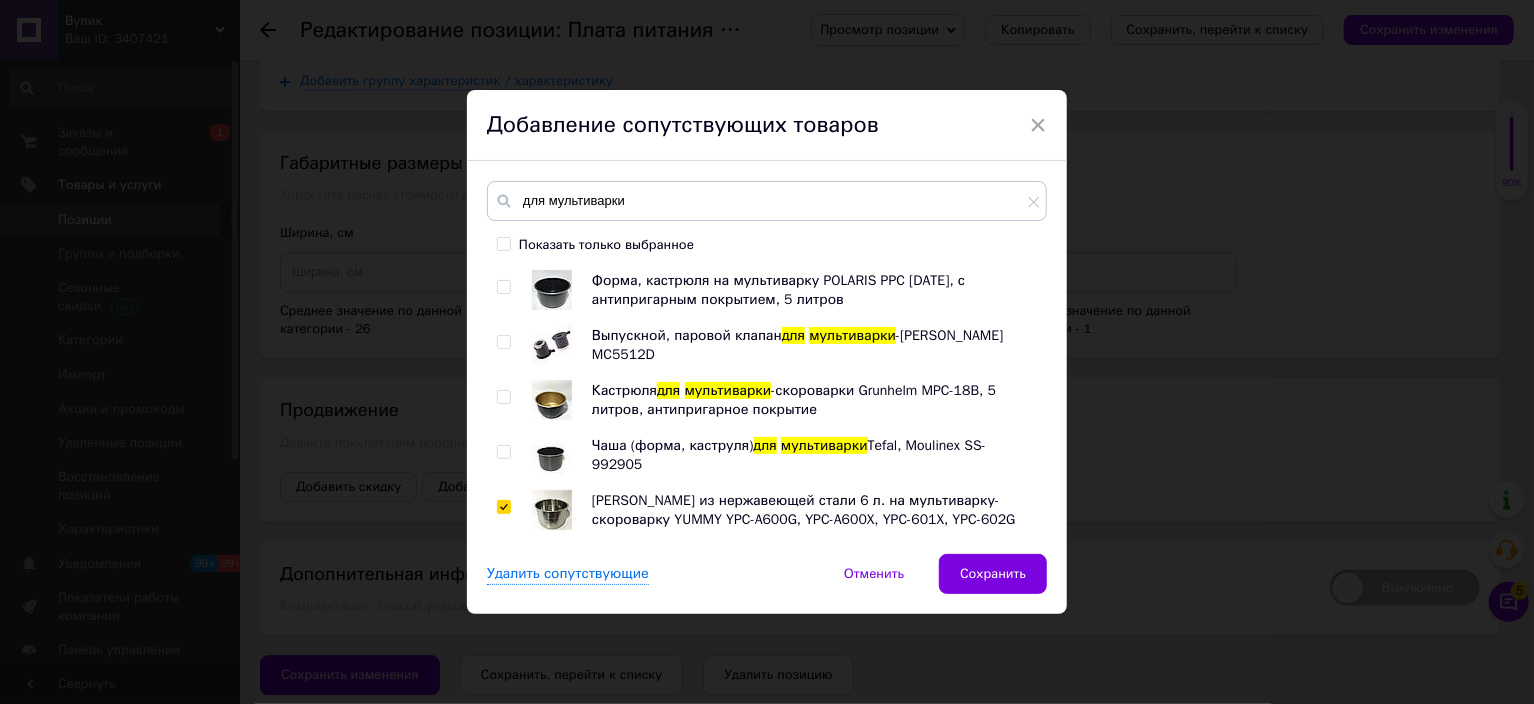 click at bounding box center [503, 397] 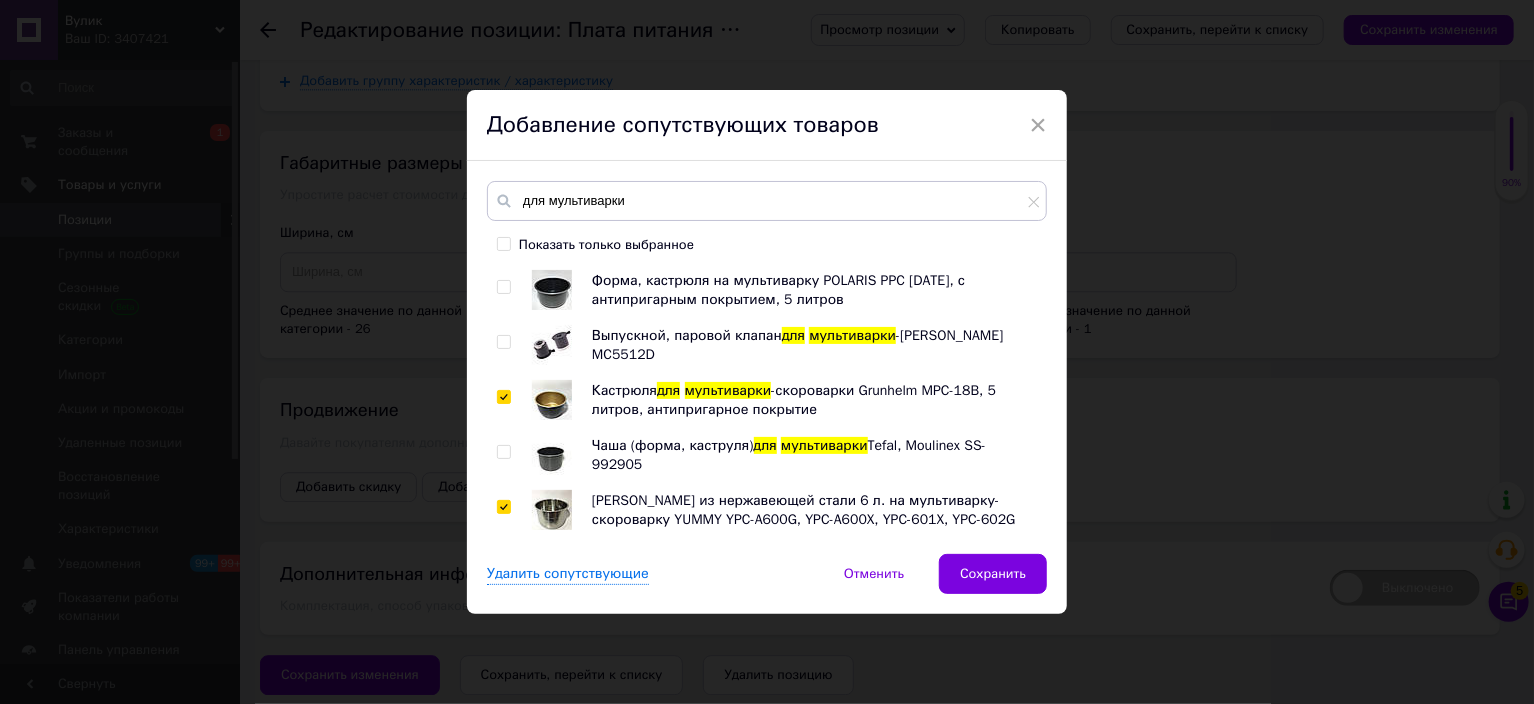checkbox on "true" 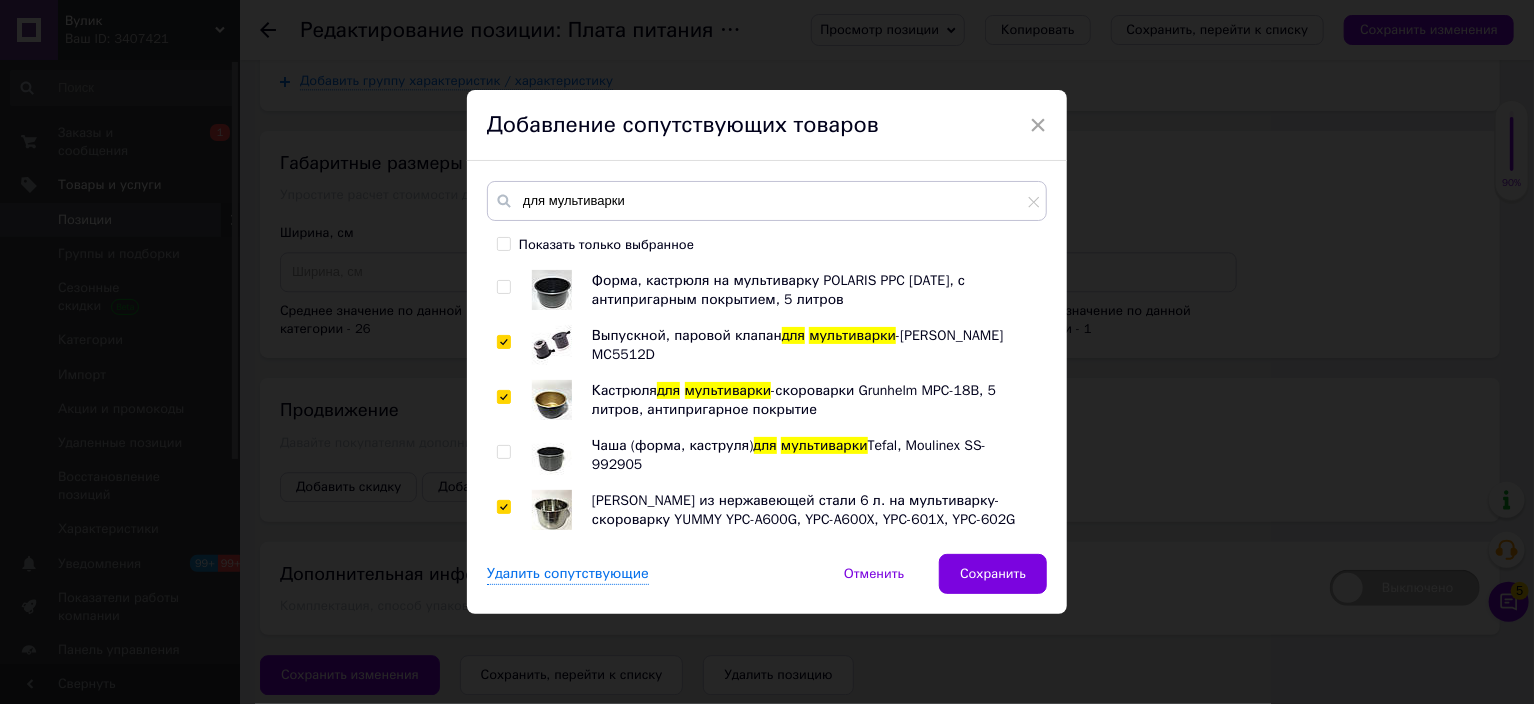checkbox on "true" 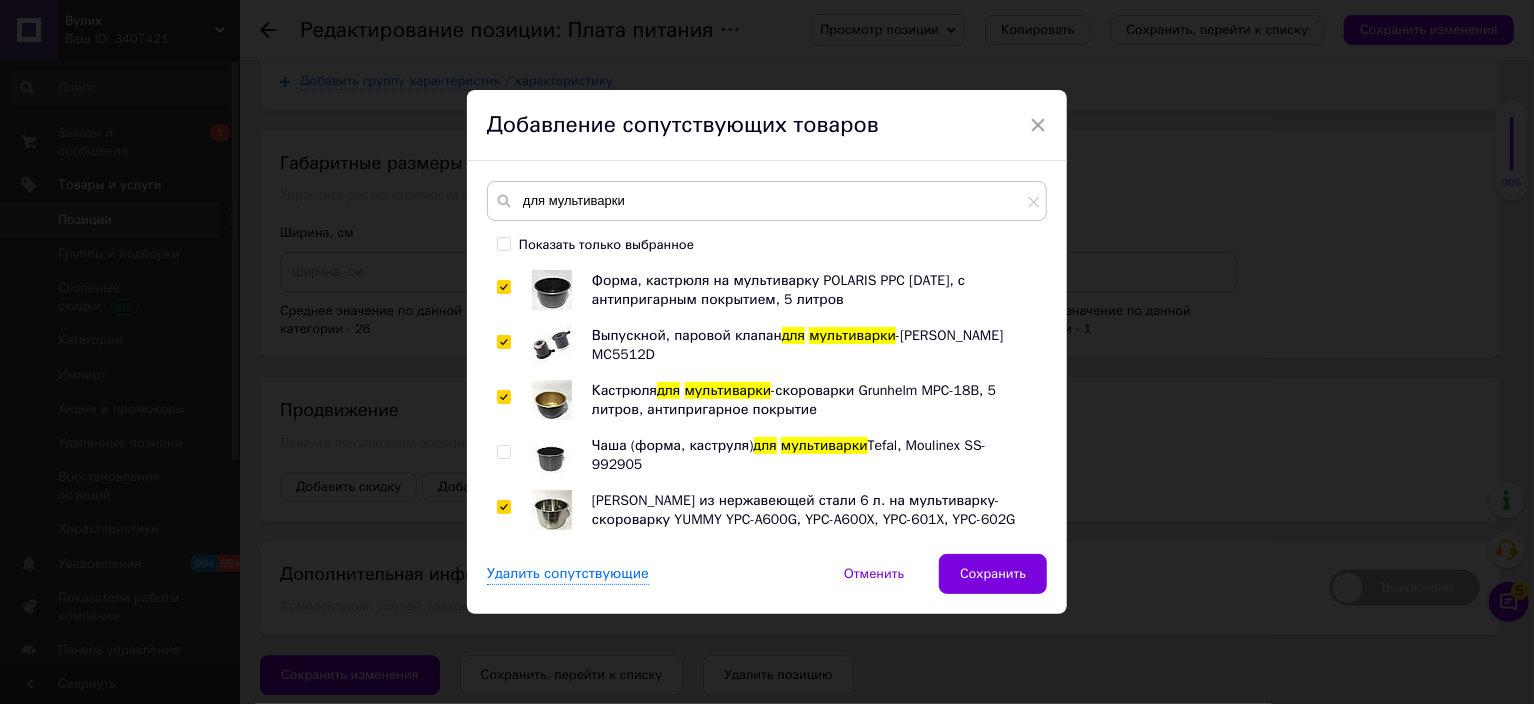 checkbox on "true" 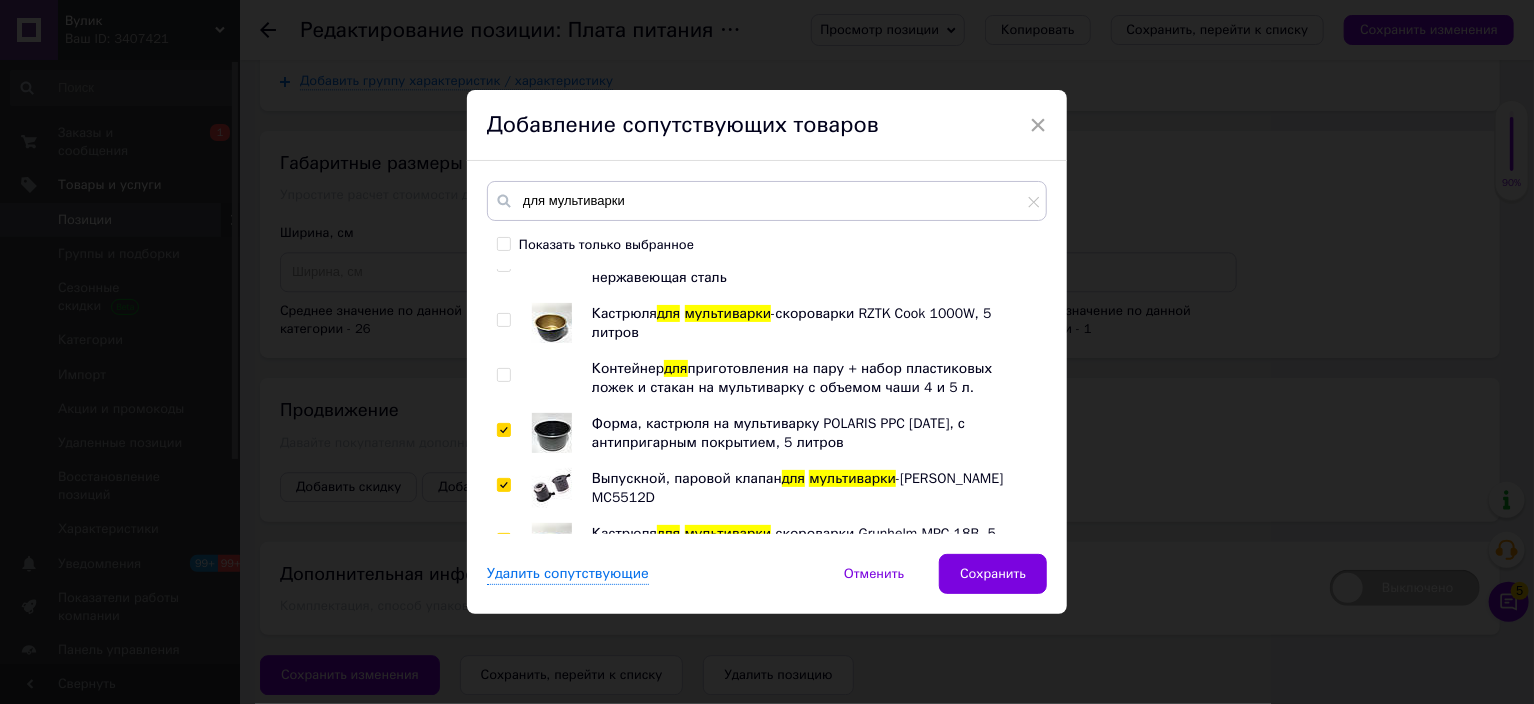 scroll, scrollTop: 4438, scrollLeft: 0, axis: vertical 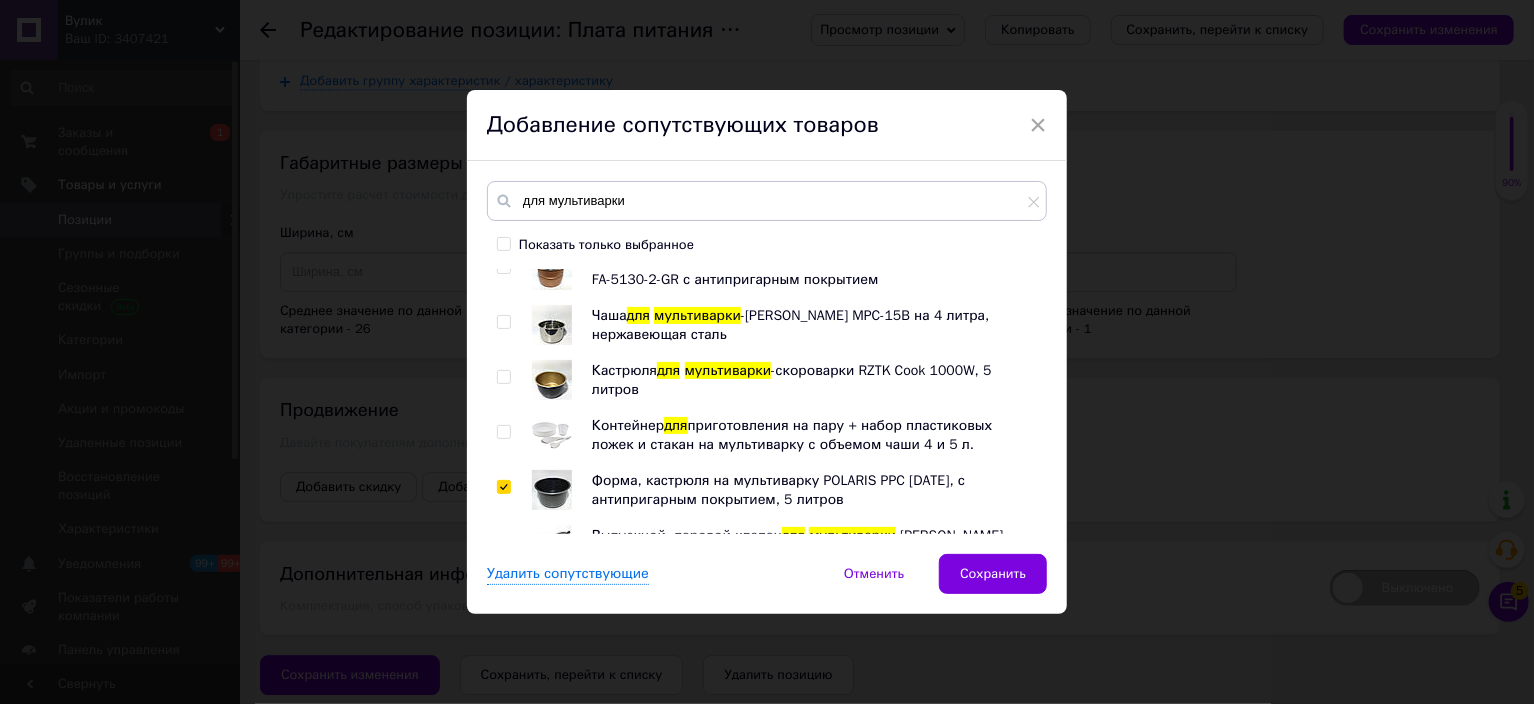 click at bounding box center (503, 377) 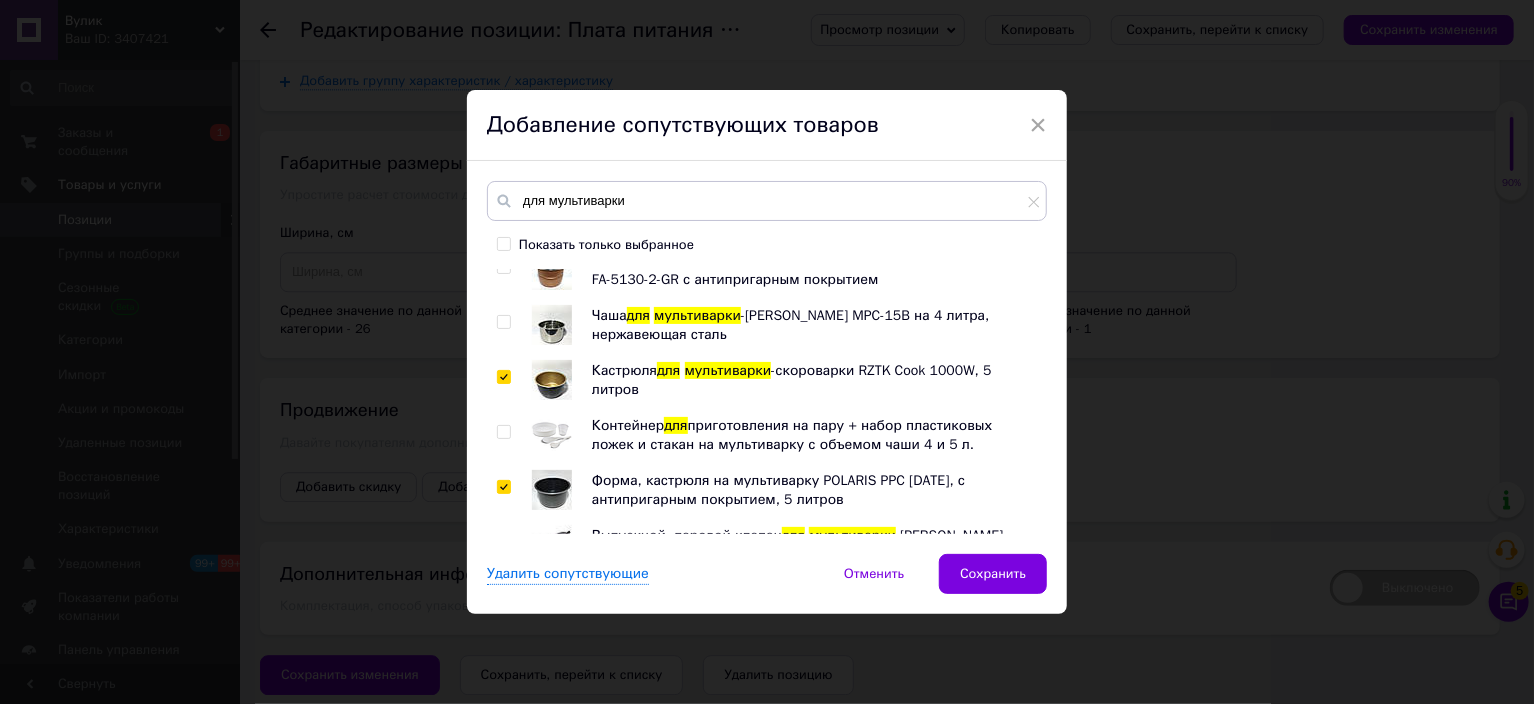 checkbox on "true" 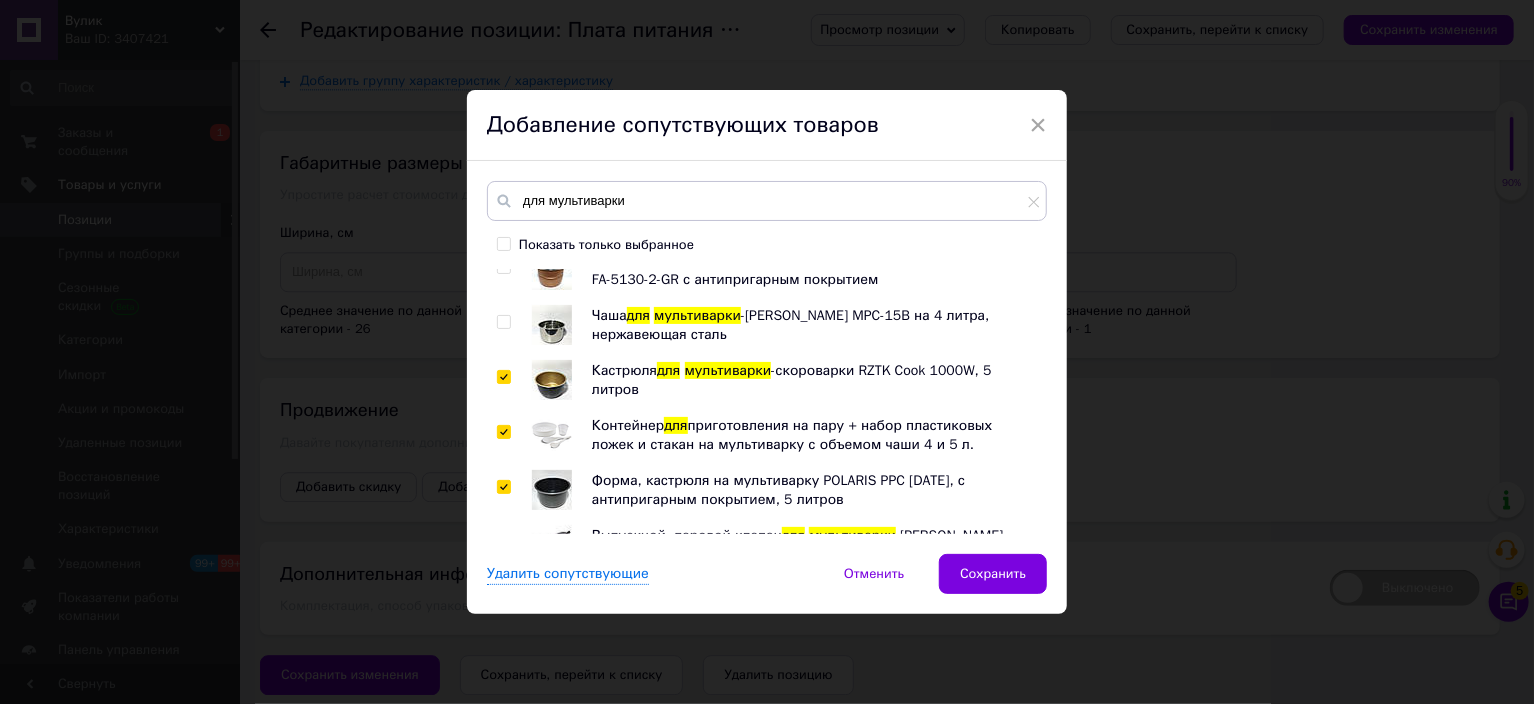 checkbox on "true" 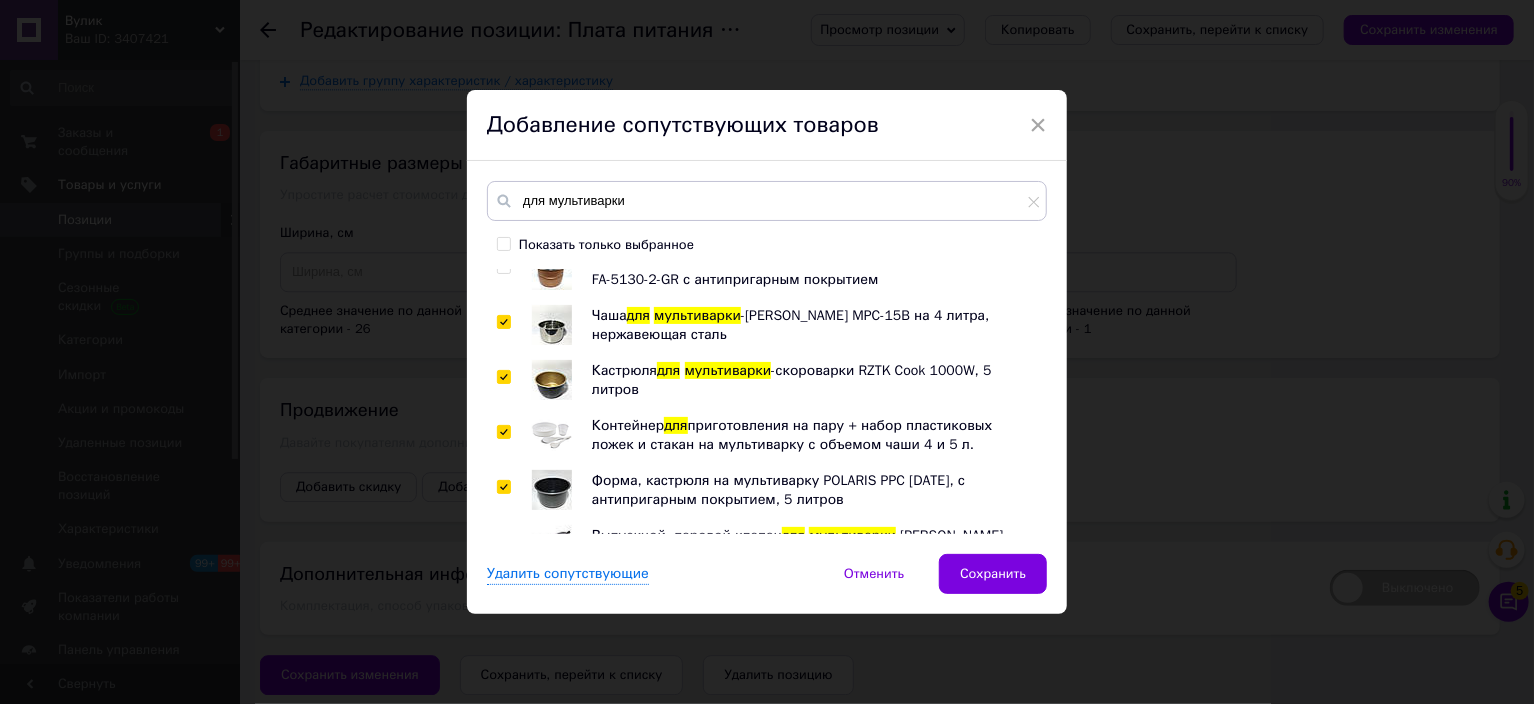 checkbox on "true" 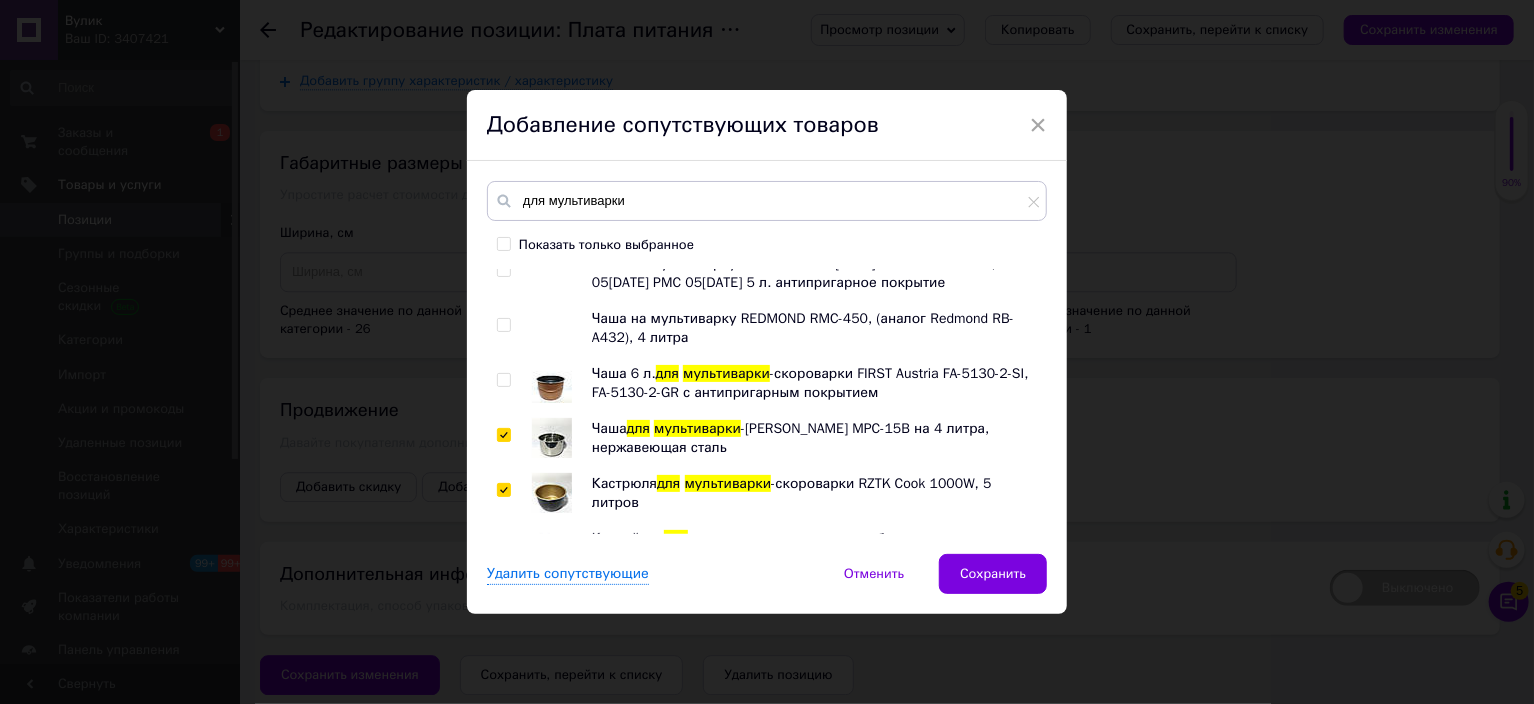 scroll, scrollTop: 4238, scrollLeft: 0, axis: vertical 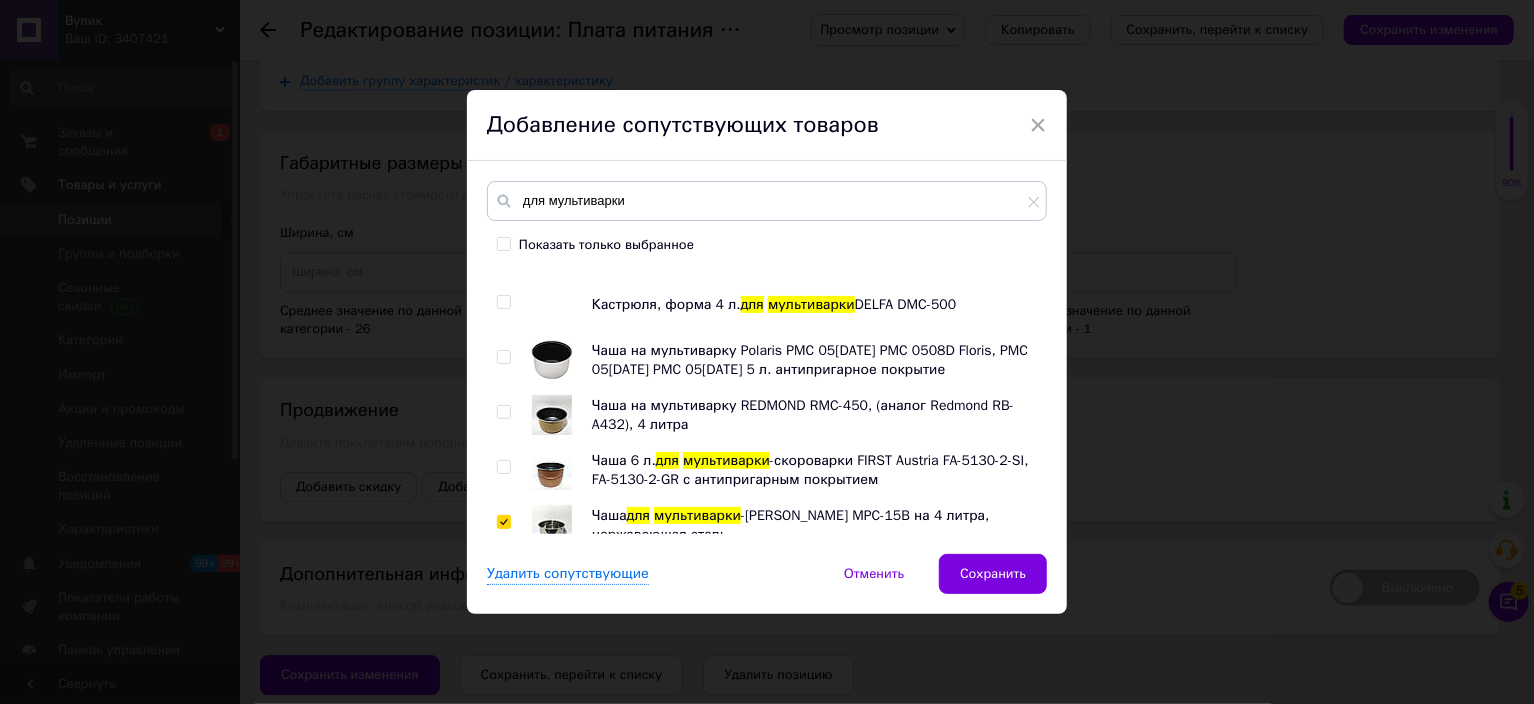 click at bounding box center [507, 360] 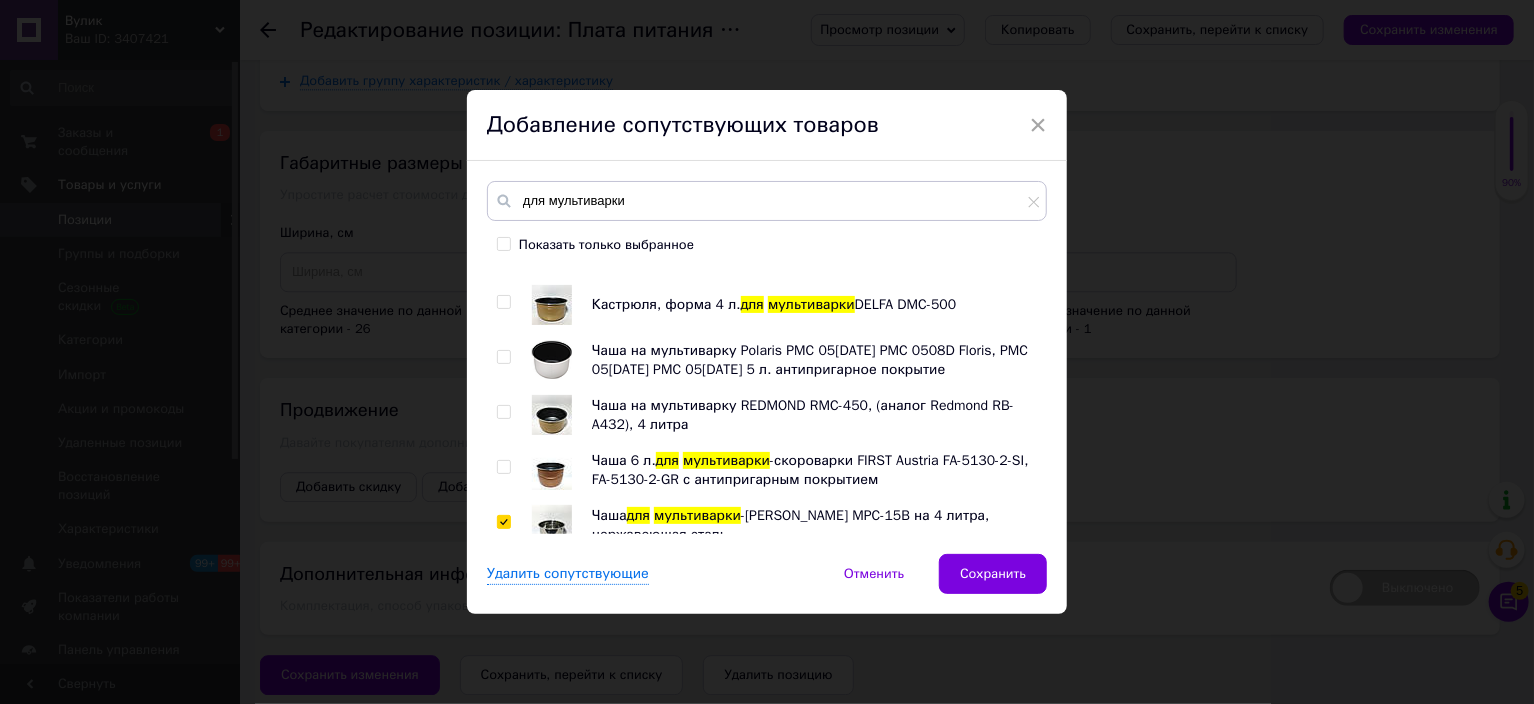 click at bounding box center [503, 302] 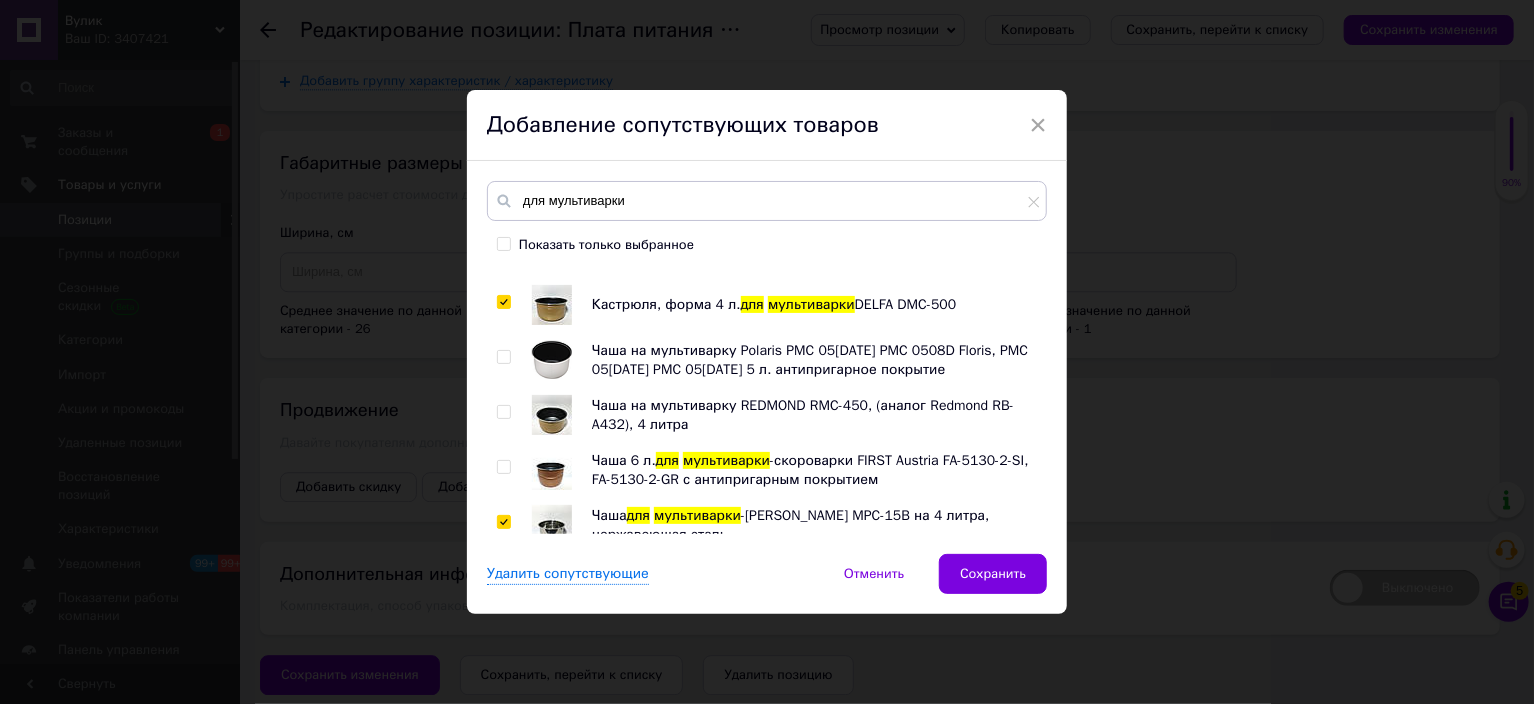 checkbox on "true" 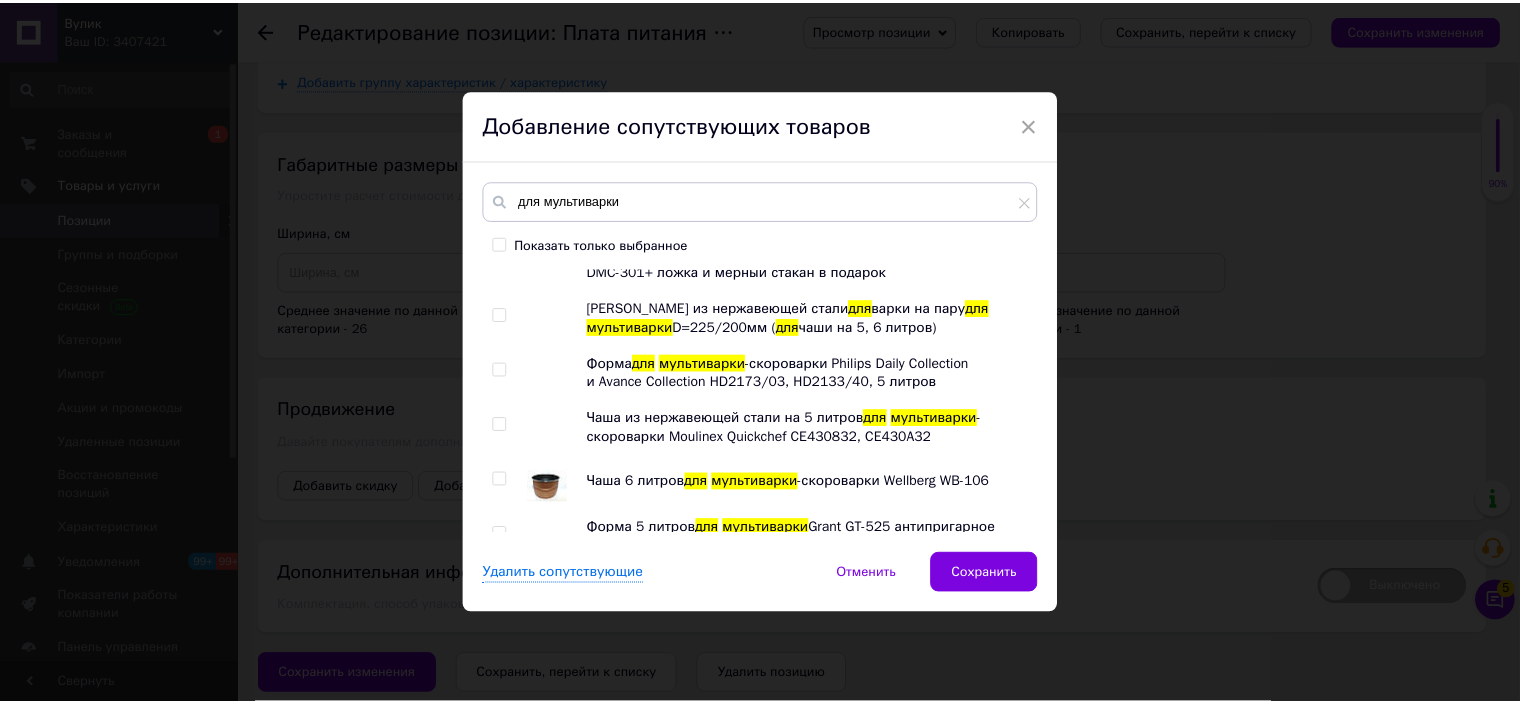 scroll, scrollTop: 3938, scrollLeft: 0, axis: vertical 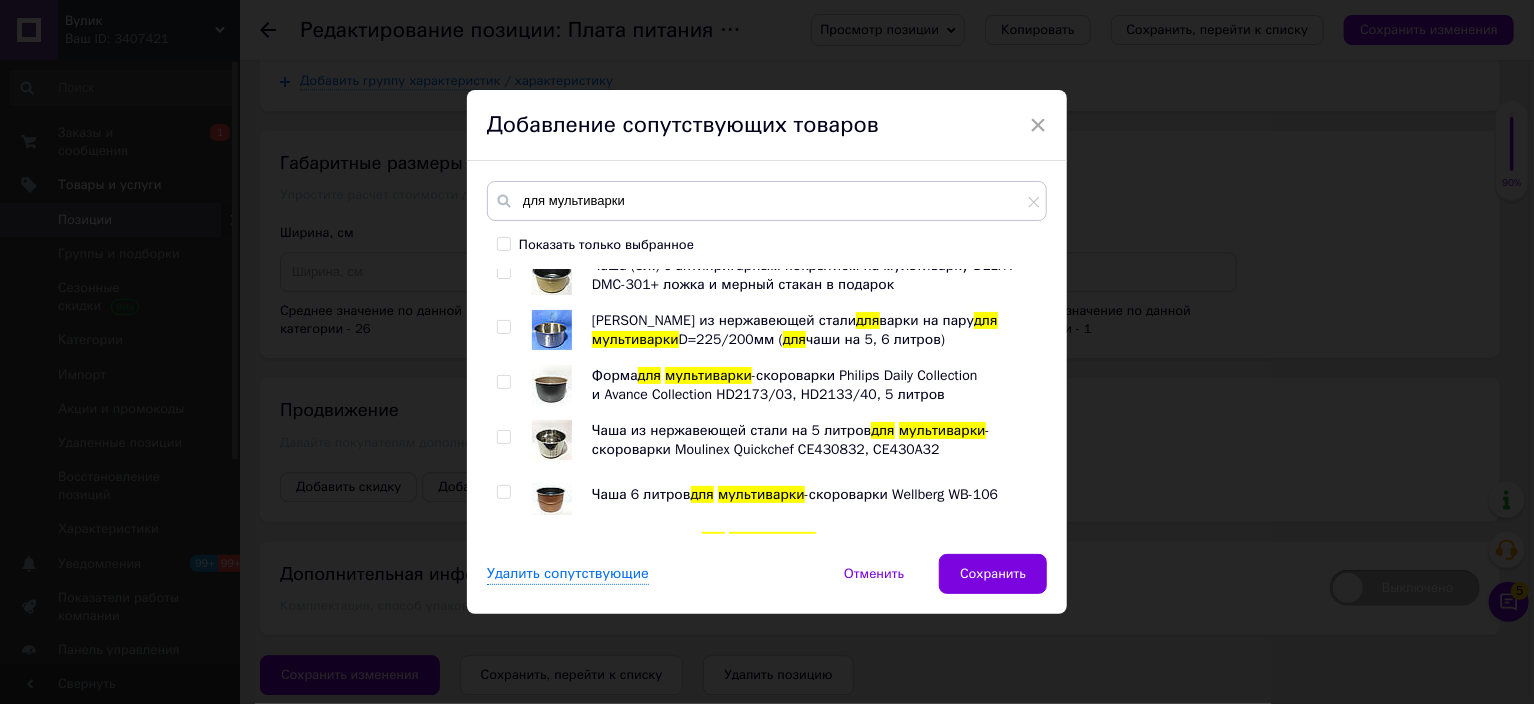 click at bounding box center (507, 385) 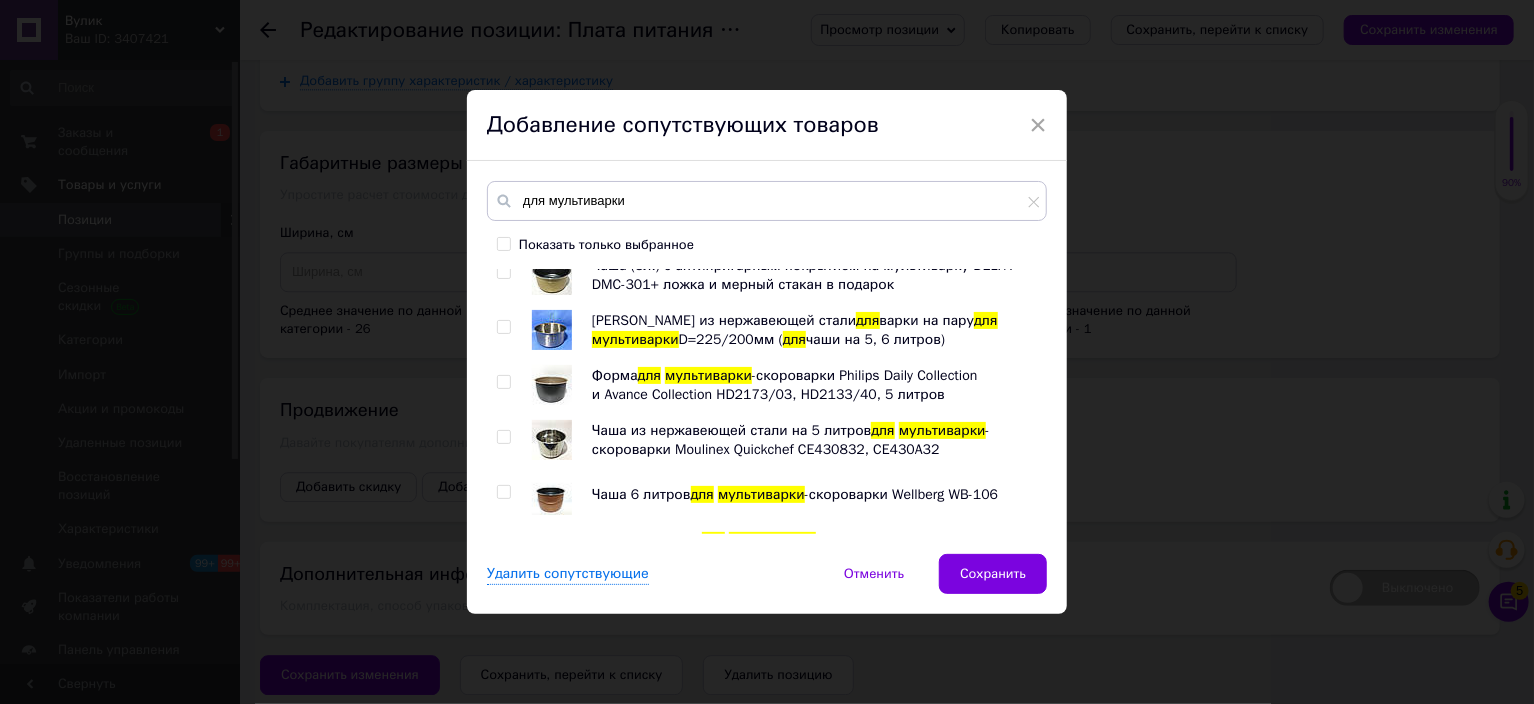click at bounding box center [503, 327] 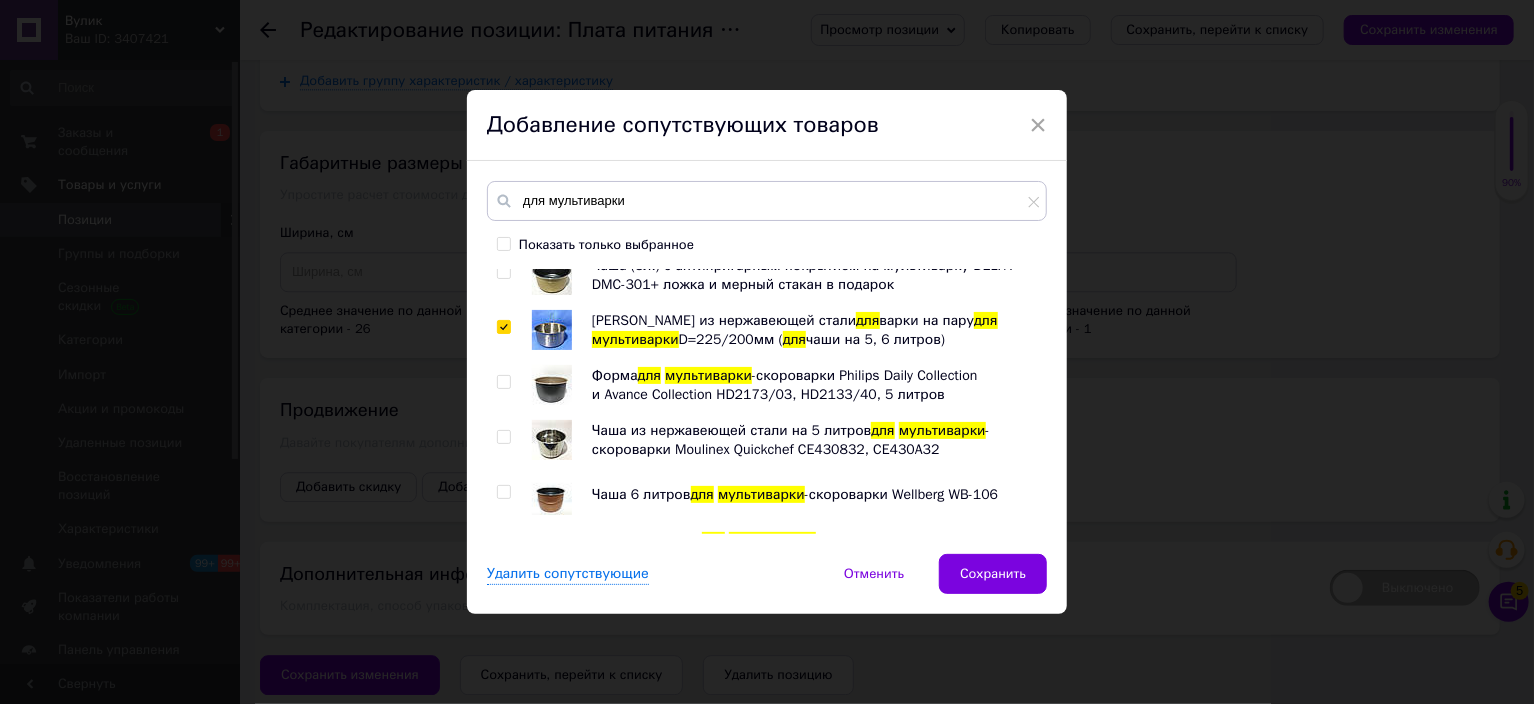 checkbox on "true" 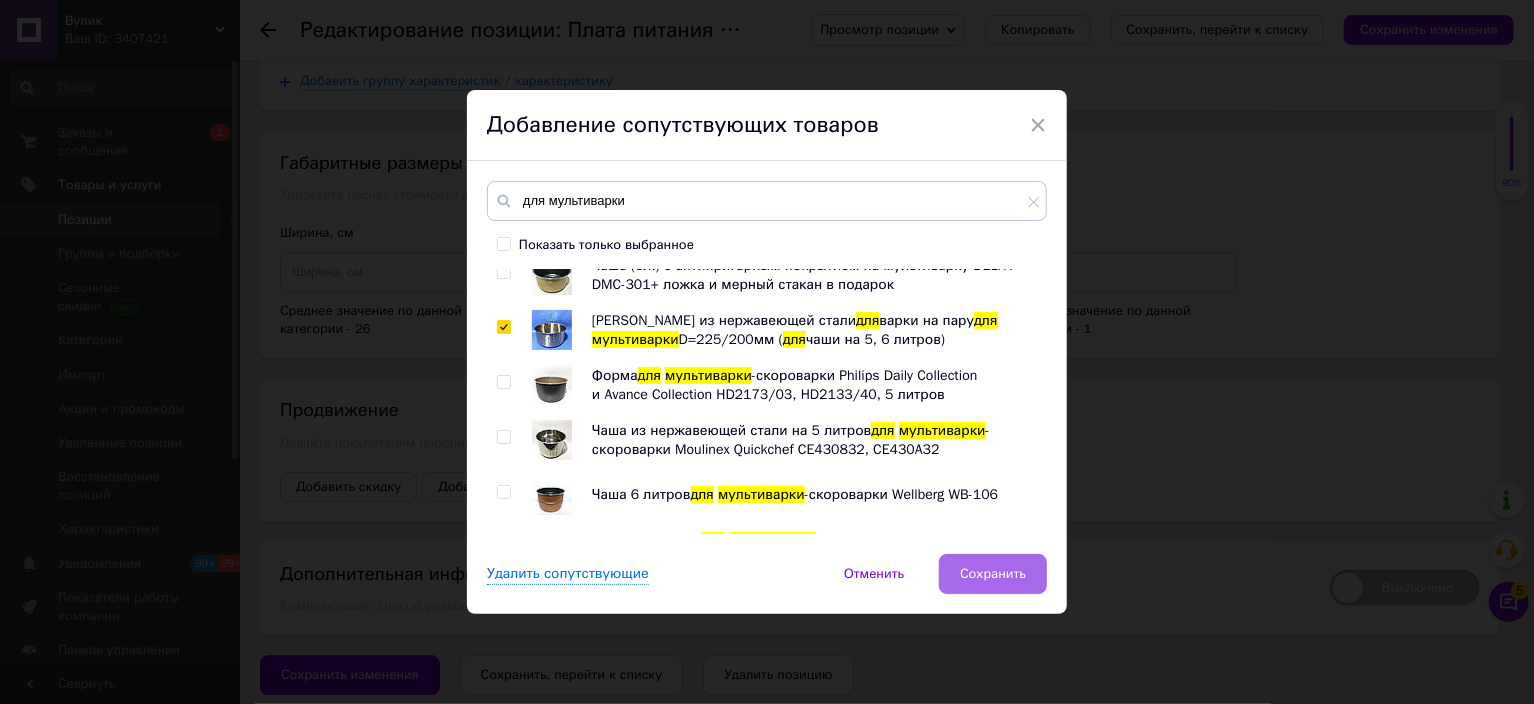 click on "Сохранить" at bounding box center [993, 574] 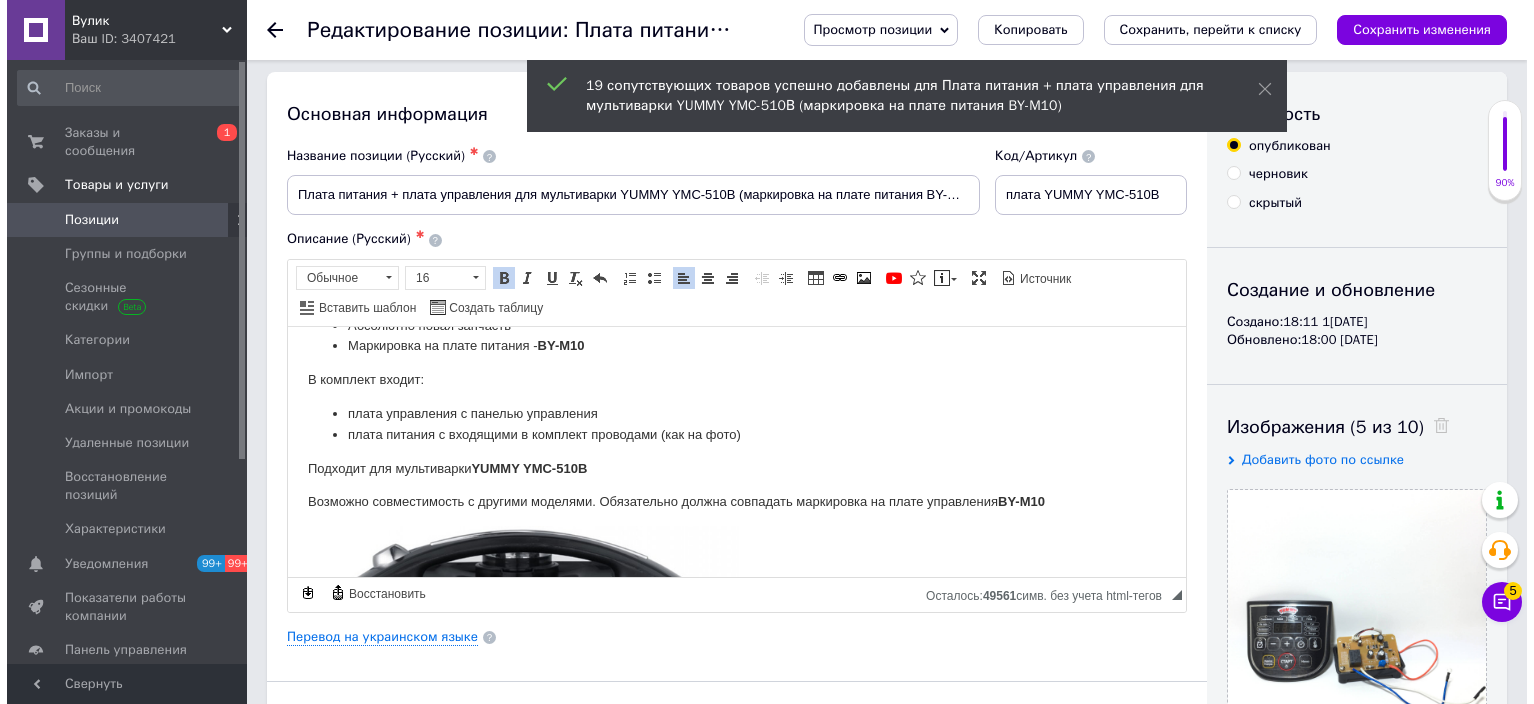 scroll, scrollTop: 0, scrollLeft: 0, axis: both 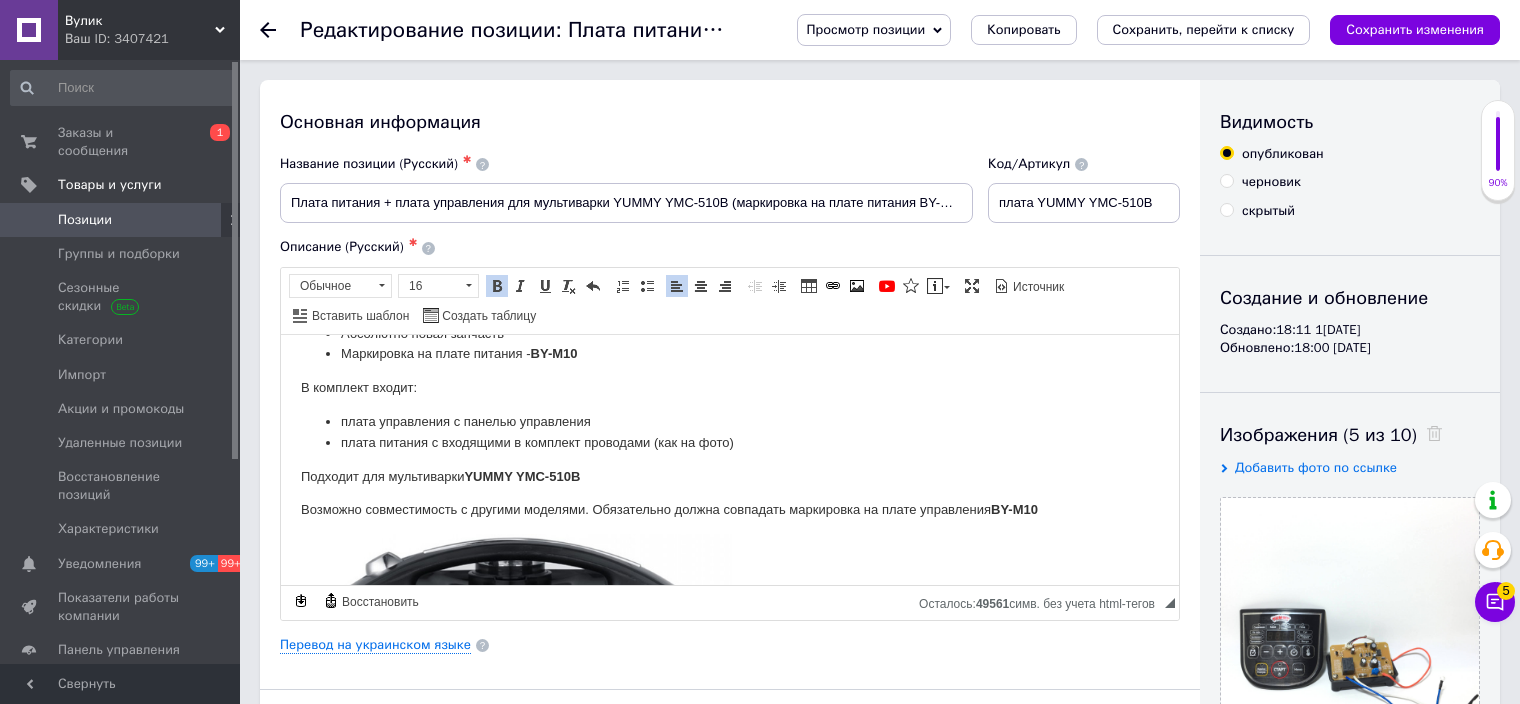 click on "Просмотр позиции Сохранить и посмотреть на сайте Сохранить и посмотреть на портале Копировать Сохранить, перейти к списку Сохранить изменения" at bounding box center [1138, 30] 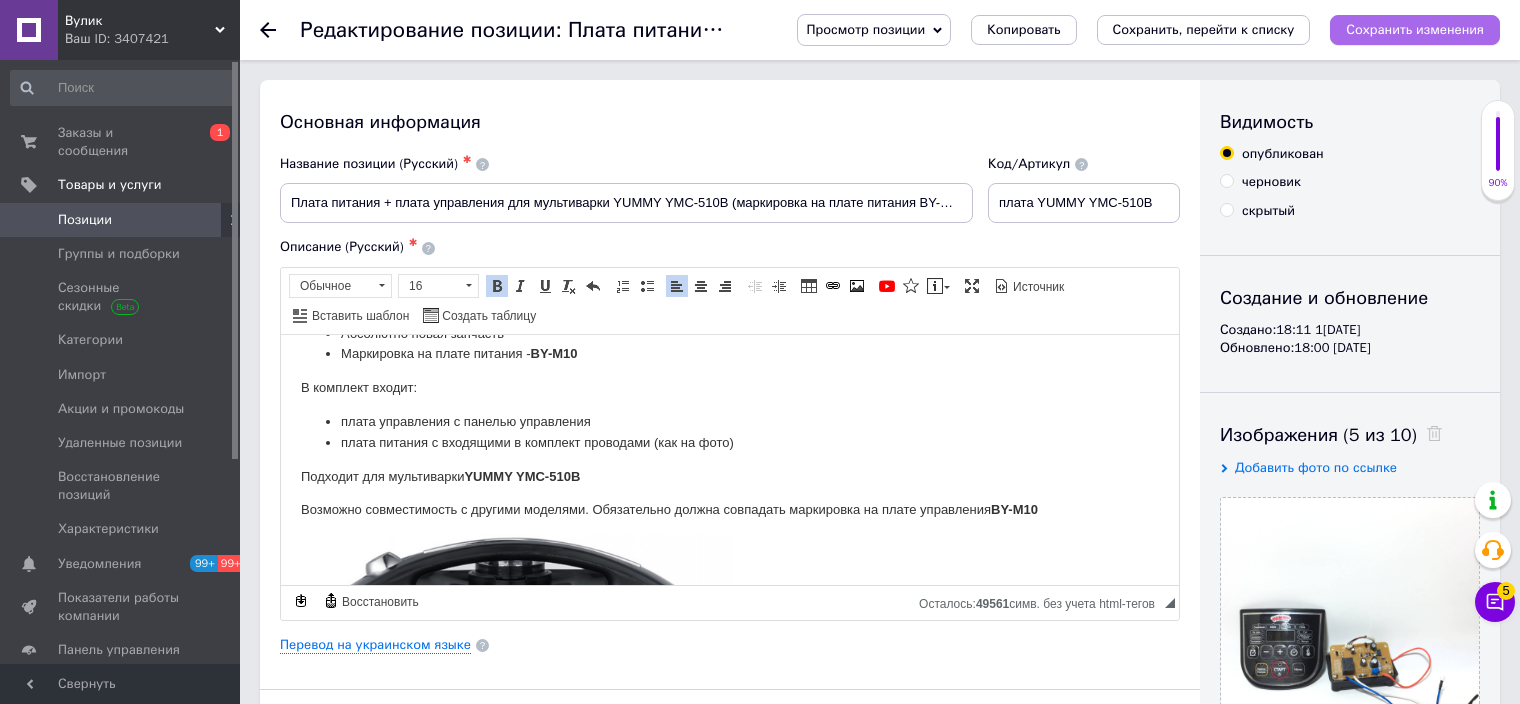 click on "Сохранить изменения" at bounding box center (1415, 29) 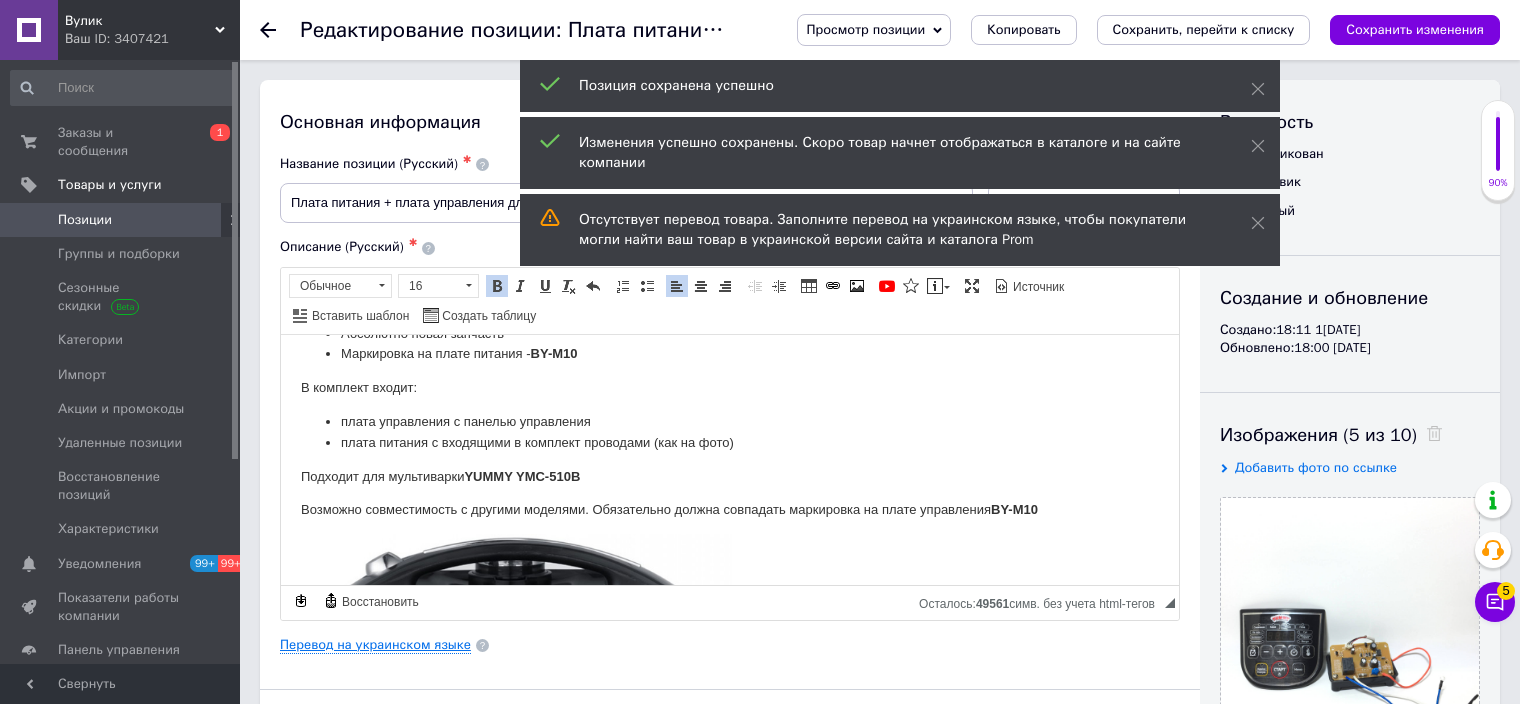 click on "Перевод на украинском языке" at bounding box center [375, 645] 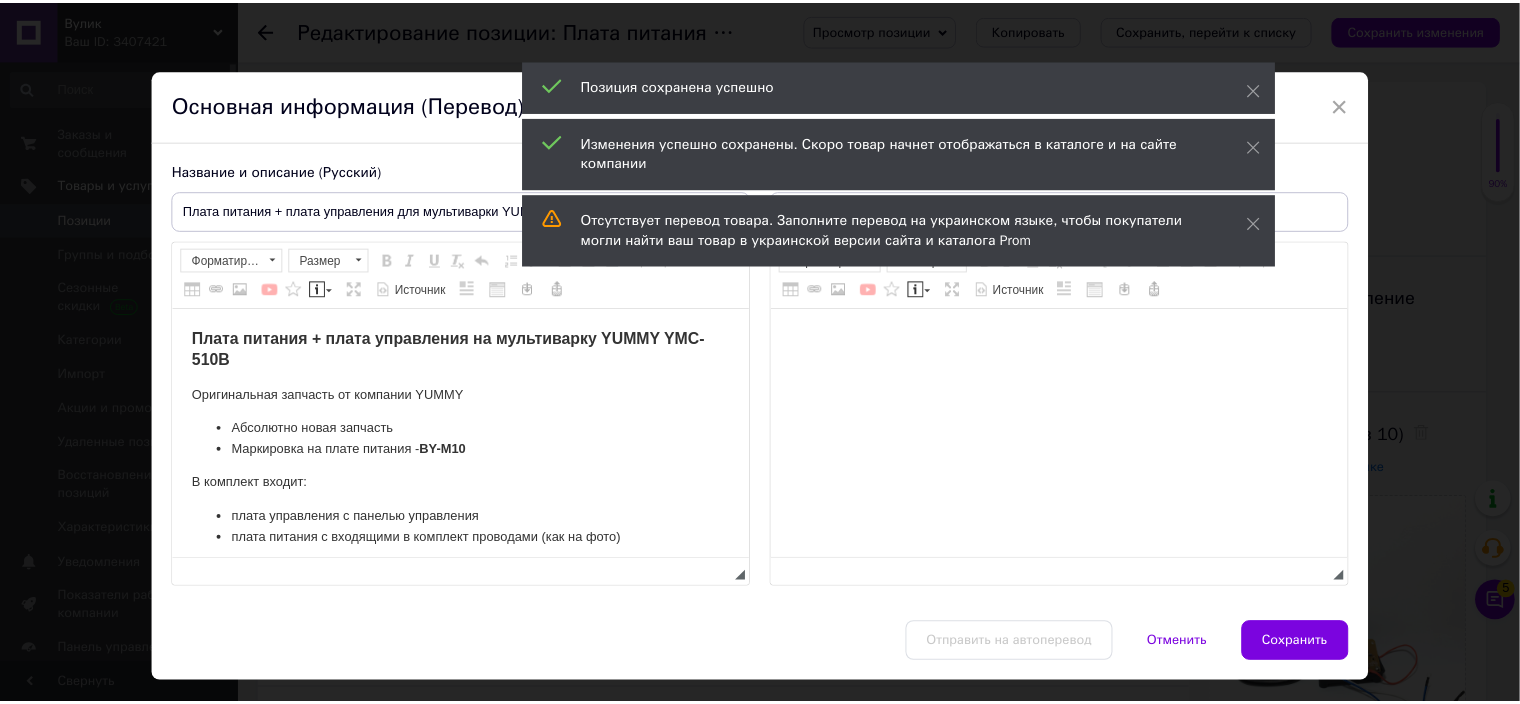 scroll, scrollTop: 0, scrollLeft: 0, axis: both 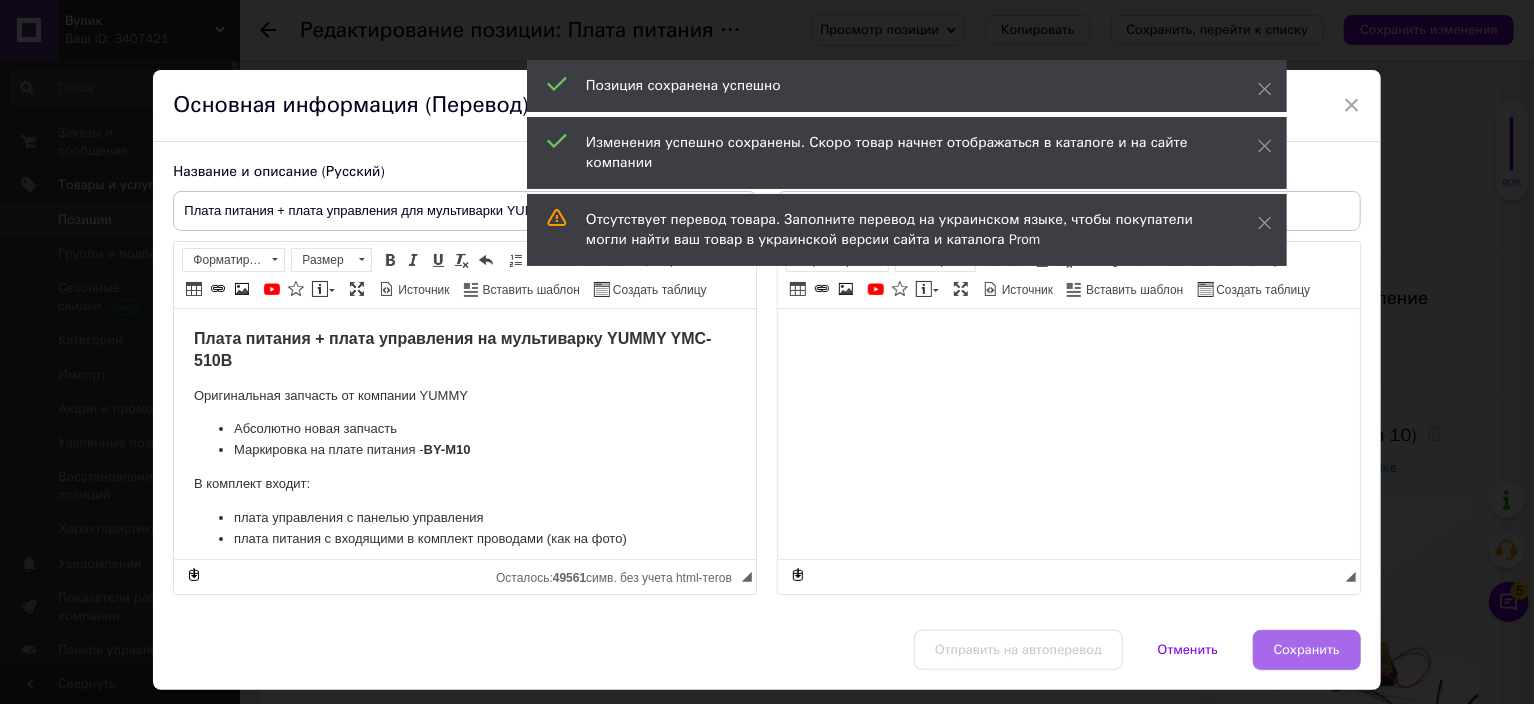click on "Сохранить" at bounding box center (1307, 650) 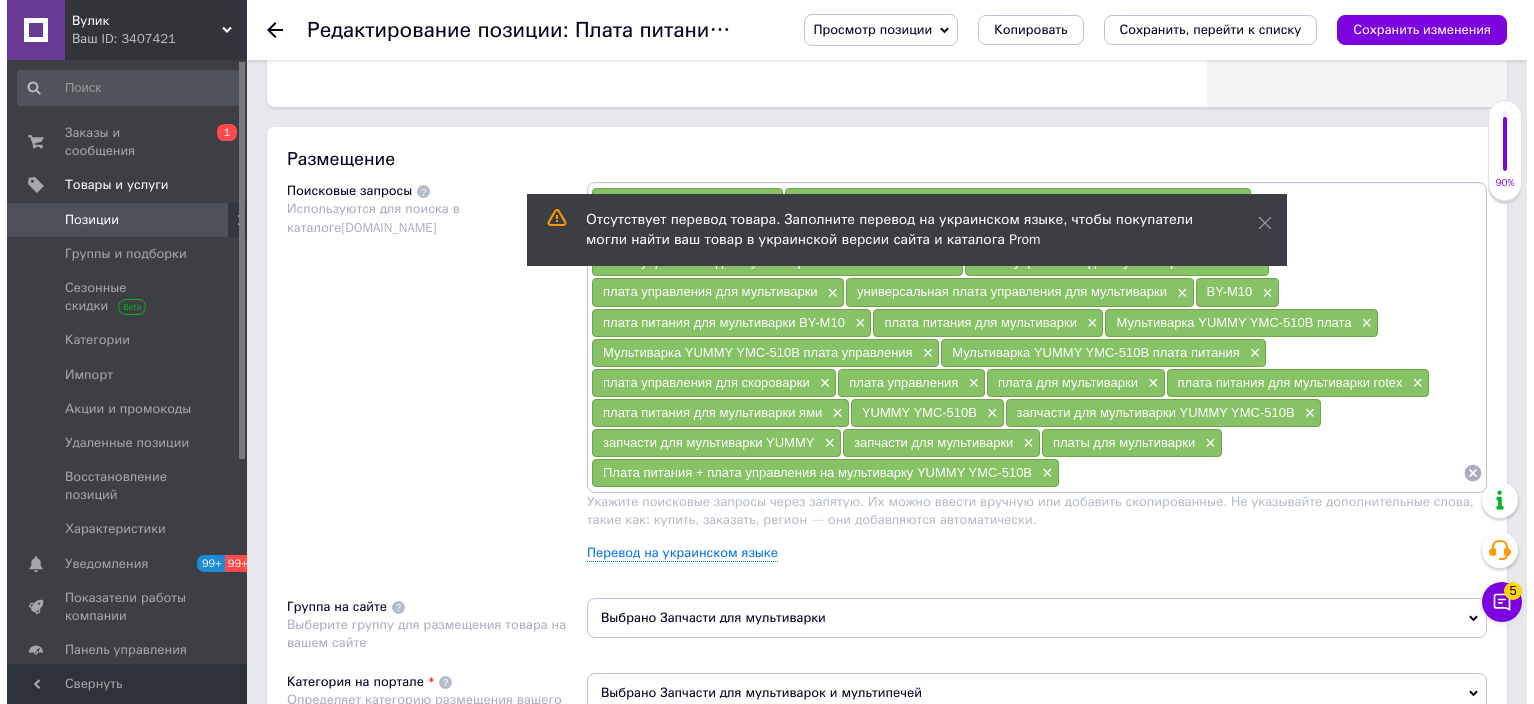 scroll, scrollTop: 1100, scrollLeft: 0, axis: vertical 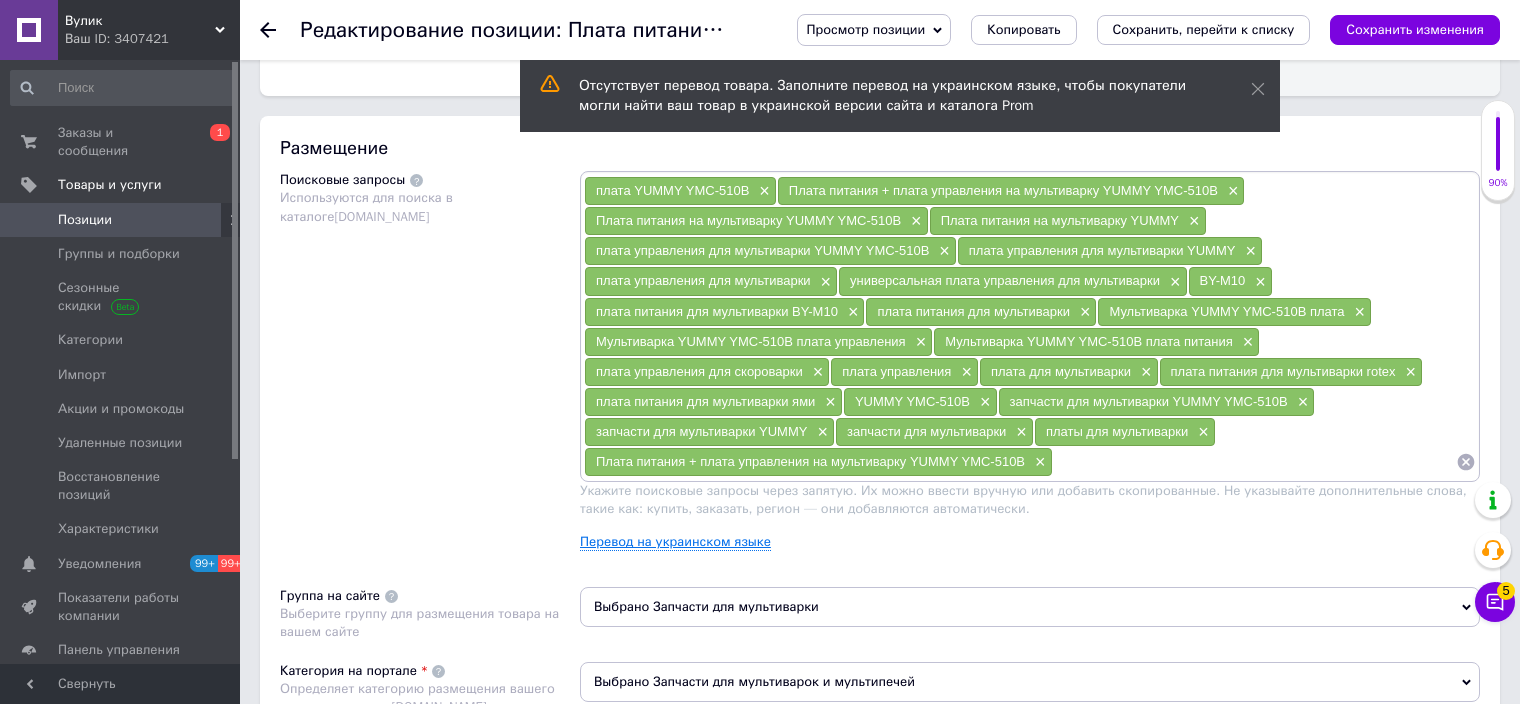 click on "Перевод на украинском языке" at bounding box center [675, 542] 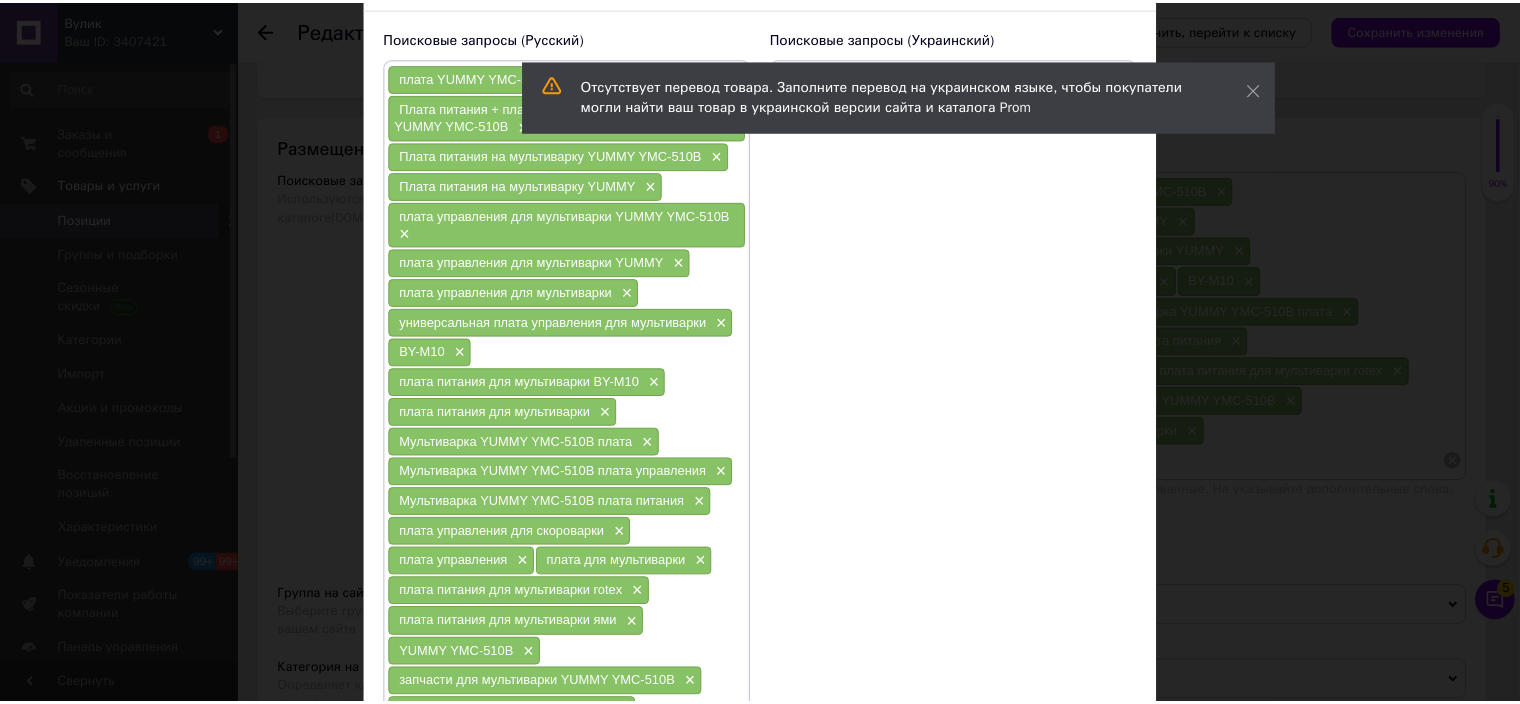 scroll, scrollTop: 451, scrollLeft: 0, axis: vertical 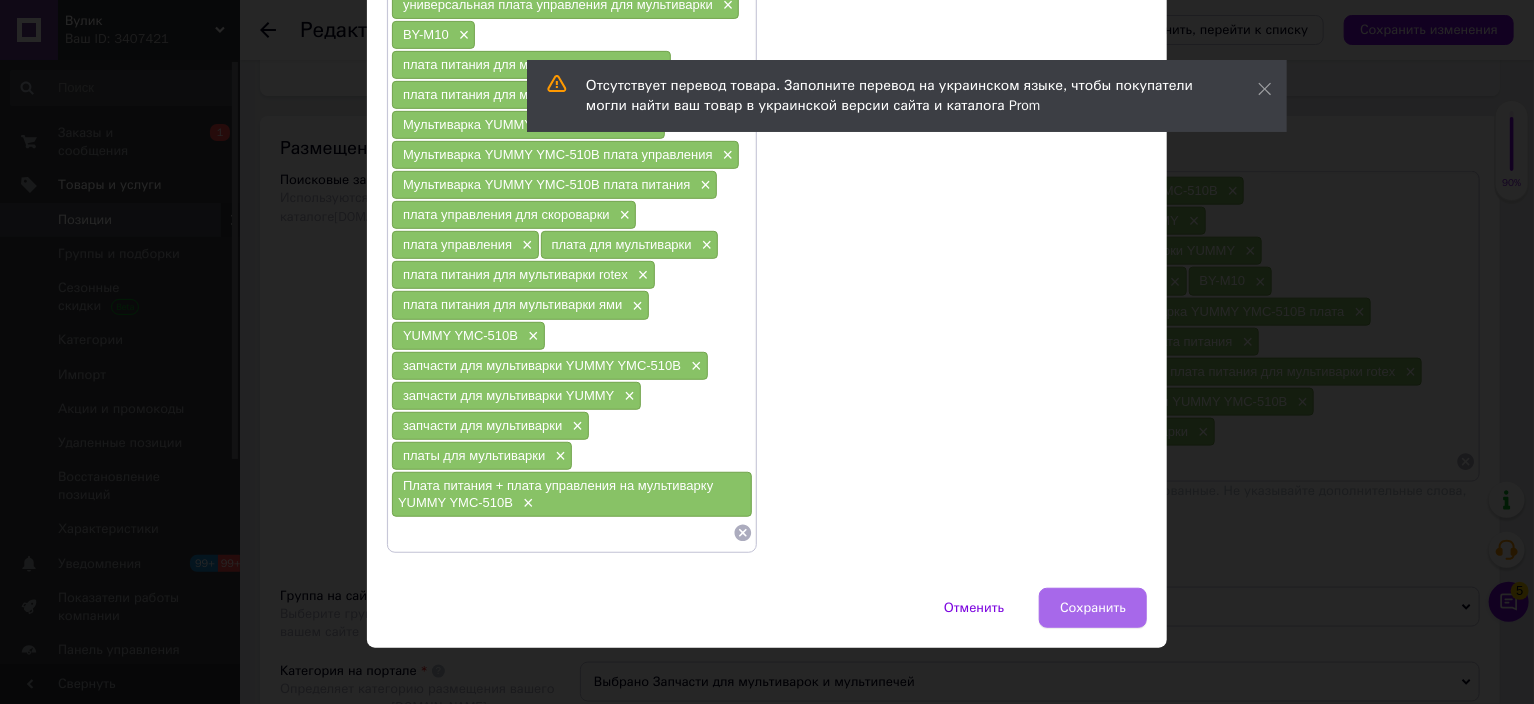 click on "Сохранить" at bounding box center (1093, 608) 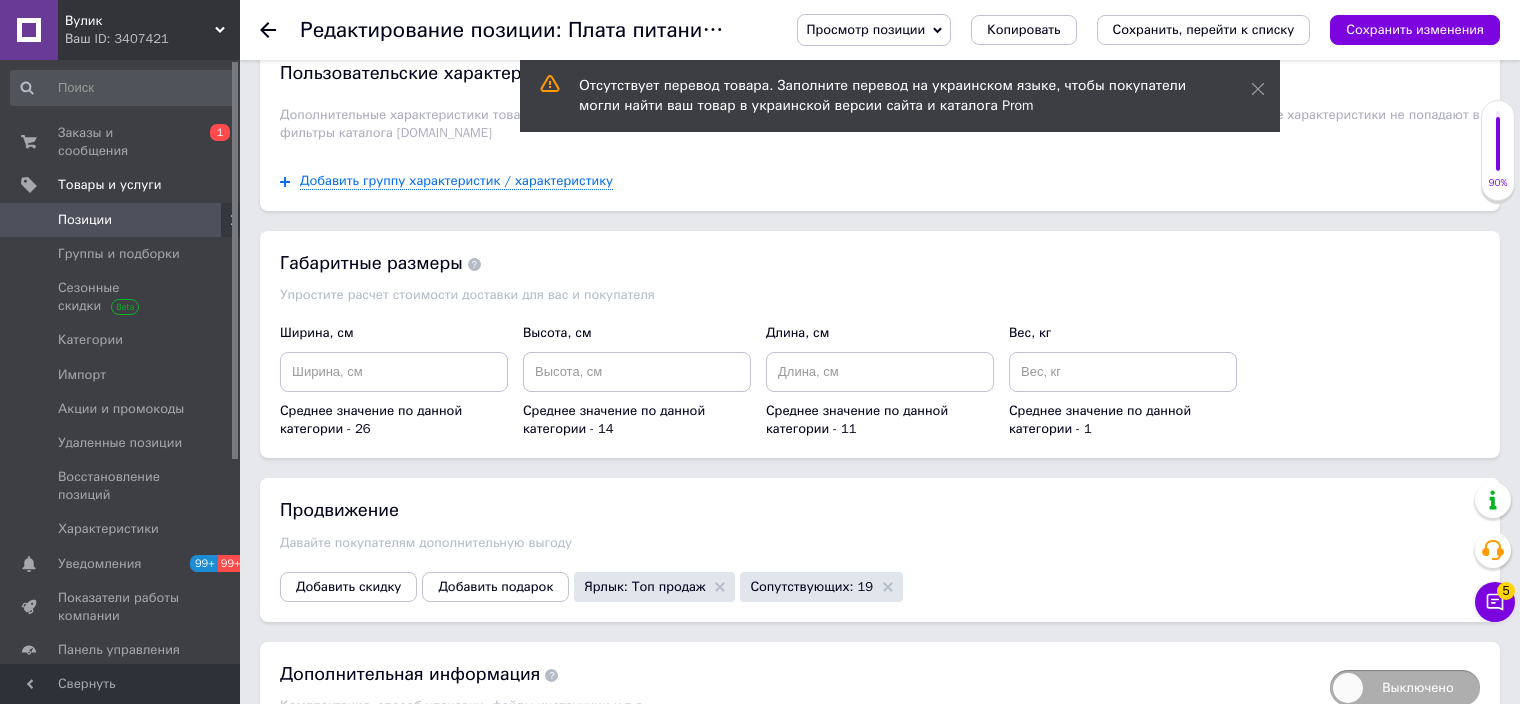 scroll, scrollTop: 2424, scrollLeft: 0, axis: vertical 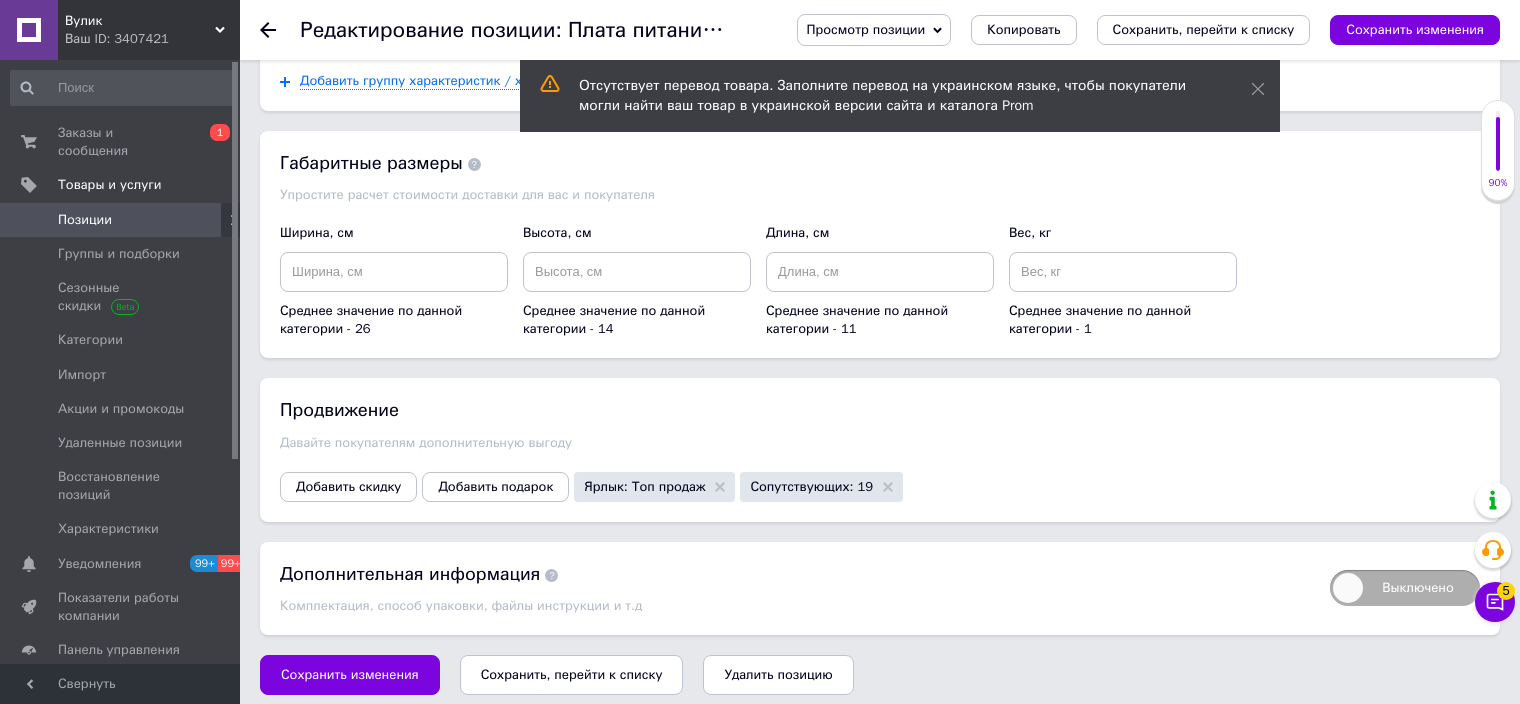 click on "Сохранить, перейти к списку" at bounding box center (572, 675) 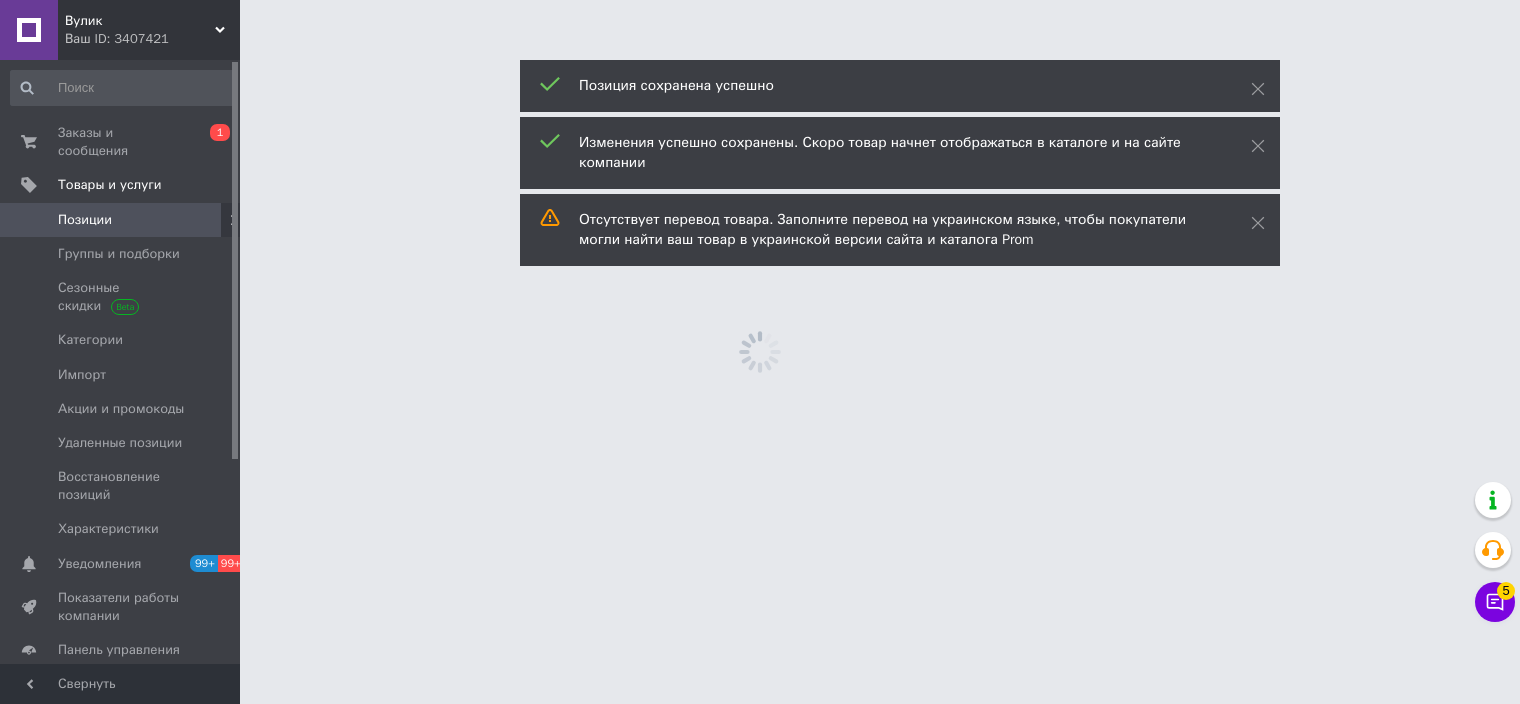 scroll, scrollTop: 0, scrollLeft: 0, axis: both 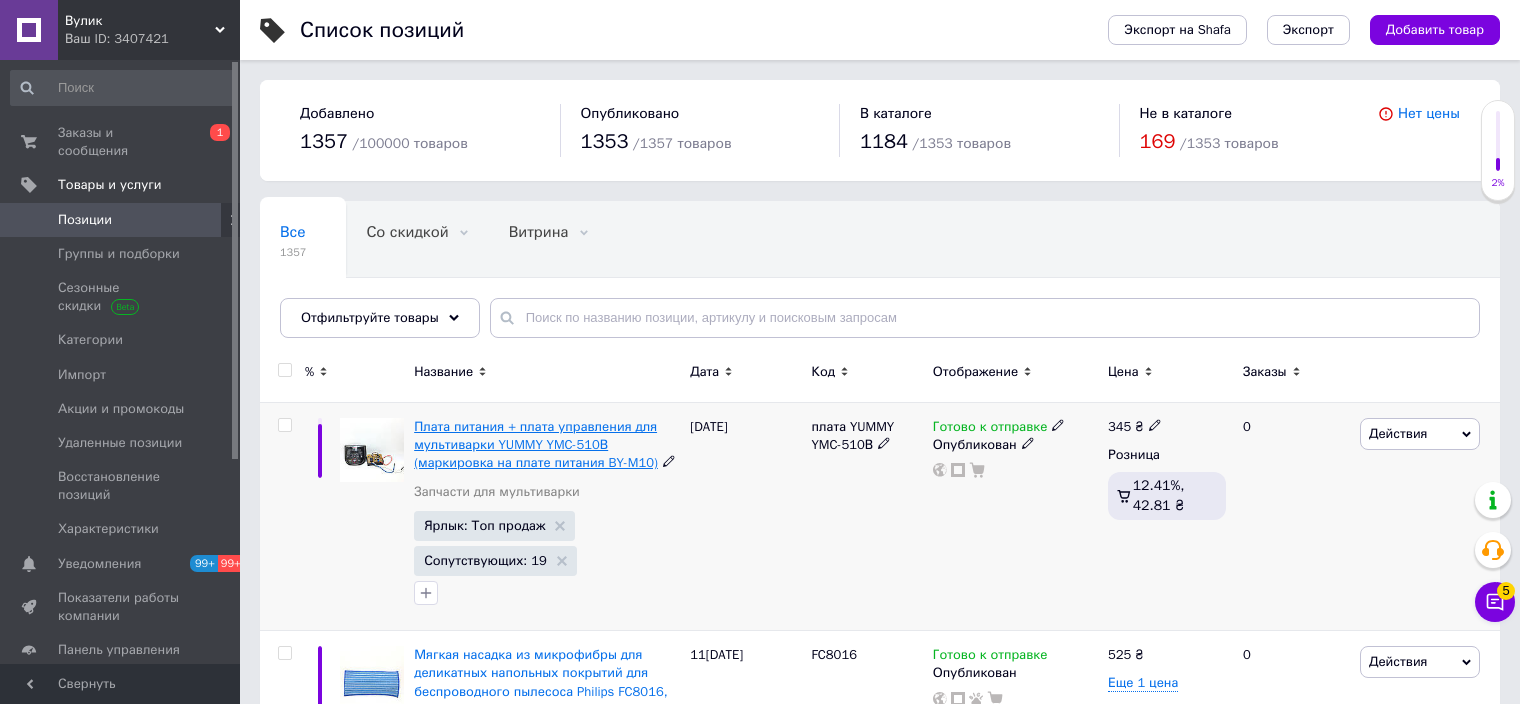 click on "Плата питания + плата управления для мультиварки YUMMY YMC-510В (маркировка на плате питания BY-M10)" at bounding box center [536, 444] 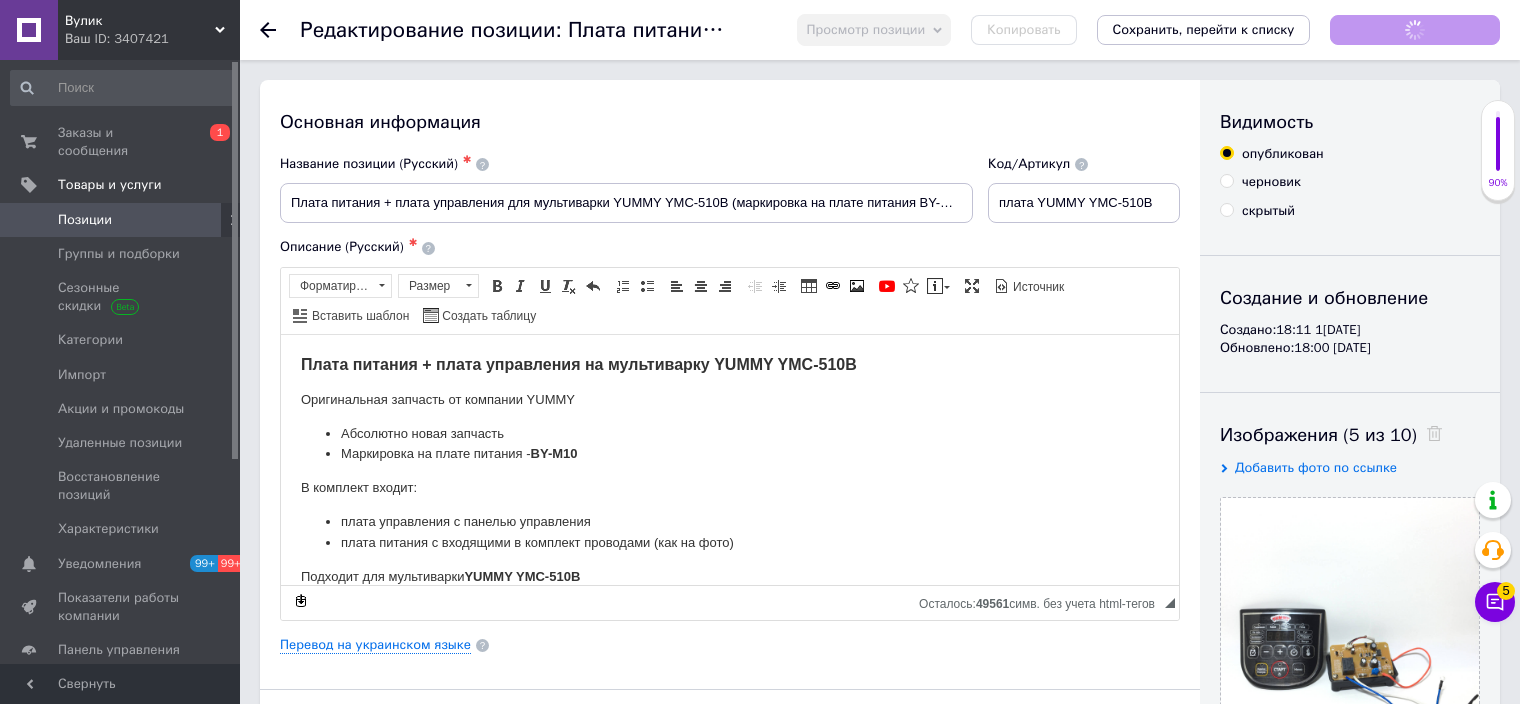 scroll, scrollTop: 0, scrollLeft: 0, axis: both 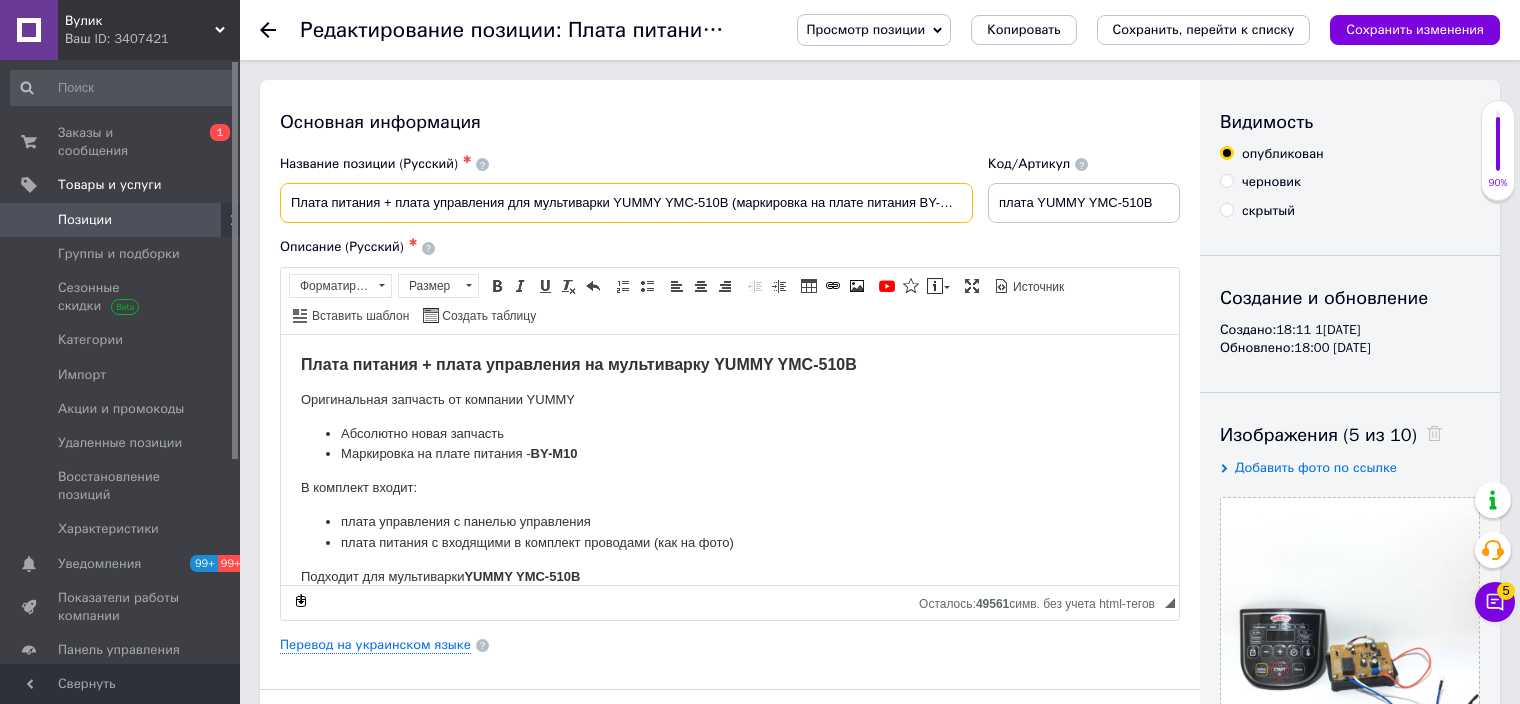 drag, startPoint x: 287, startPoint y: 206, endPoint x: 1153, endPoint y: 243, distance: 866.79004 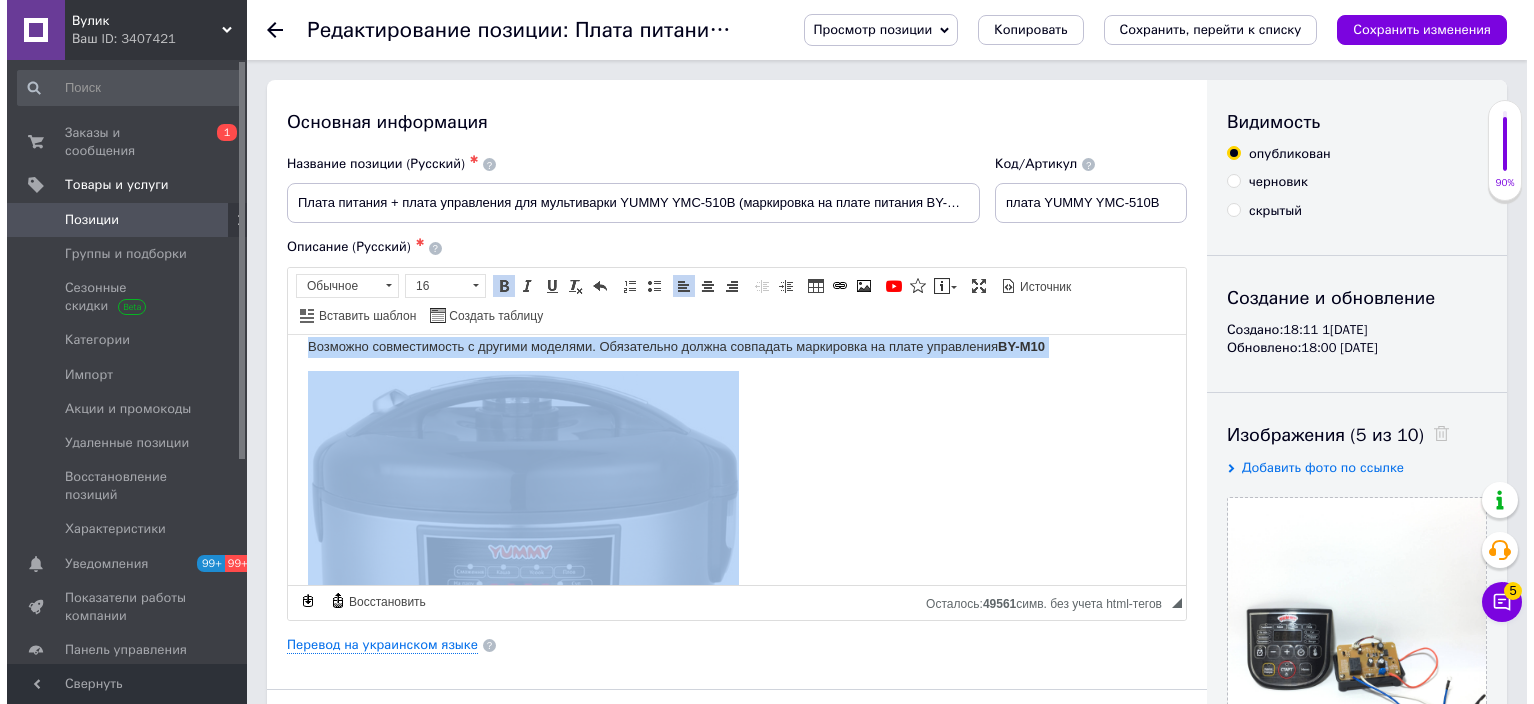 scroll, scrollTop: 541, scrollLeft: 0, axis: vertical 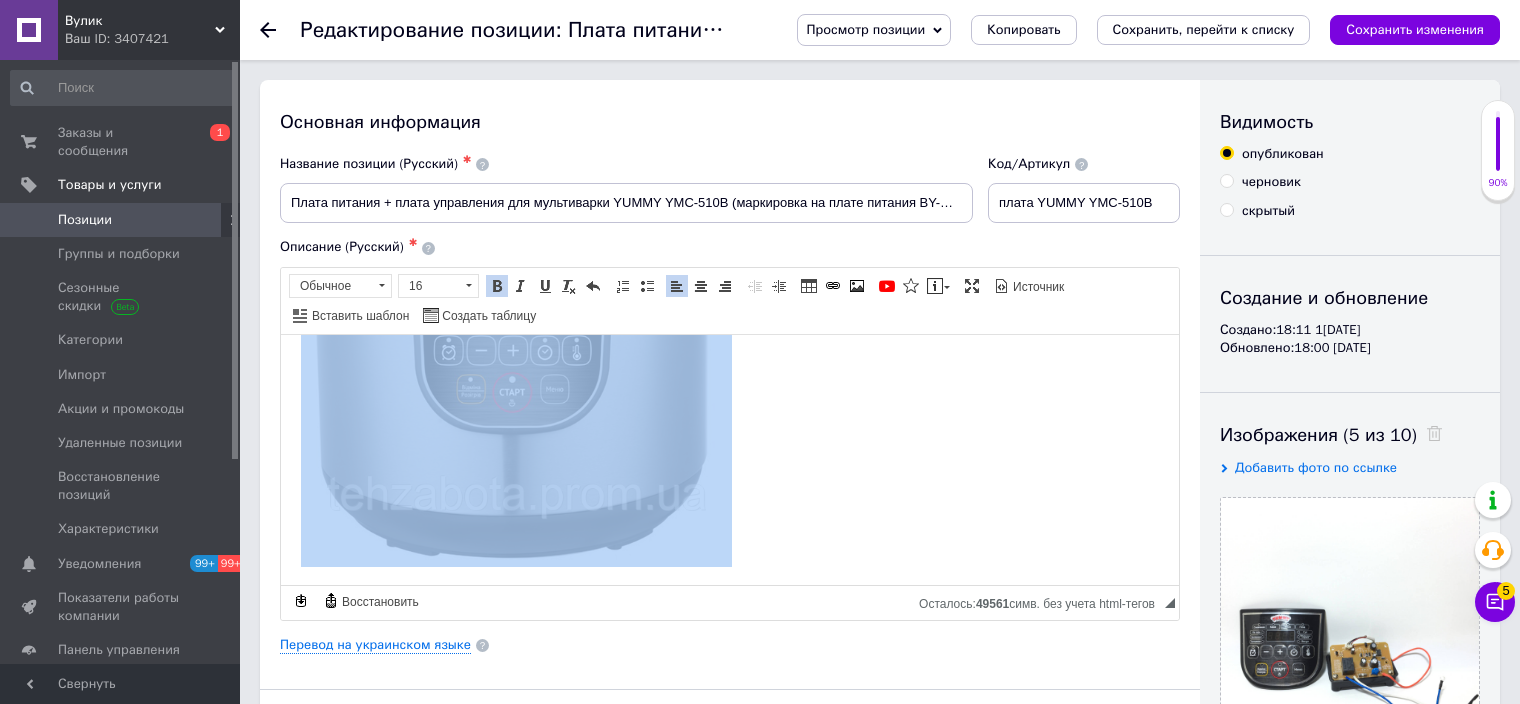 drag, startPoint x: 297, startPoint y: 362, endPoint x: 654, endPoint y: 610, distance: 434.68726 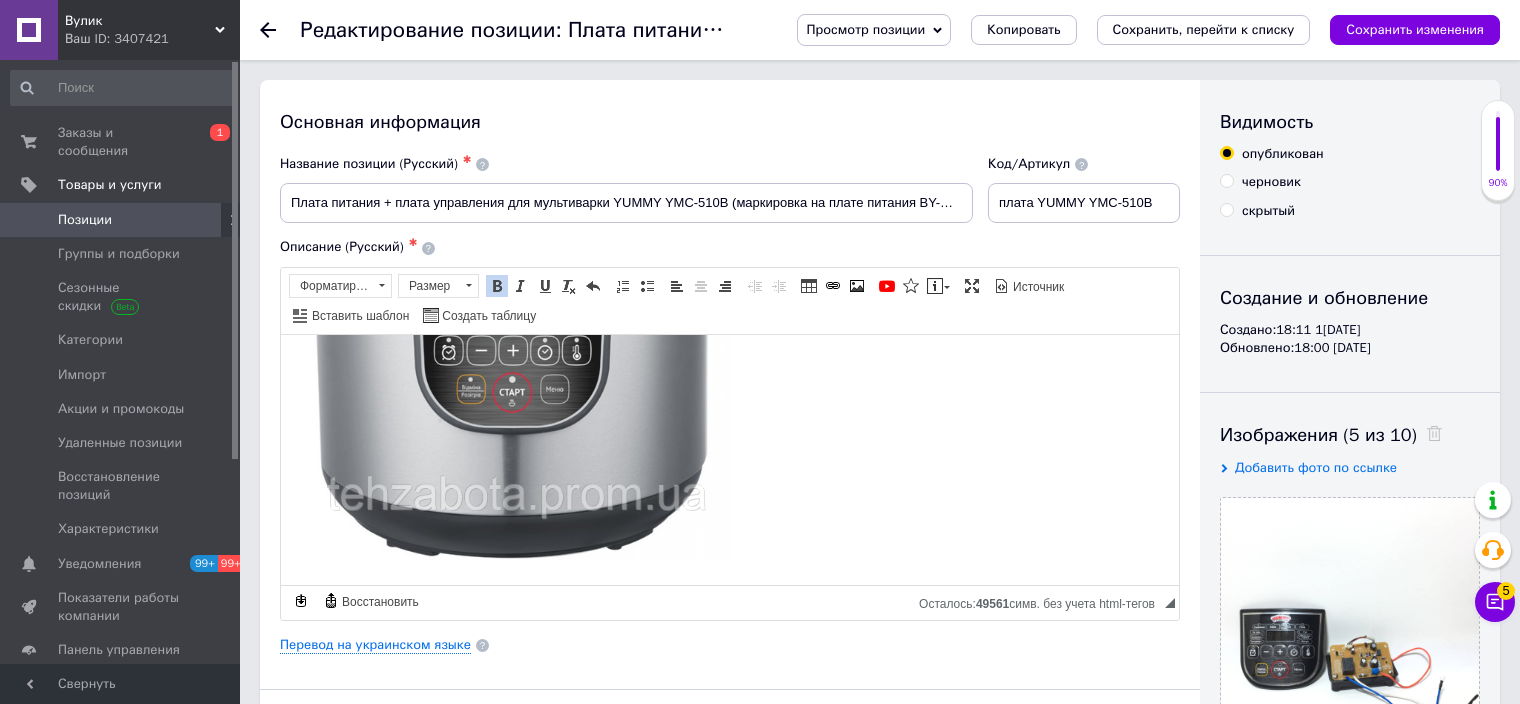 click at bounding box center (516, 325) 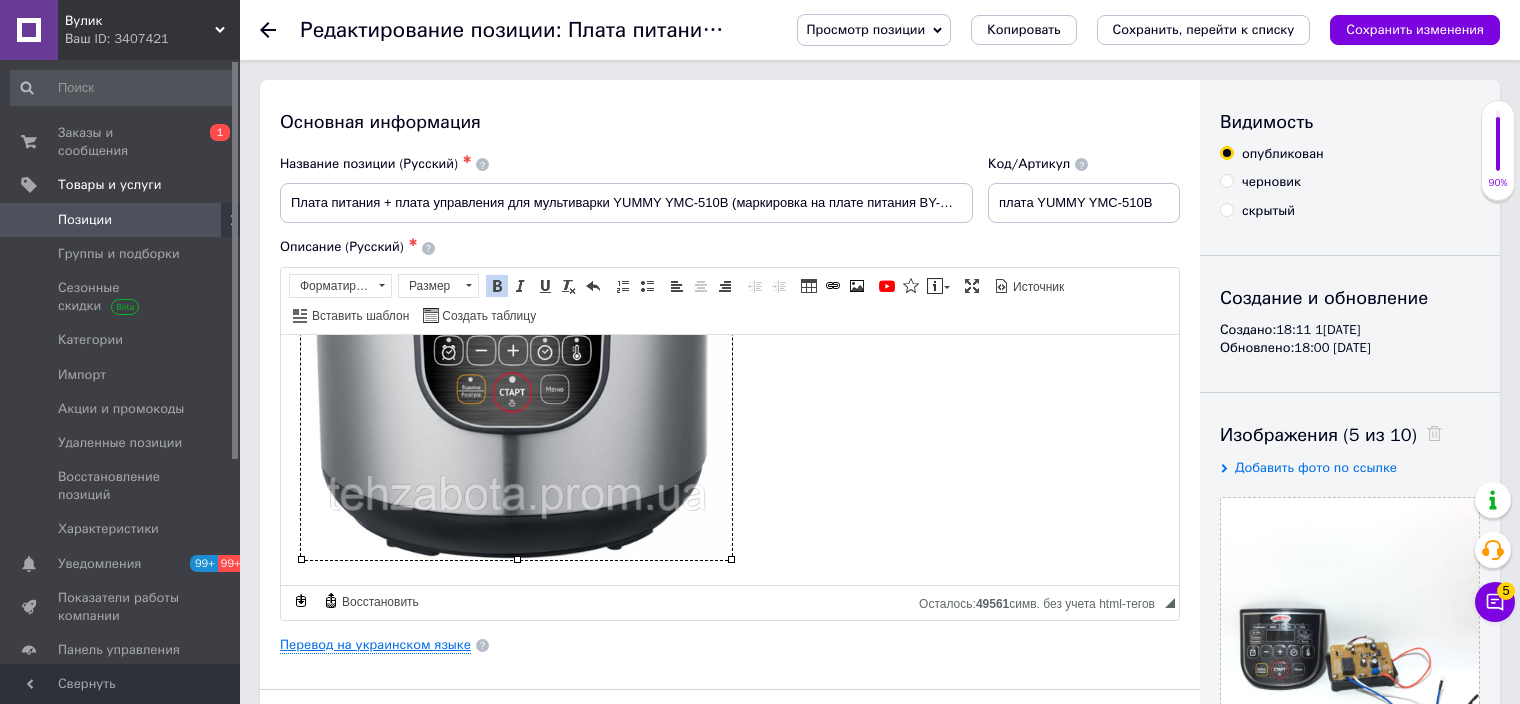 click on "Перевод на украинском языке" at bounding box center [375, 645] 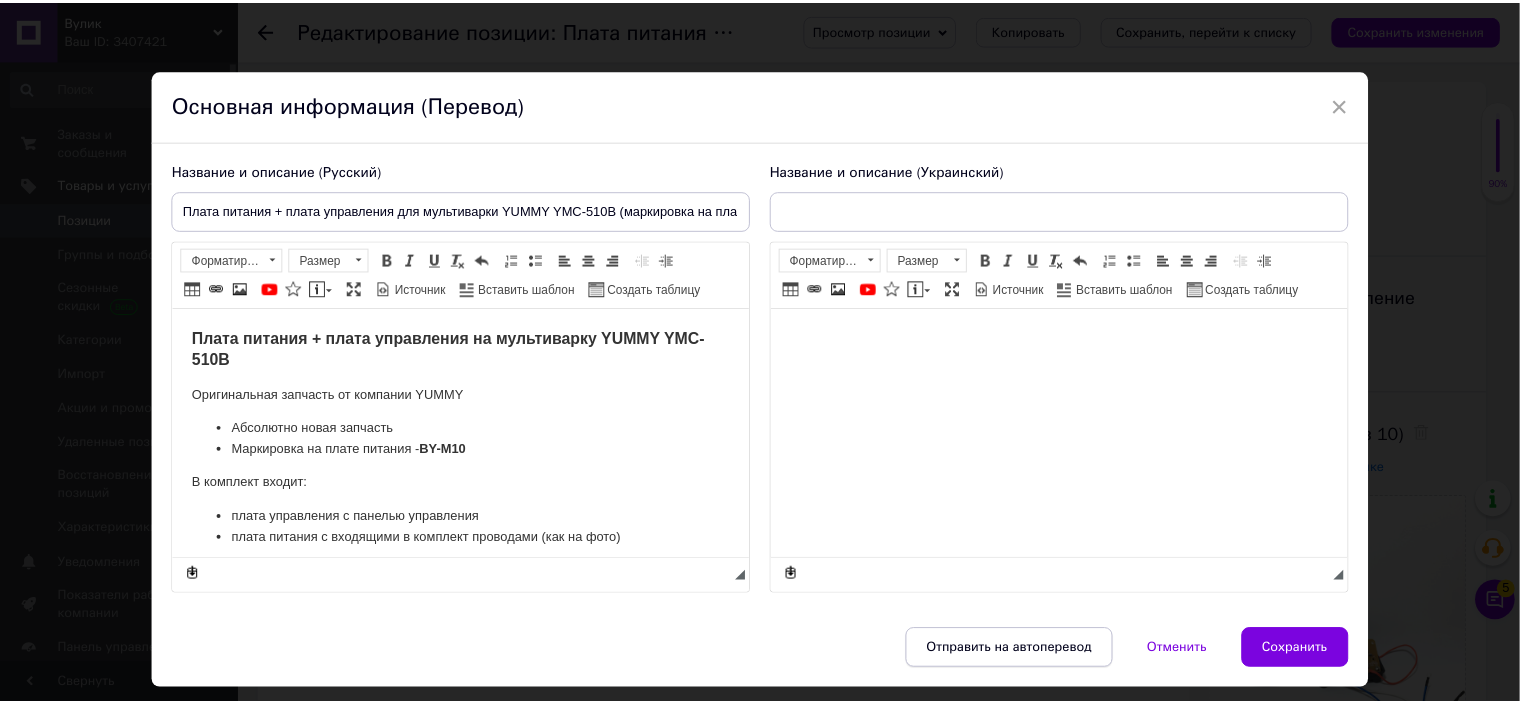 scroll, scrollTop: 0, scrollLeft: 0, axis: both 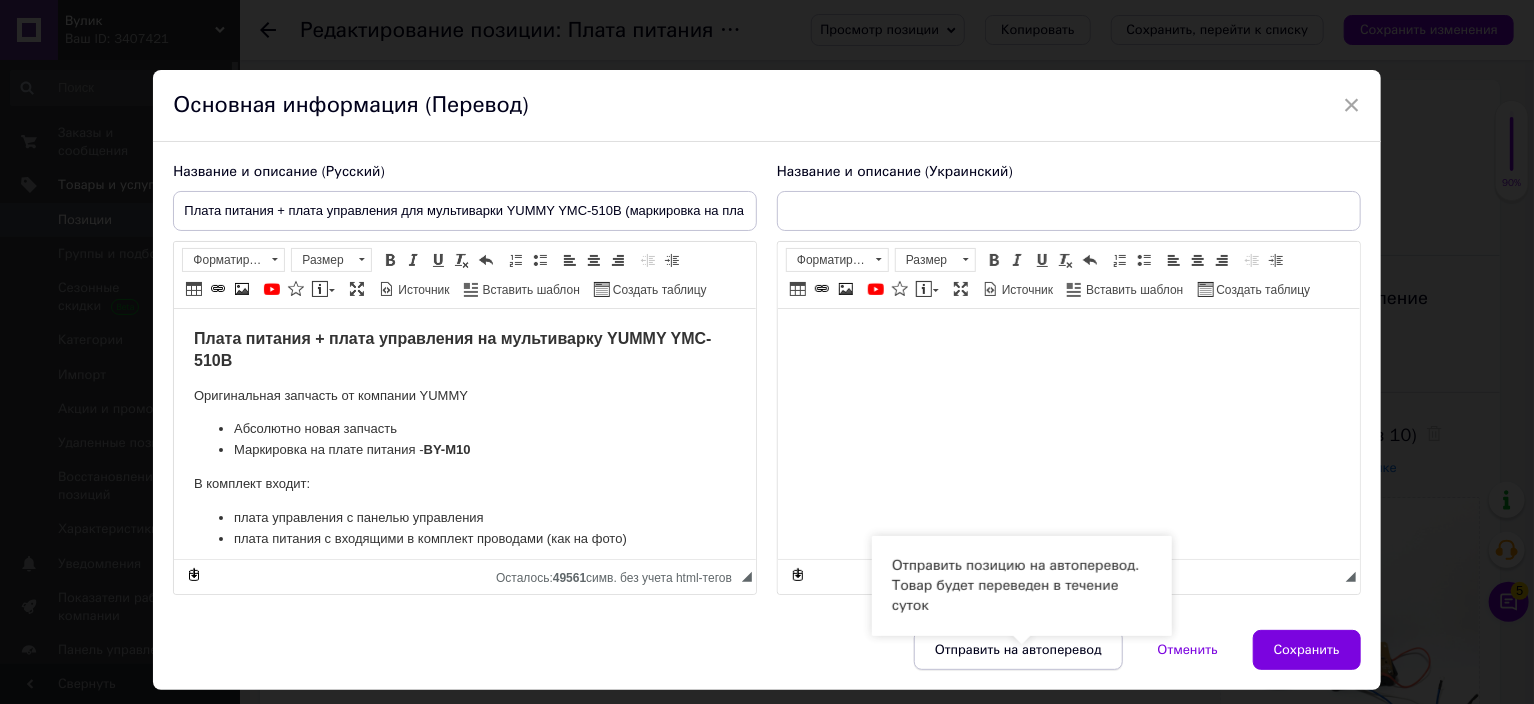 click on "Отправить на автоперевод" at bounding box center (1018, 650) 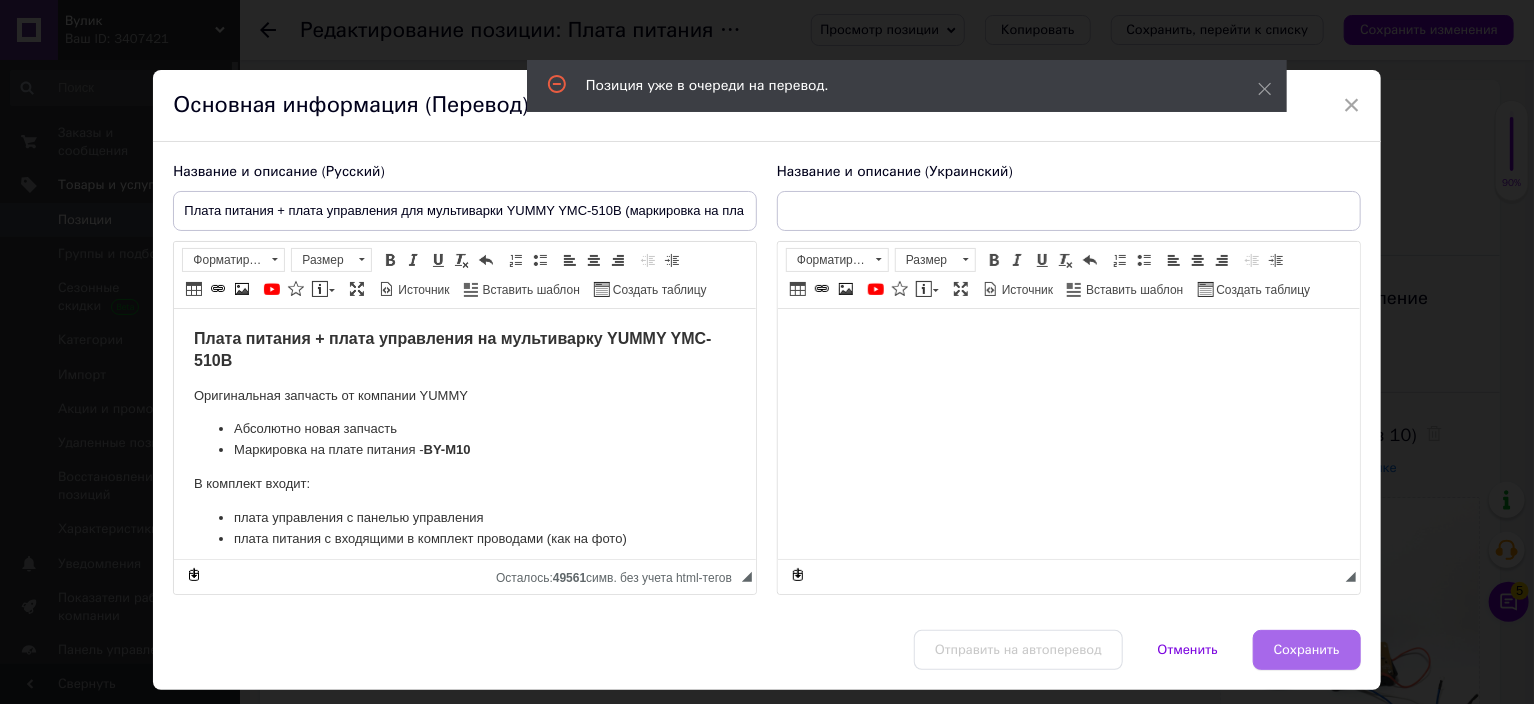 click on "Сохранить" at bounding box center (1307, 650) 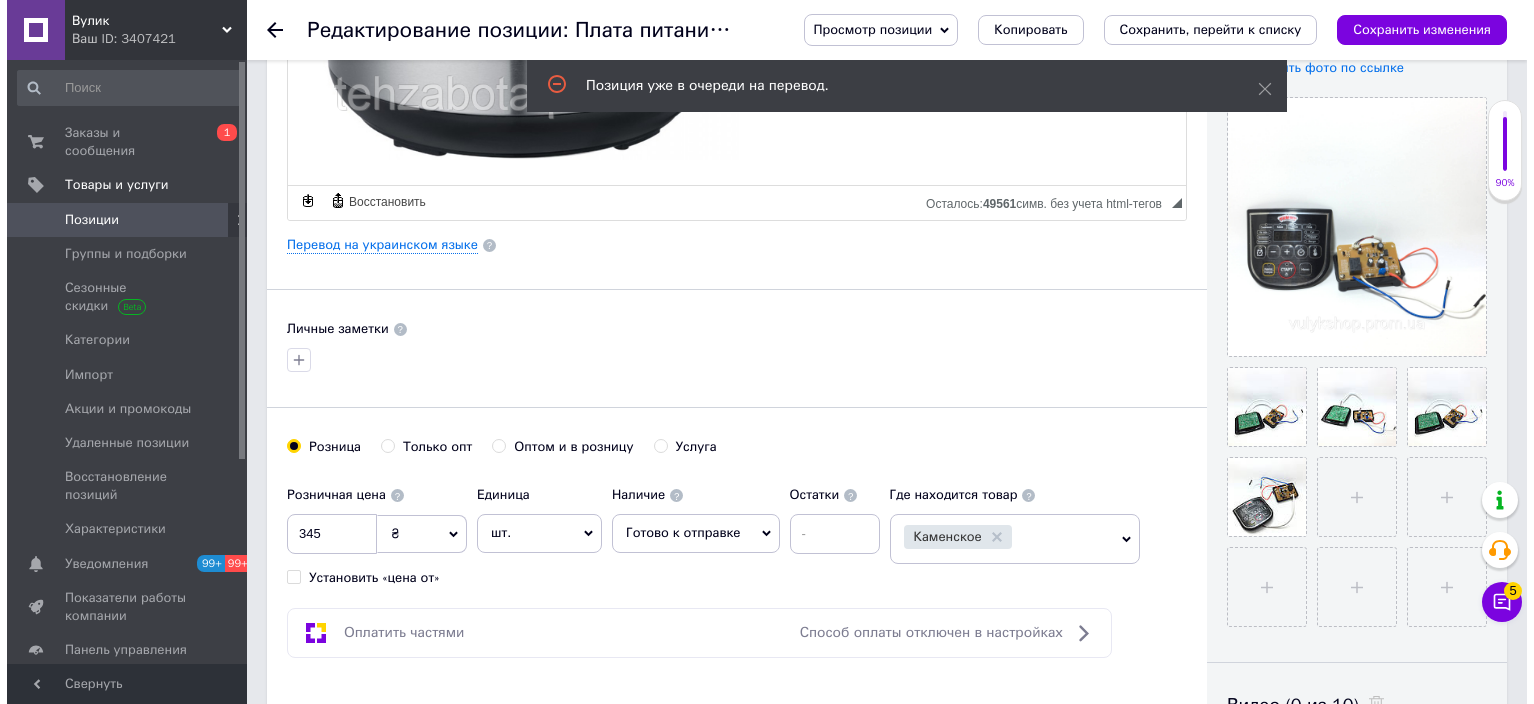 scroll, scrollTop: 1000, scrollLeft: 0, axis: vertical 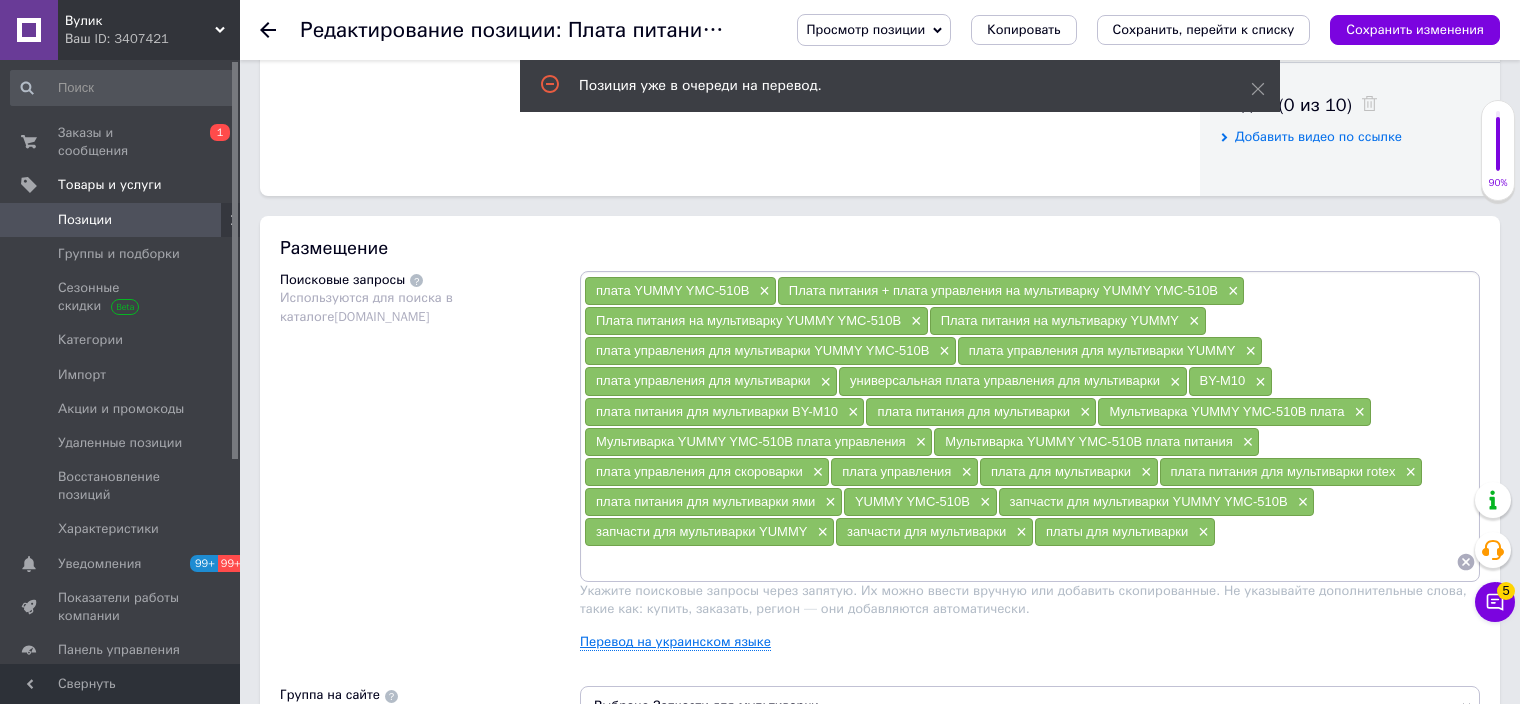 click on "Перевод на украинском языке" at bounding box center (675, 642) 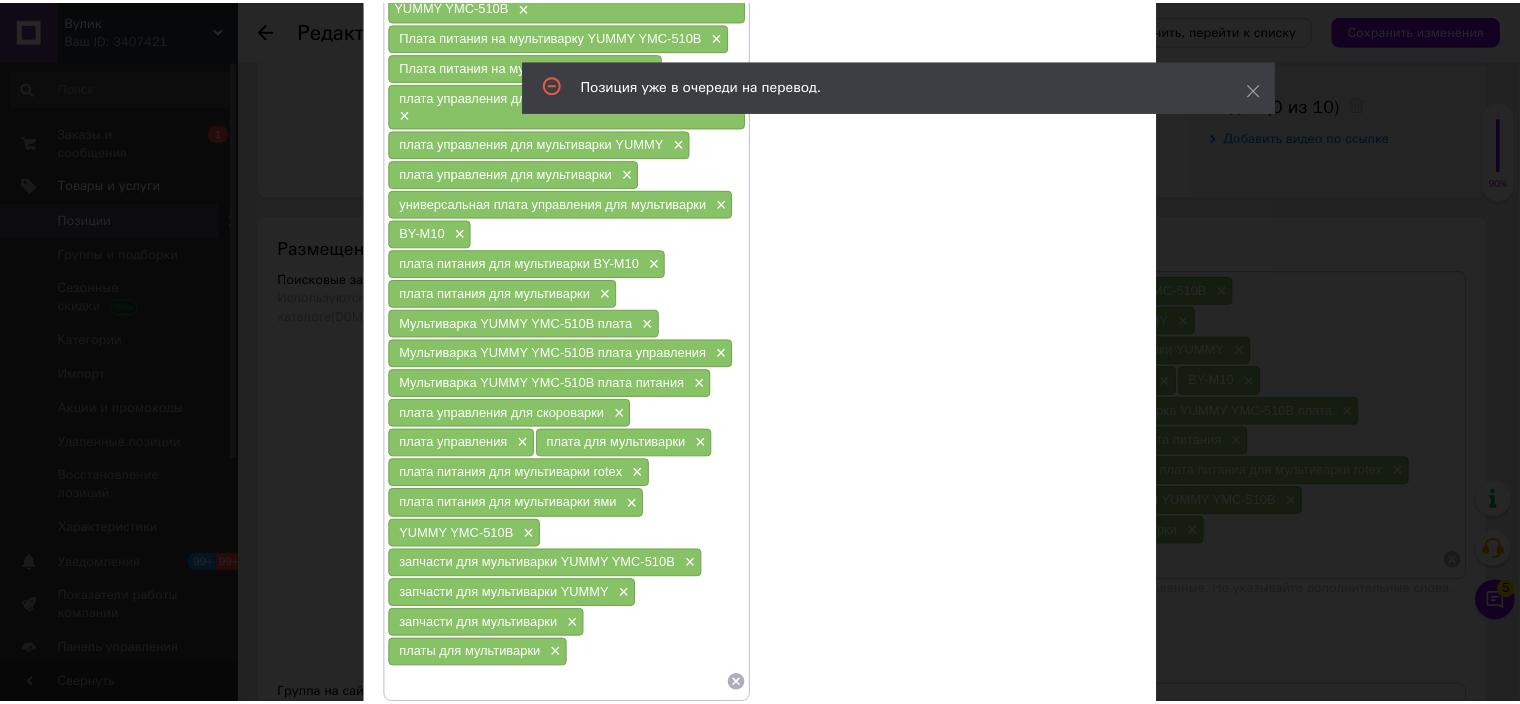 scroll, scrollTop: 404, scrollLeft: 0, axis: vertical 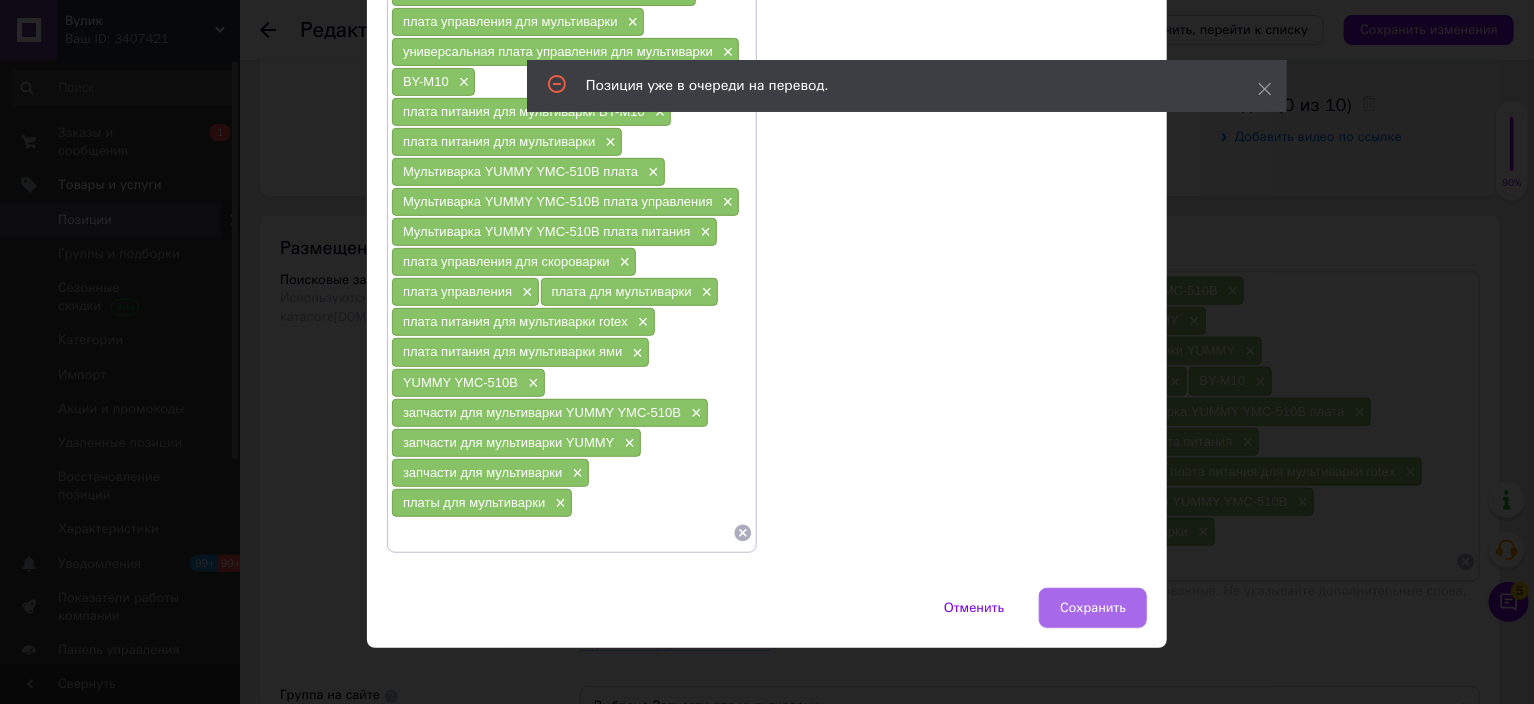 click on "Сохранить" at bounding box center (1093, 608) 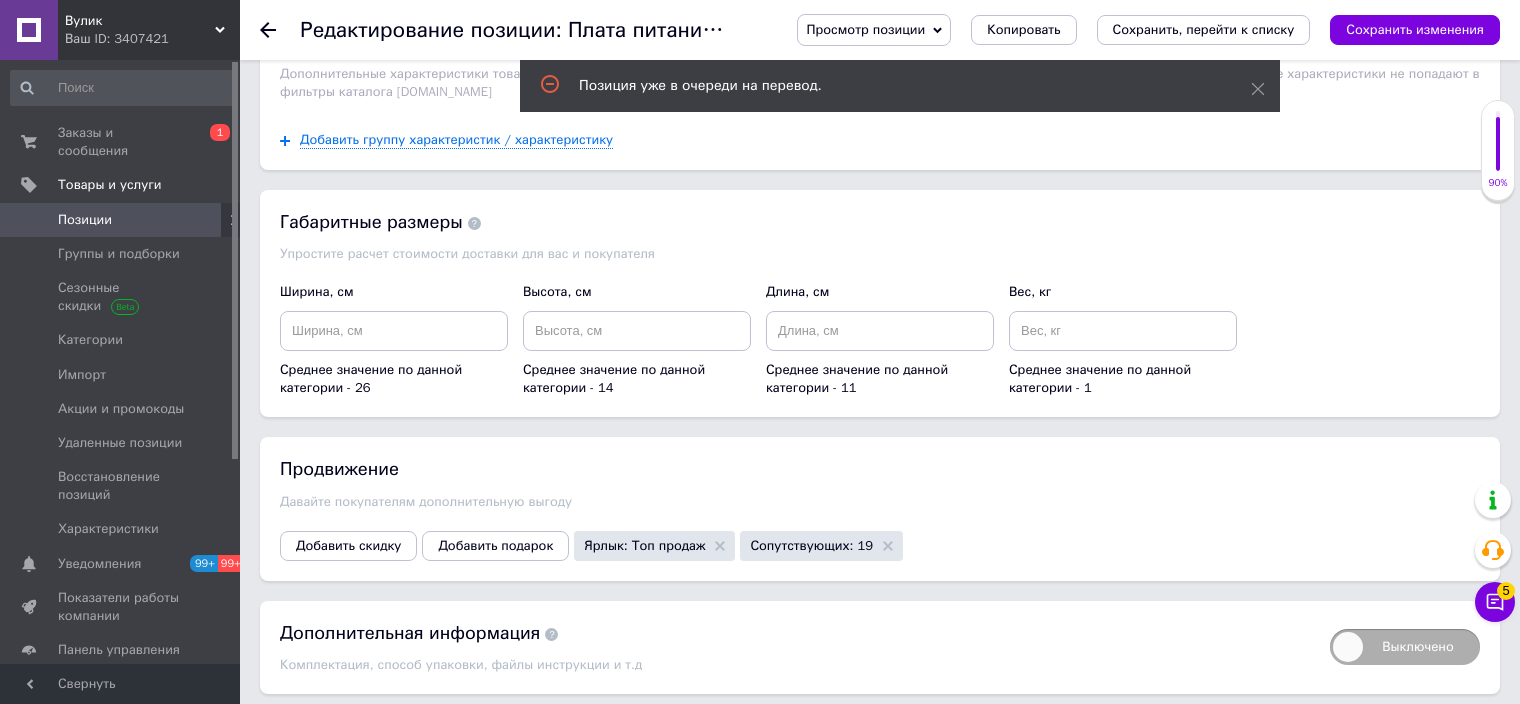 scroll, scrollTop: 2424, scrollLeft: 0, axis: vertical 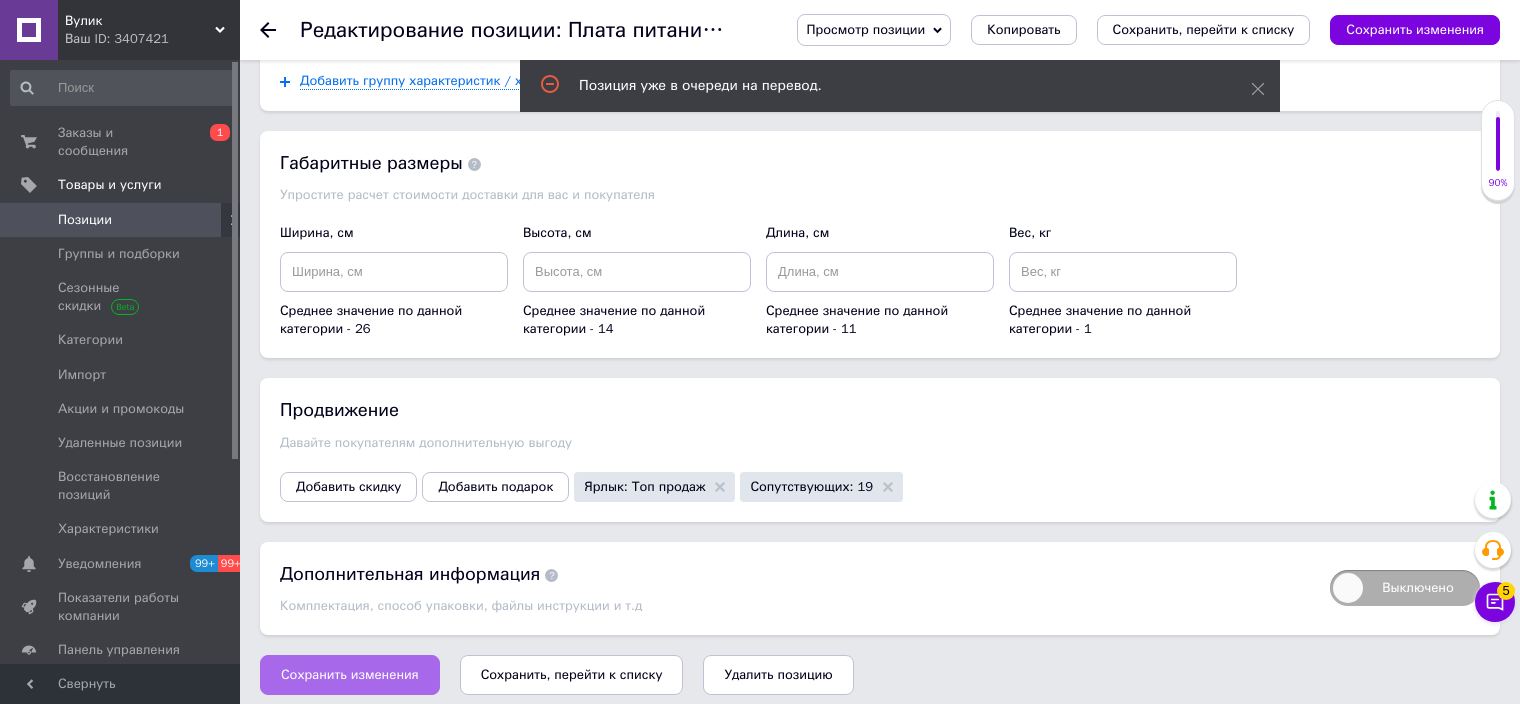 click on "Сохранить изменения" at bounding box center [350, 675] 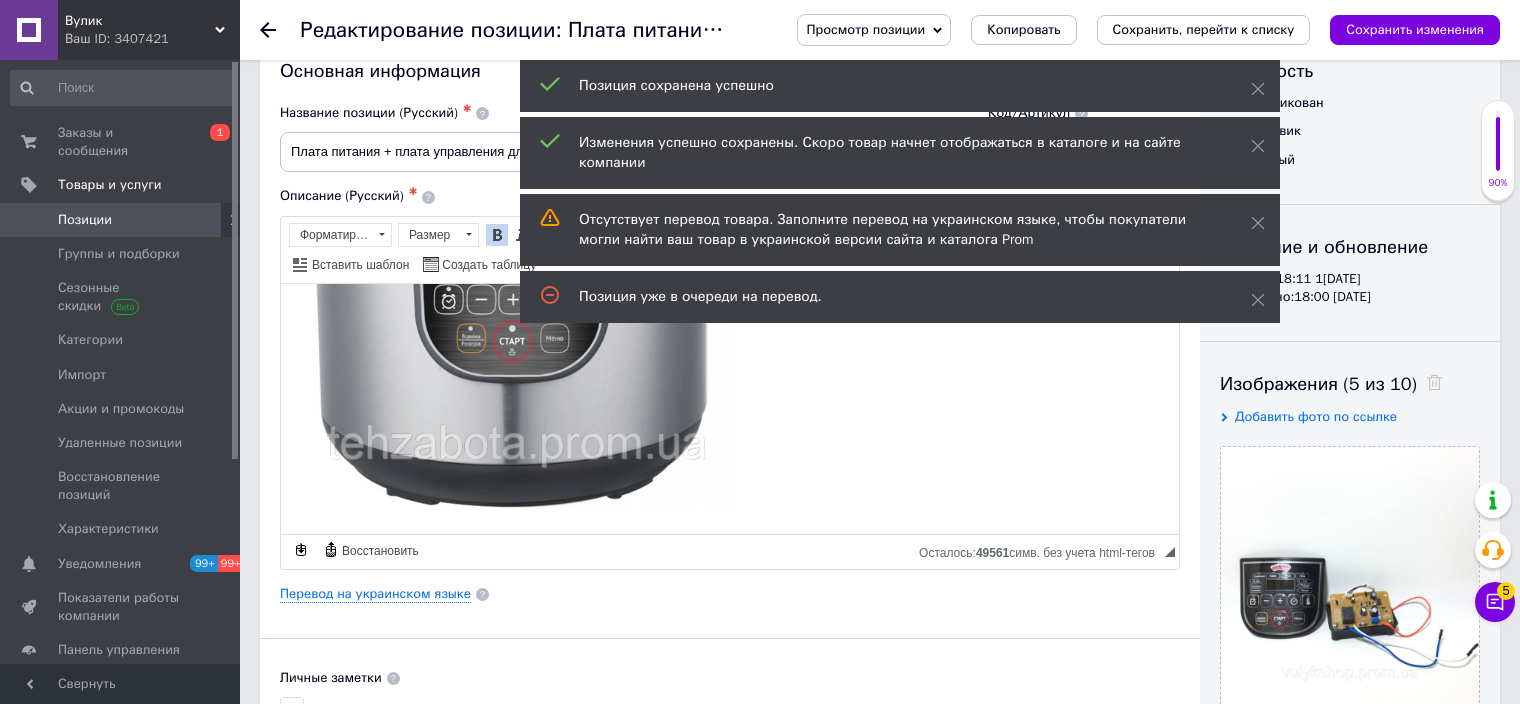 scroll, scrollTop: 0, scrollLeft: 0, axis: both 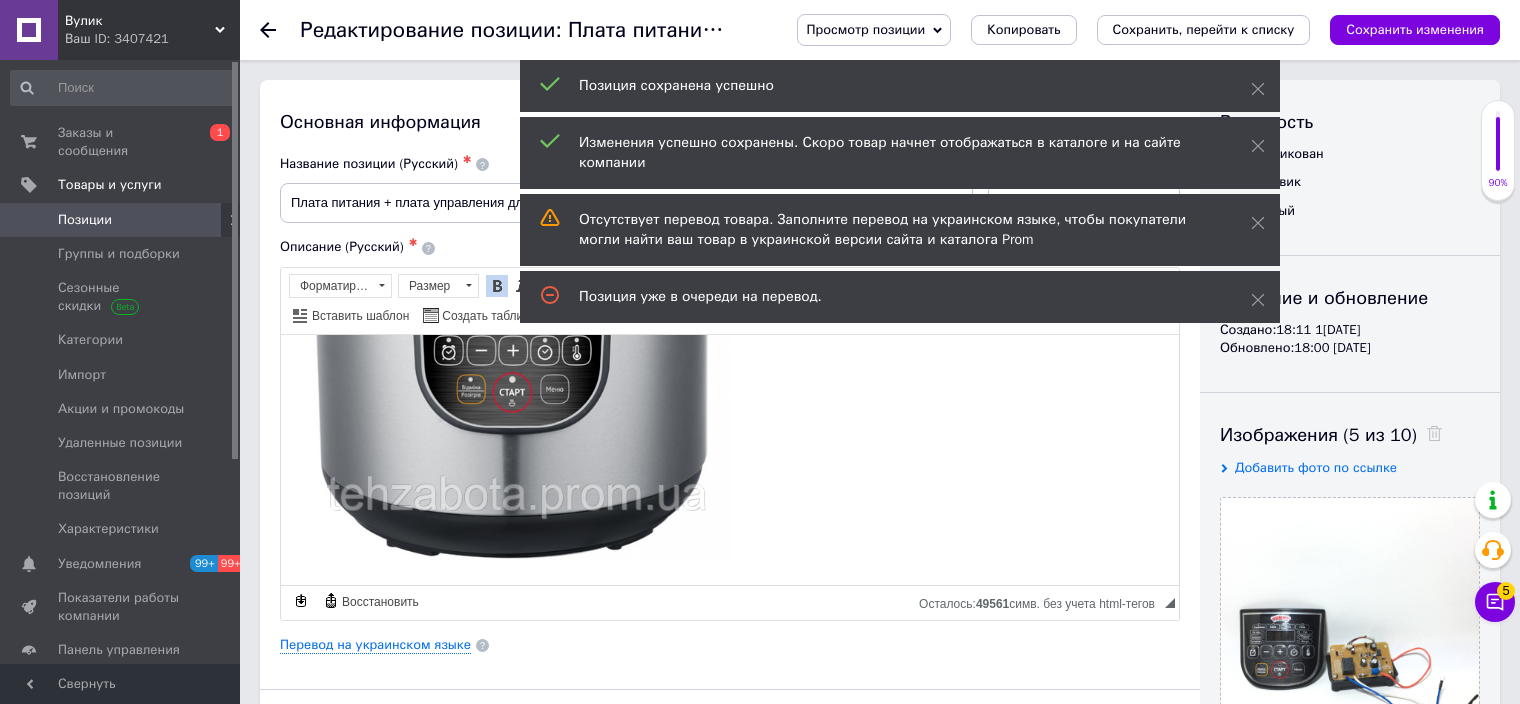 click on "Сохранить изменения" at bounding box center [1415, 30] 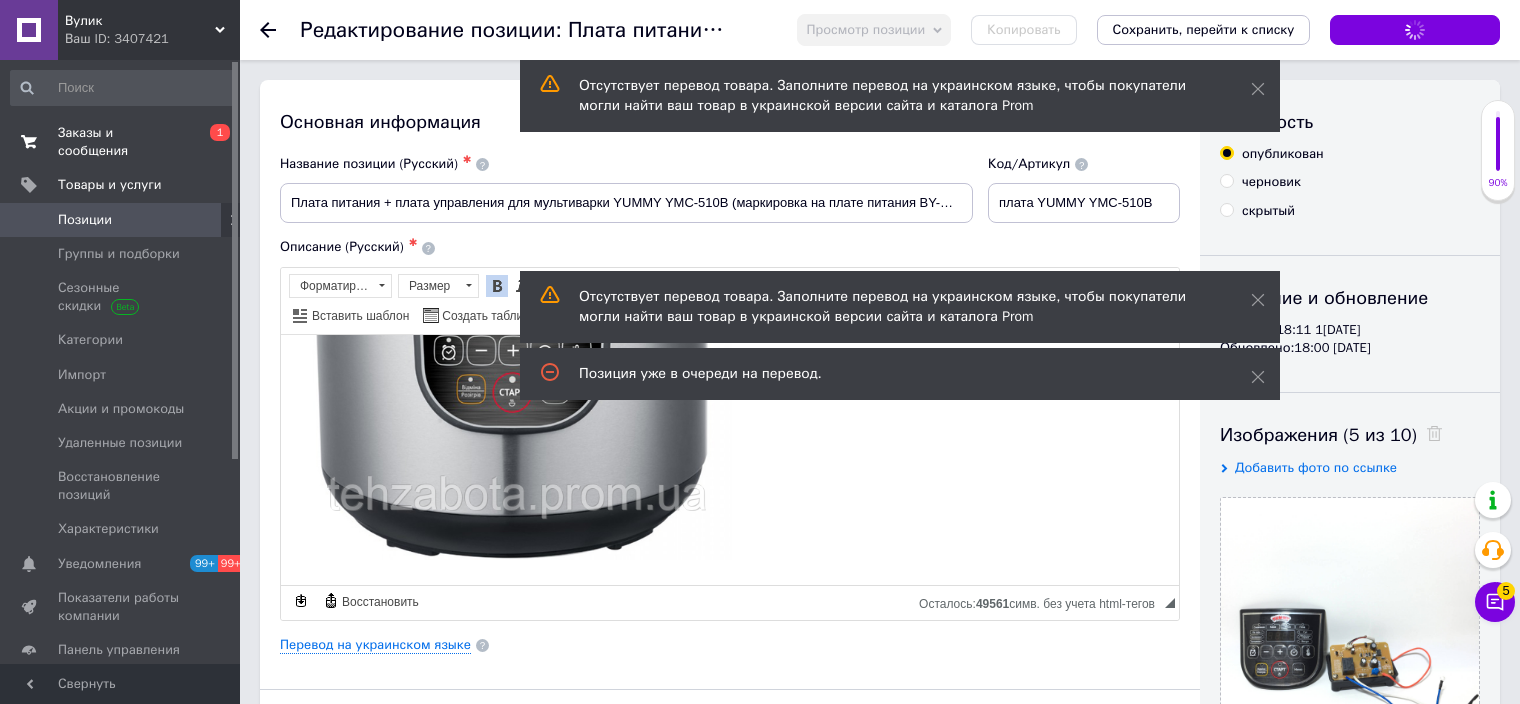 click on "Заказы и сообщения" at bounding box center [121, 142] 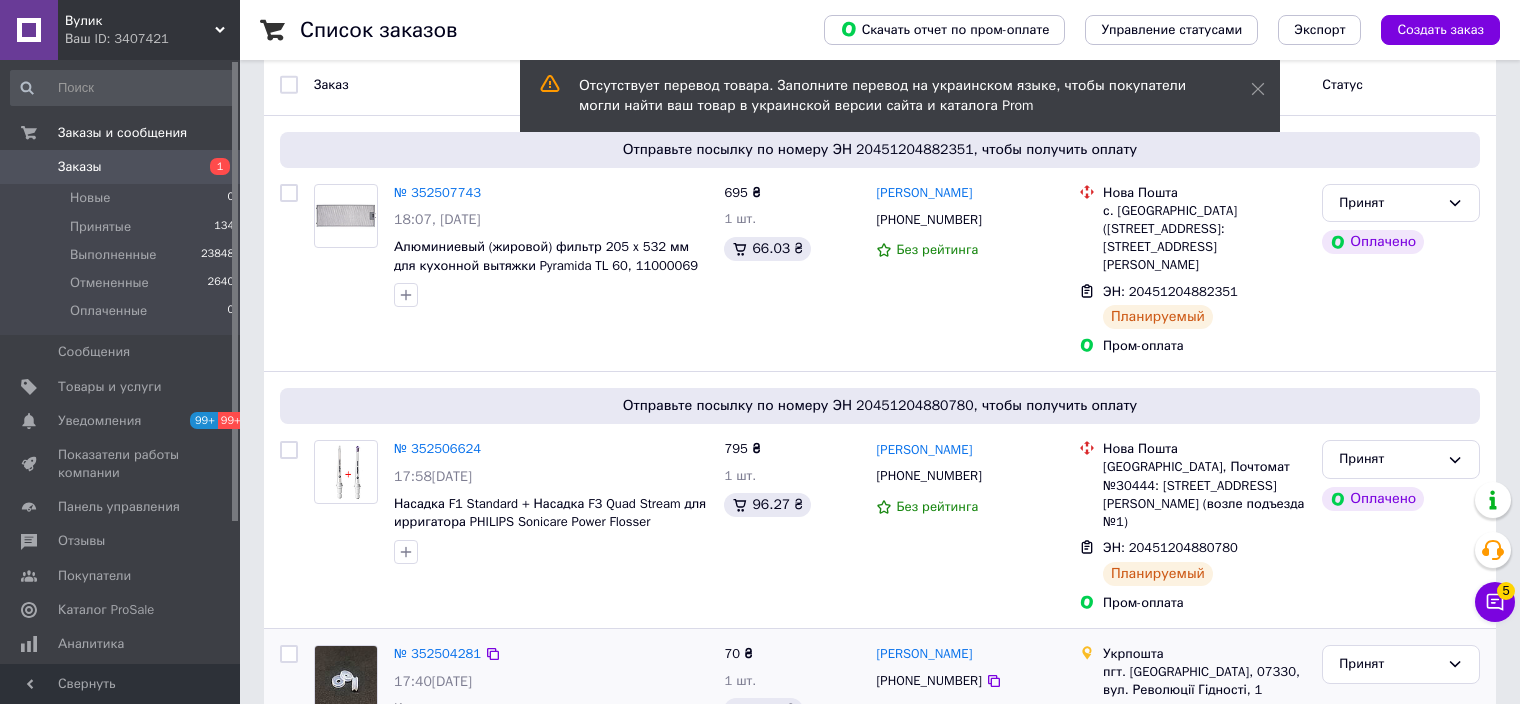 scroll, scrollTop: 300, scrollLeft: 0, axis: vertical 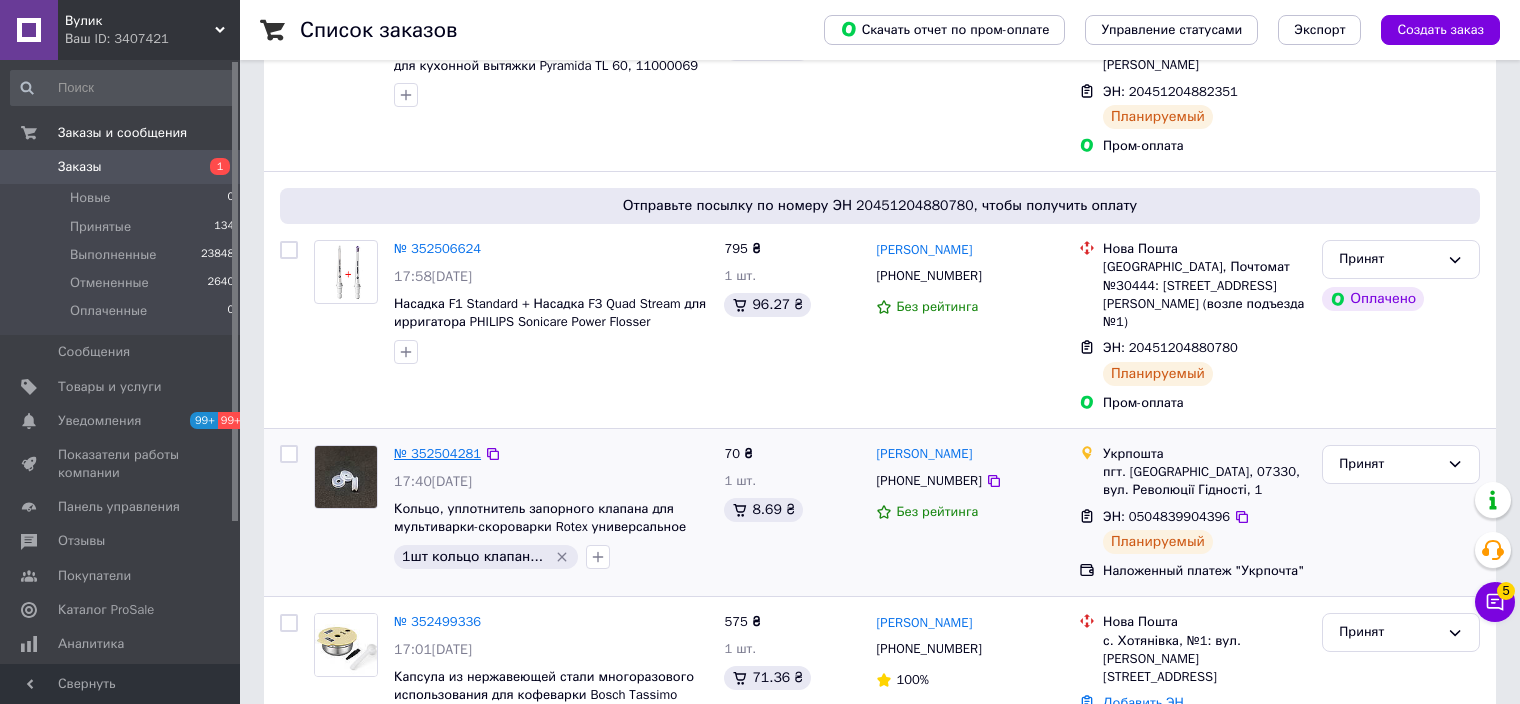 click on "№ 352504281" at bounding box center [437, 453] 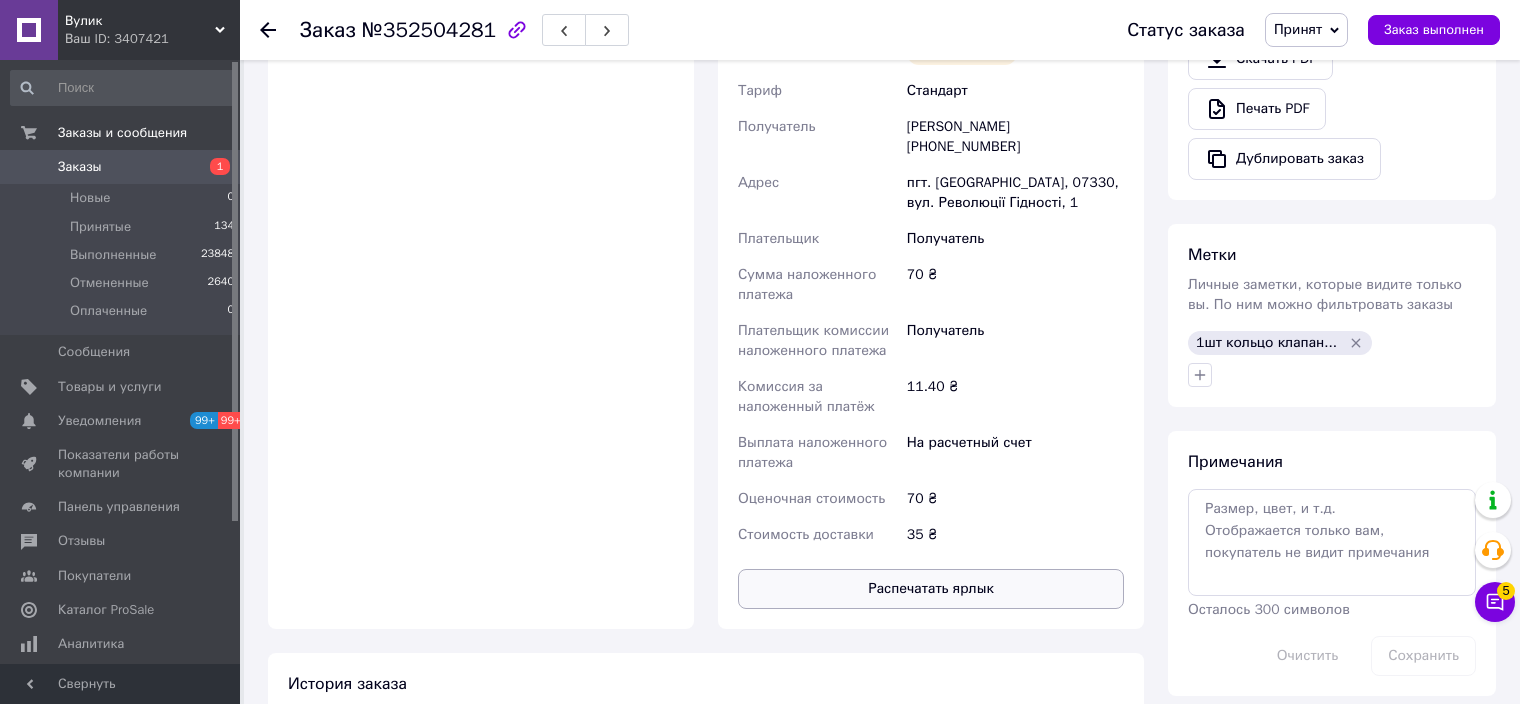scroll, scrollTop: 836, scrollLeft: 0, axis: vertical 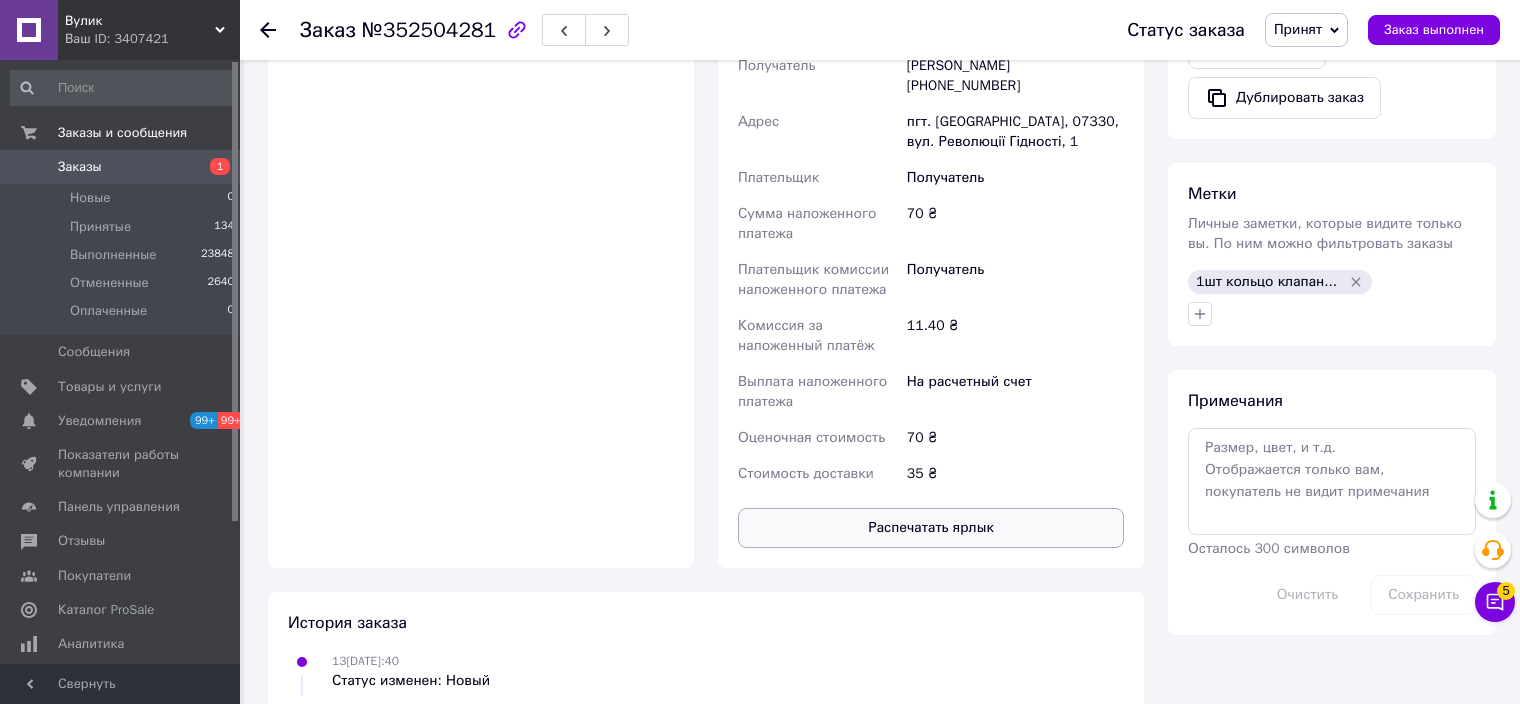 click on "Распечатать ярлык" at bounding box center (931, 528) 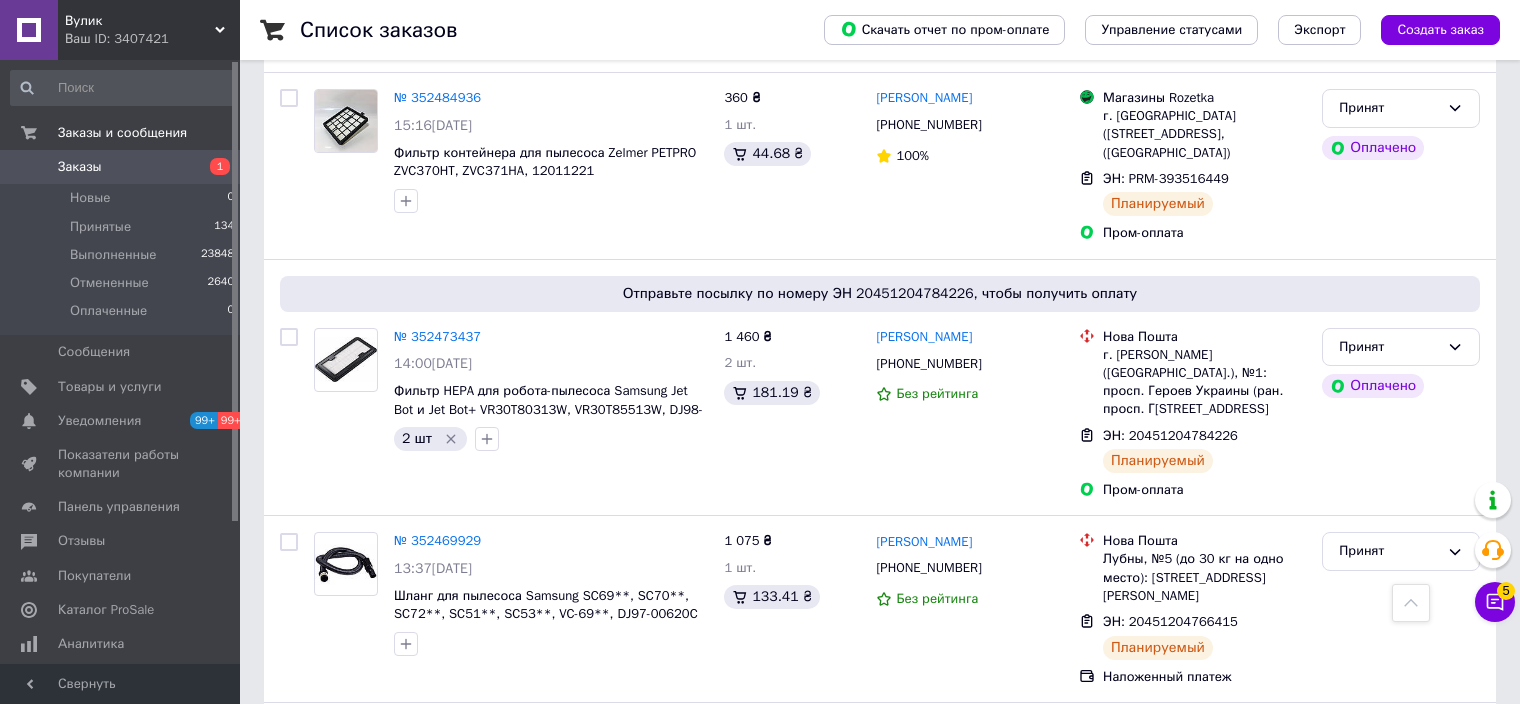 scroll, scrollTop: 1500, scrollLeft: 0, axis: vertical 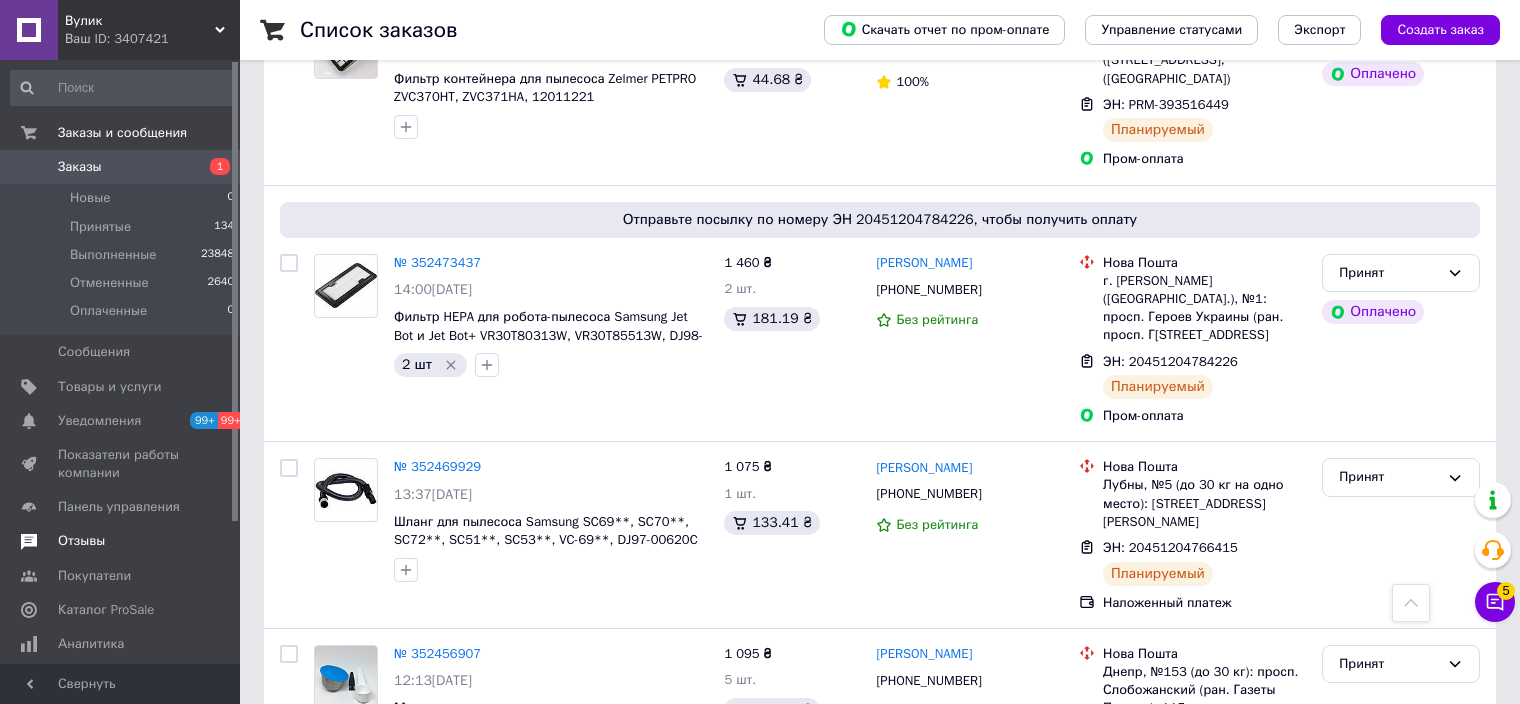 click on "Отзывы" at bounding box center (121, 541) 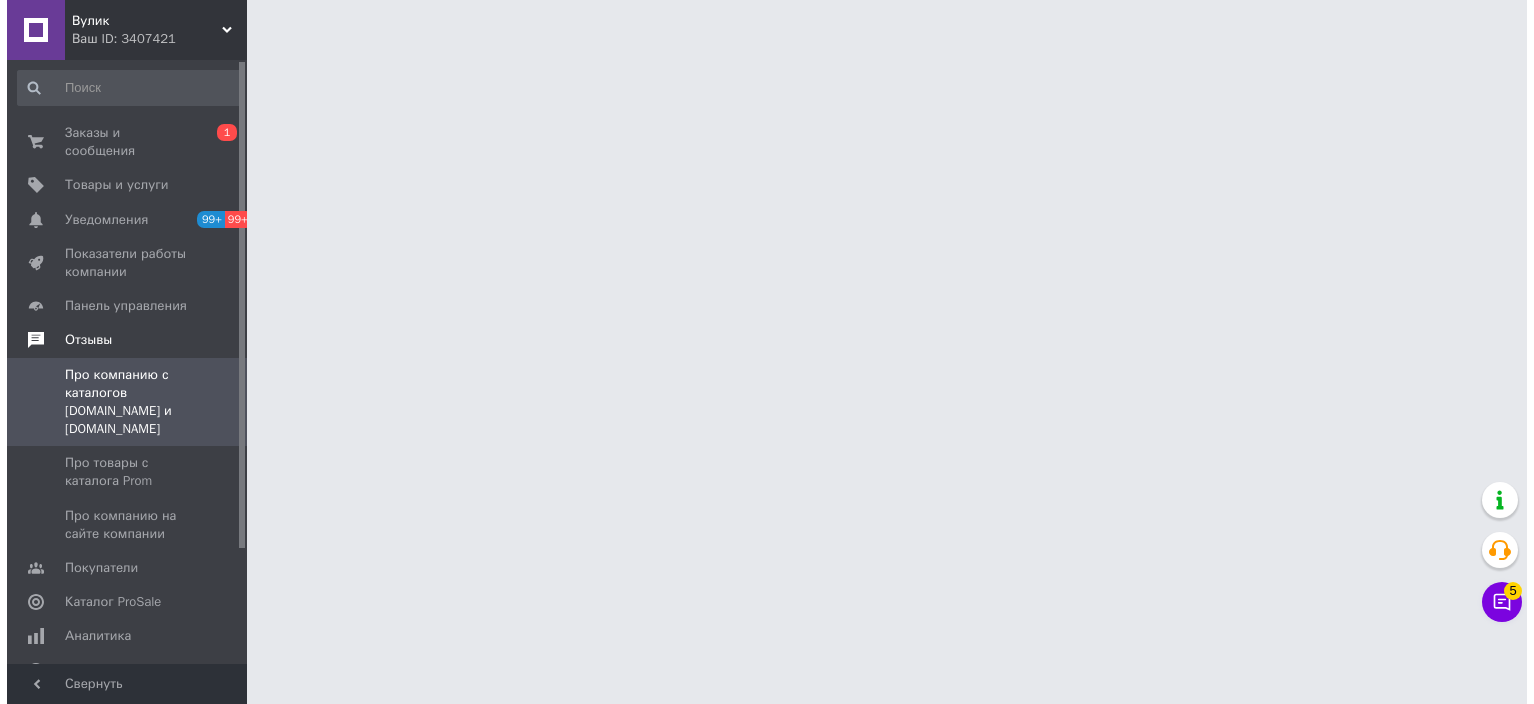 scroll, scrollTop: 0, scrollLeft: 0, axis: both 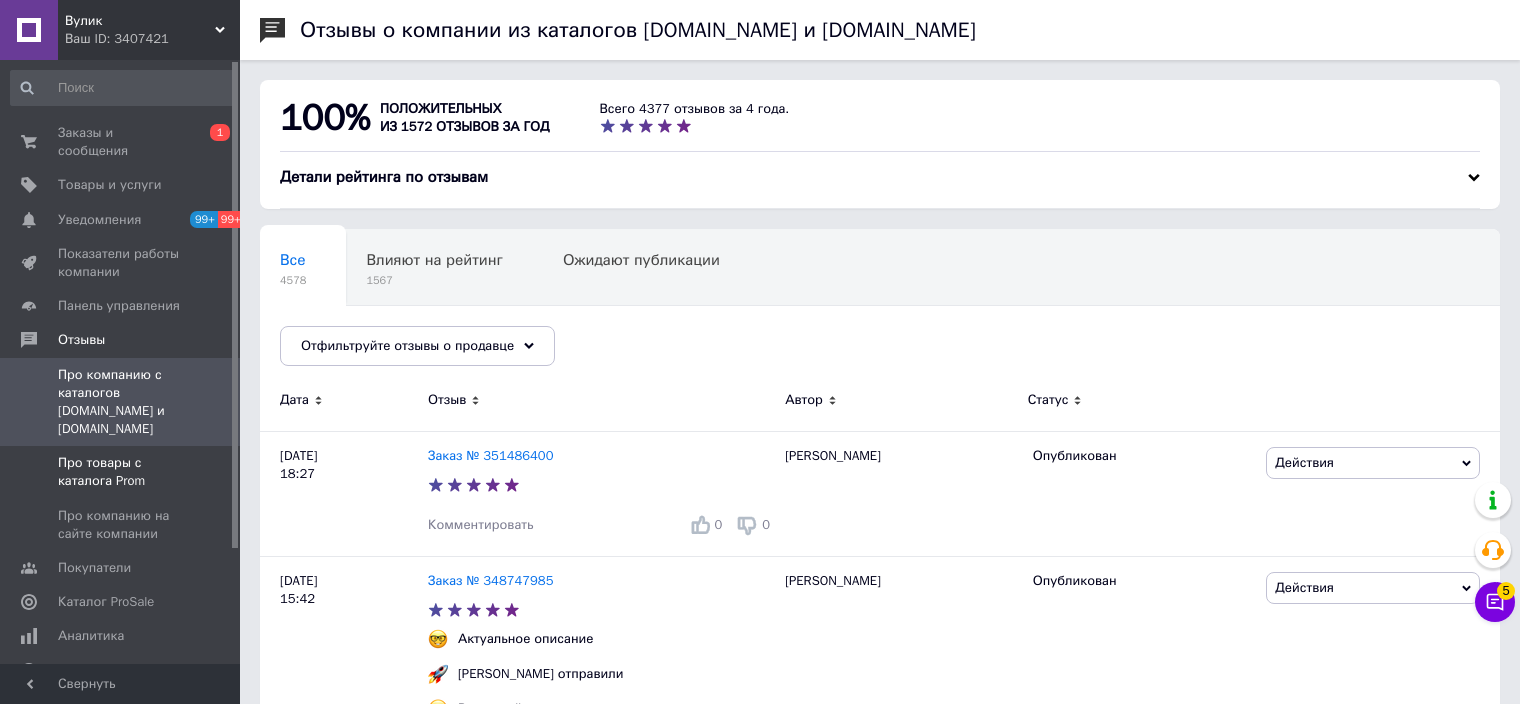 click on "Про товары с каталога Prom" at bounding box center [121, 472] 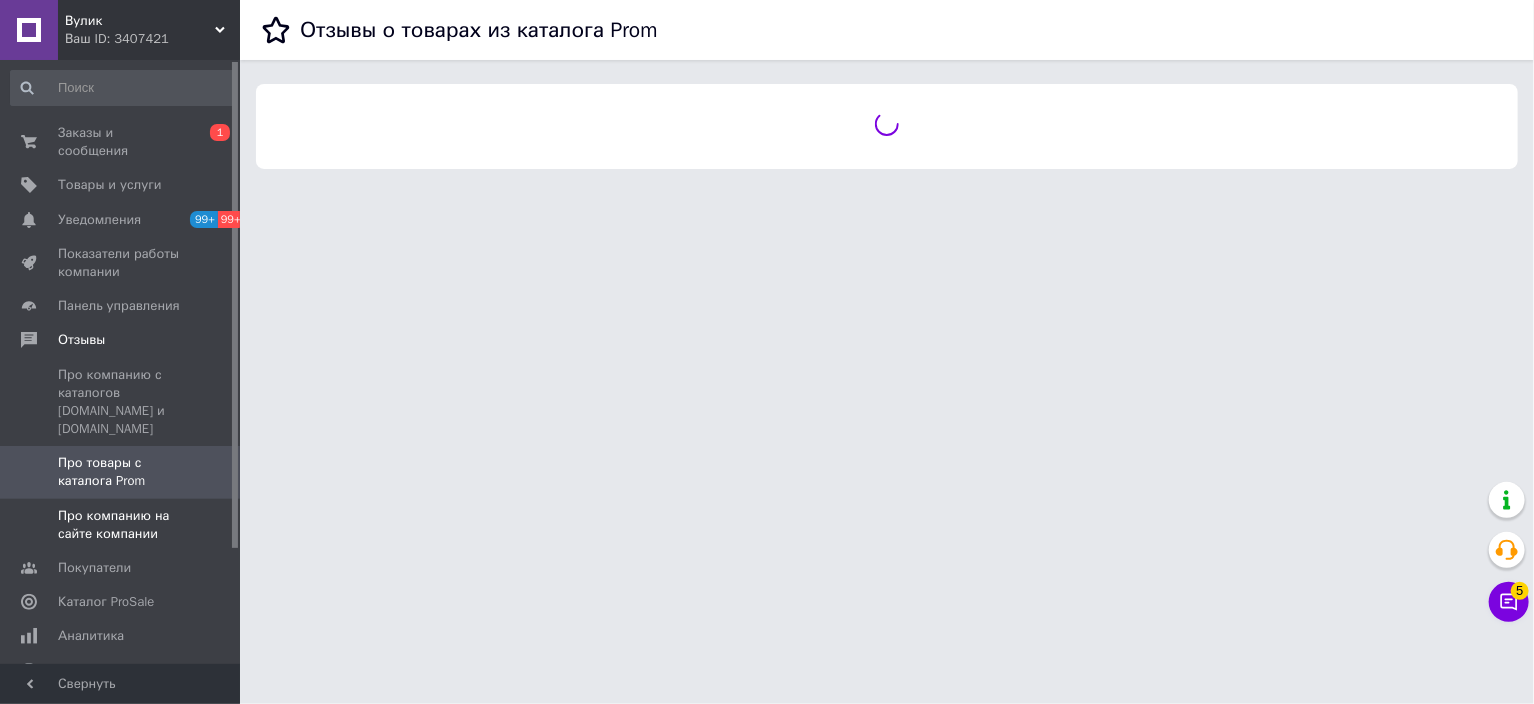 click on "Про компанию на сайте компании" at bounding box center (121, 525) 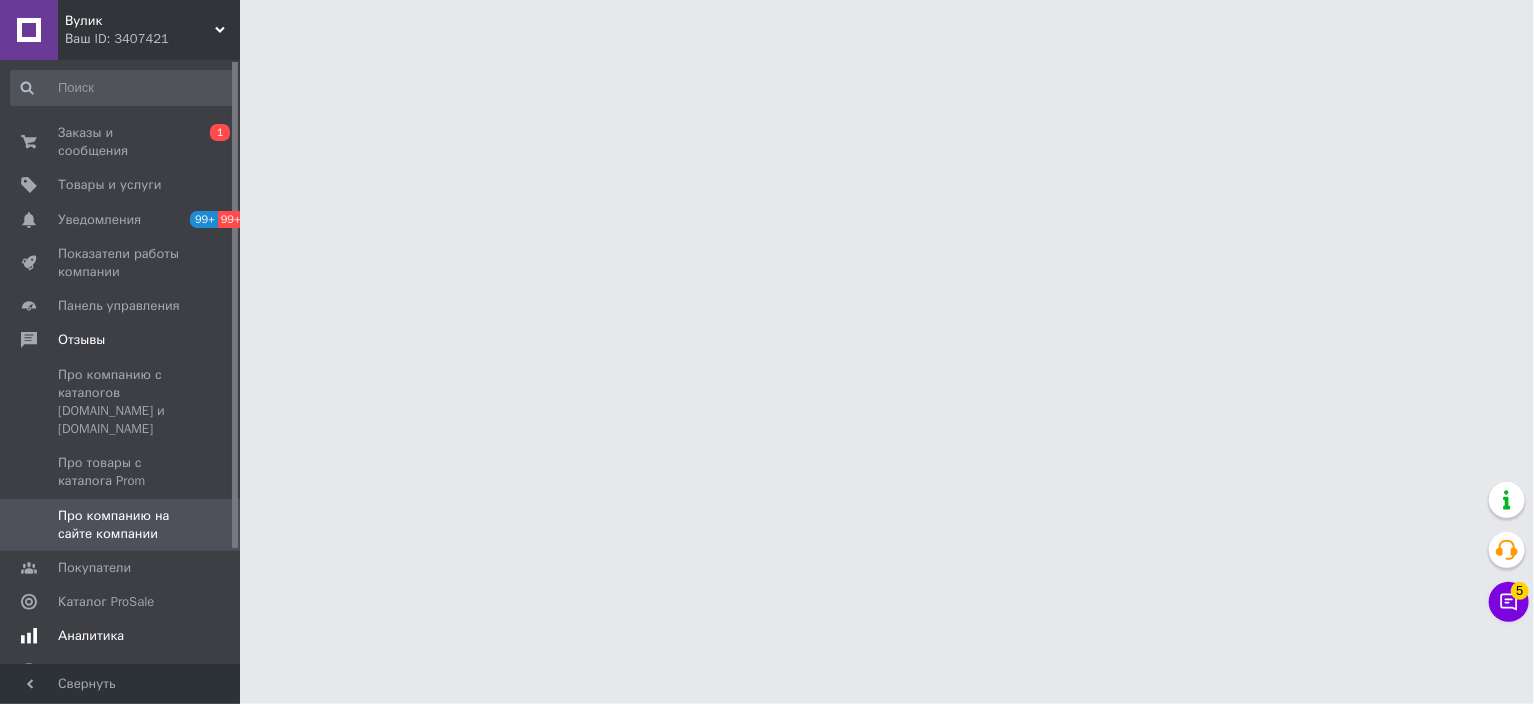 click on "Аналитика" at bounding box center (121, 636) 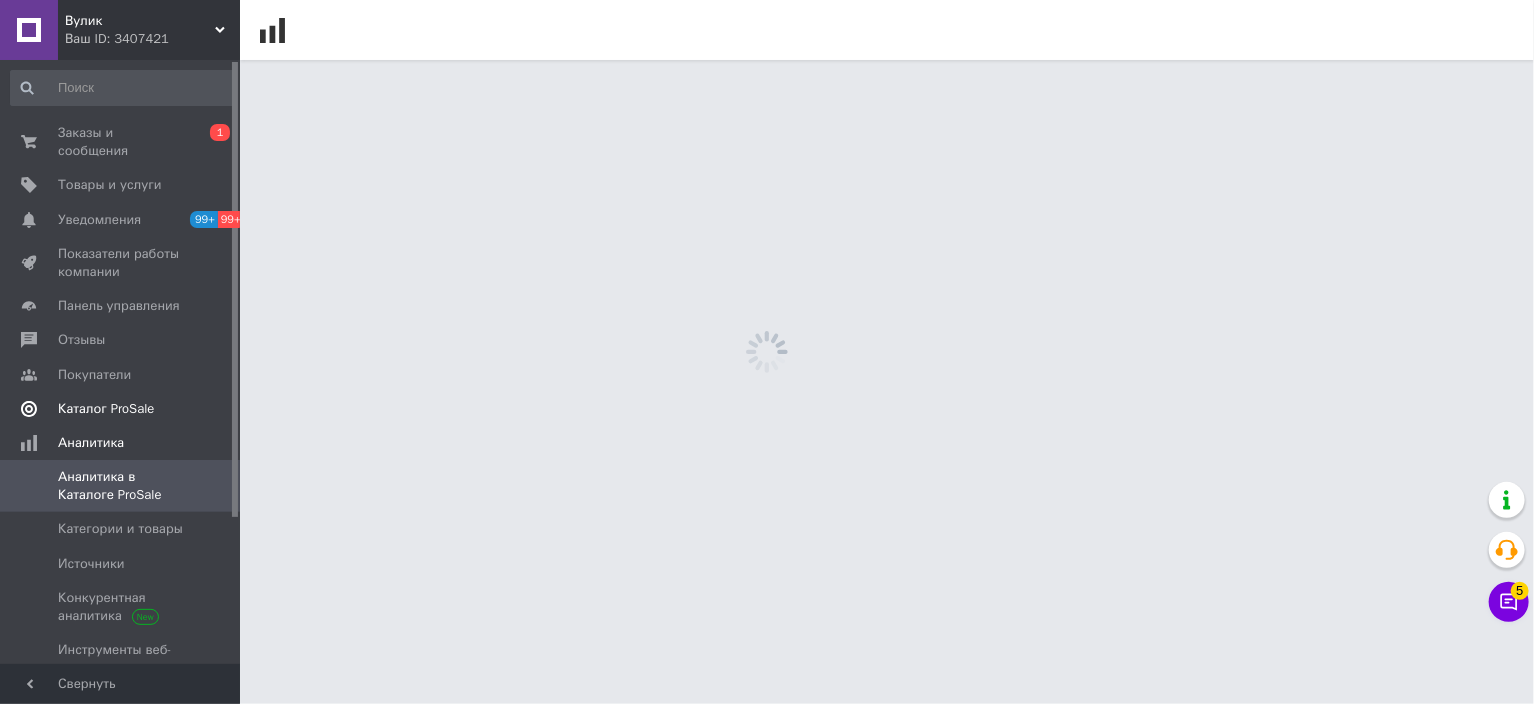 click on "Каталог ProSale" at bounding box center (106, 409) 